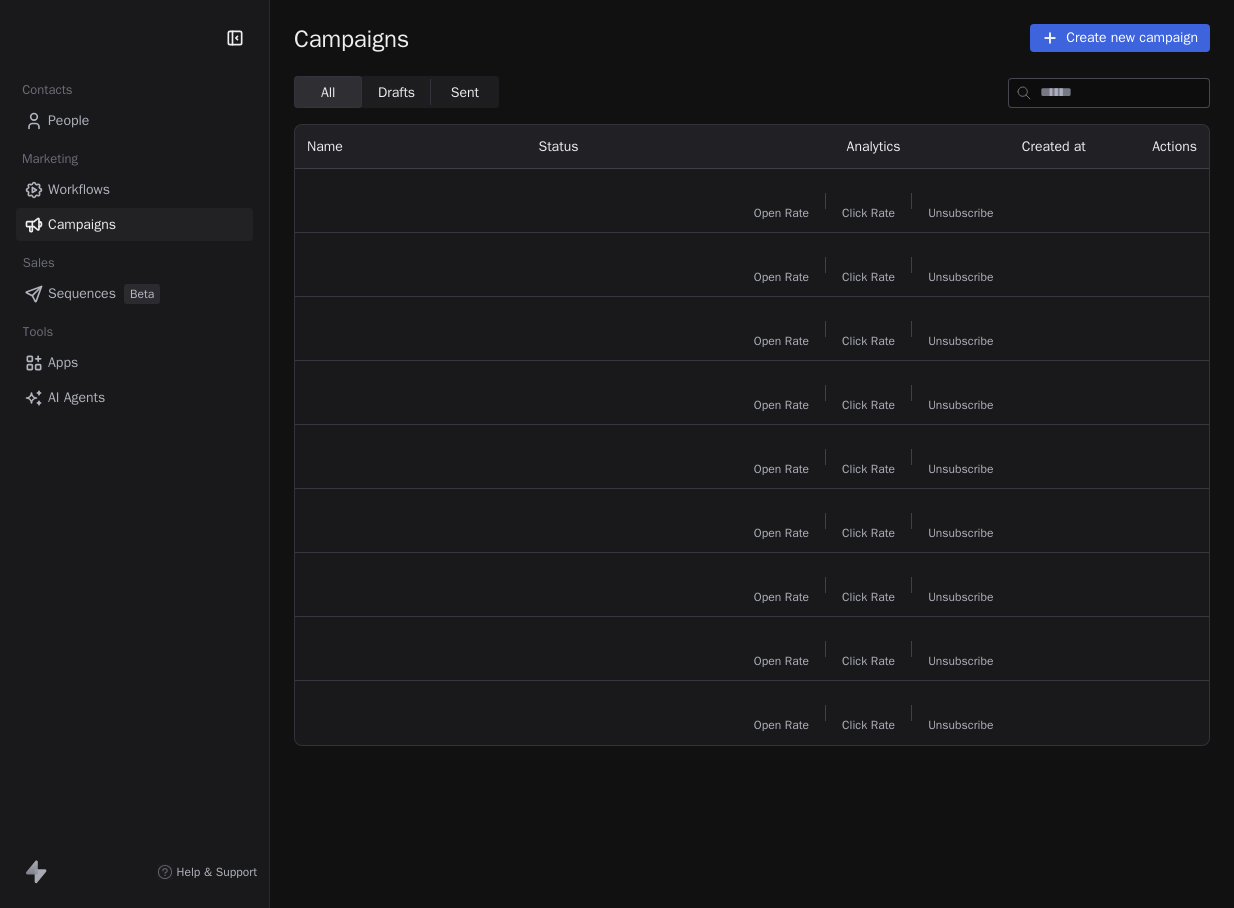 scroll, scrollTop: 0, scrollLeft: 0, axis: both 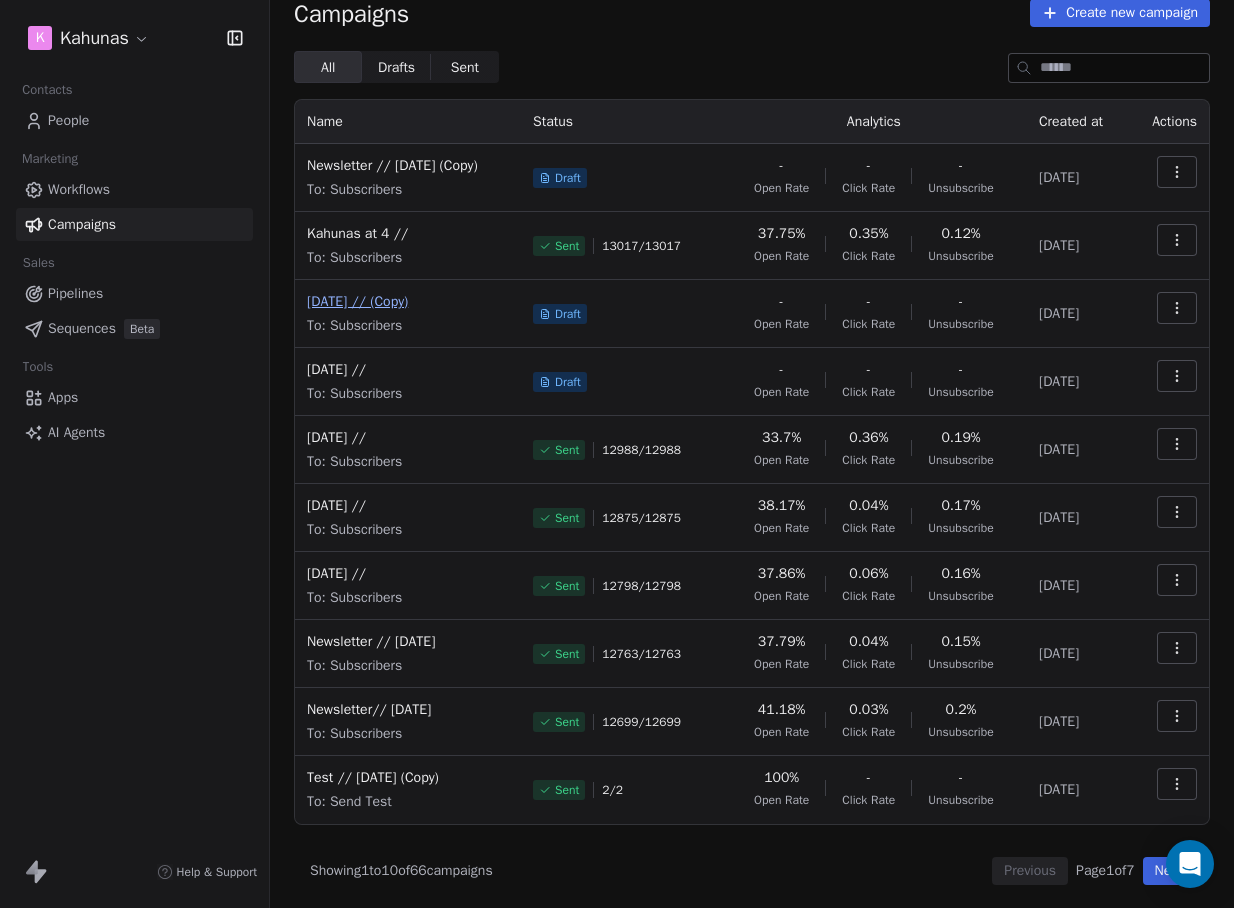 click on "[DATE] // (Copy)" at bounding box center [408, 302] 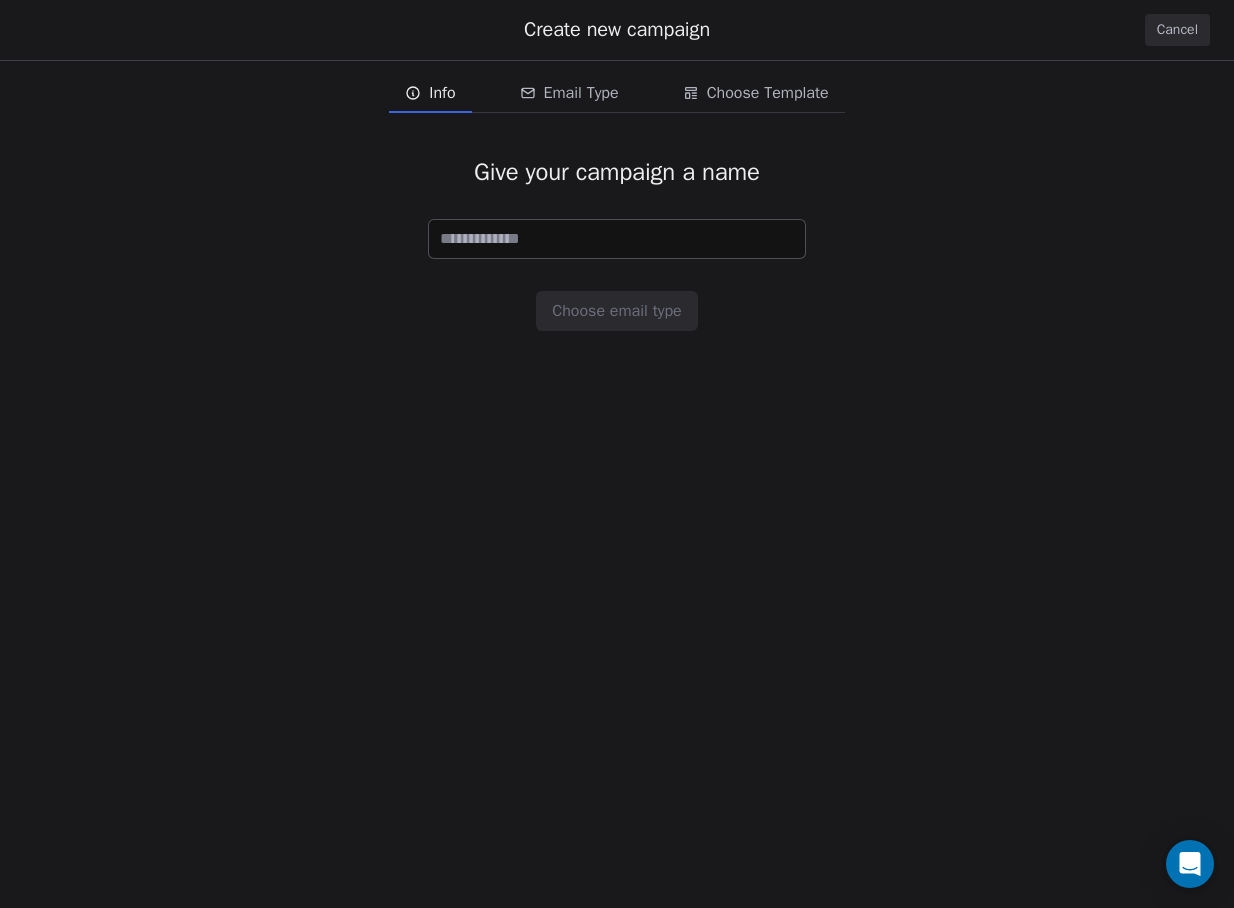click on "Cancel" at bounding box center (1177, 30) 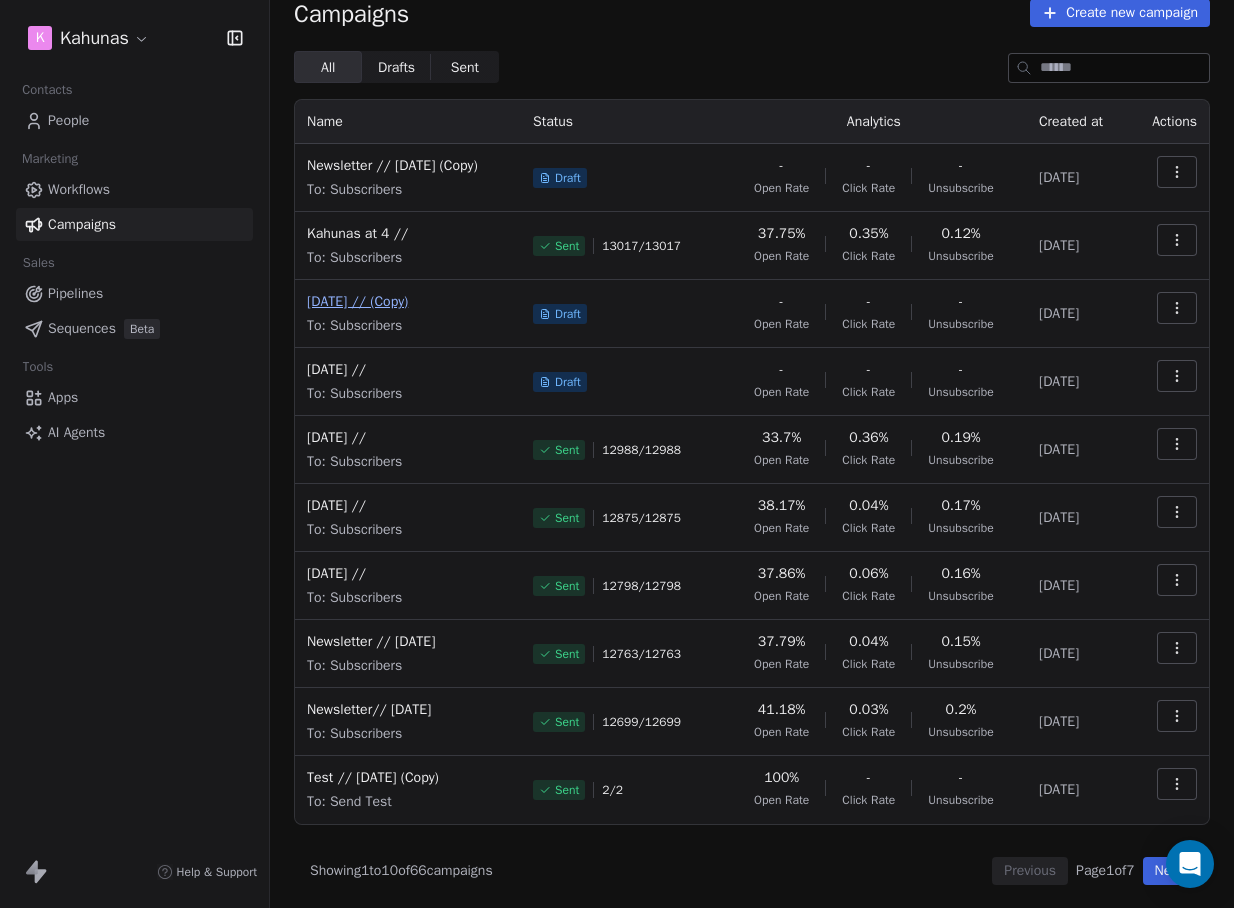 click on "[DATE] // (Copy)" at bounding box center [408, 302] 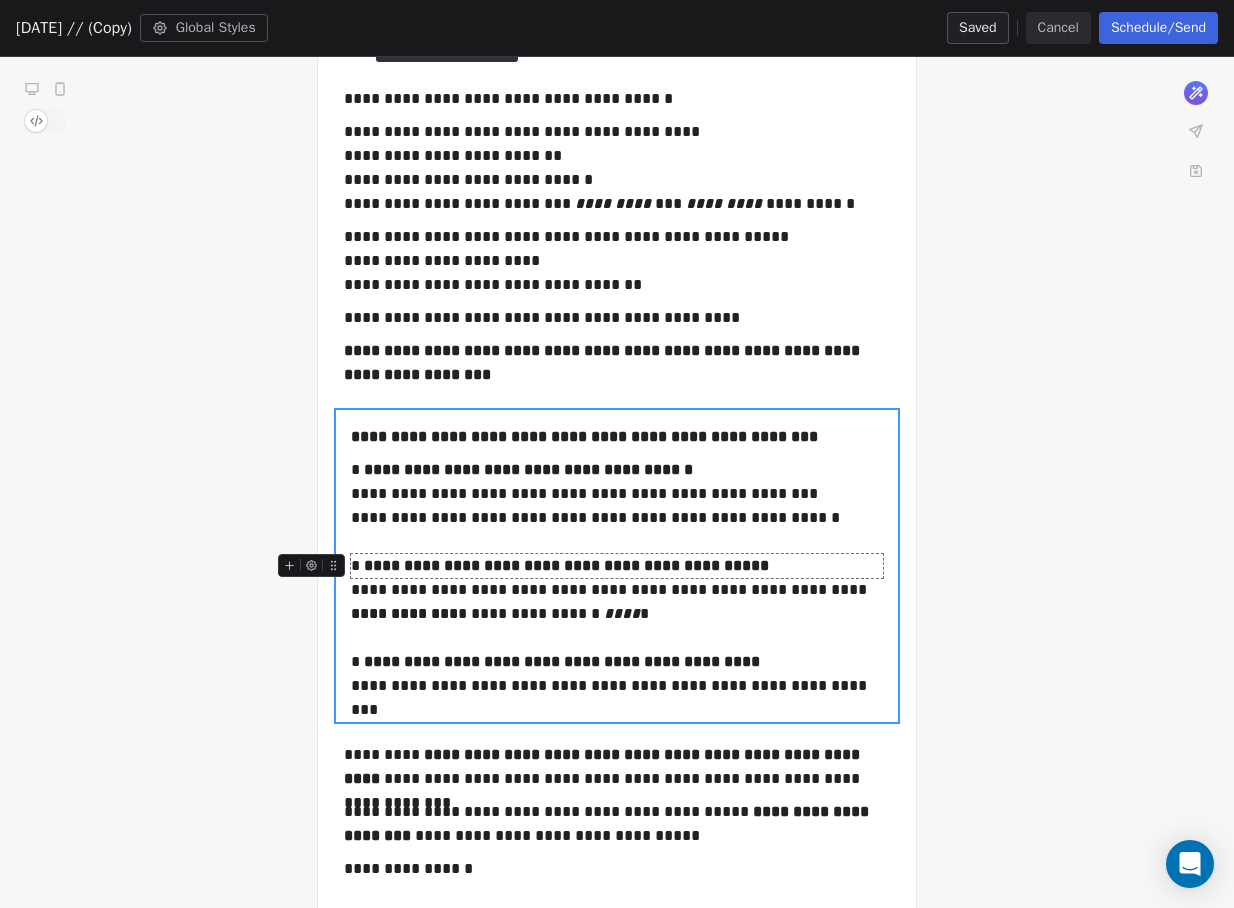 scroll, scrollTop: 736, scrollLeft: 0, axis: vertical 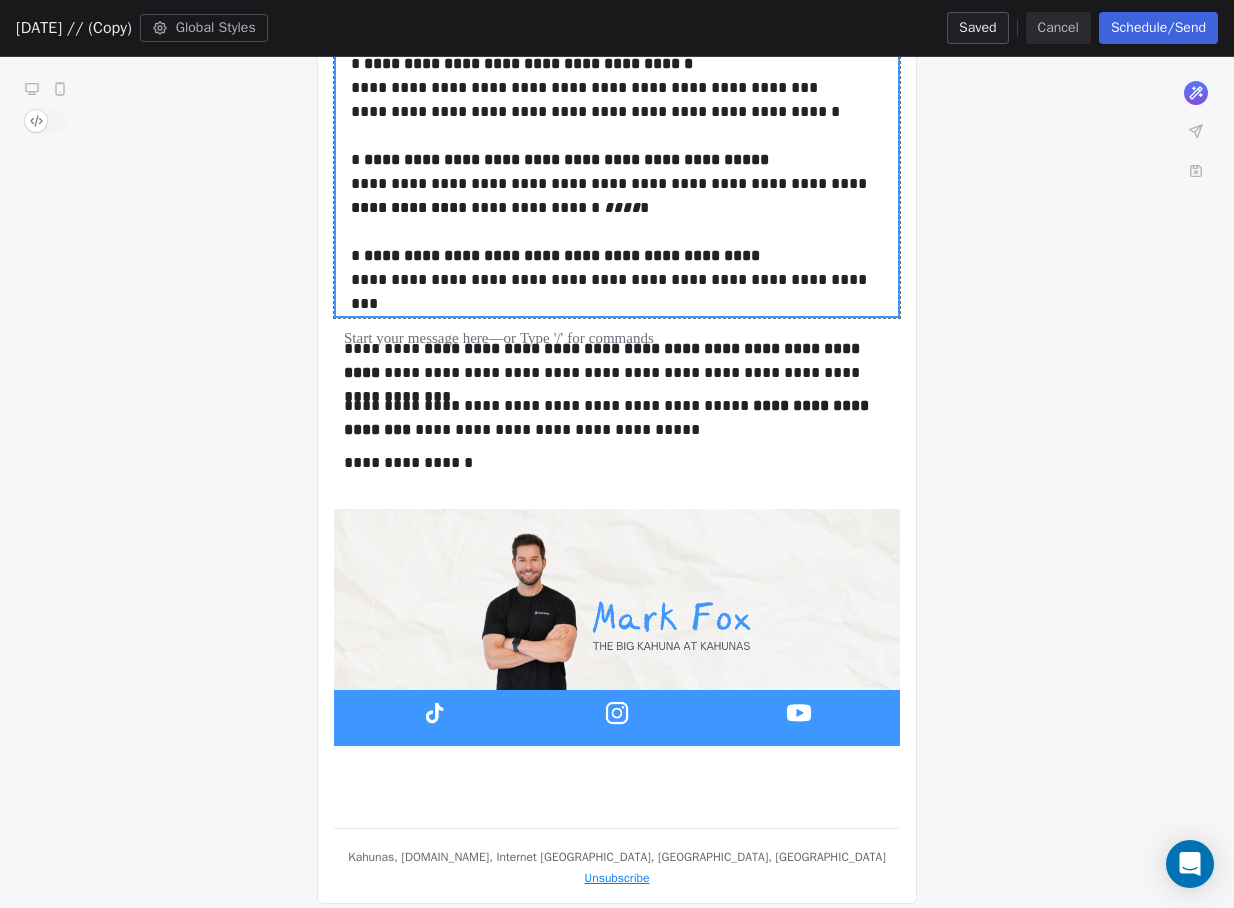 click on "Cancel" at bounding box center (1058, 28) 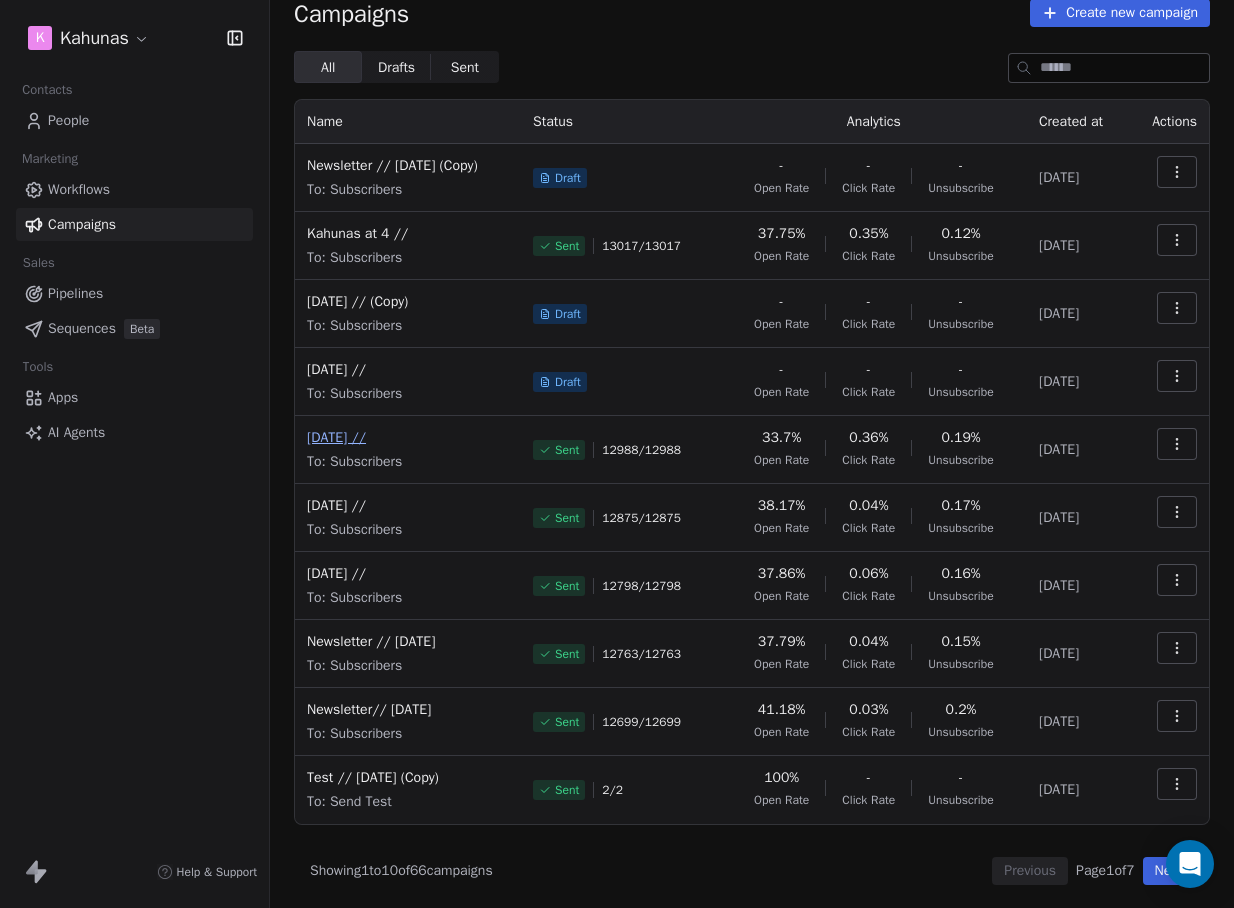 click on "[DATE] //" at bounding box center [408, 438] 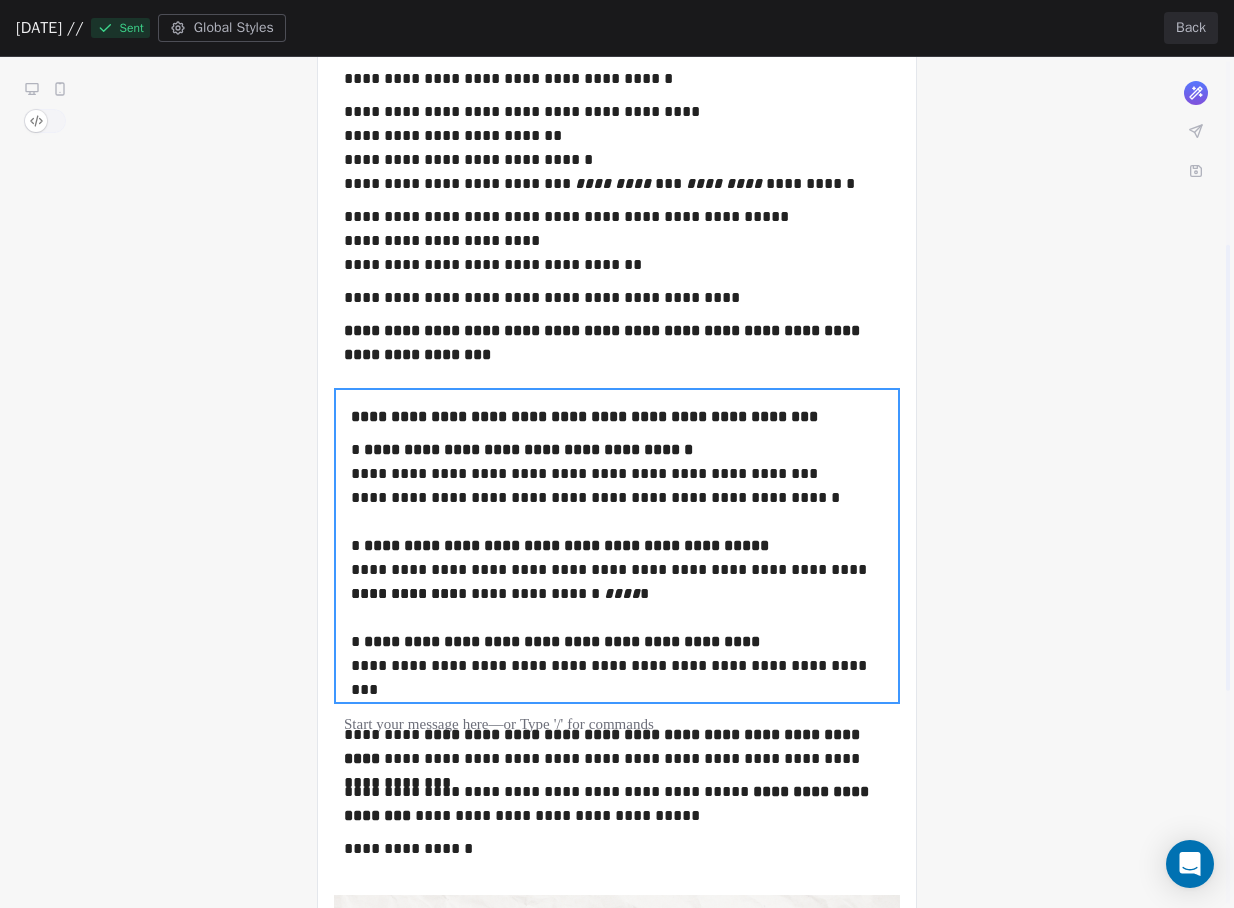 scroll, scrollTop: 307, scrollLeft: 0, axis: vertical 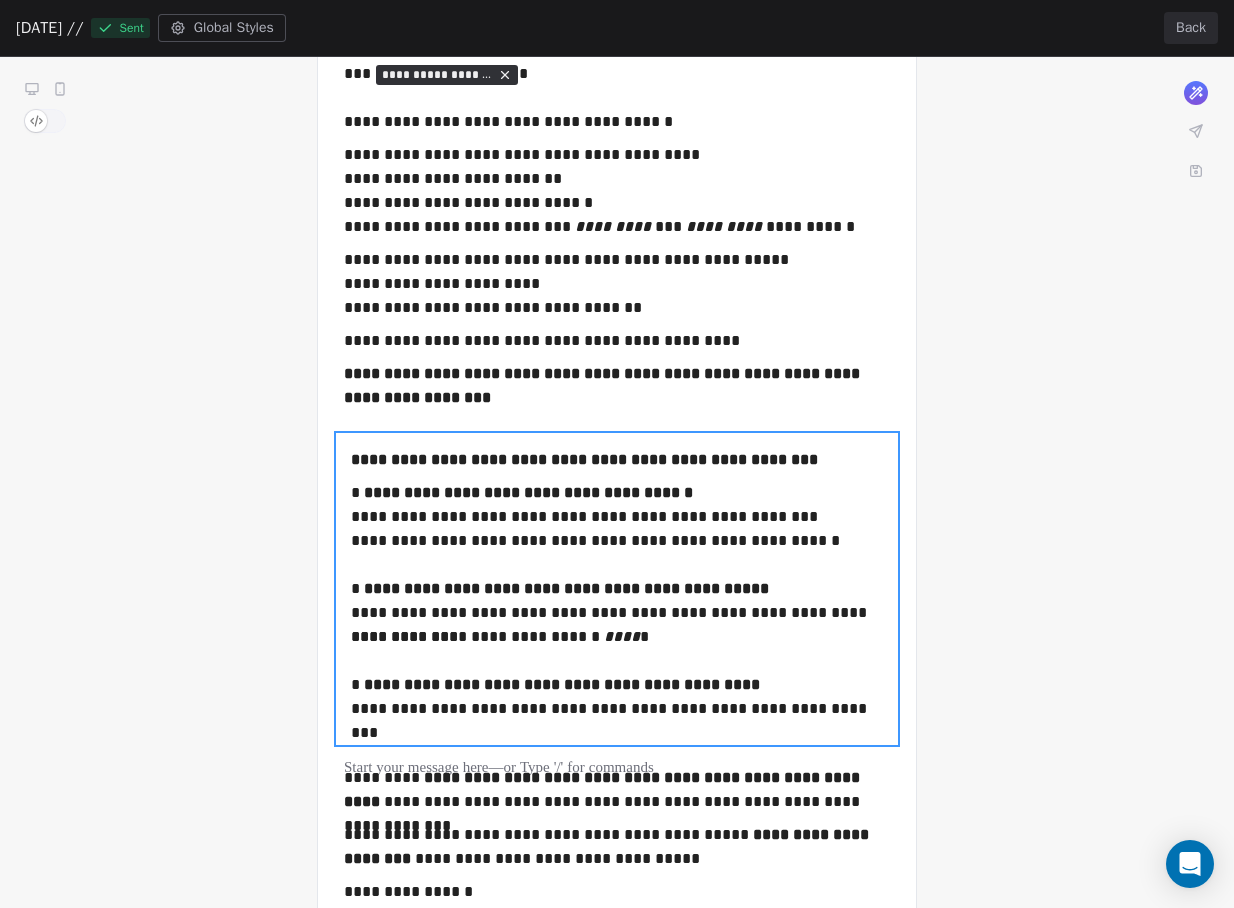 click on "Back" at bounding box center (1191, 28) 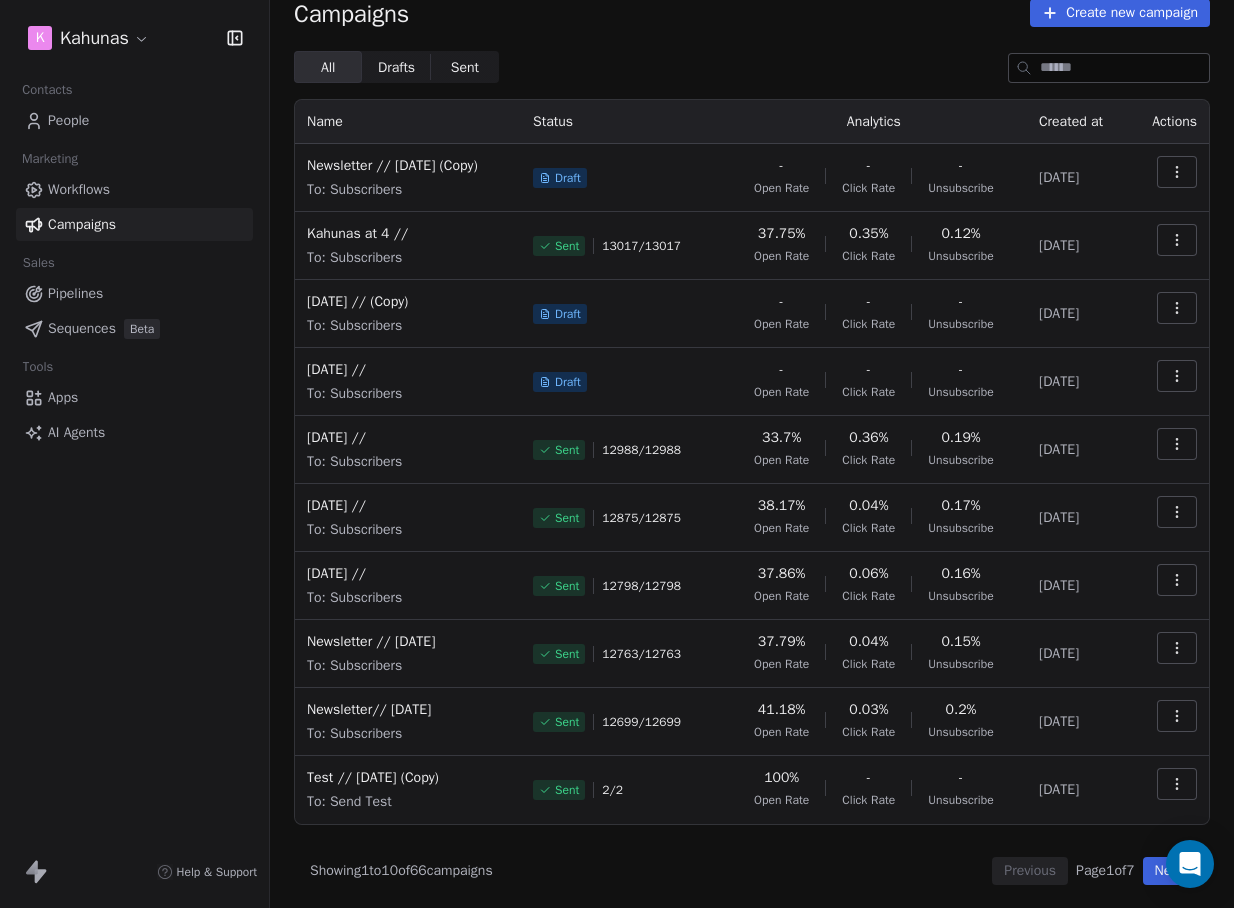 click on "To: Subscribers" at bounding box center [408, 326] 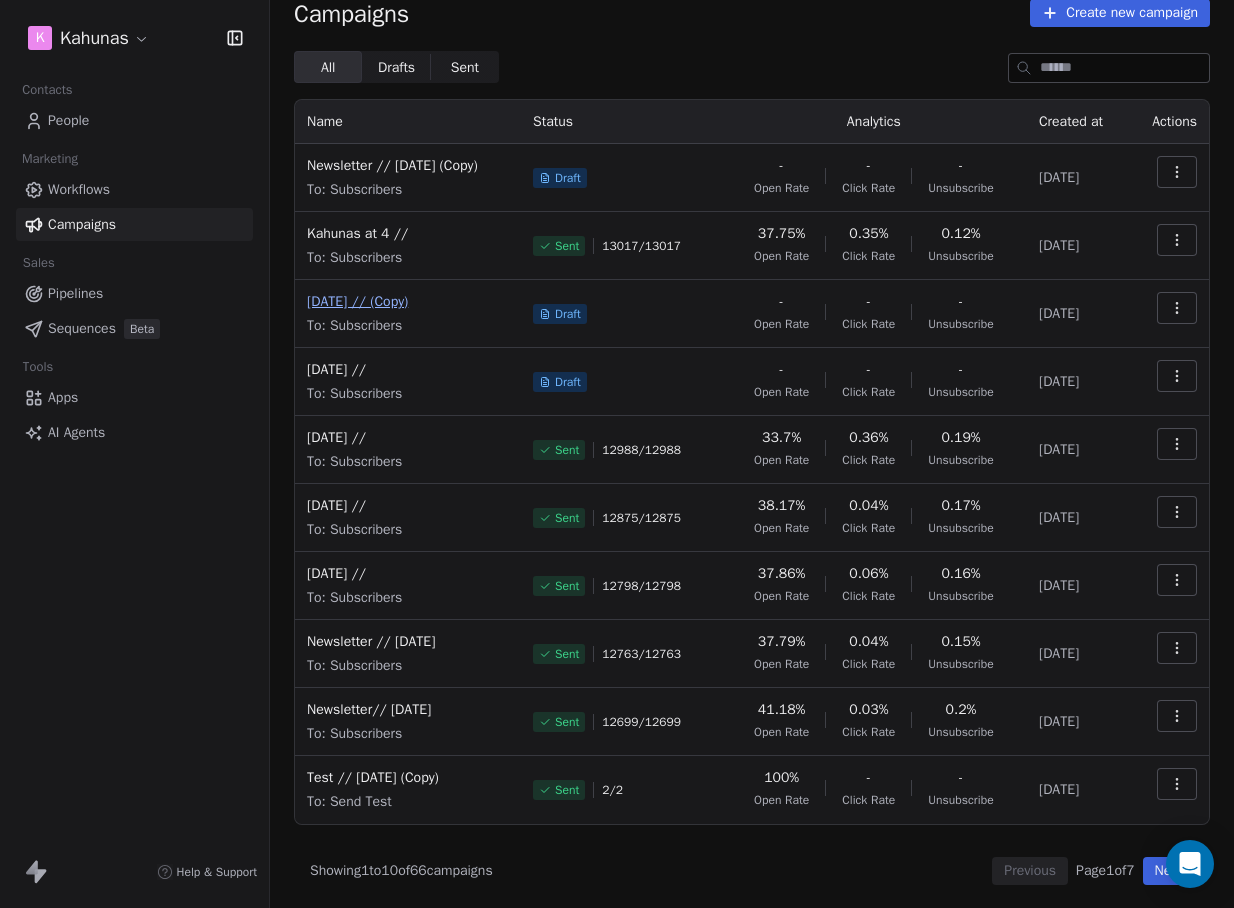 click on "[DATE] // (Copy)" at bounding box center (408, 302) 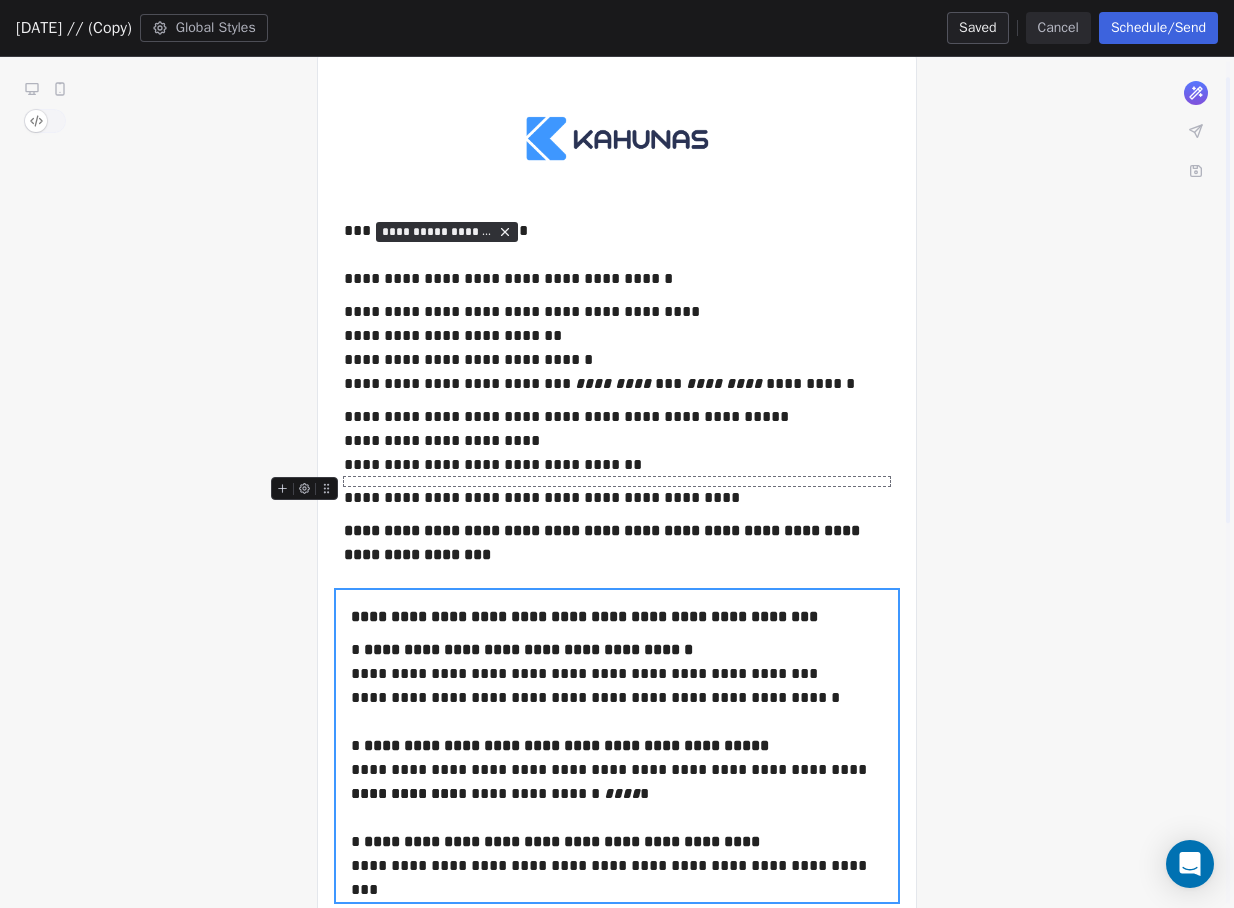 scroll, scrollTop: 7, scrollLeft: 0, axis: vertical 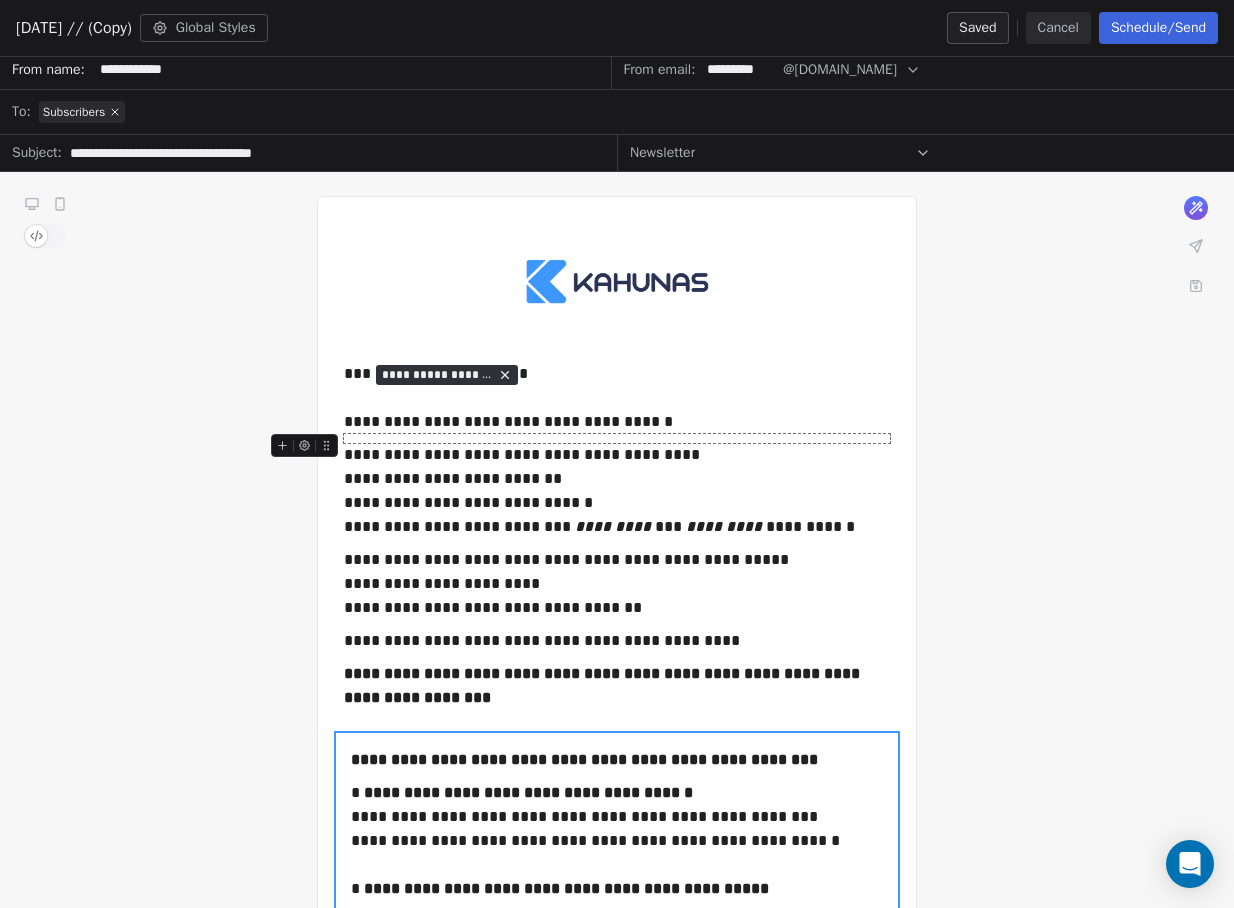 click on "**********" at bounding box center [617, 455] 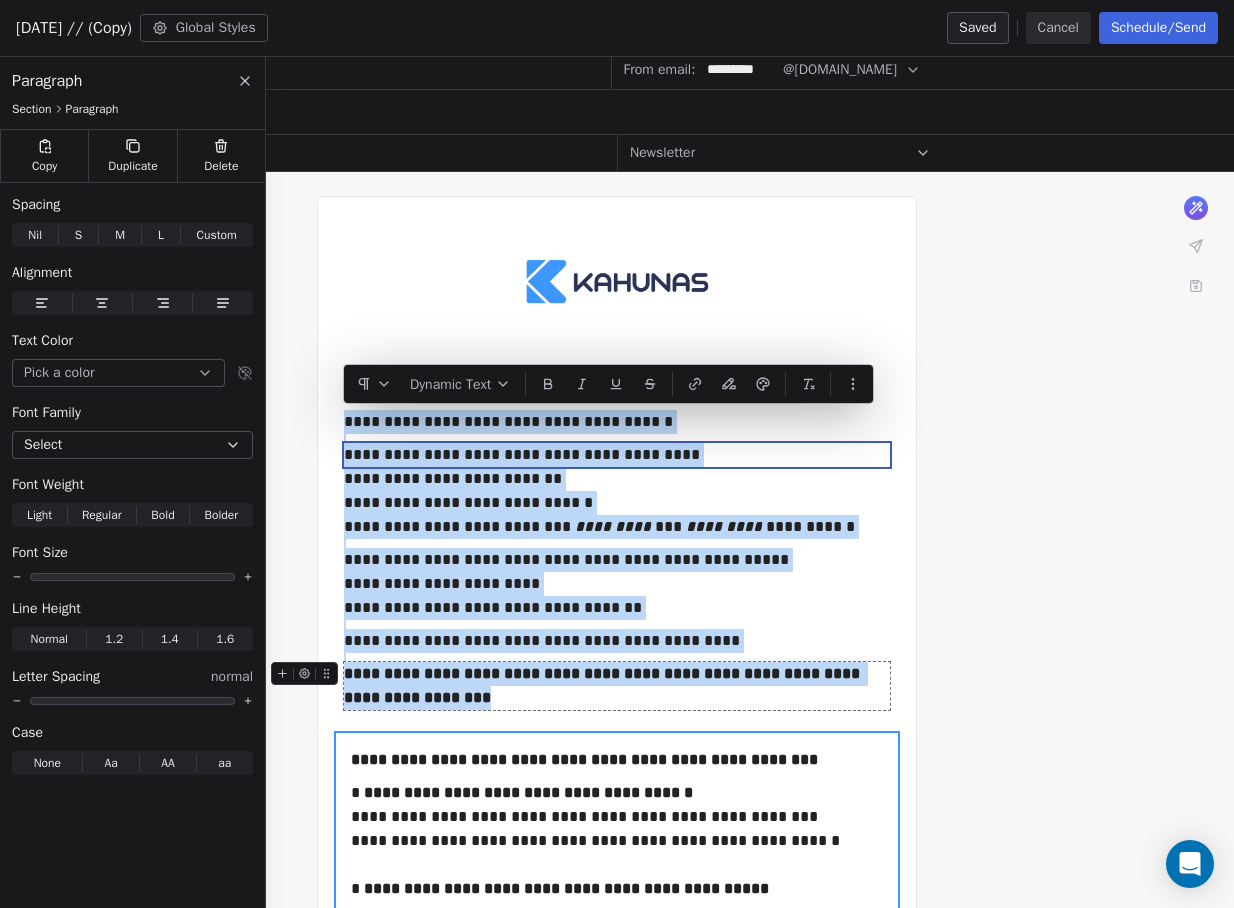 drag, startPoint x: 347, startPoint y: 418, endPoint x: 524, endPoint y: 692, distance: 326.19778 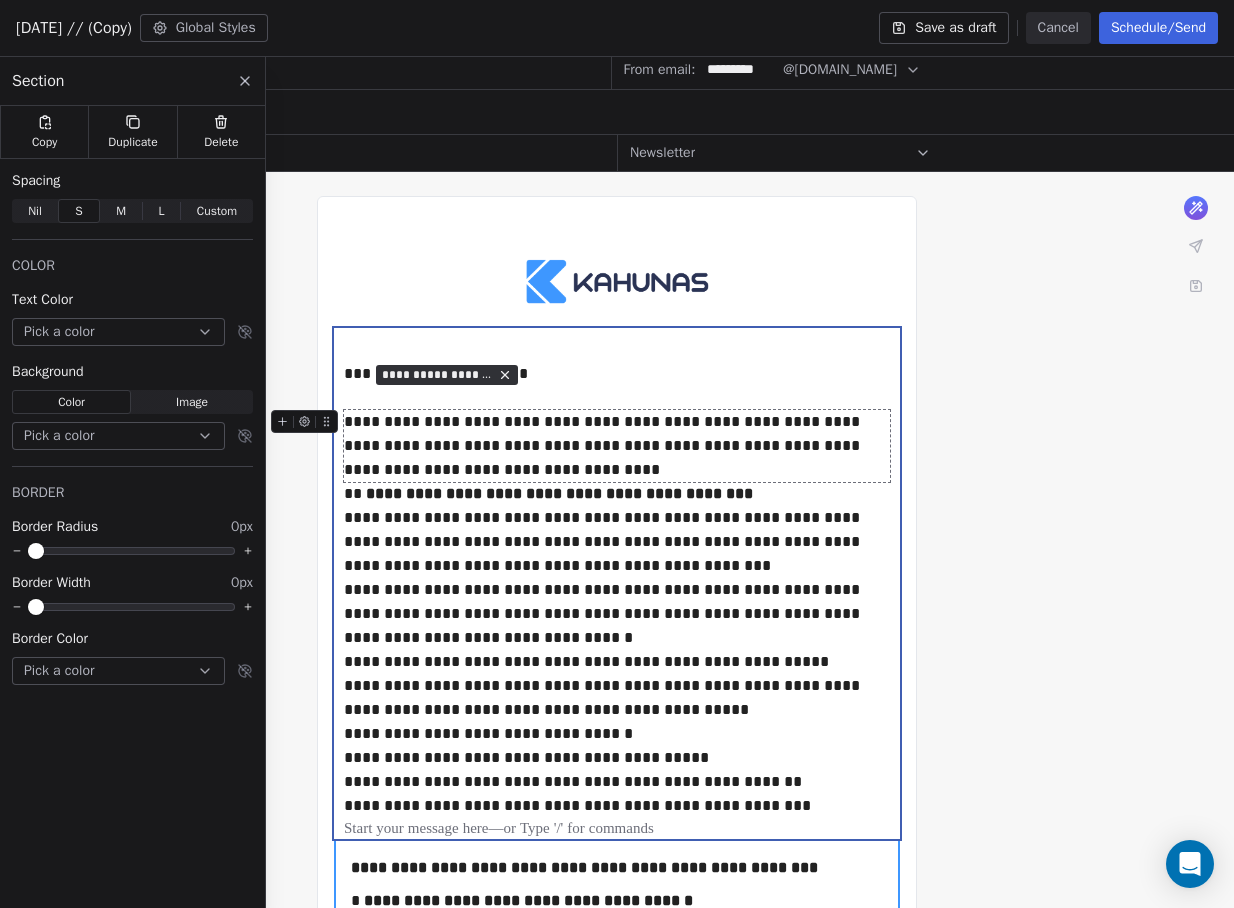 click on "**********" at bounding box center [617, 446] 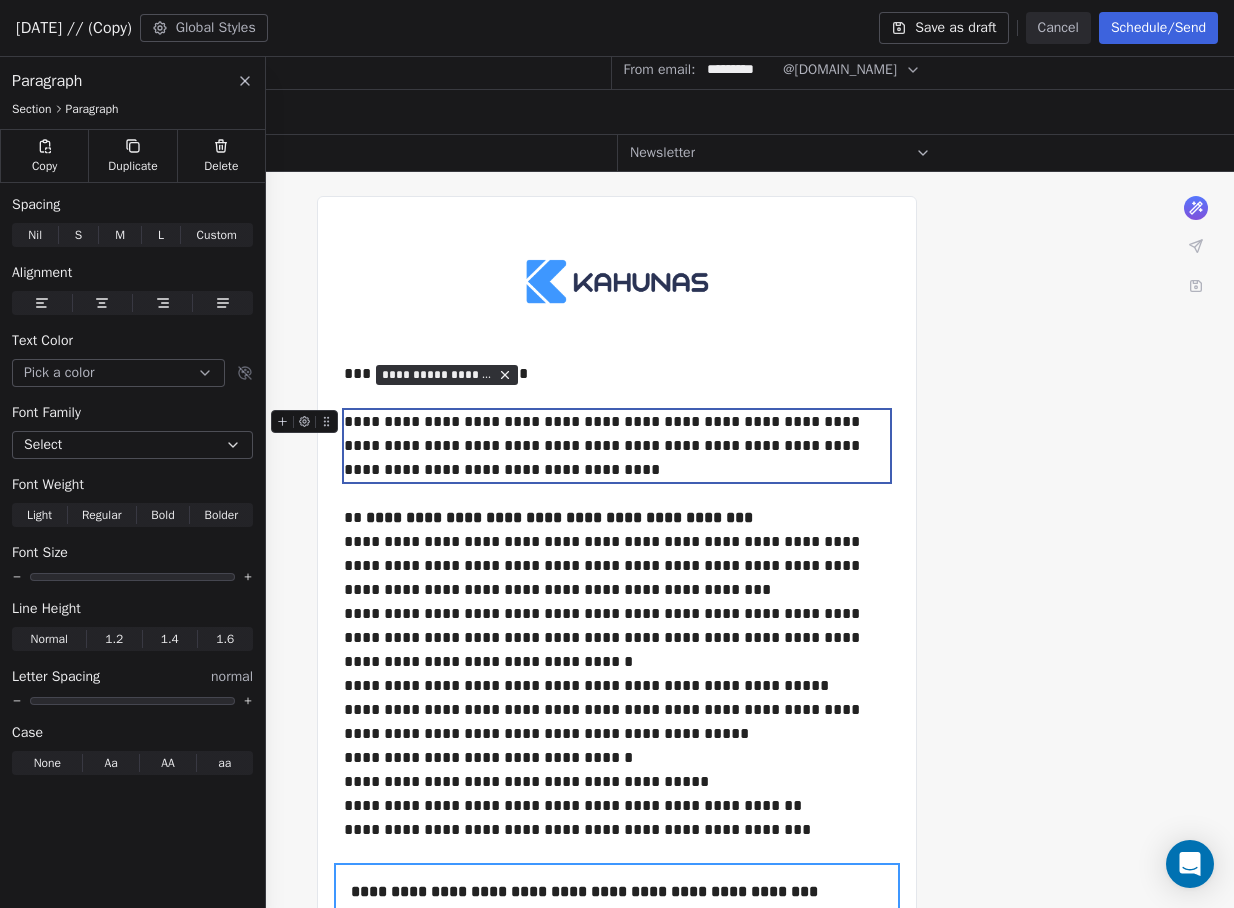 click on "**********" at bounding box center [617, 446] 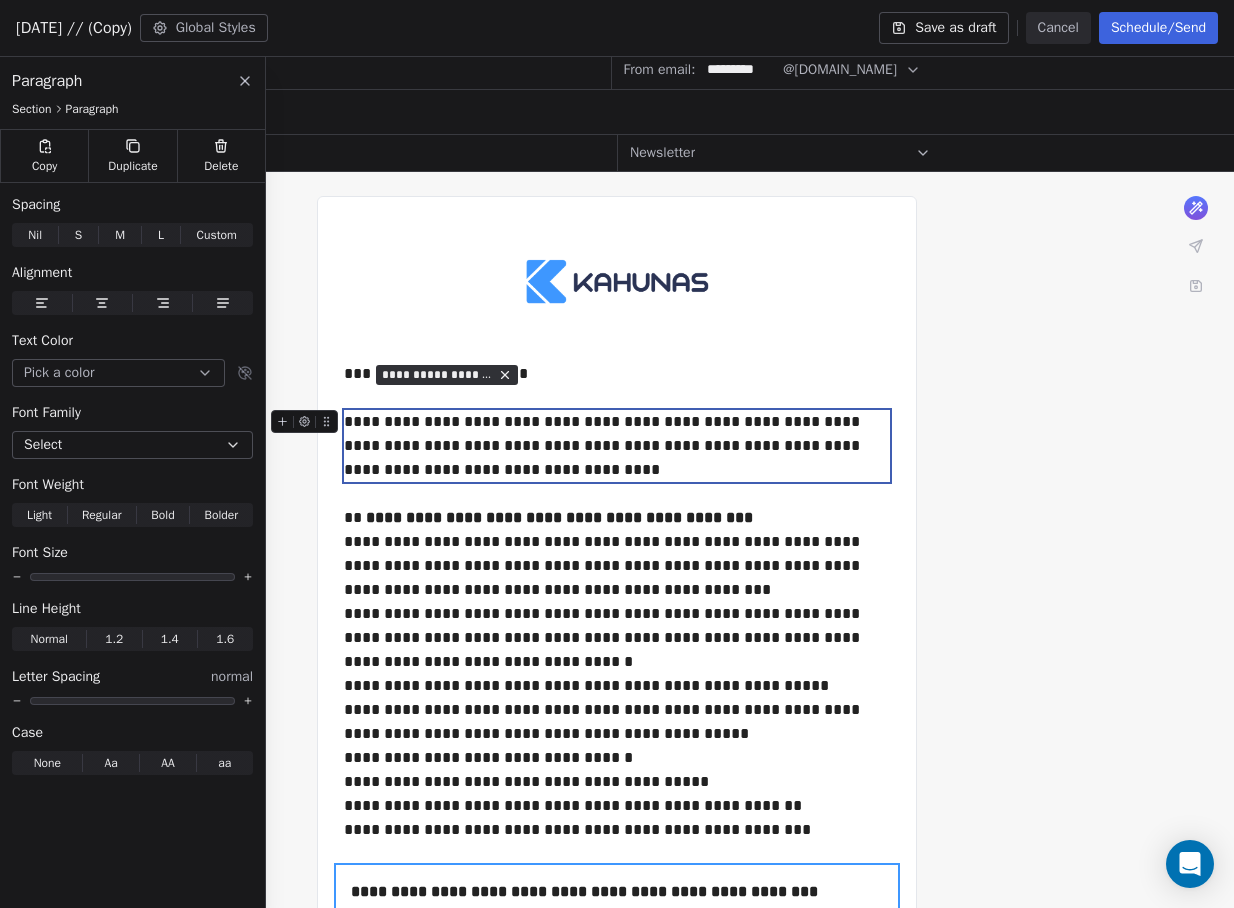 type 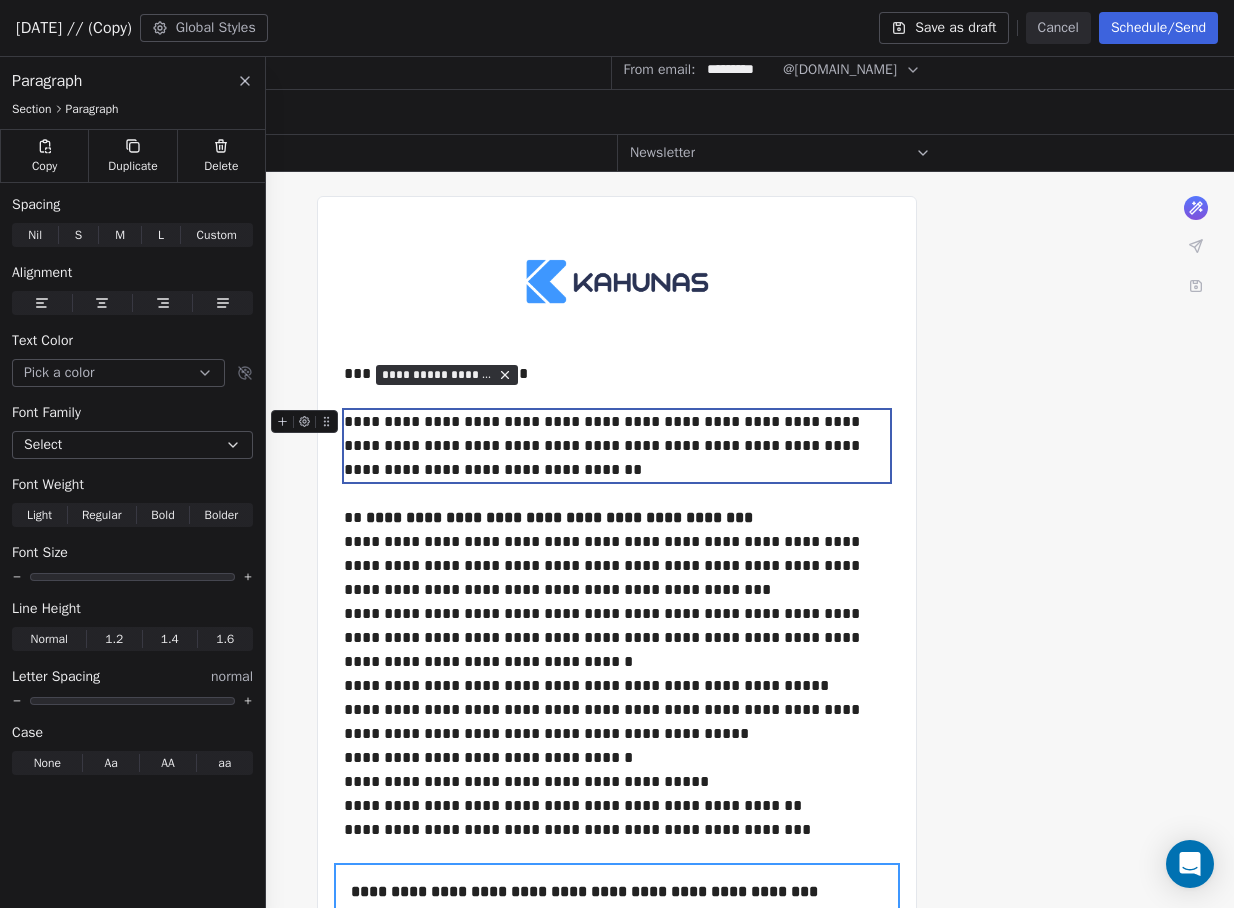 click on "**********" at bounding box center [617, 446] 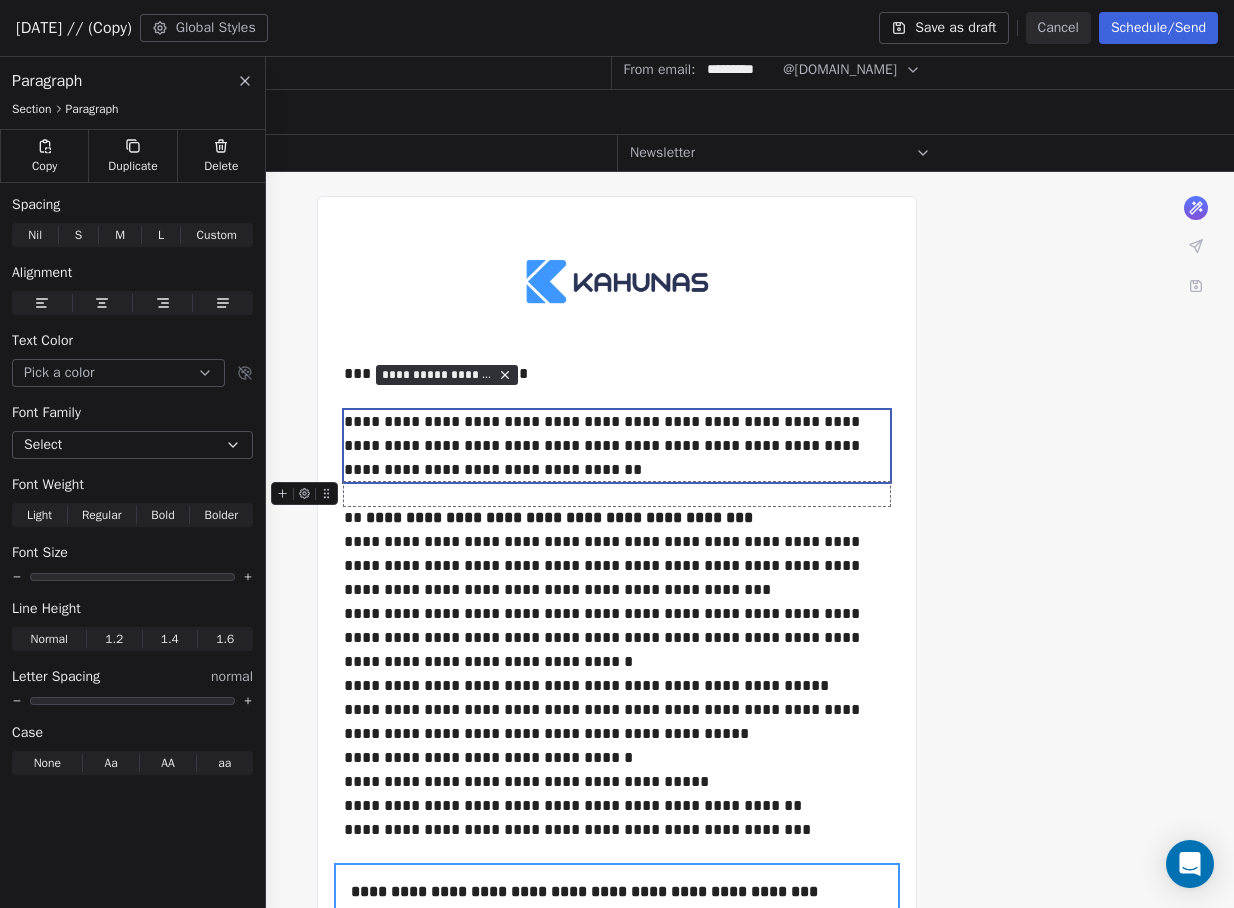 click at bounding box center [617, 494] 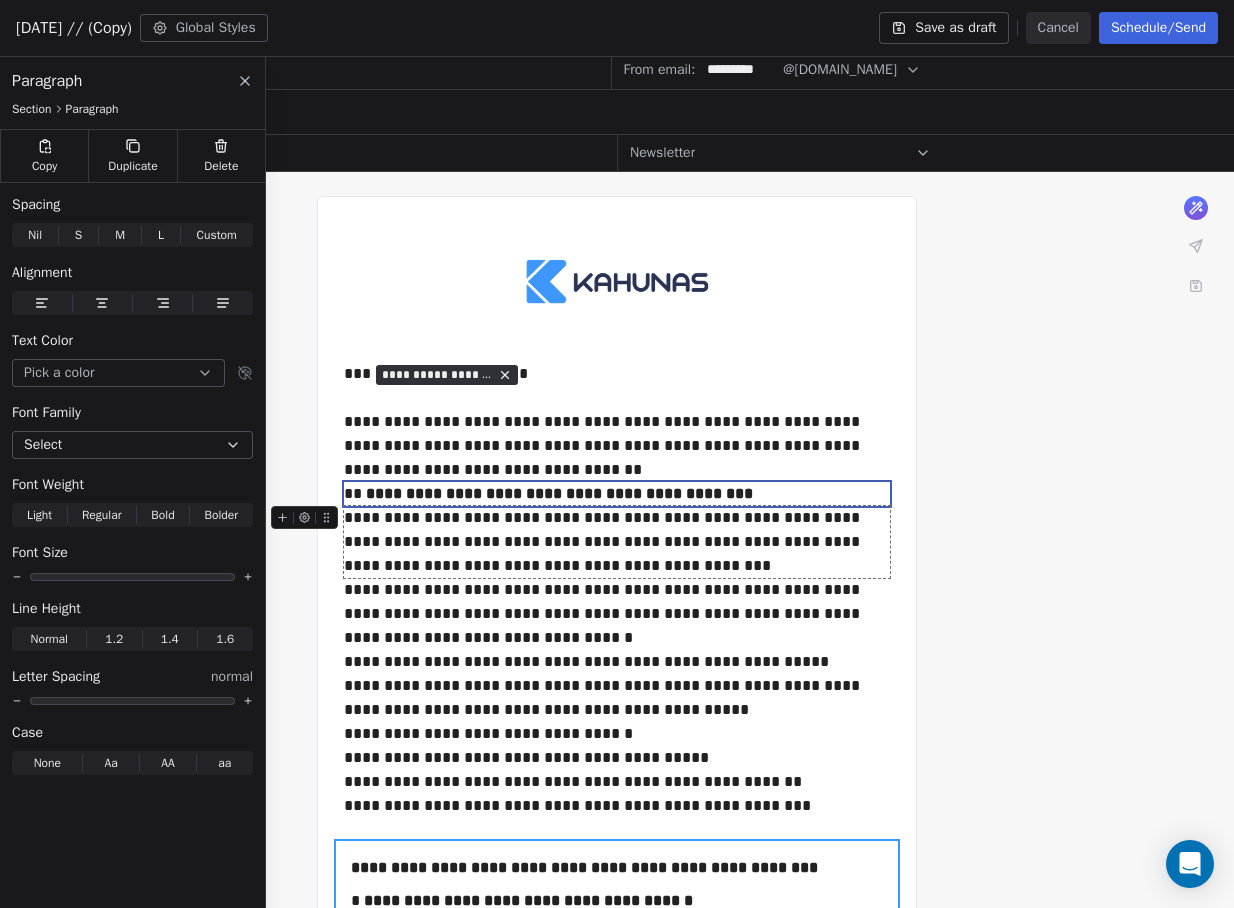 click on "**********" at bounding box center (617, 542) 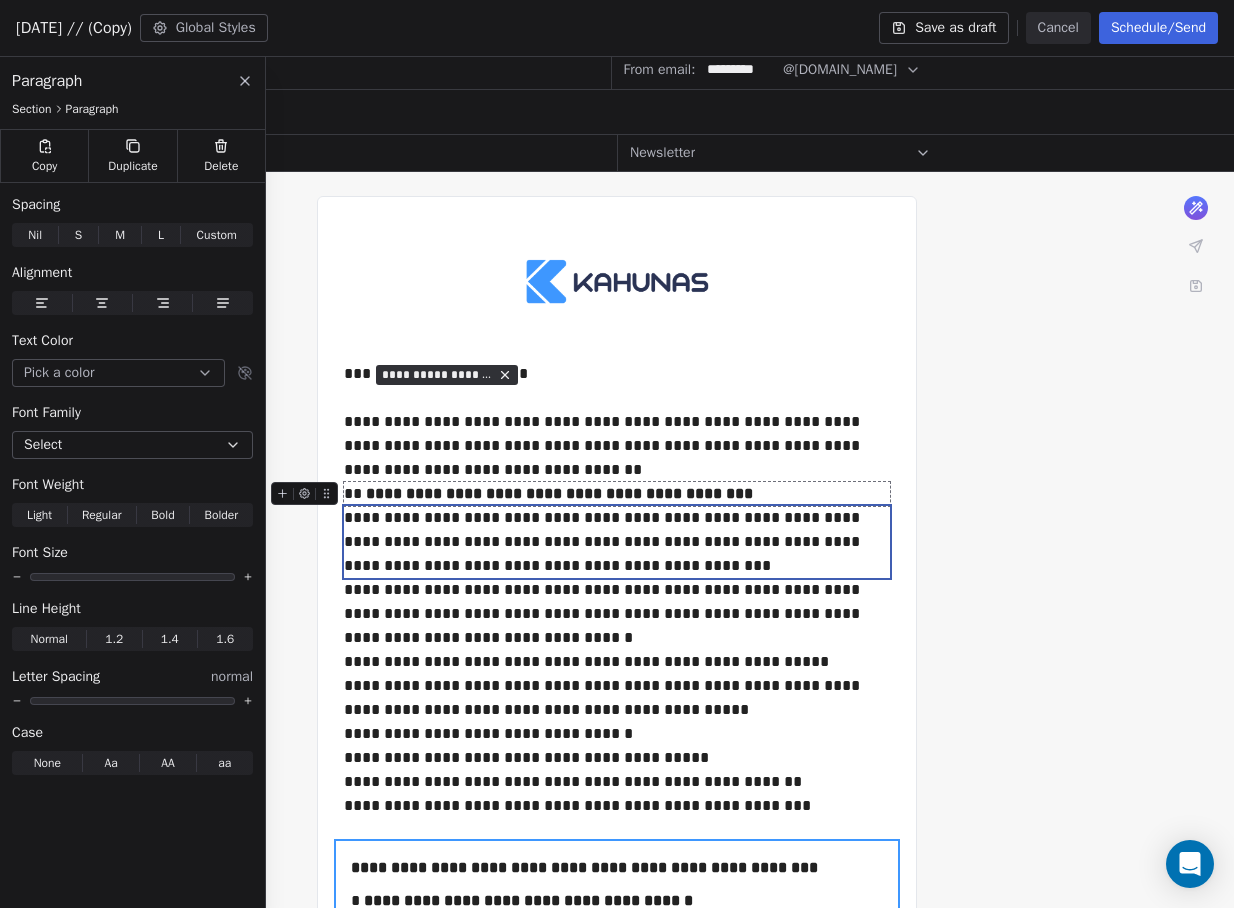 click on "**********" at bounding box center [617, 494] 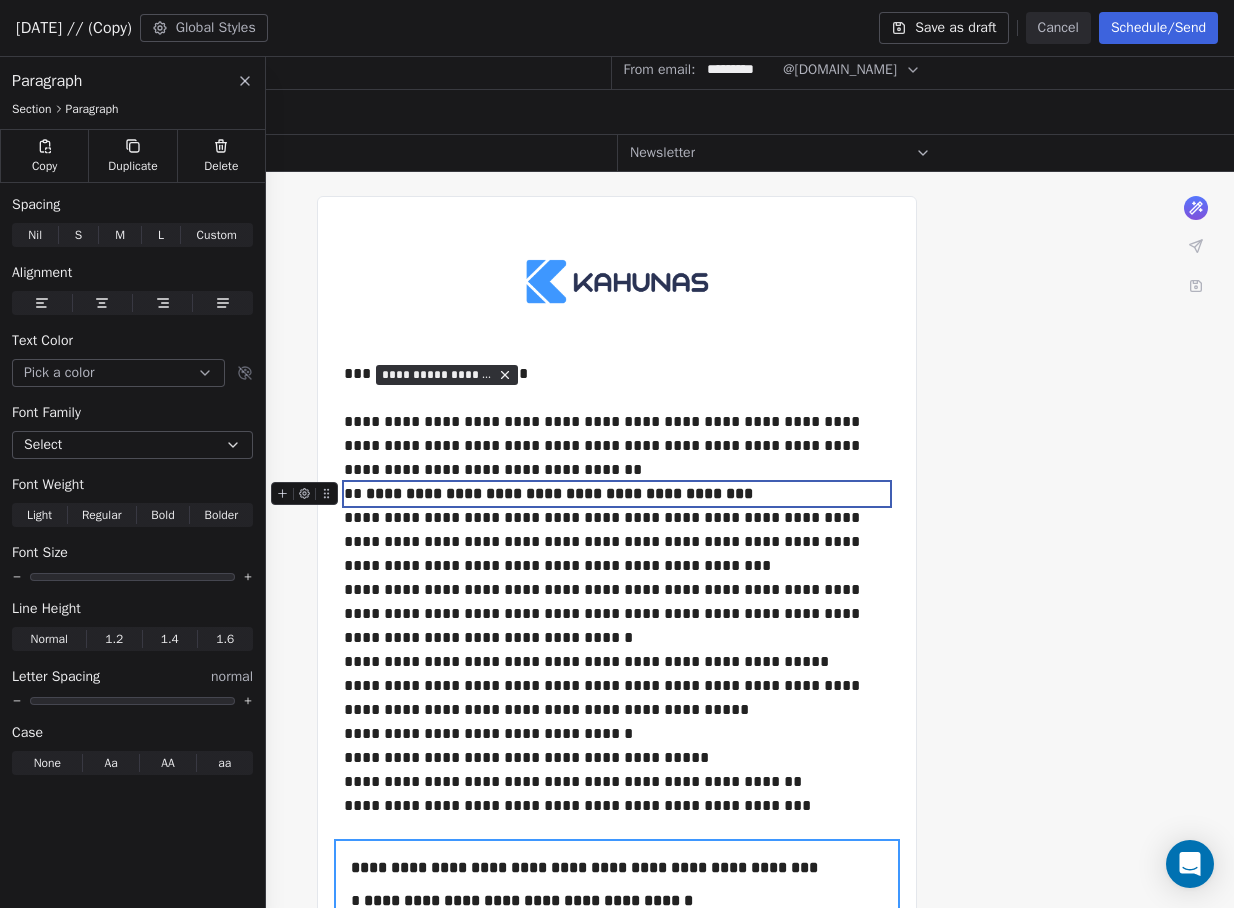 click on "**********" at bounding box center [617, 494] 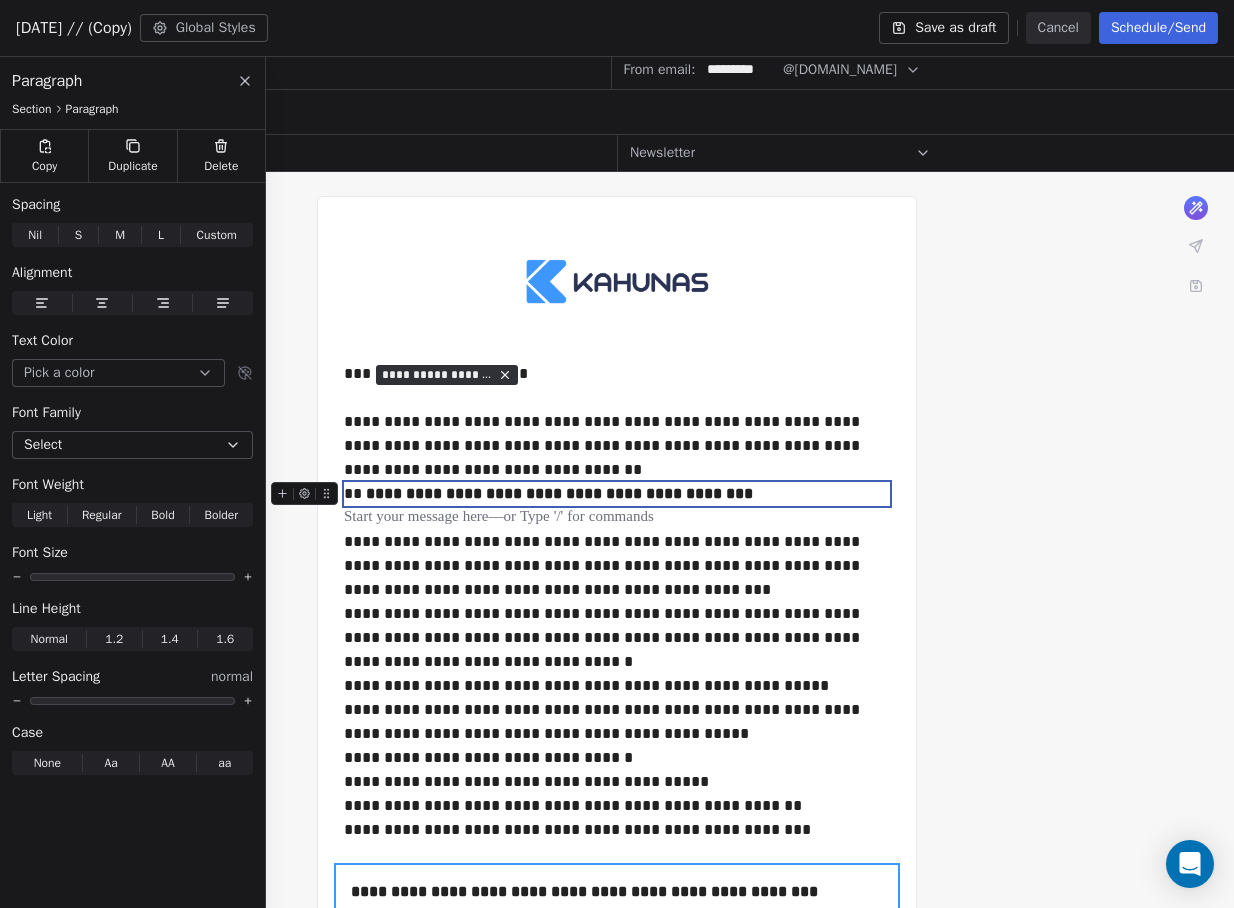 click on "**********" at bounding box center (559, 493) 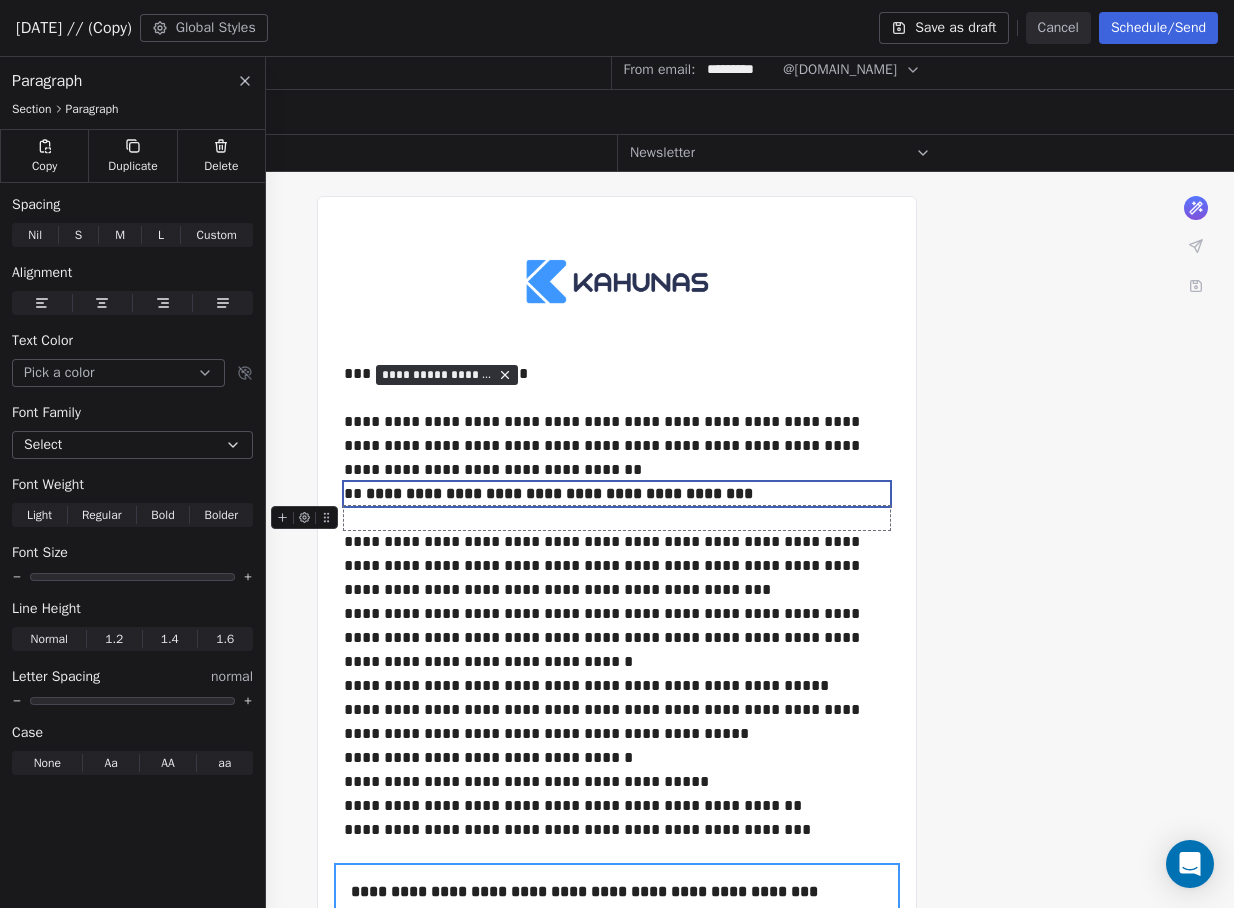 click at bounding box center [617, 518] 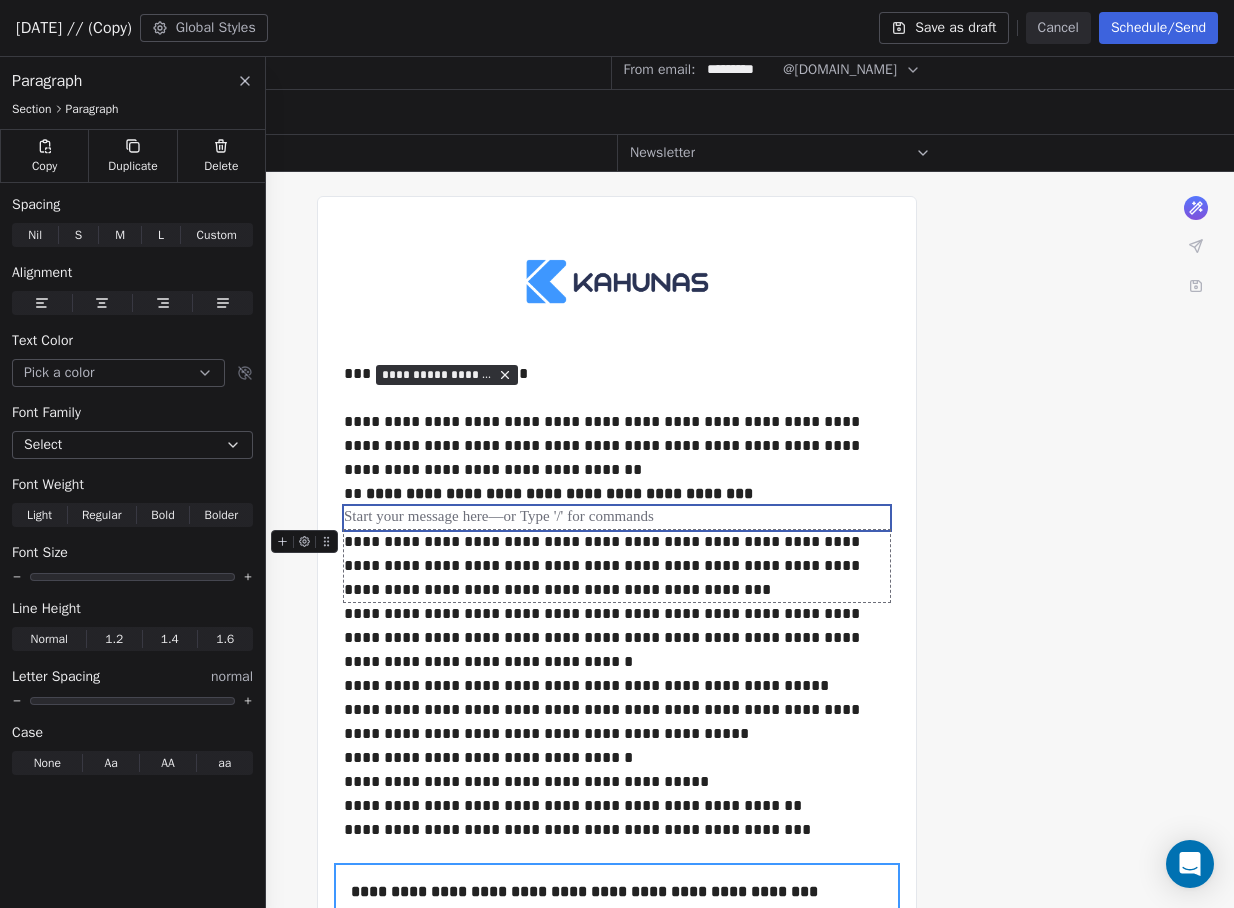click on "**********" at bounding box center (617, 566) 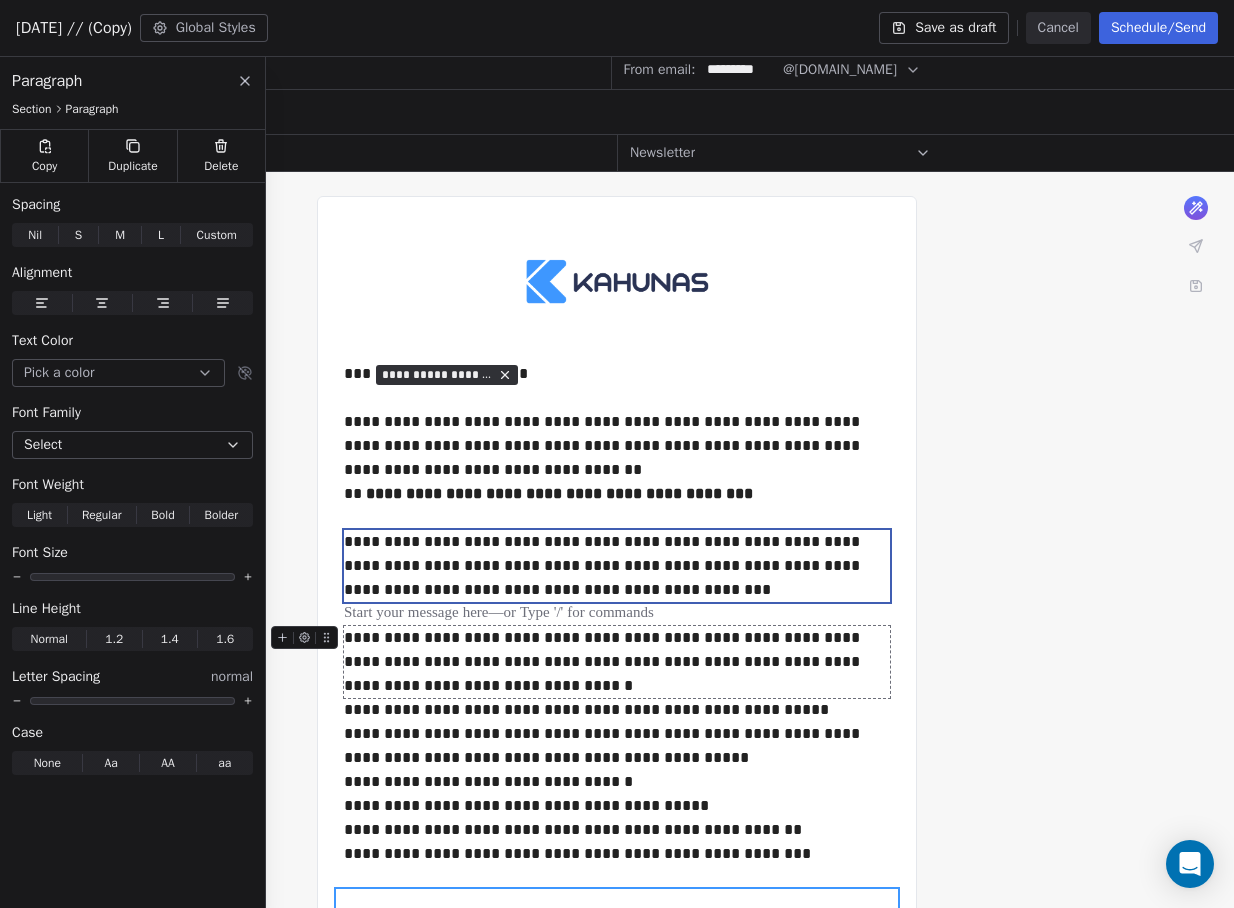 click on "**********" at bounding box center (617, 662) 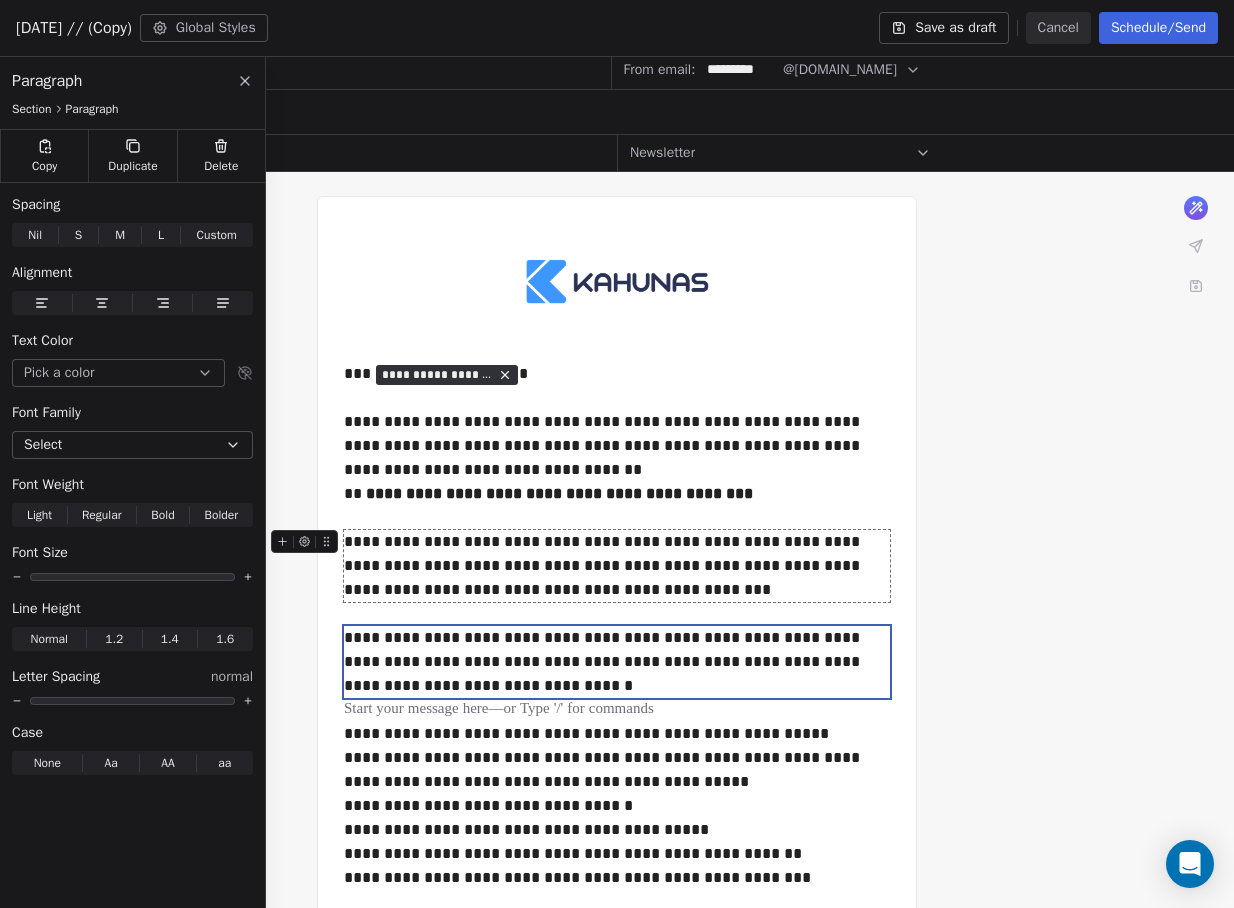 click on "**********" at bounding box center (617, 566) 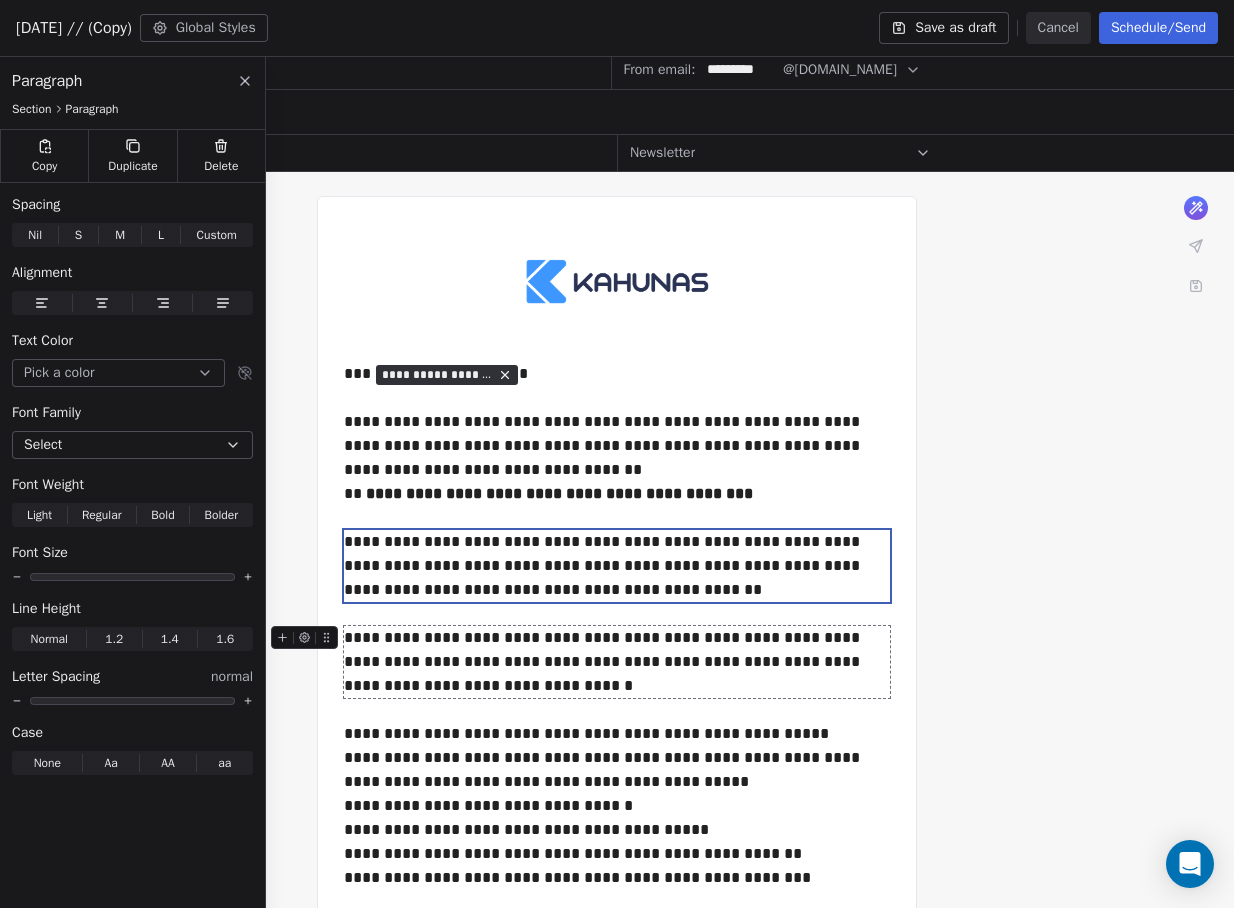 click on "**********" at bounding box center (617, 662) 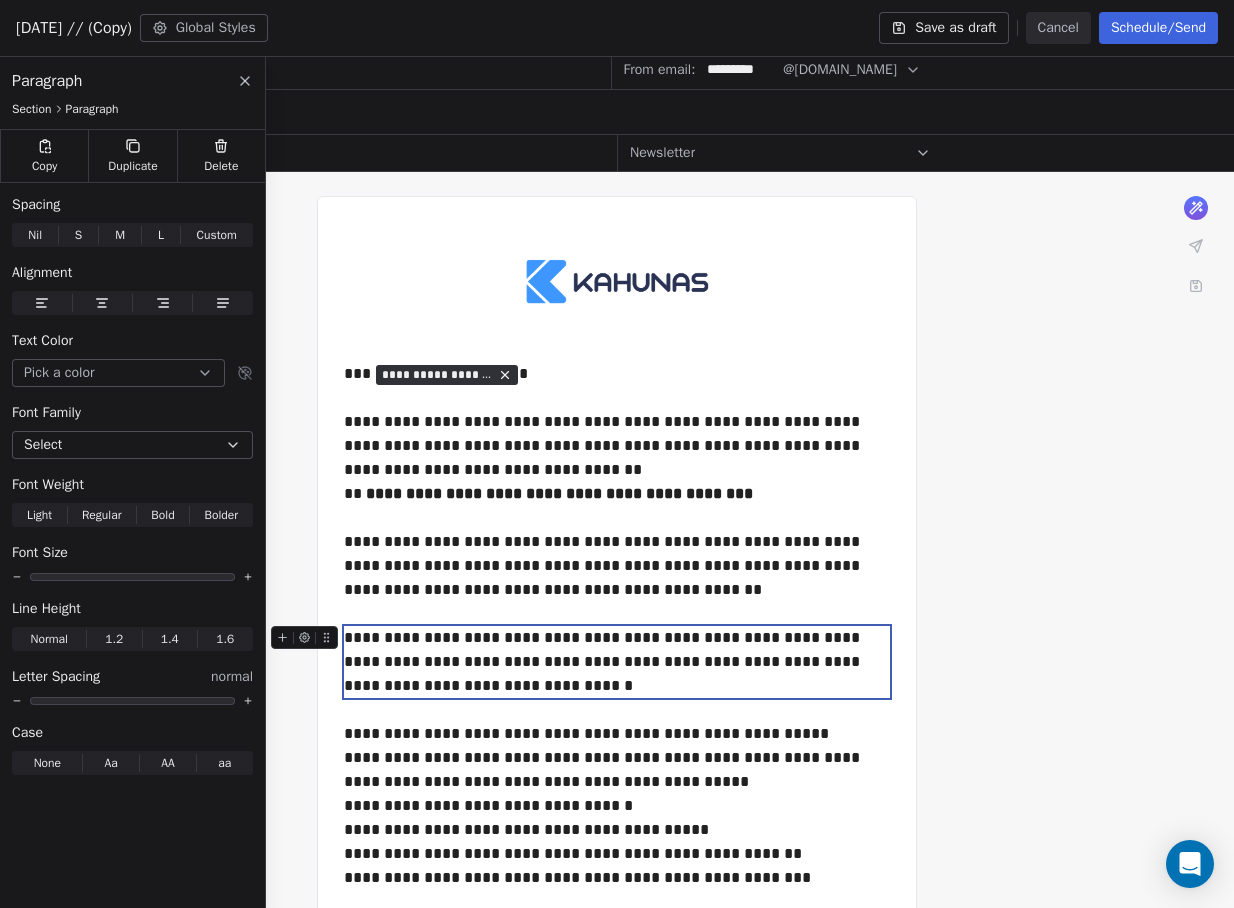 click on "**********" at bounding box center (617, 662) 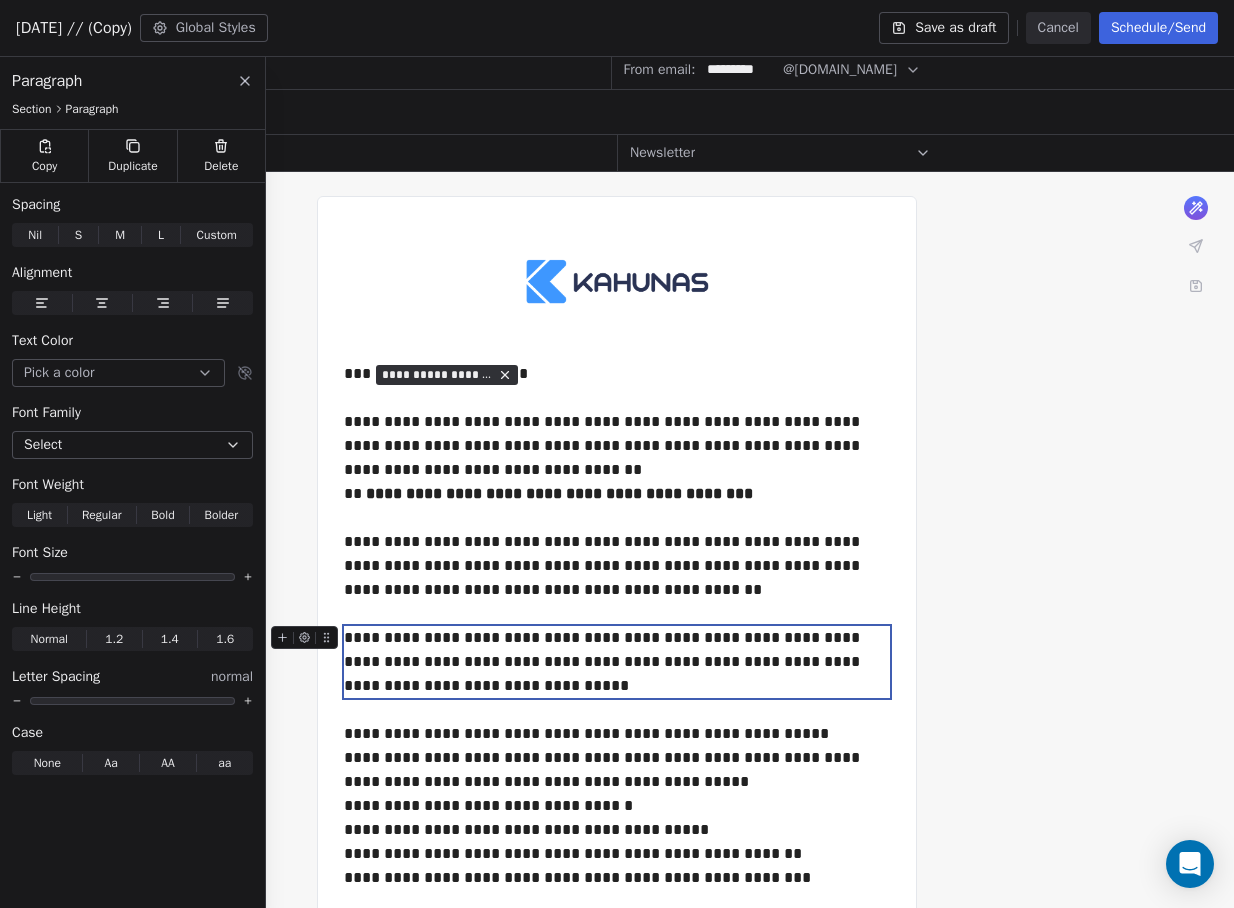 click on "**********" at bounding box center (617, 662) 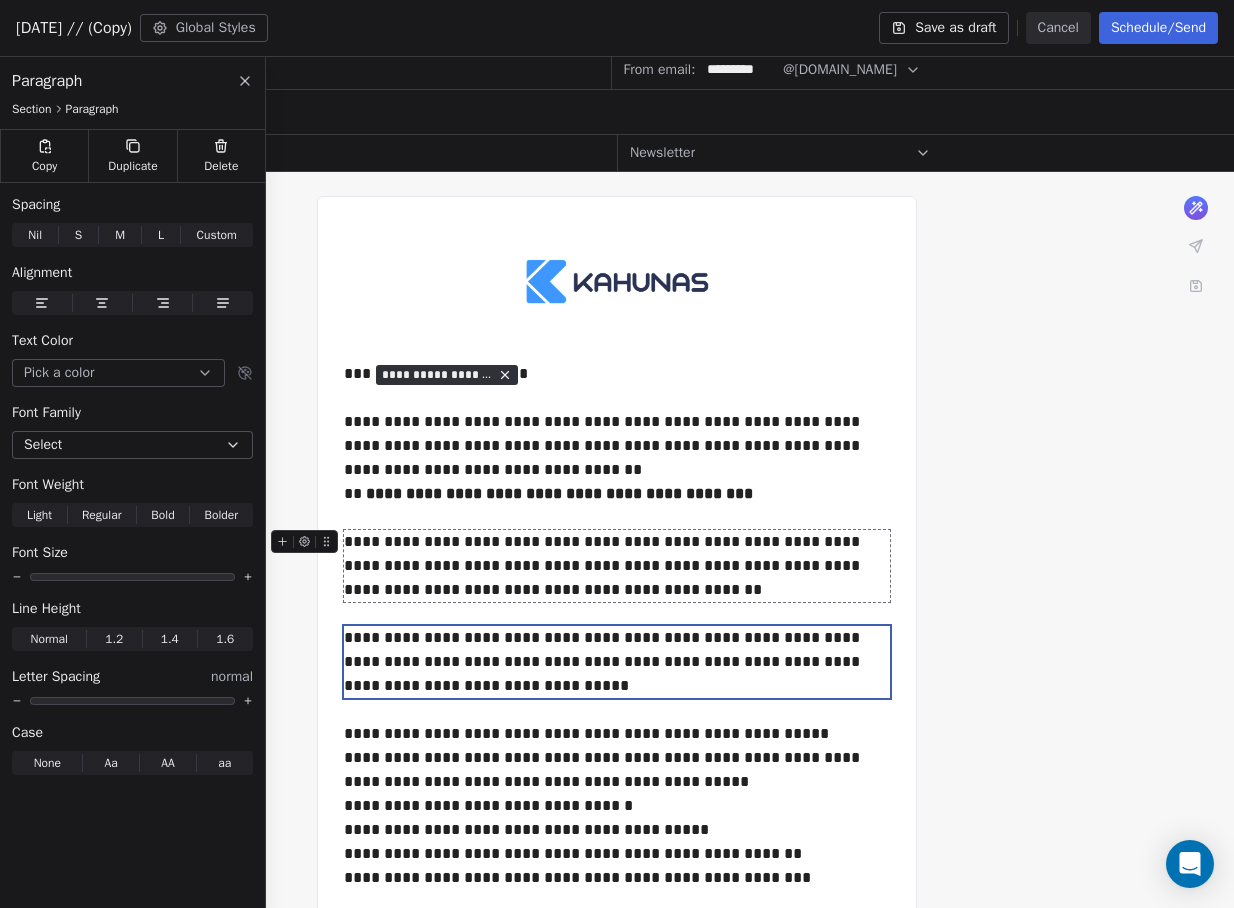 click on "**********" at bounding box center [617, 1004] 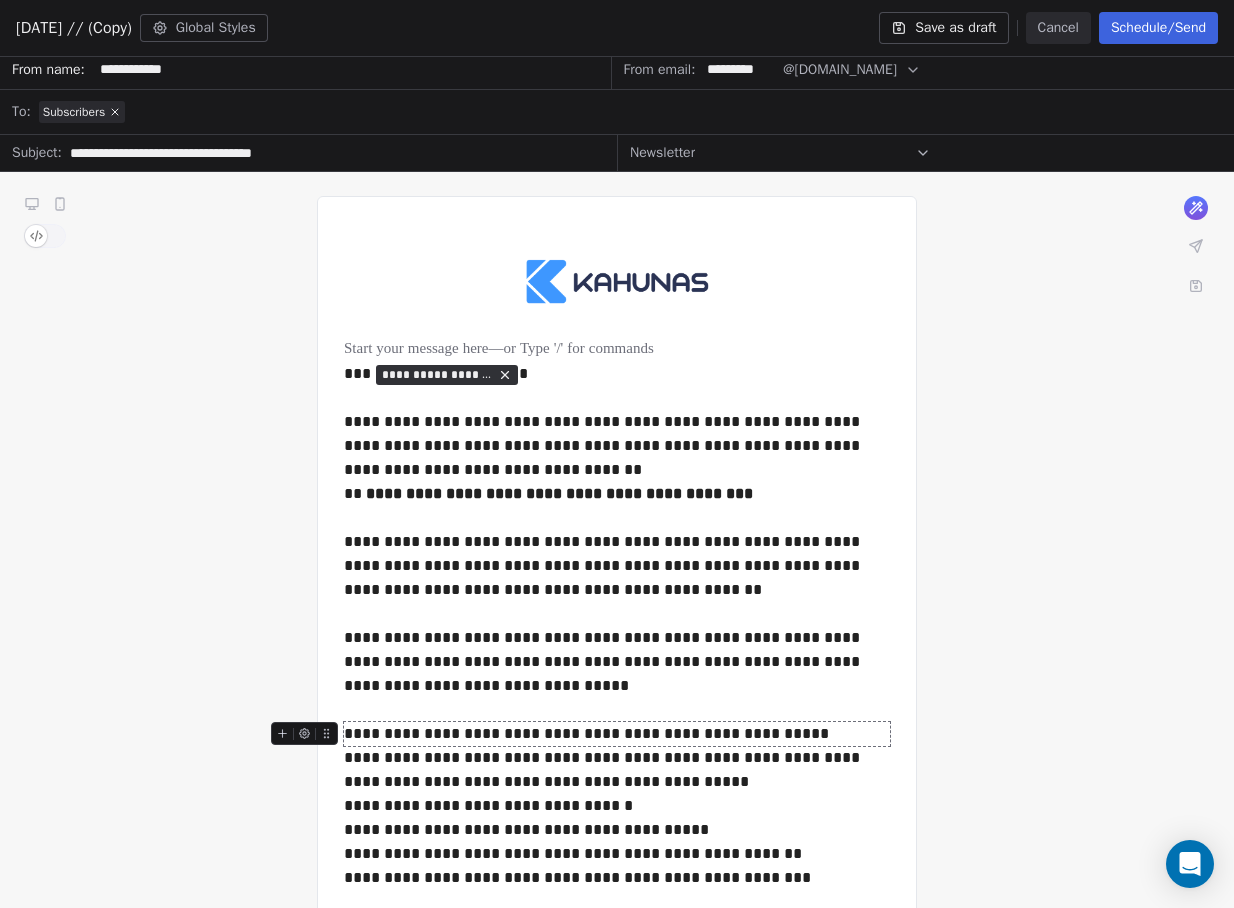 click on "**********" at bounding box center (617, 734) 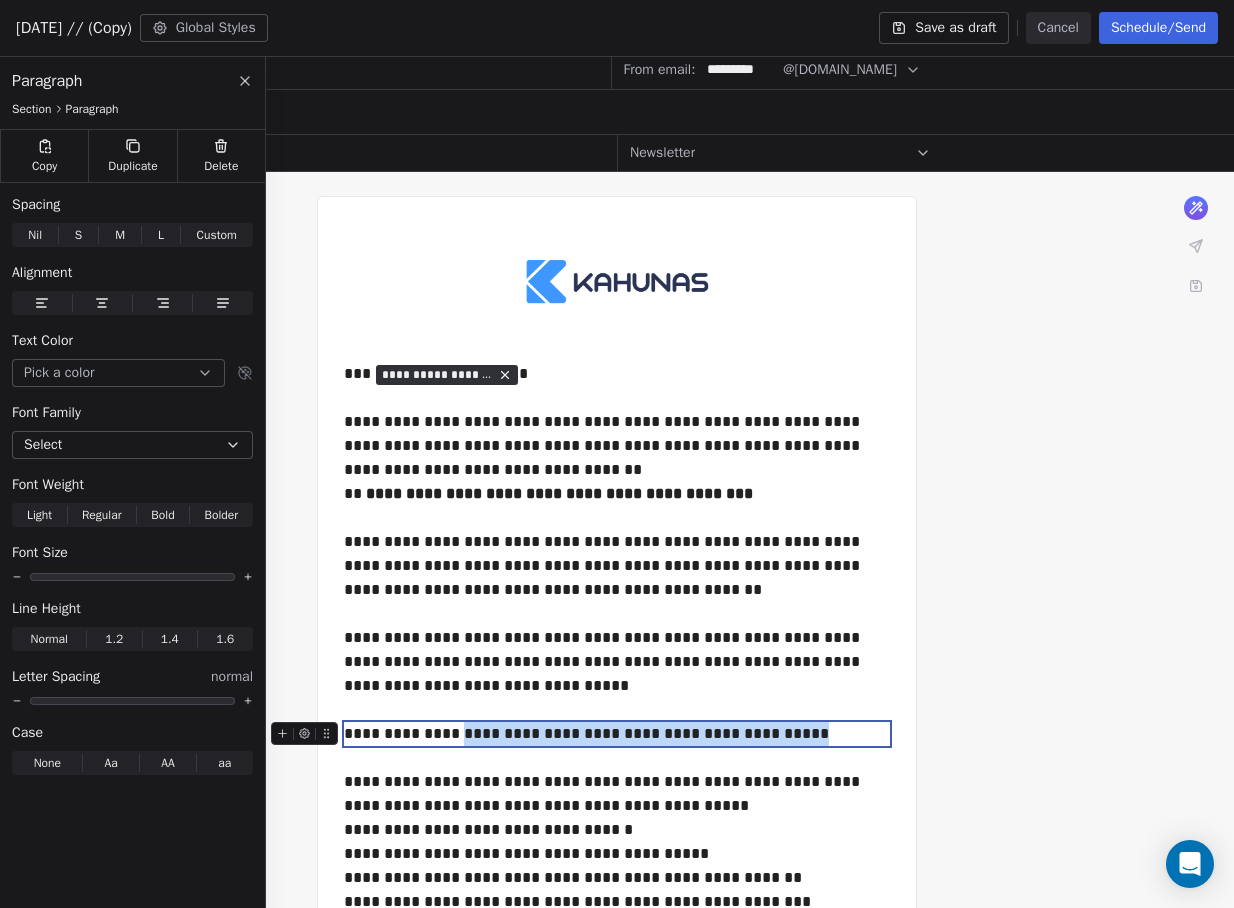 drag, startPoint x: 793, startPoint y: 735, endPoint x: 452, endPoint y: 736, distance: 341.00146 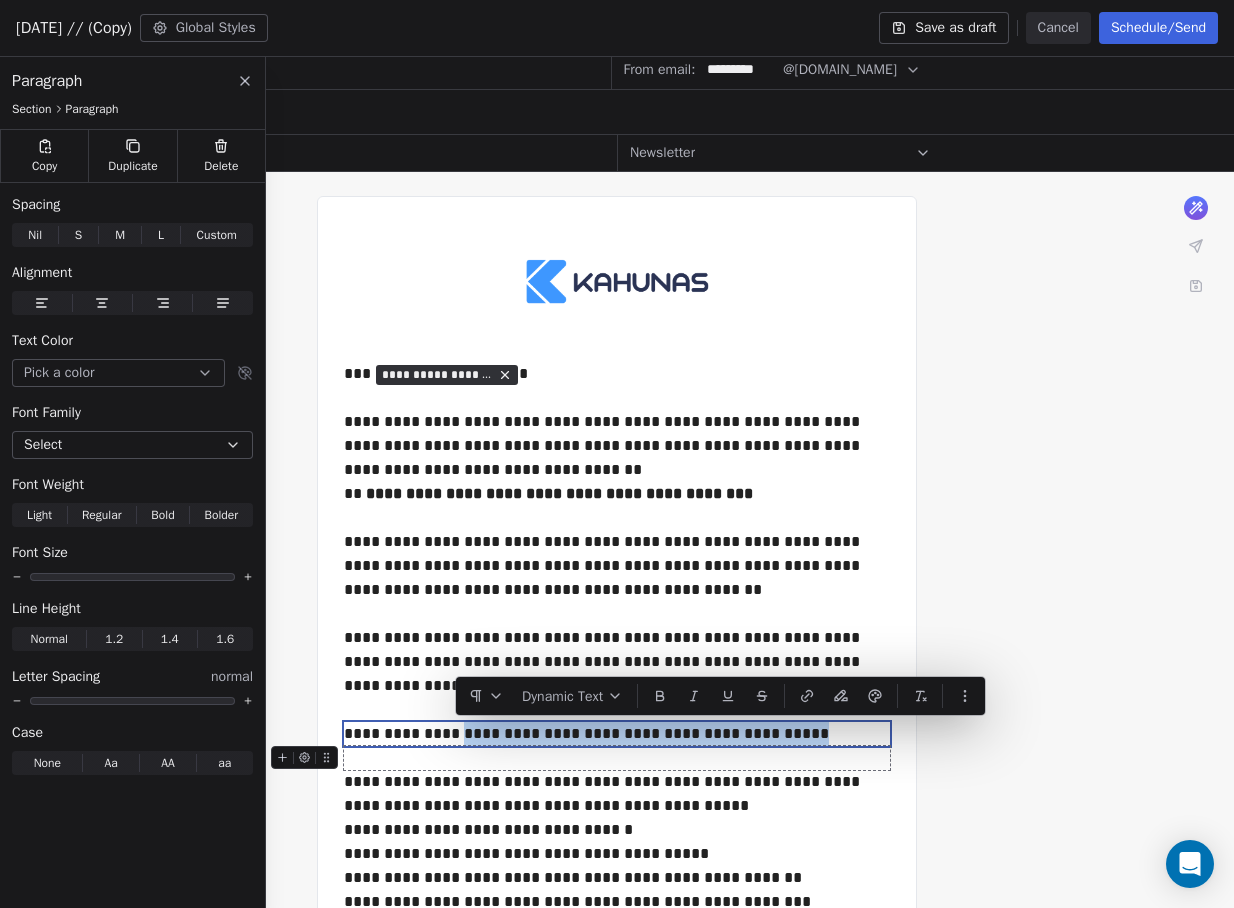 click on "**********" at bounding box center [617, 734] 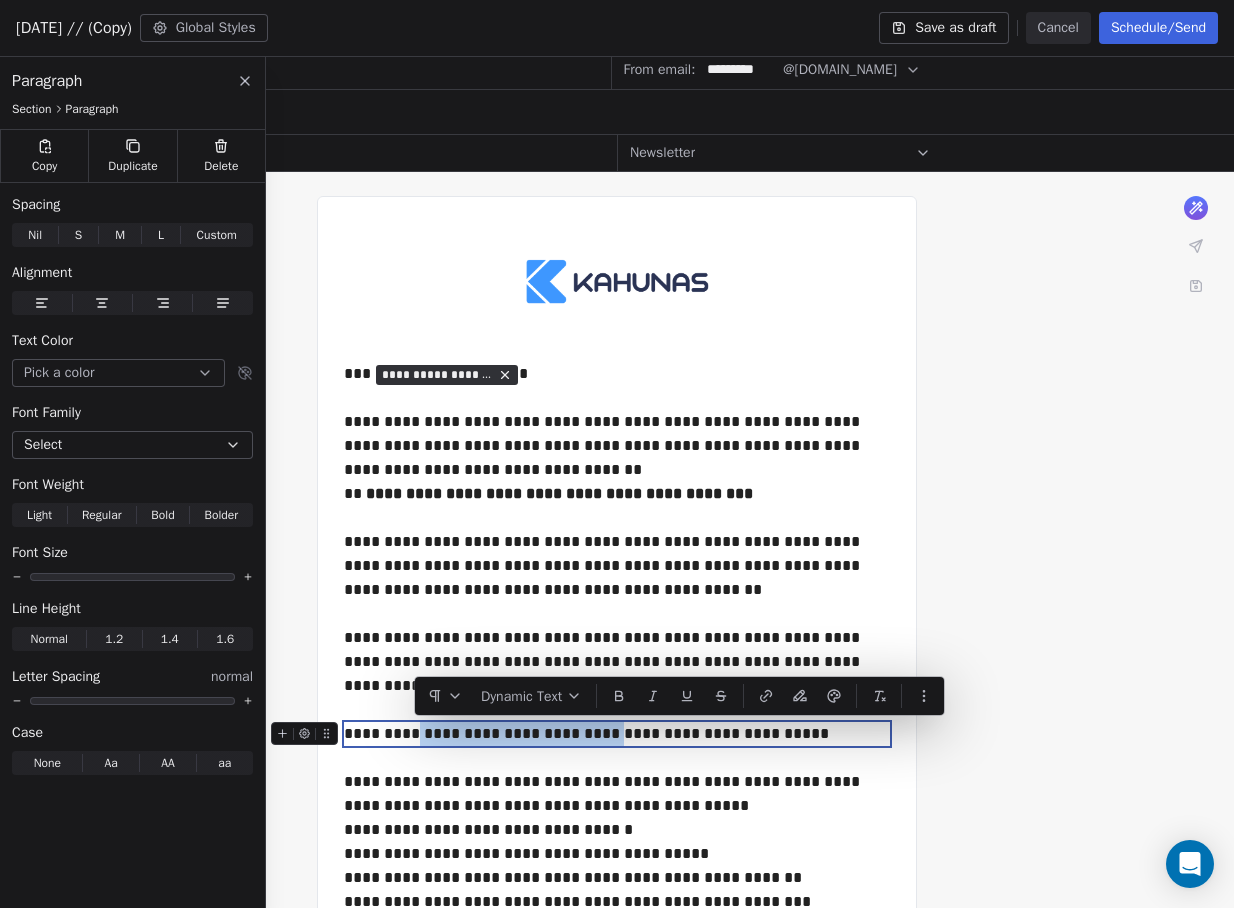 drag, startPoint x: 415, startPoint y: 733, endPoint x: 591, endPoint y: 740, distance: 176.13914 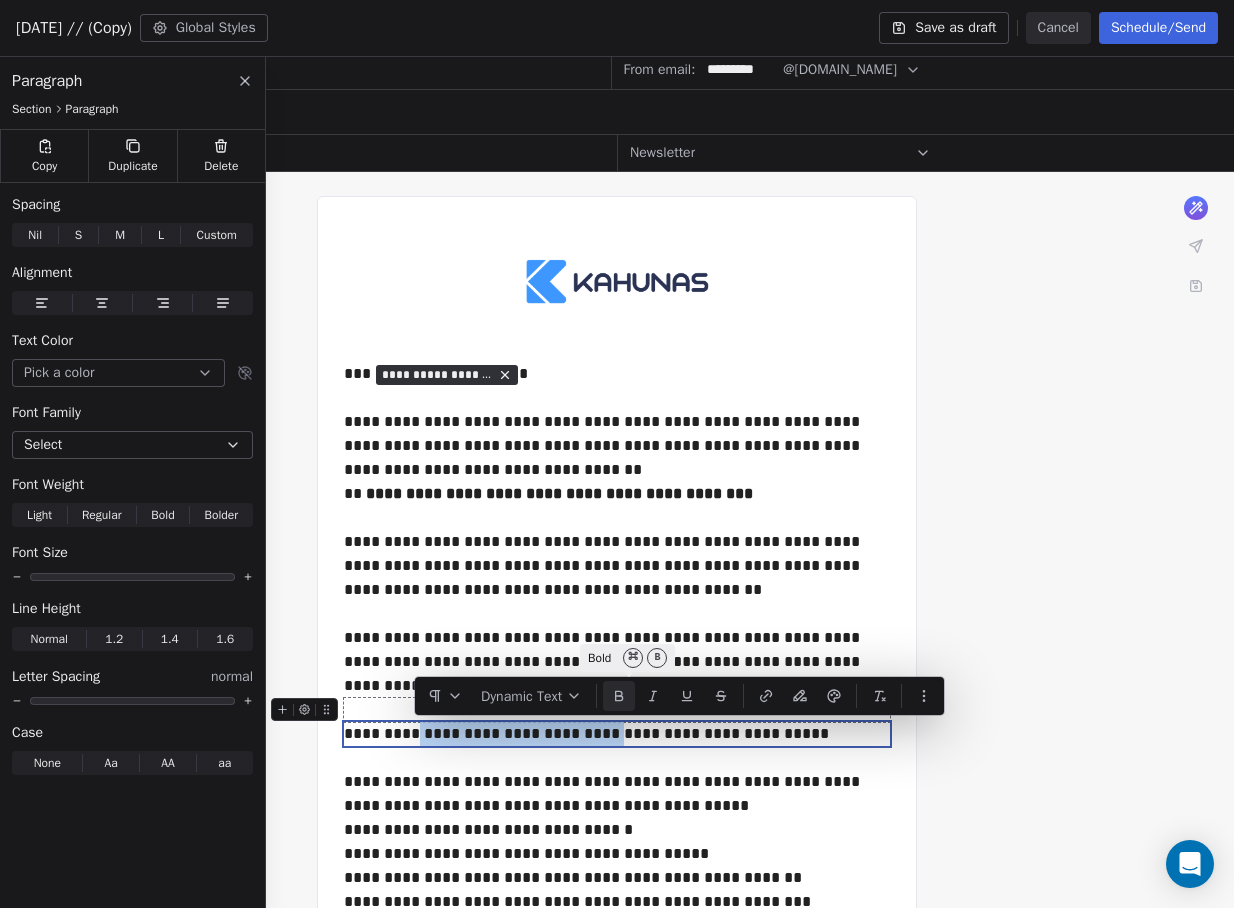 click 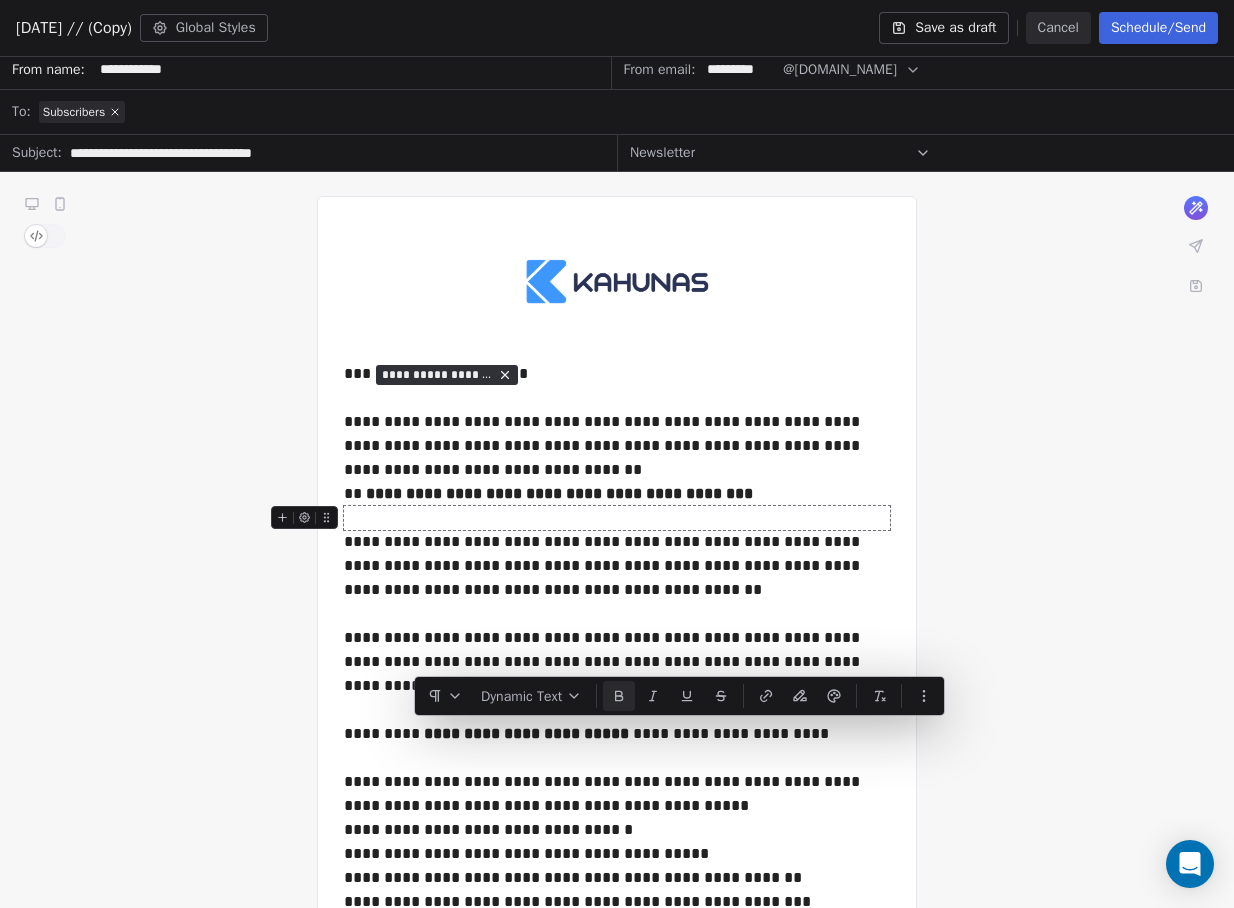 click at bounding box center [617, 518] 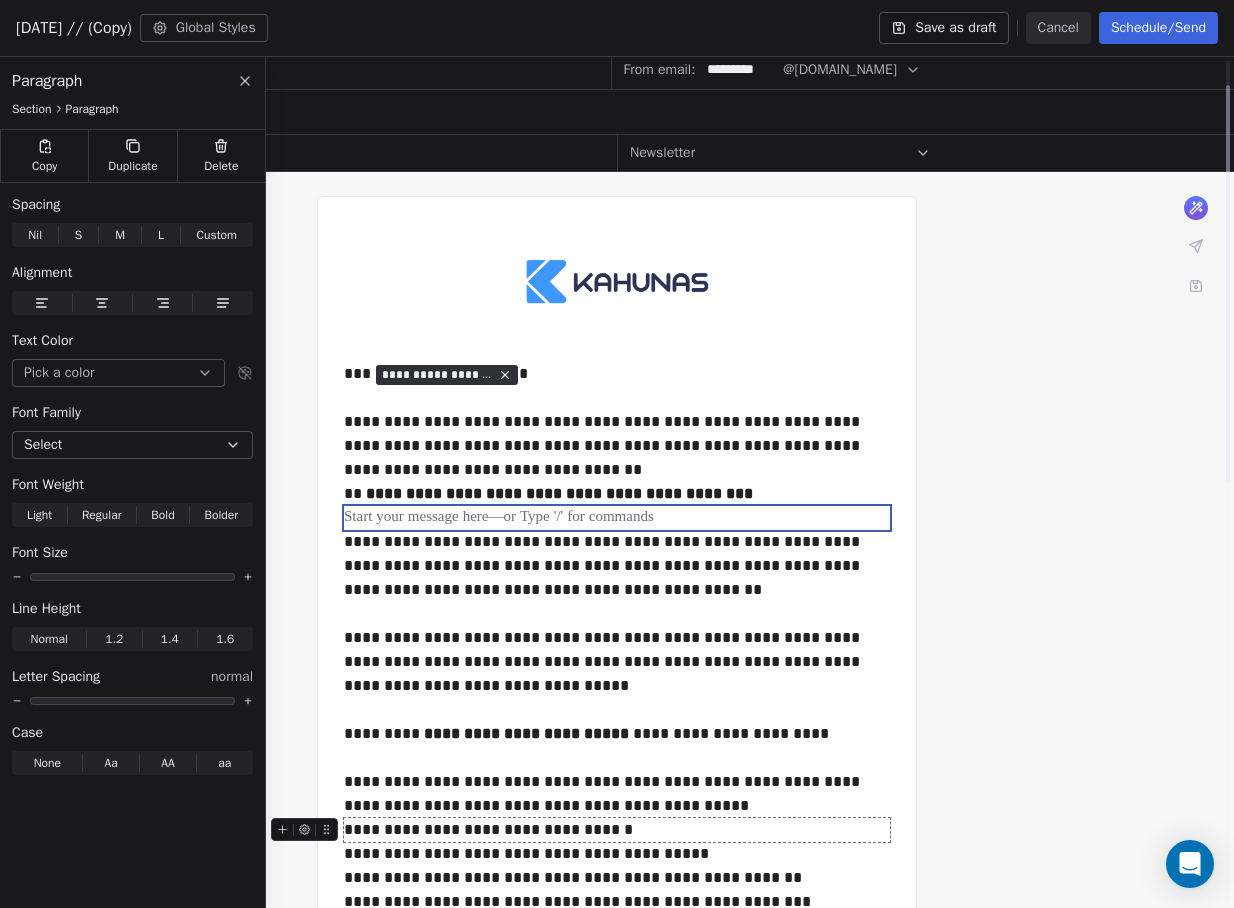scroll, scrollTop: 143, scrollLeft: 0, axis: vertical 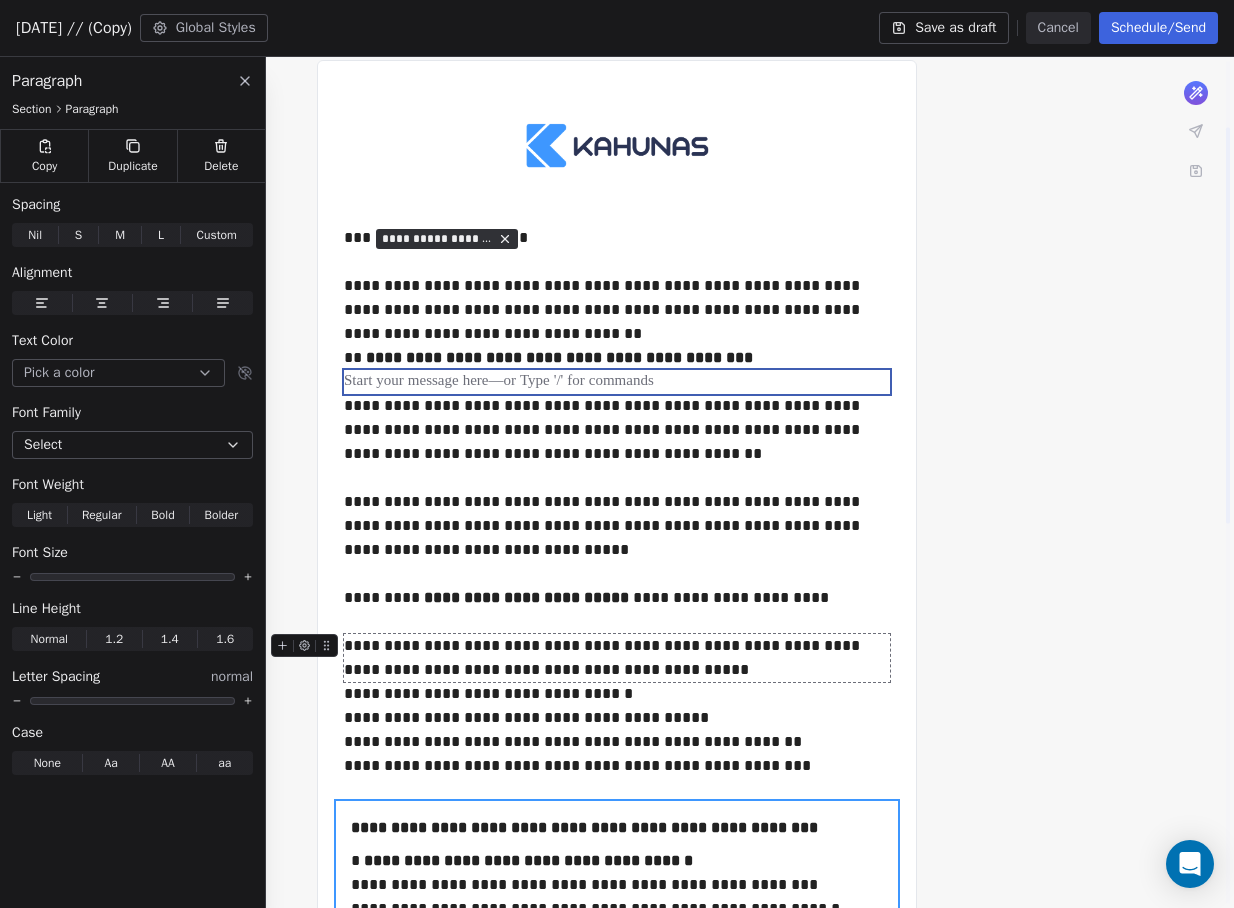 click on "**********" at bounding box center (617, 658) 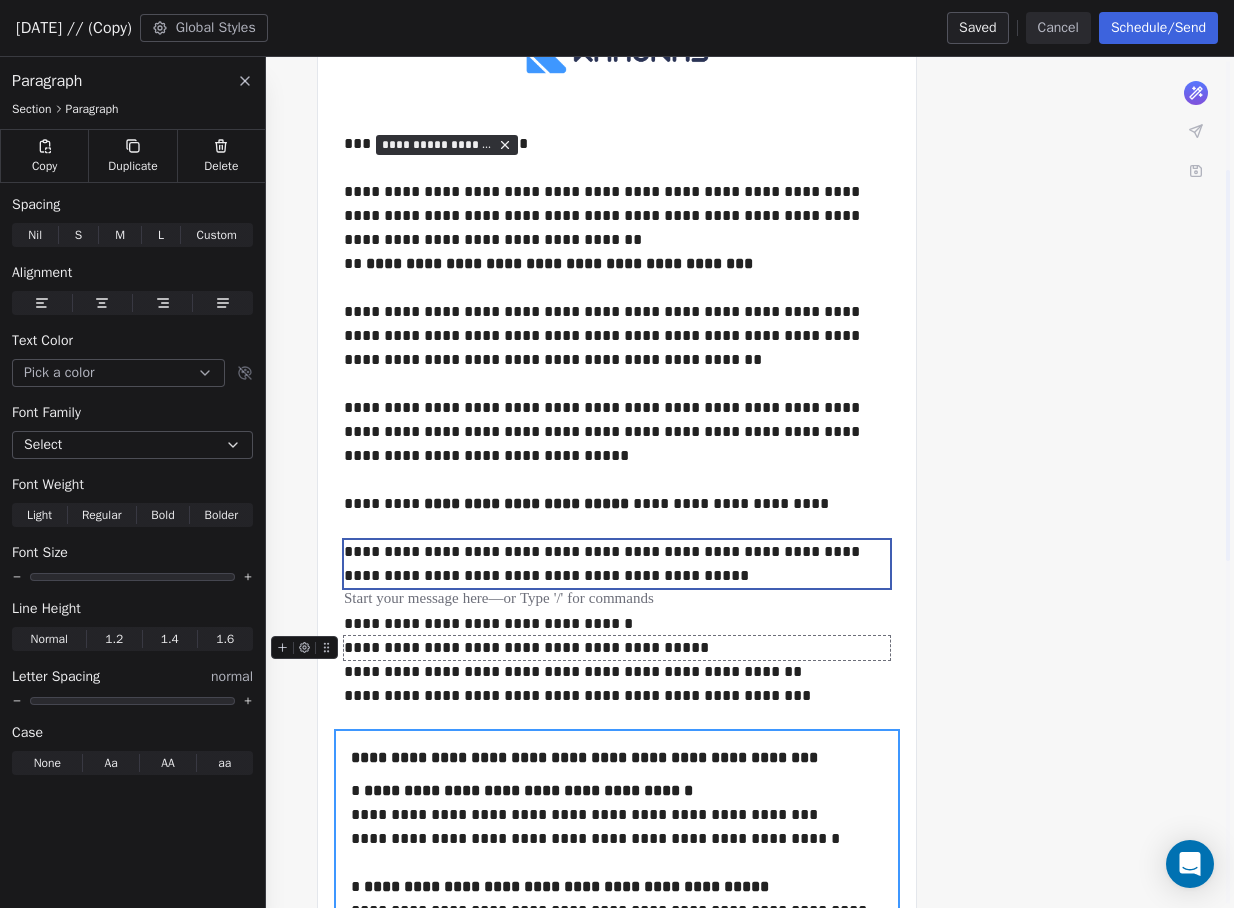 scroll, scrollTop: 351, scrollLeft: 0, axis: vertical 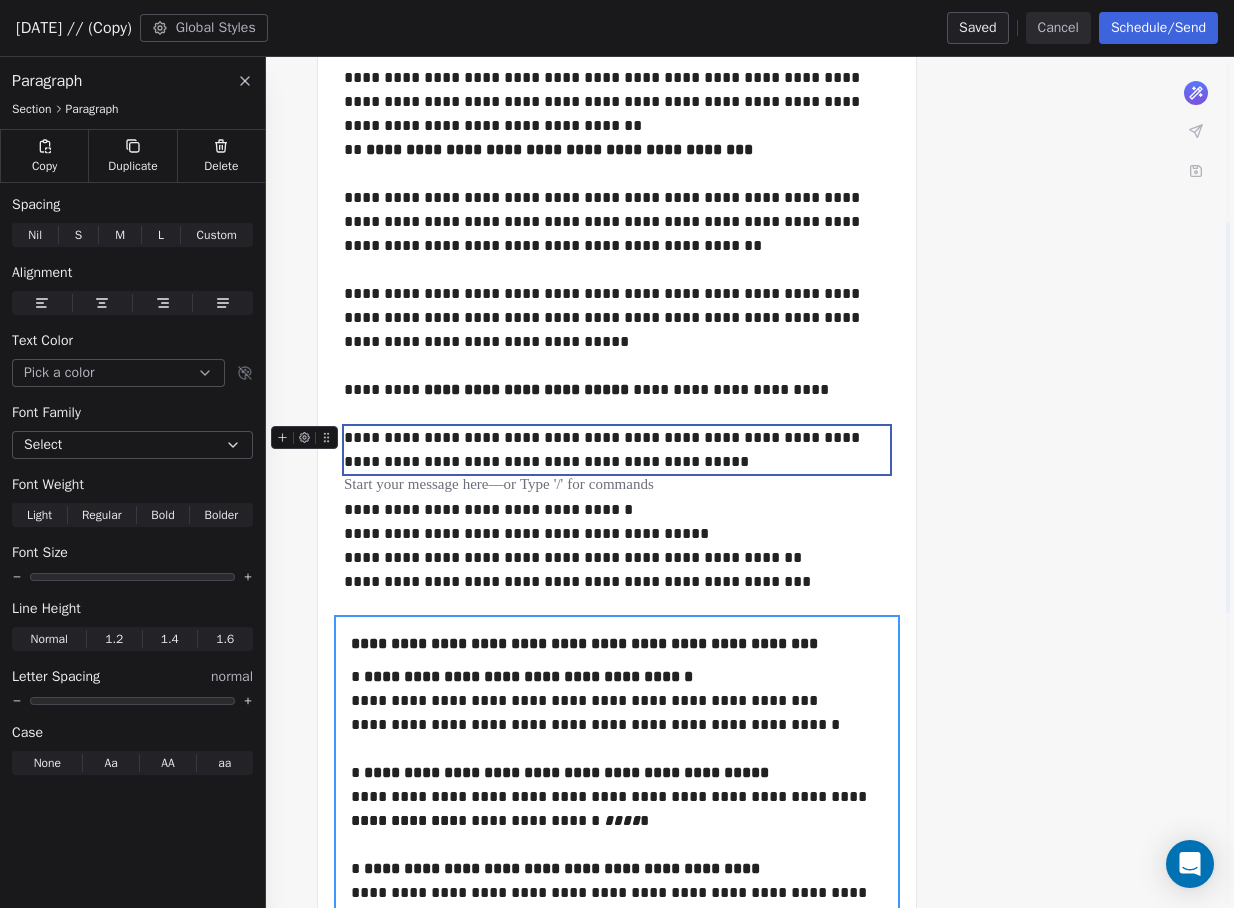 click on "**********" at bounding box center [617, 450] 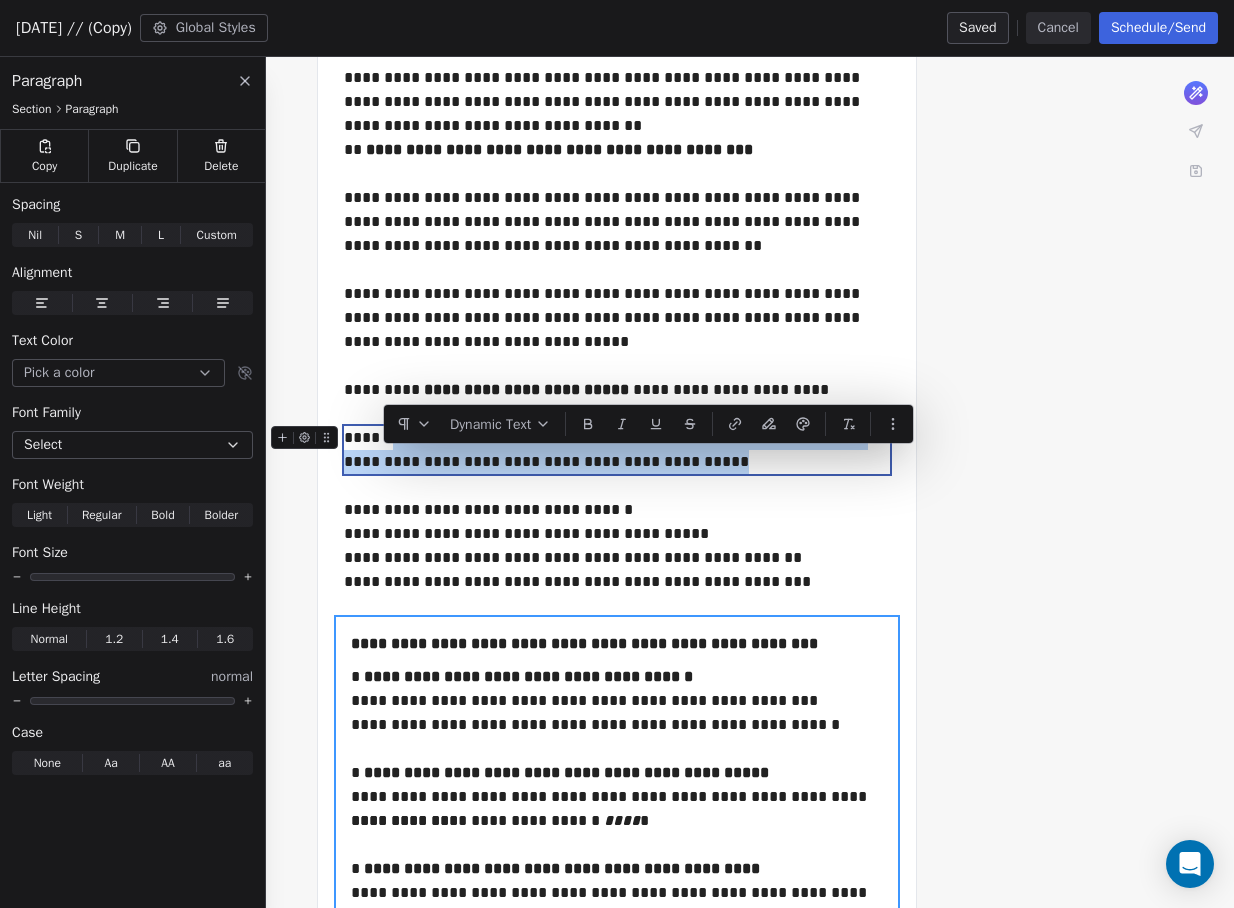 drag, startPoint x: 681, startPoint y: 462, endPoint x: 383, endPoint y: 448, distance: 298.32867 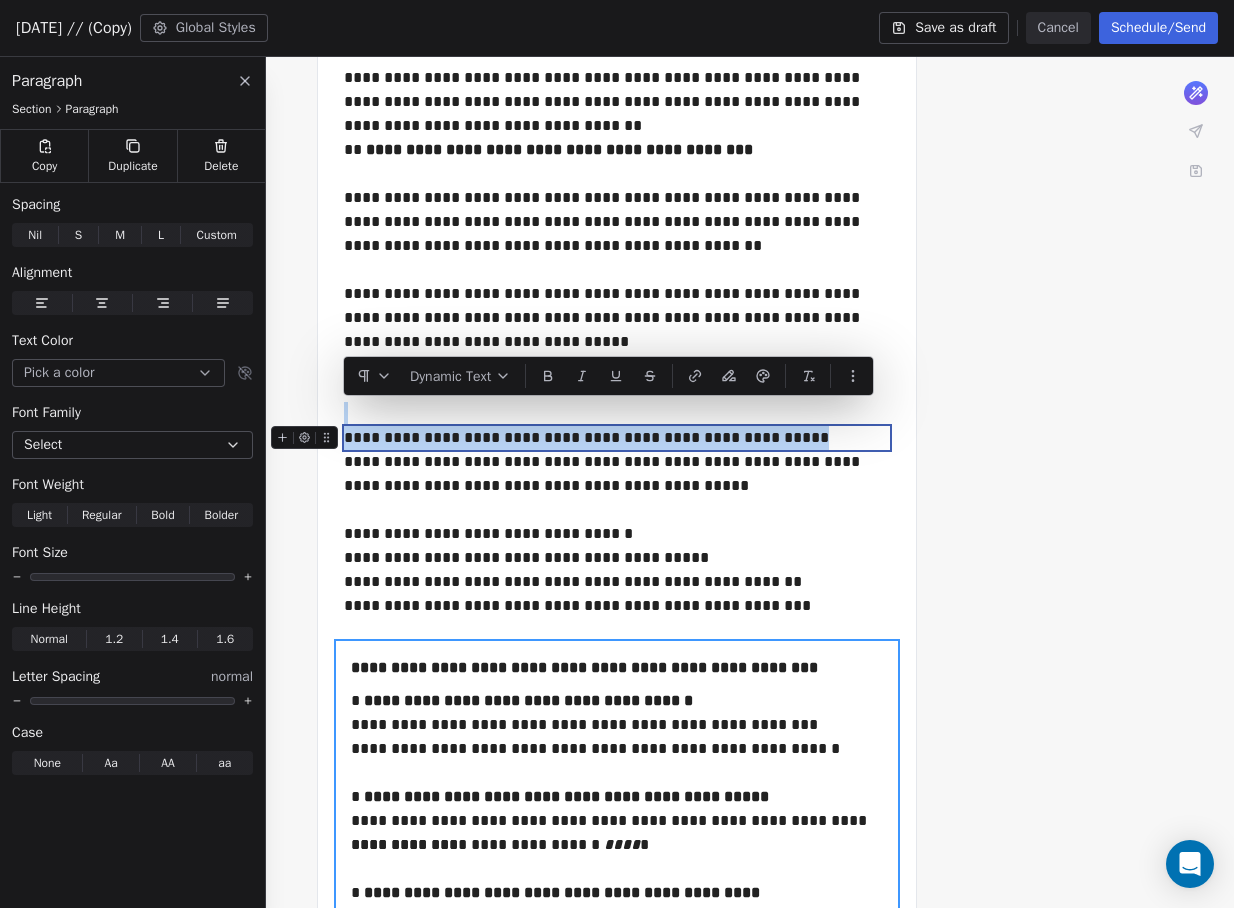 drag, startPoint x: 792, startPoint y: 431, endPoint x: 405, endPoint y: 425, distance: 387.0465 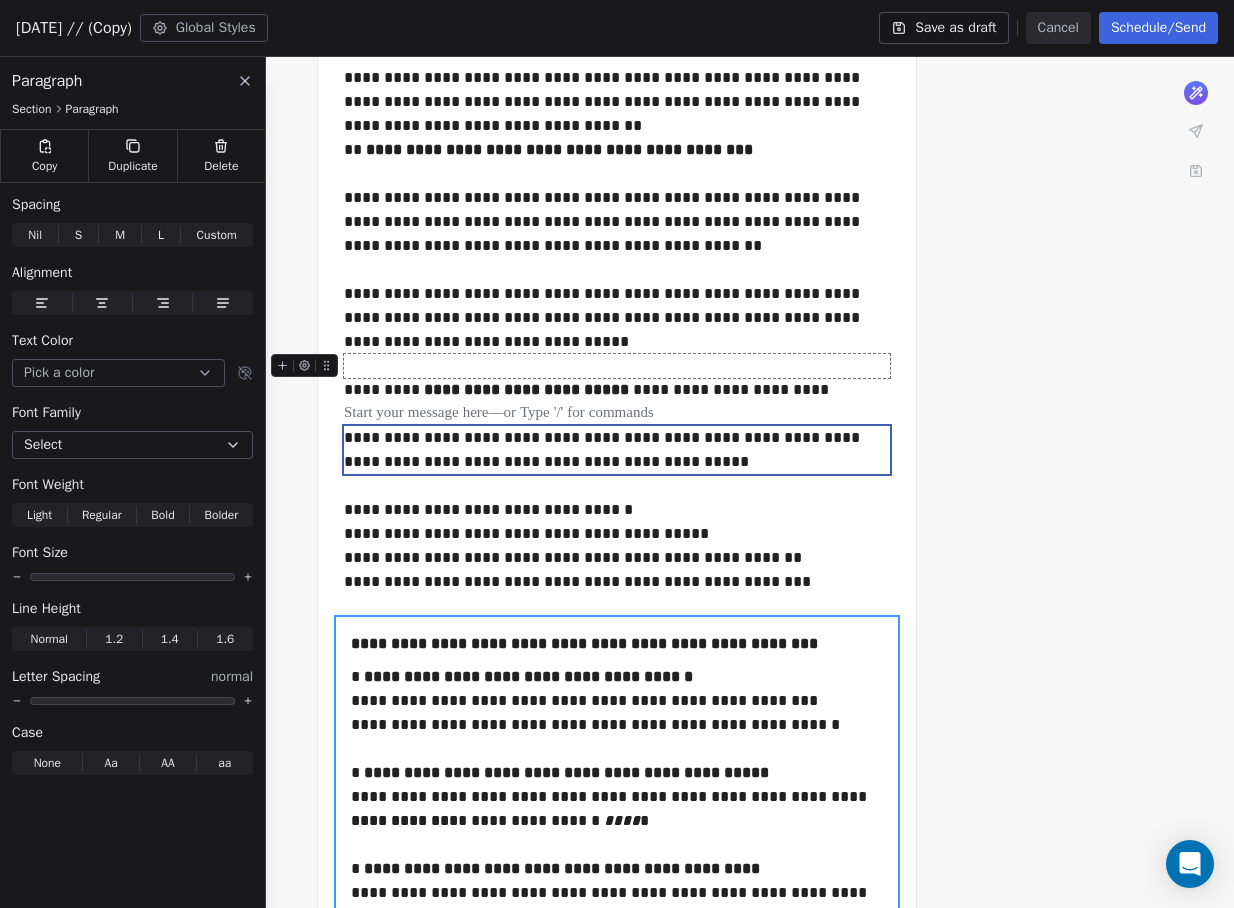 click at bounding box center (617, 366) 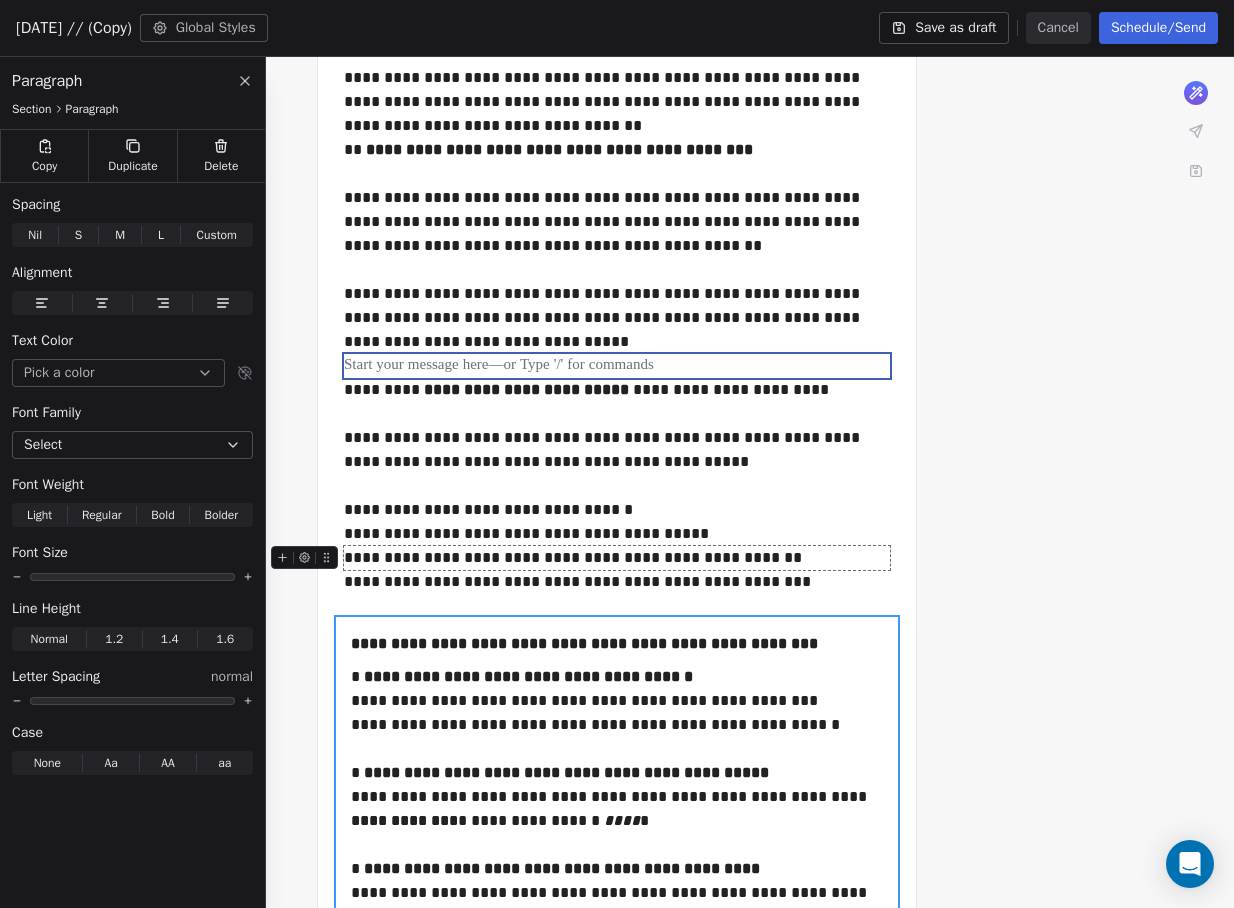 click on "**********" at bounding box center [617, 558] 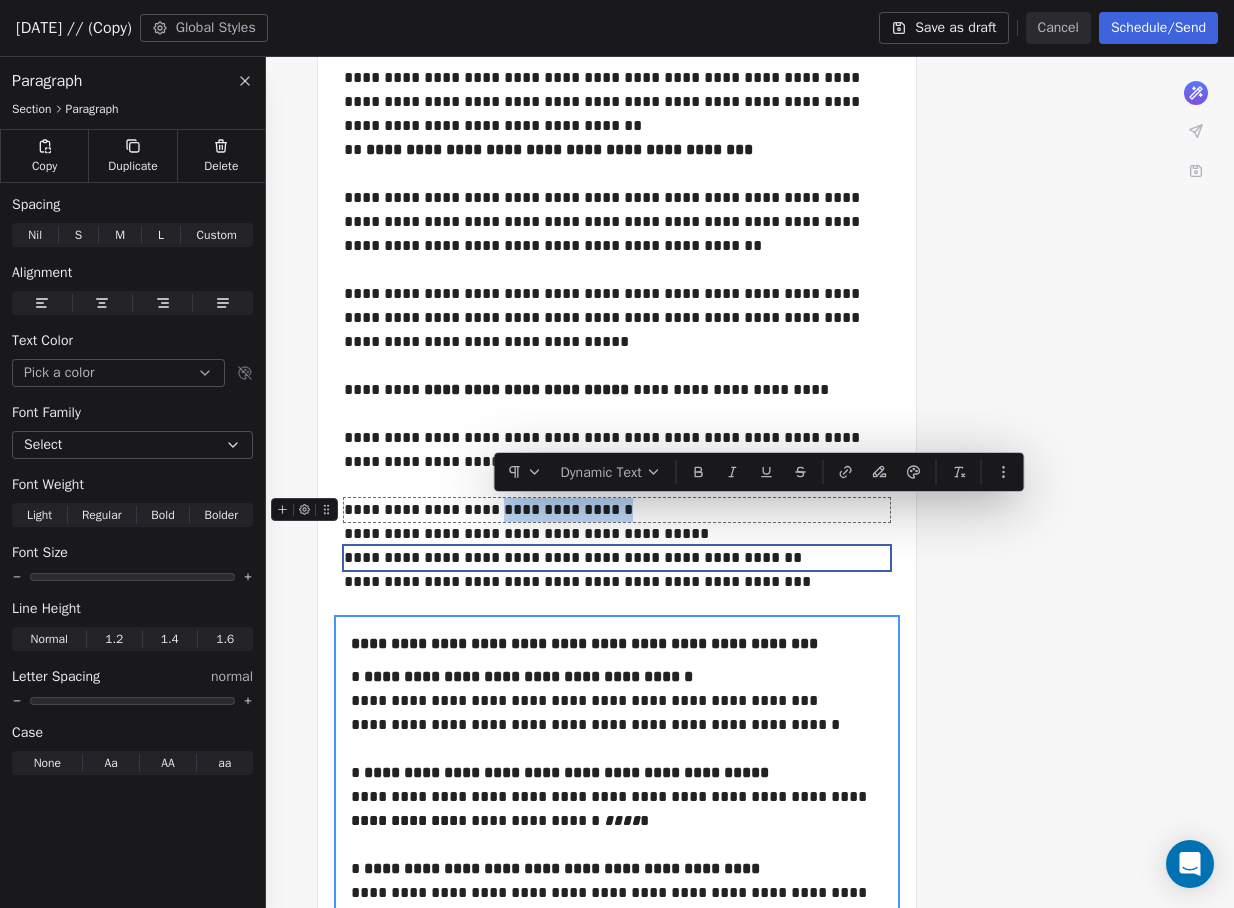 drag, startPoint x: 617, startPoint y: 510, endPoint x: 494, endPoint y: 510, distance: 123 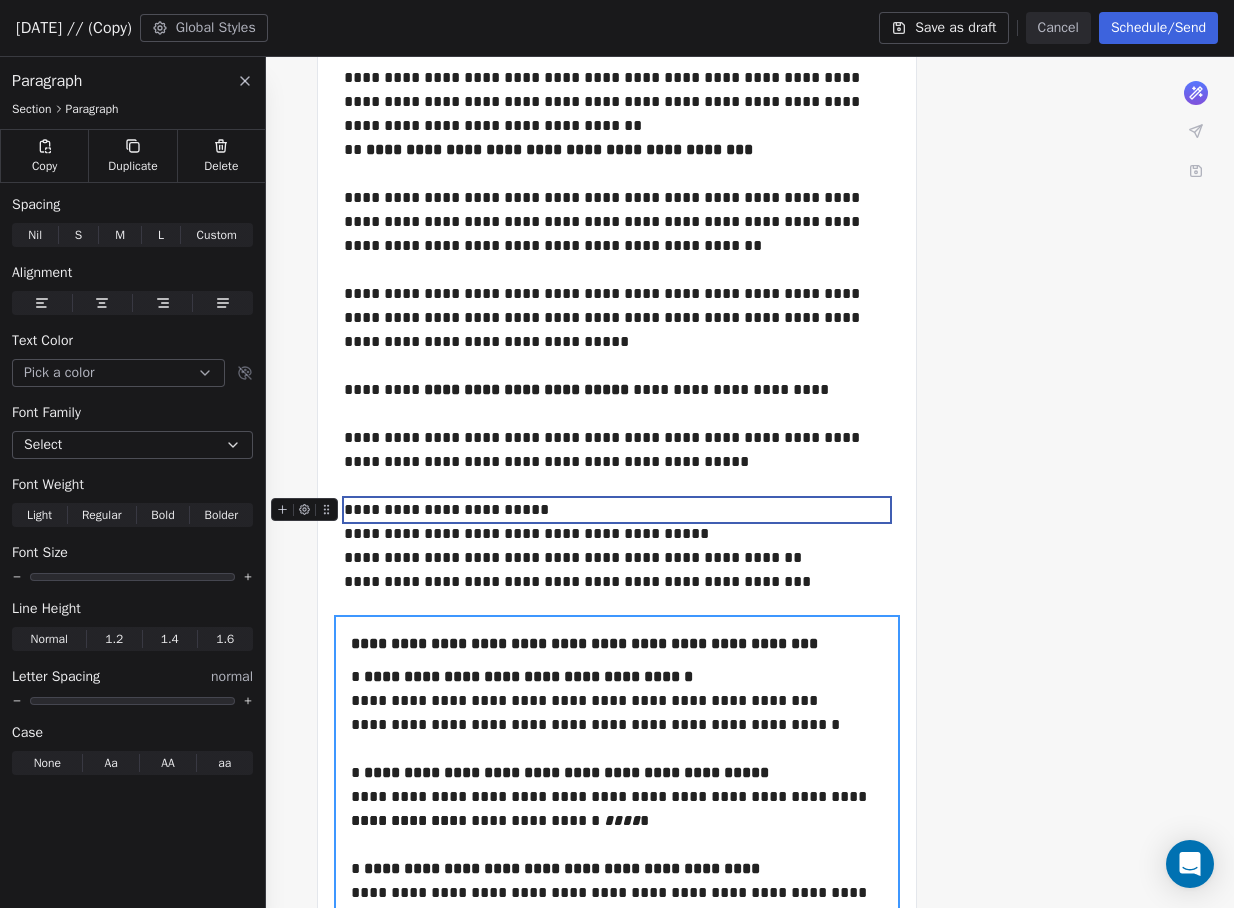 click on "**********" at bounding box center (617, 510) 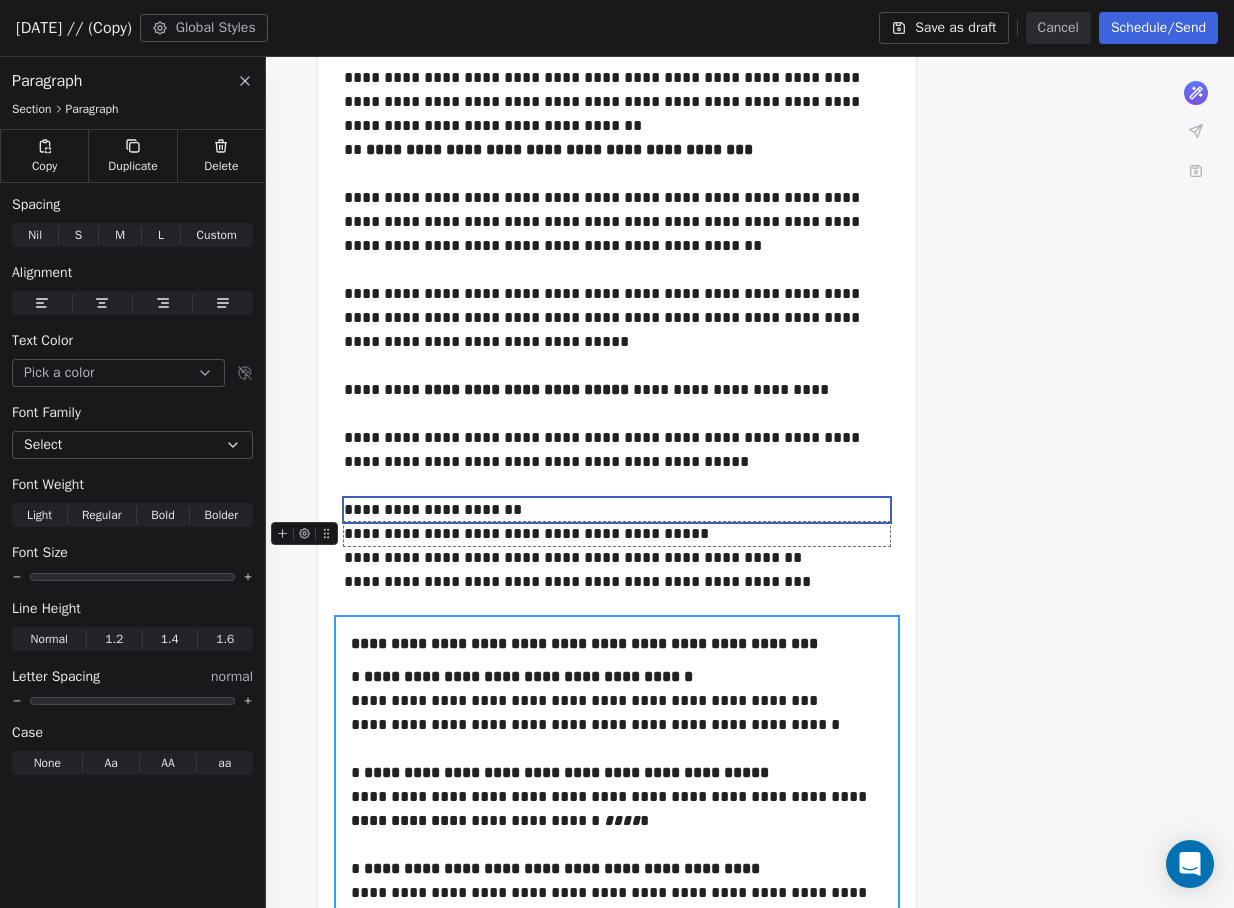 click on "**********" at bounding box center (617, 534) 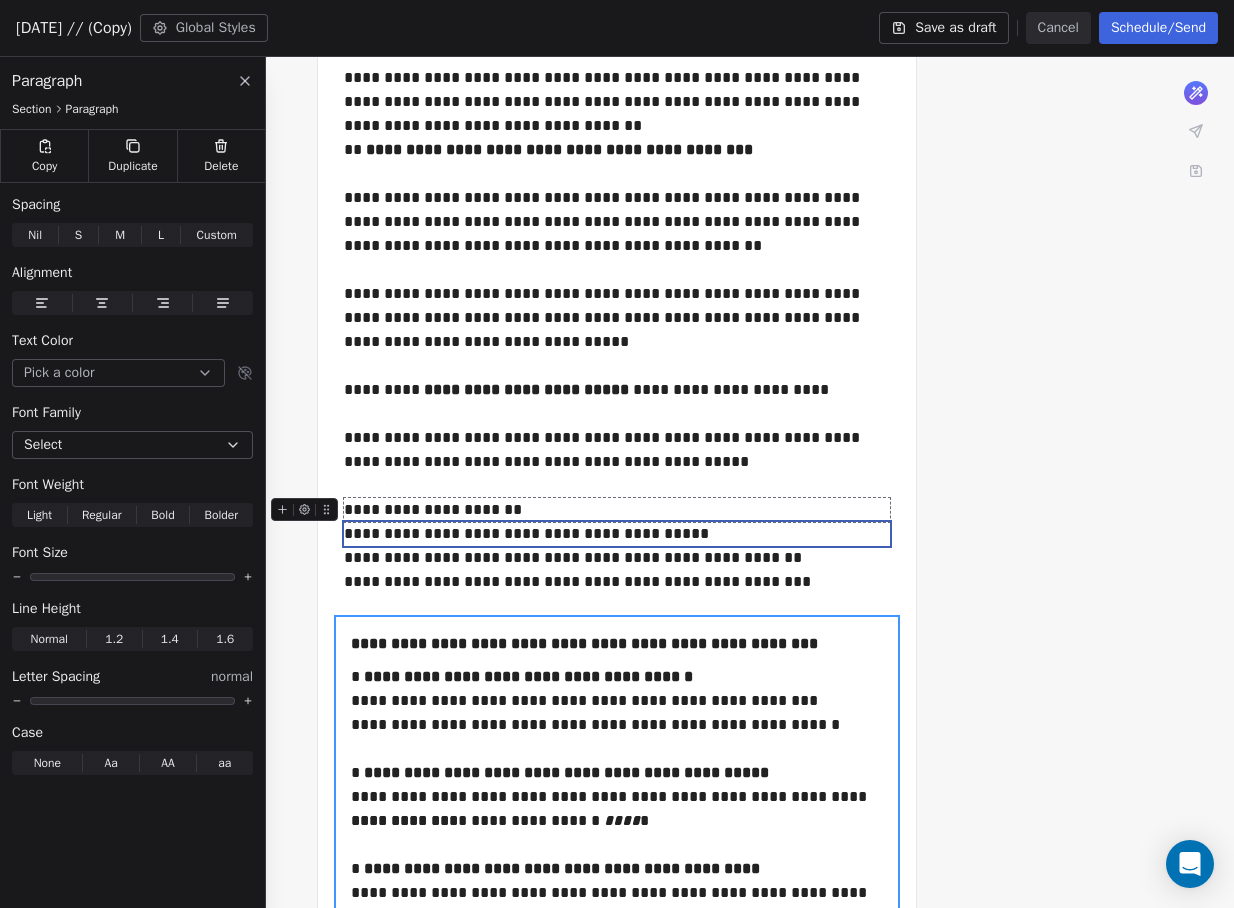 click on "**********" at bounding box center (617, 510) 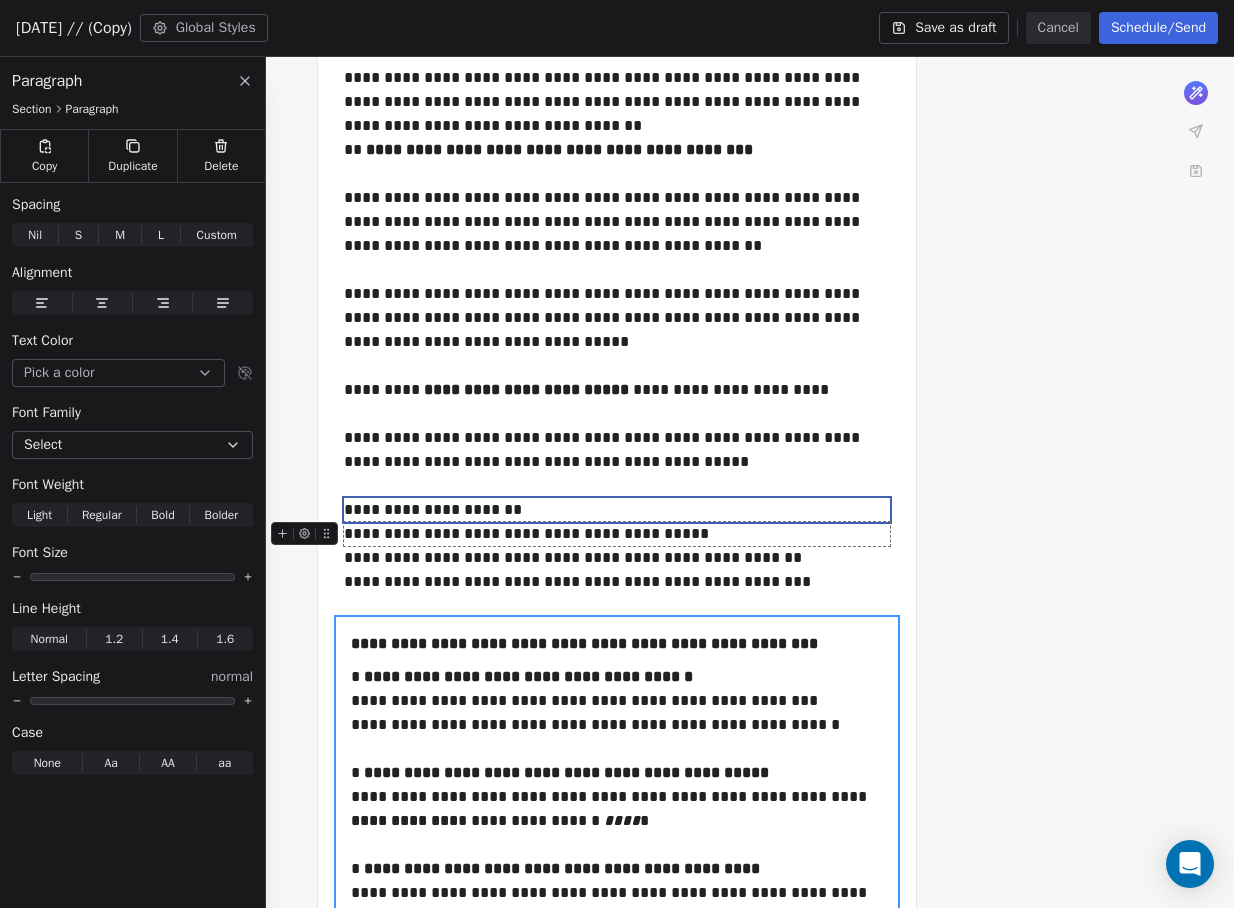 click on "**********" at bounding box center [617, 534] 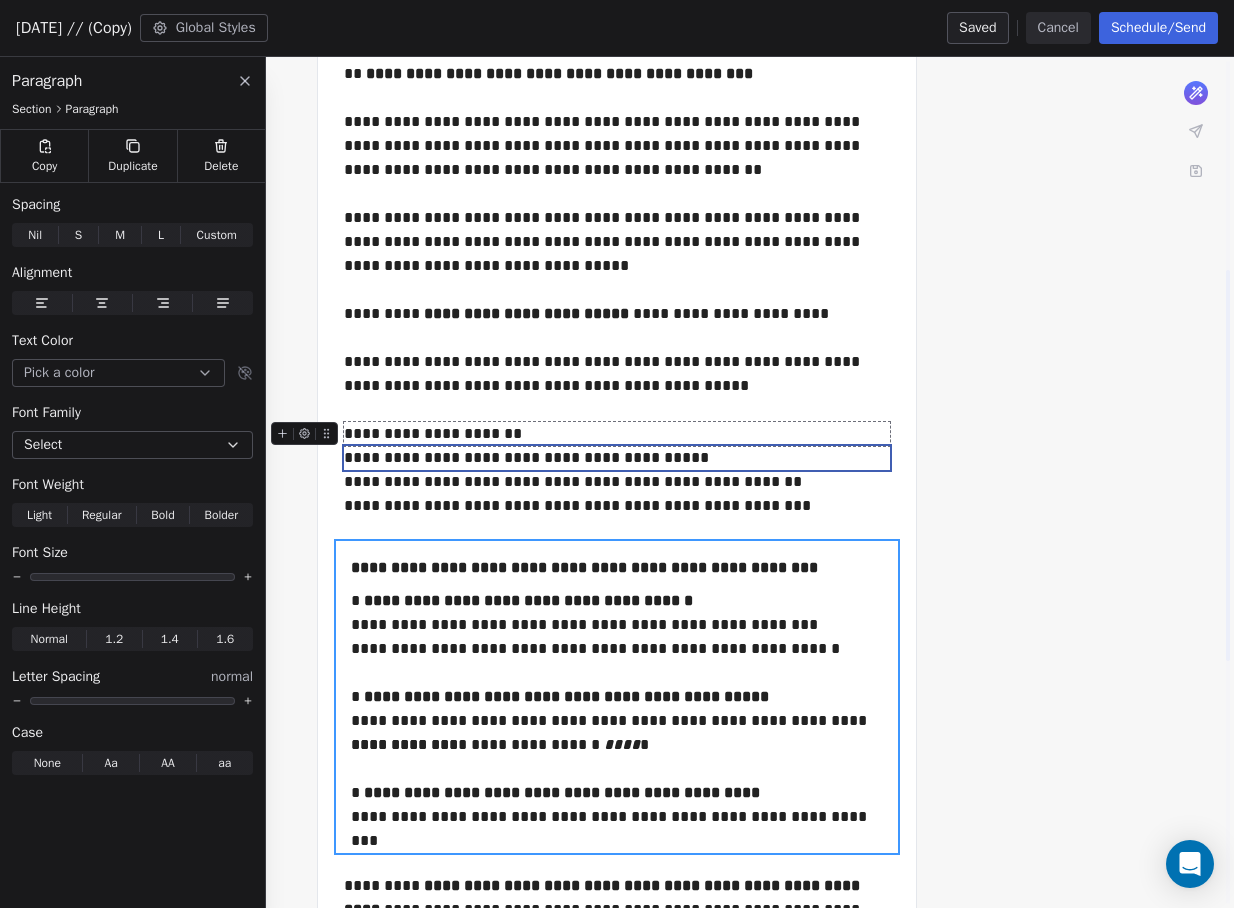 scroll, scrollTop: 455, scrollLeft: 0, axis: vertical 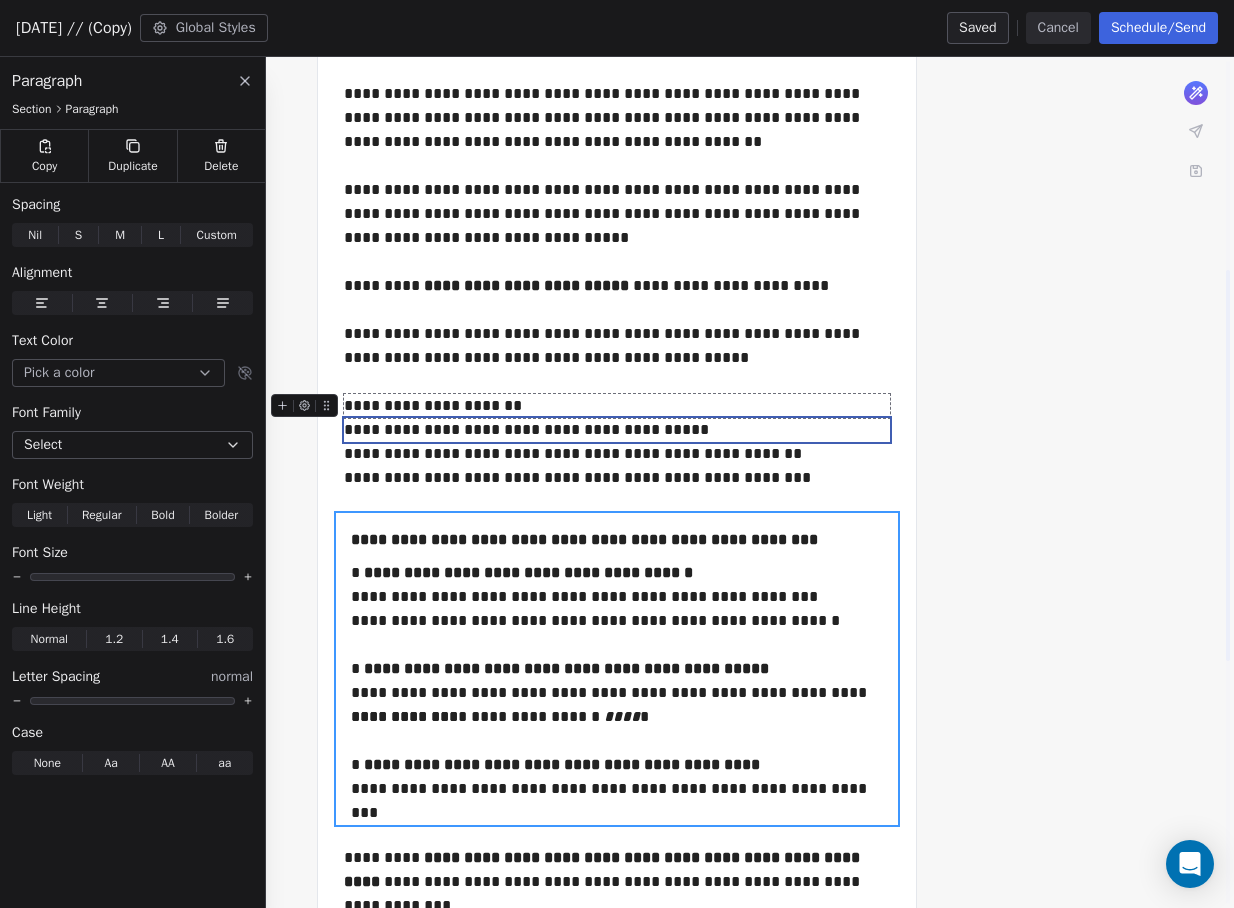 click on "**********" at bounding box center (617, 406) 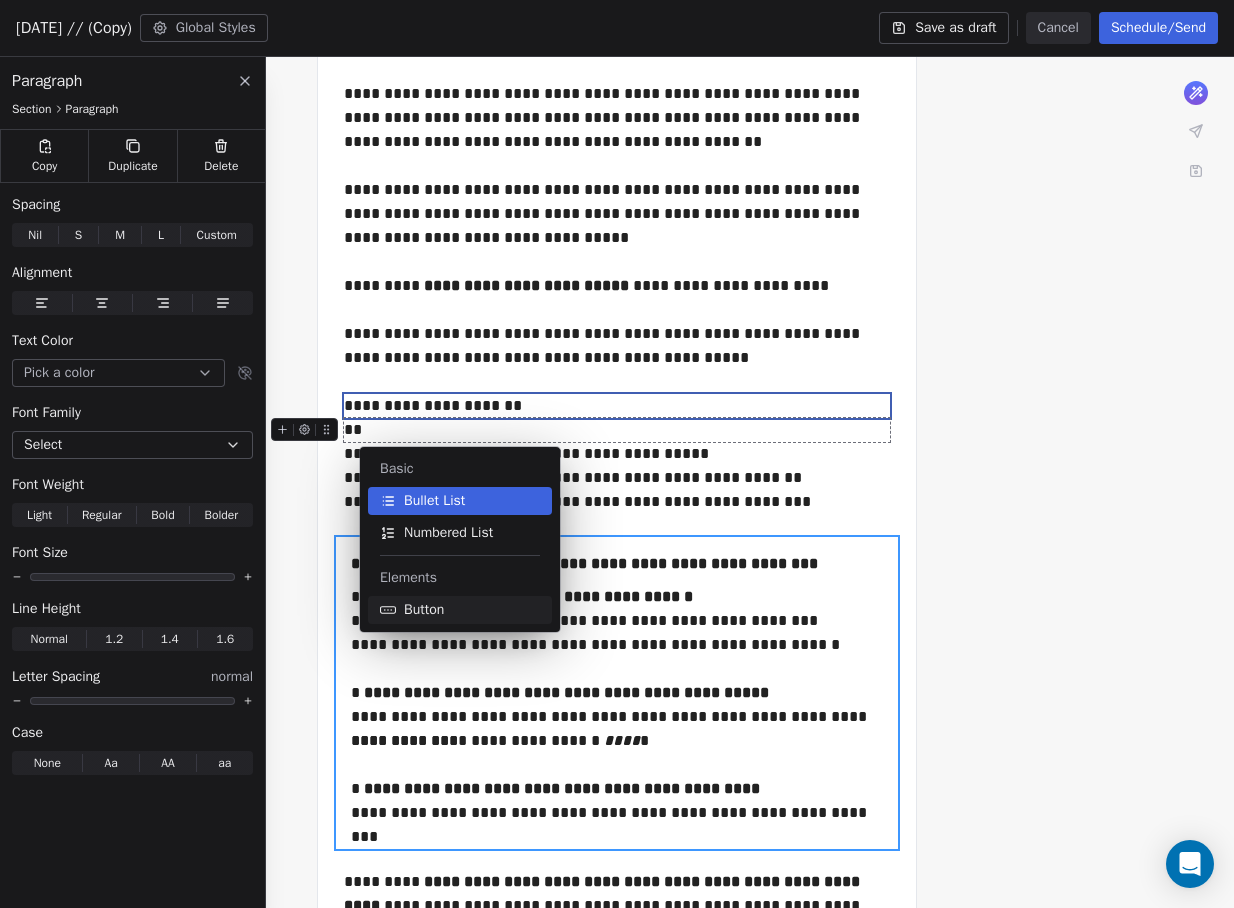 click on "Button" at bounding box center (460, 610) 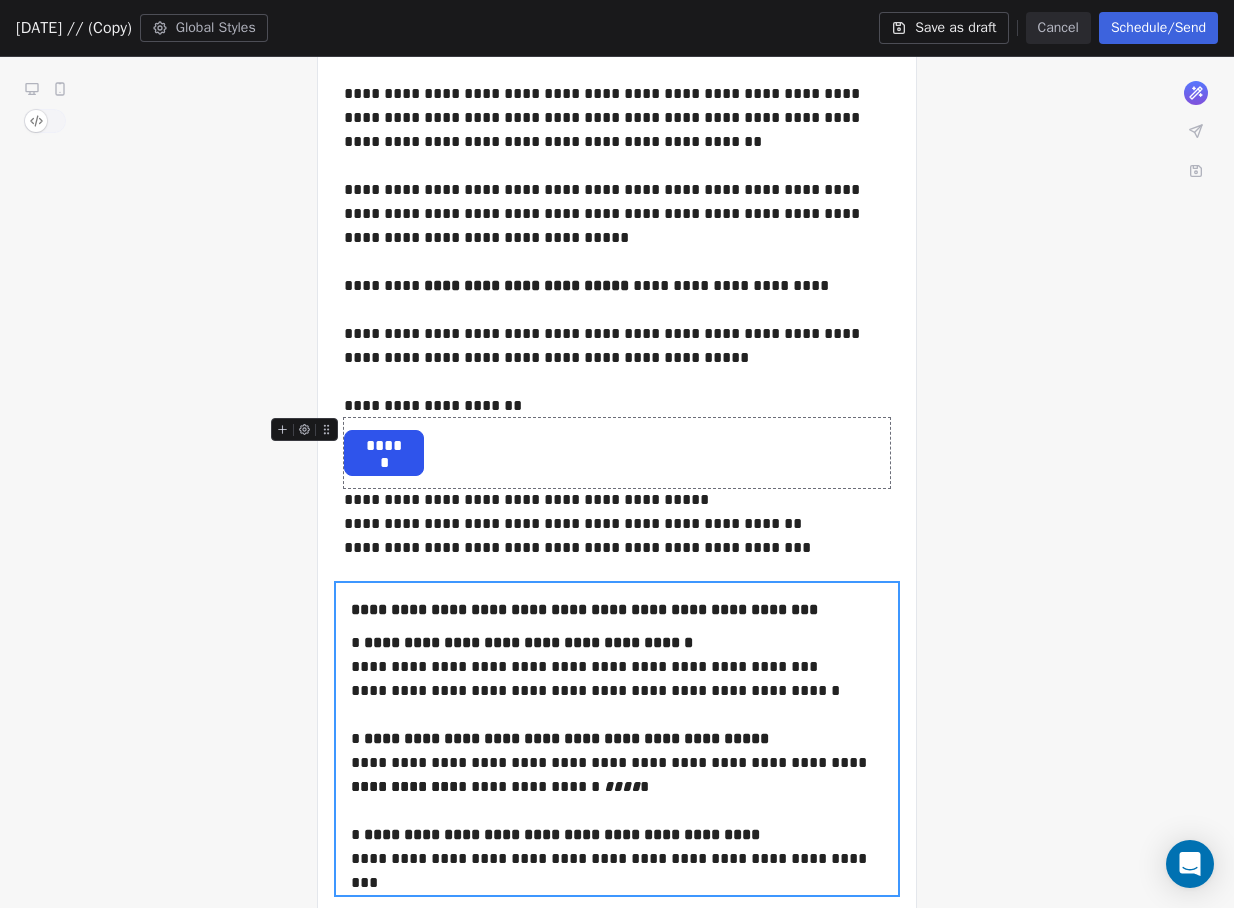 click on "******" at bounding box center [384, 446] 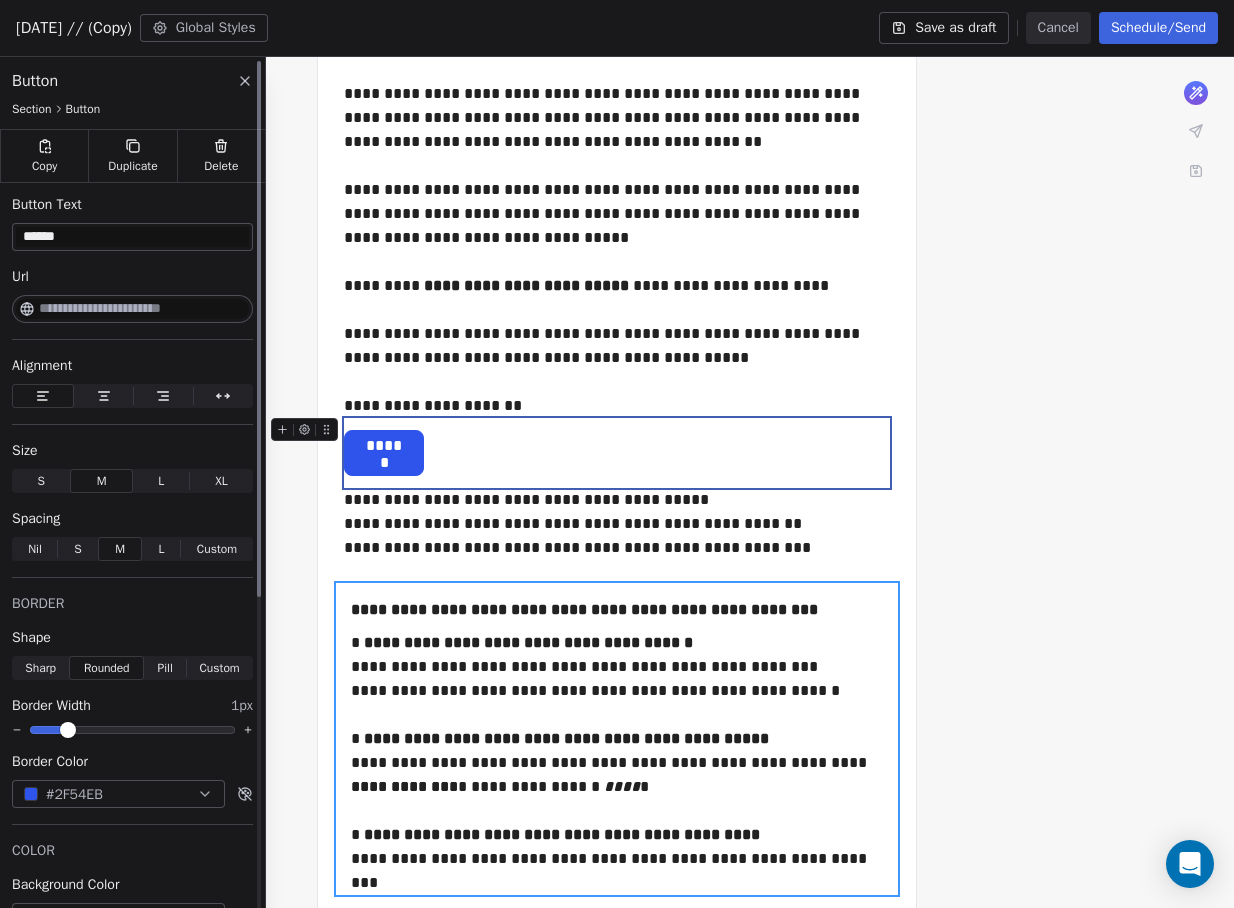 click at bounding box center (144, 309) 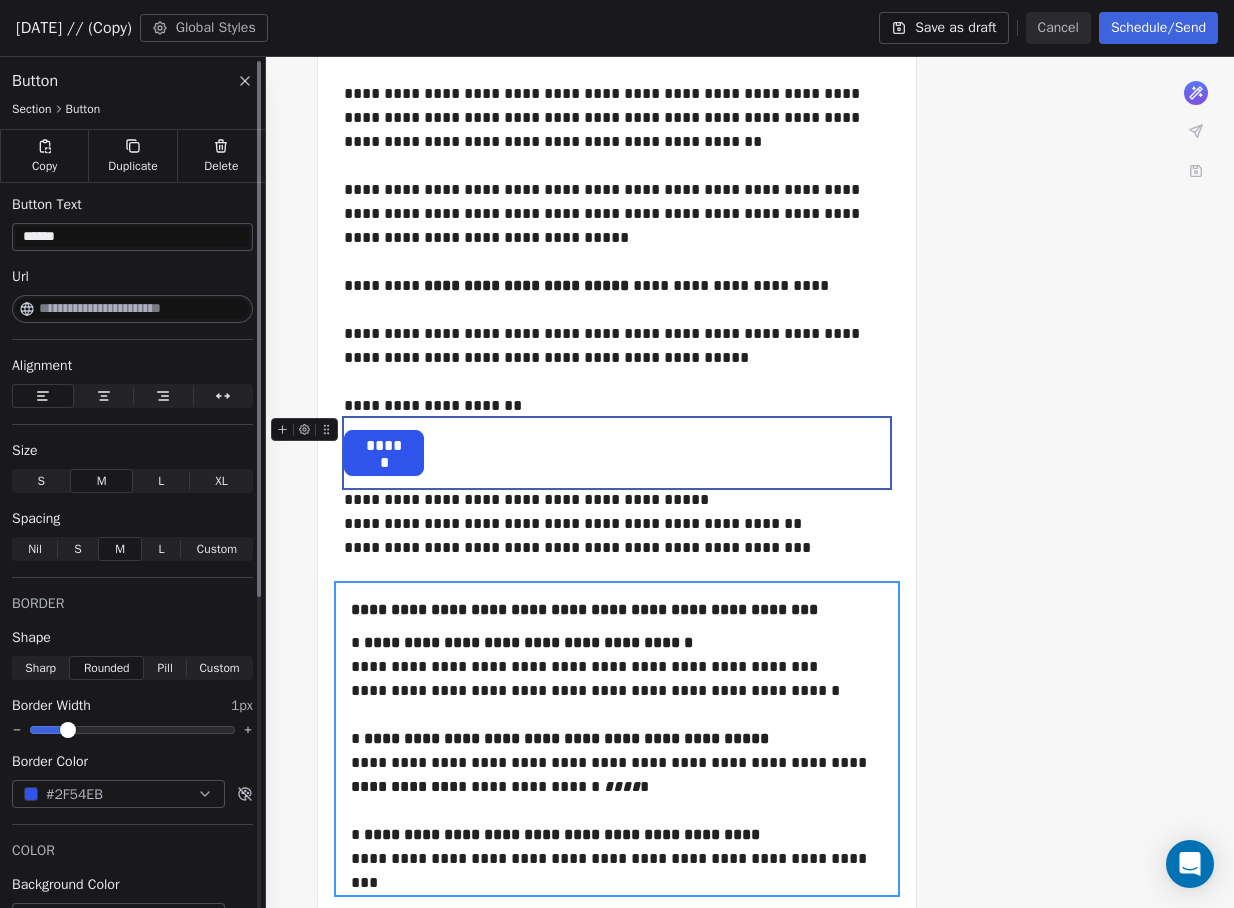 paste on "**********" 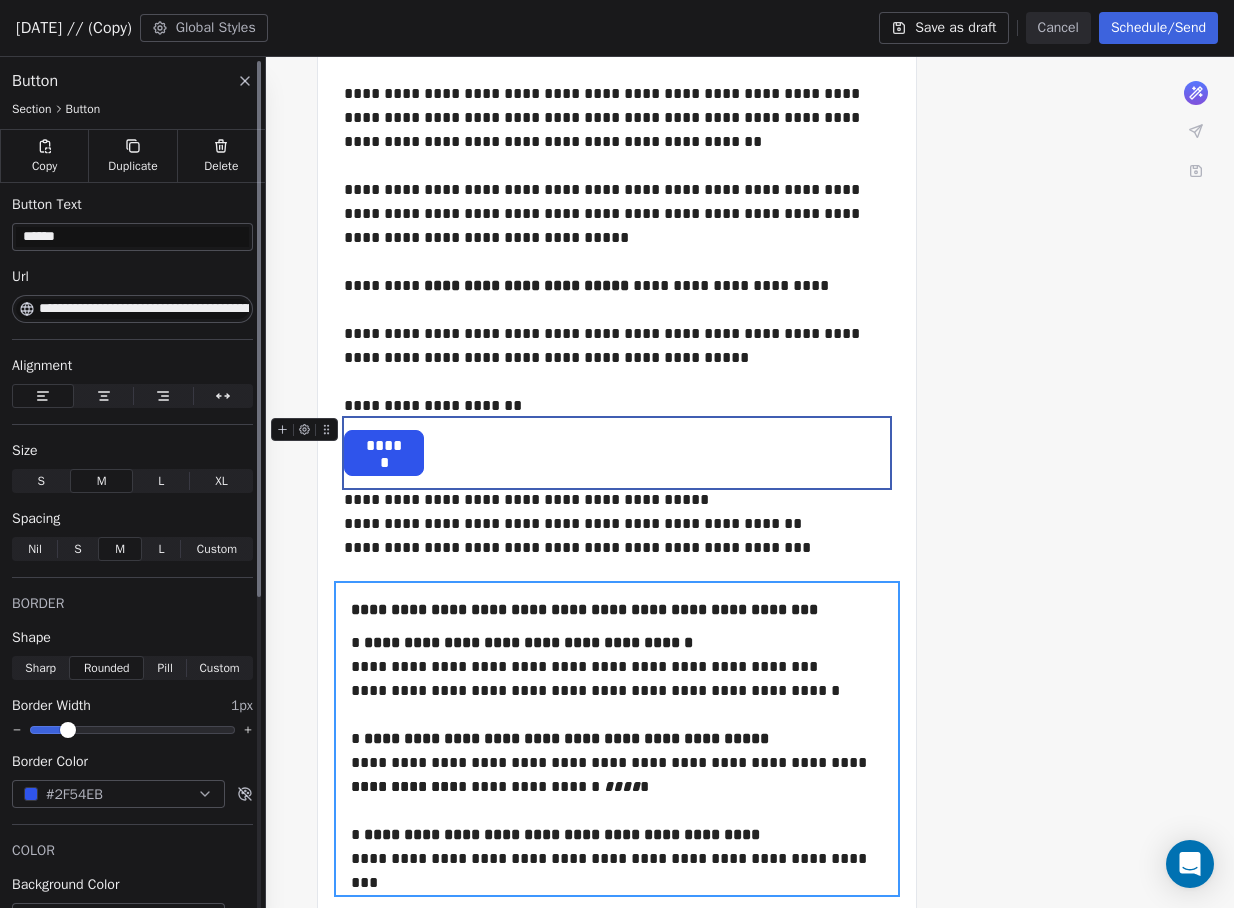 scroll, scrollTop: 0, scrollLeft: 825, axis: horizontal 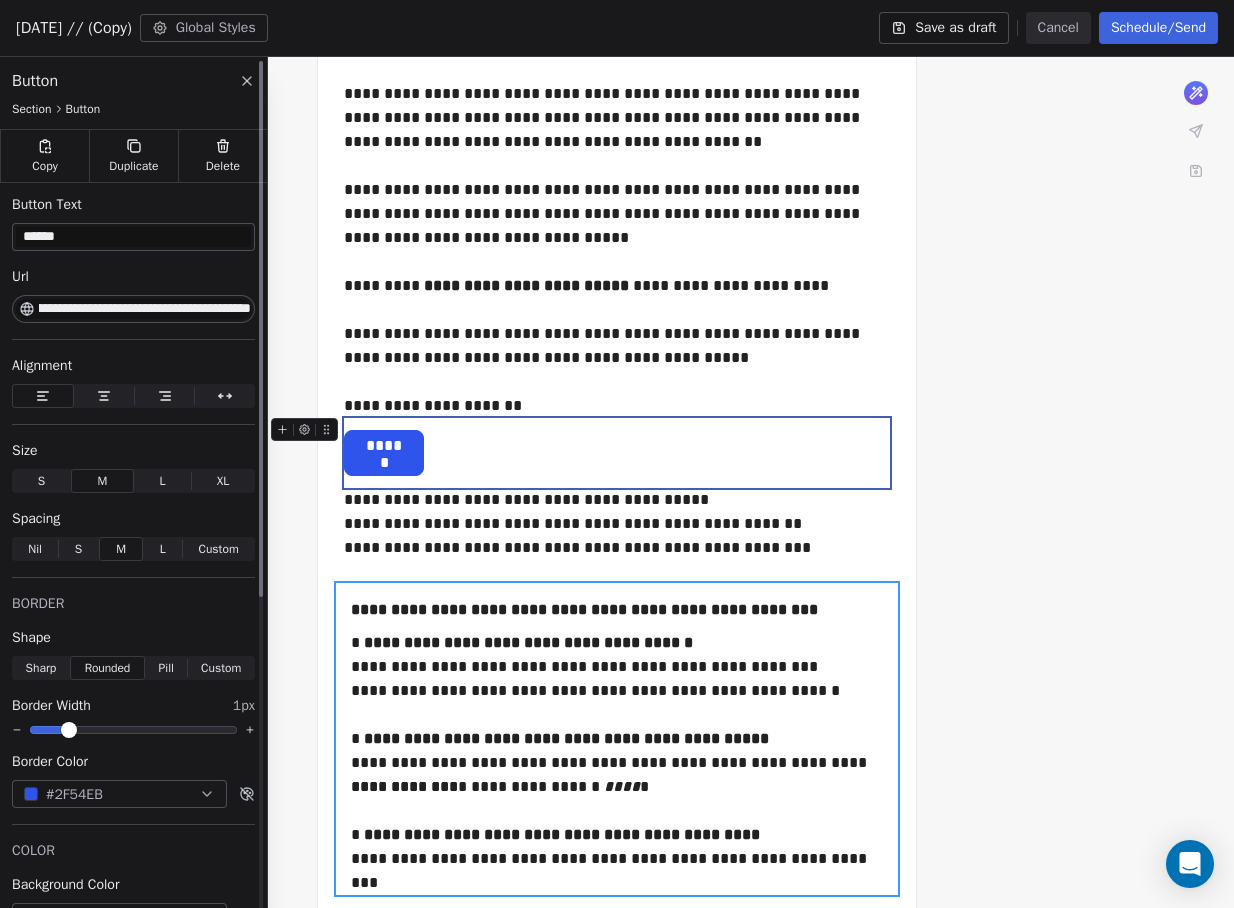 type on "**********" 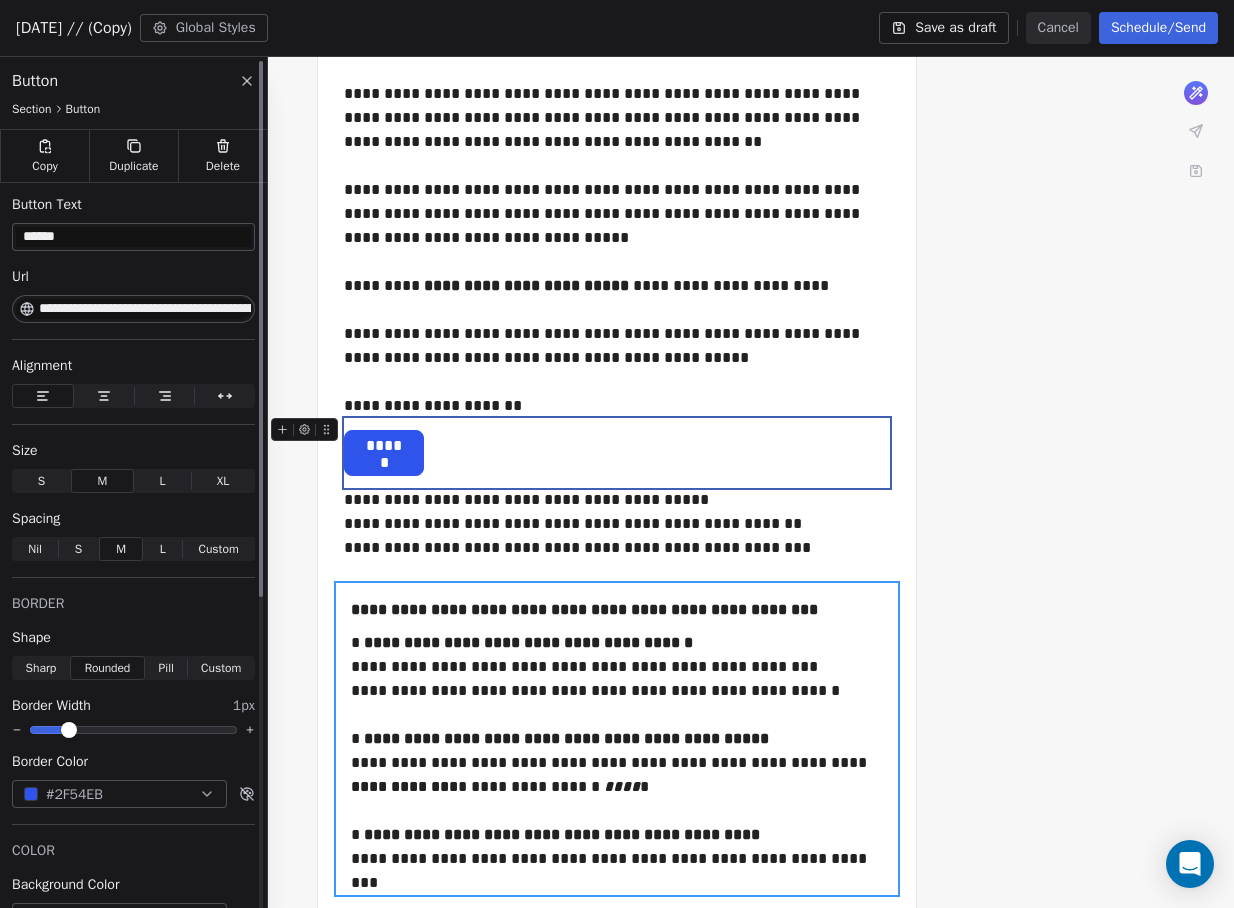 click on "**********" at bounding box center (145, 309) 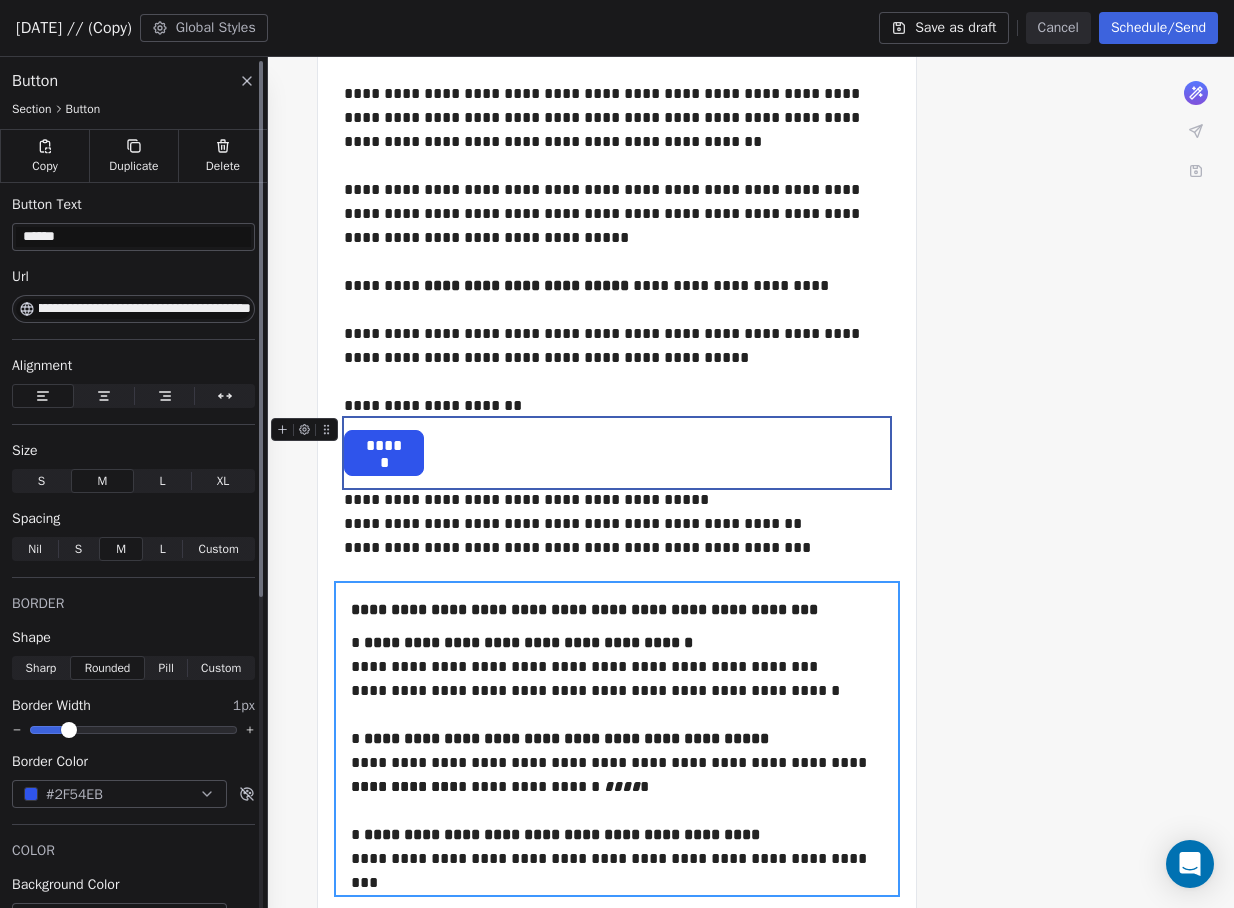 scroll, scrollTop: 0, scrollLeft: 826, axis: horizontal 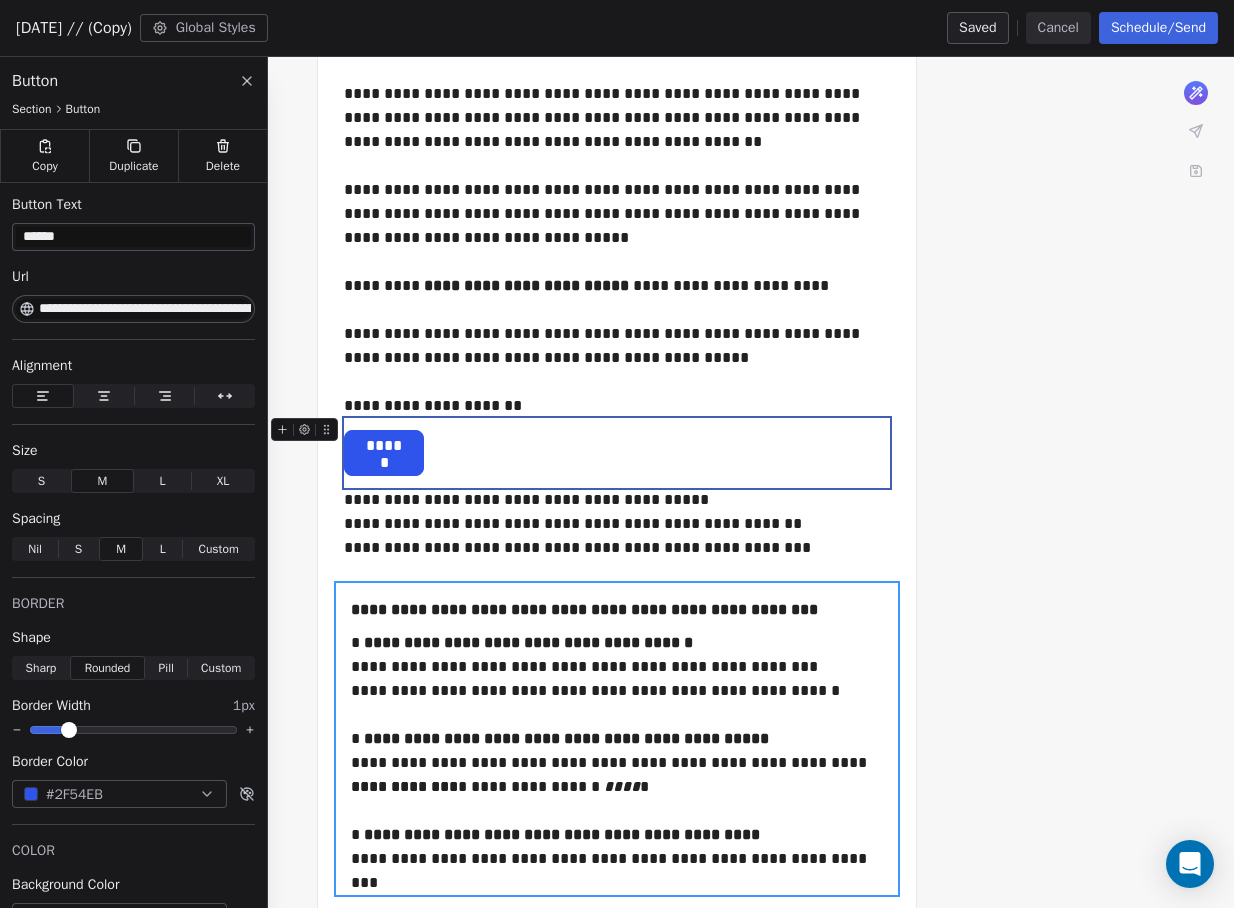 click on "******" at bounding box center [384, 446] 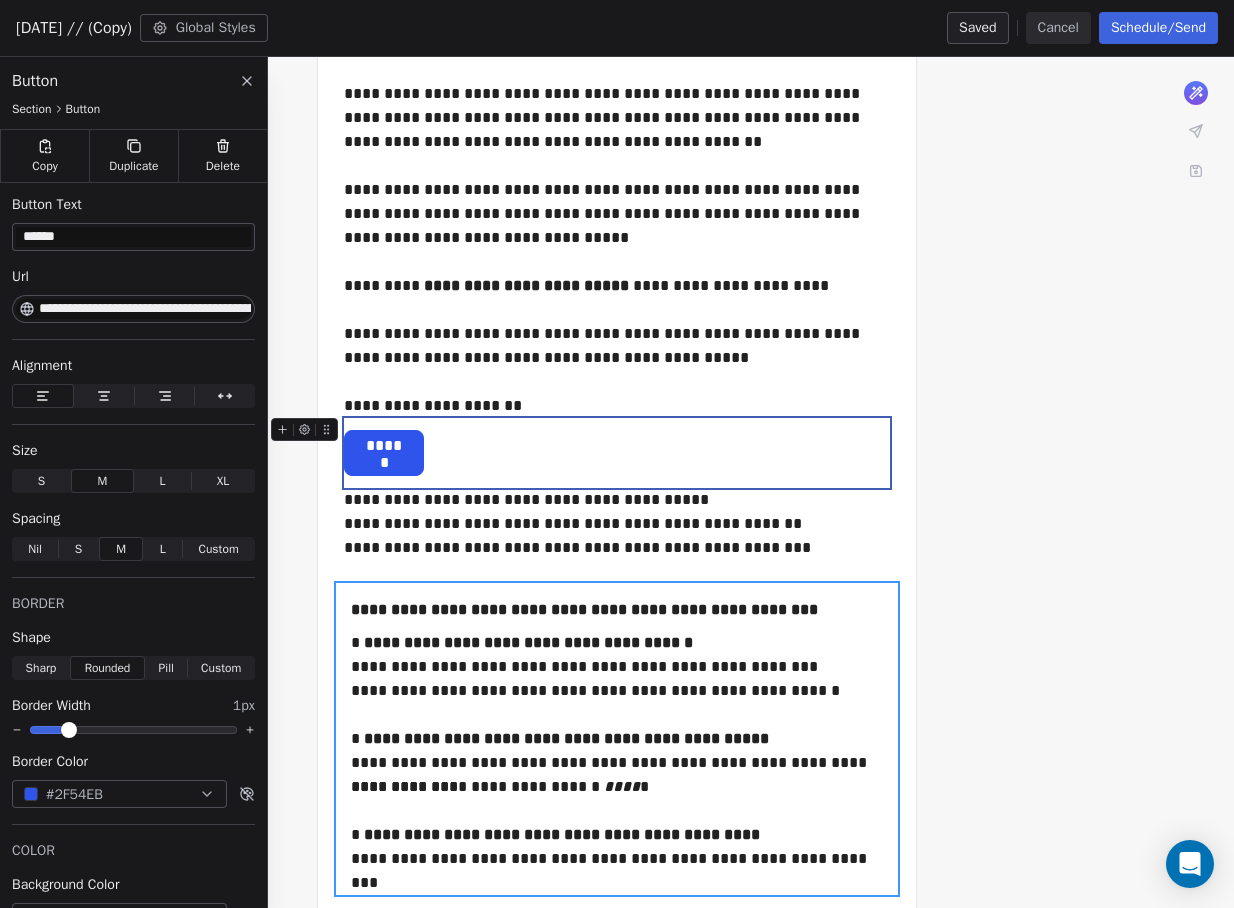 click on "******" at bounding box center [384, 446] 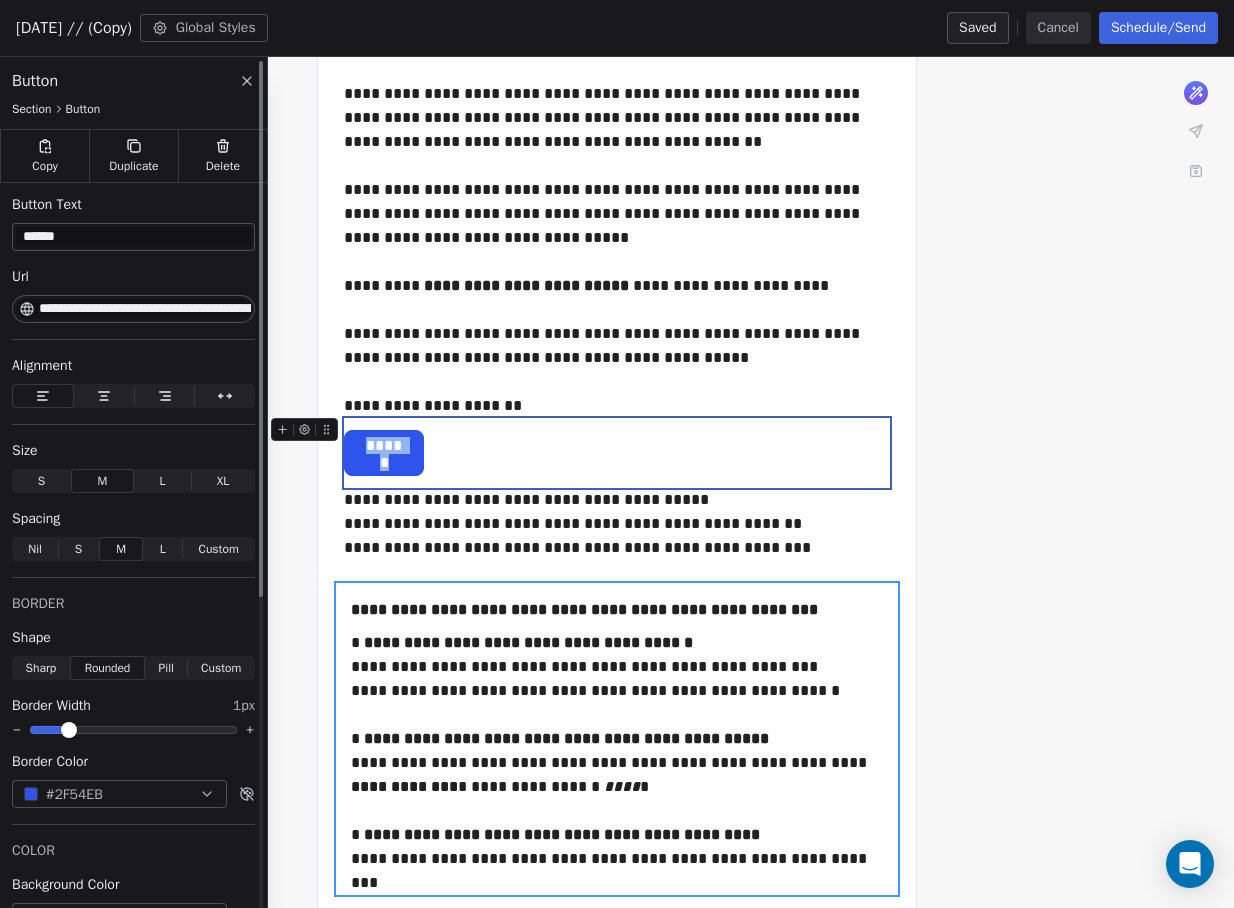click on "******" at bounding box center [133, 237] 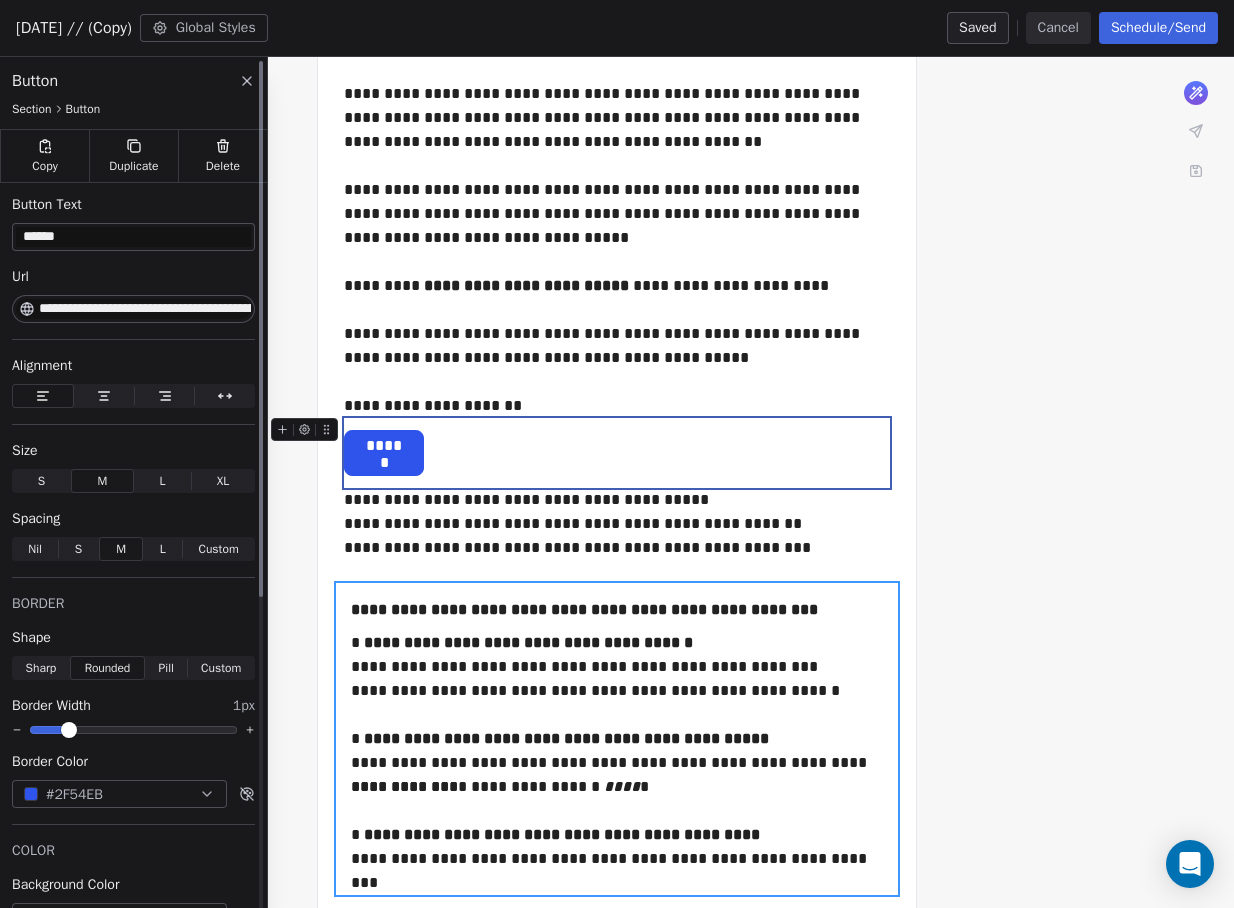 click on "******" at bounding box center (133, 237) 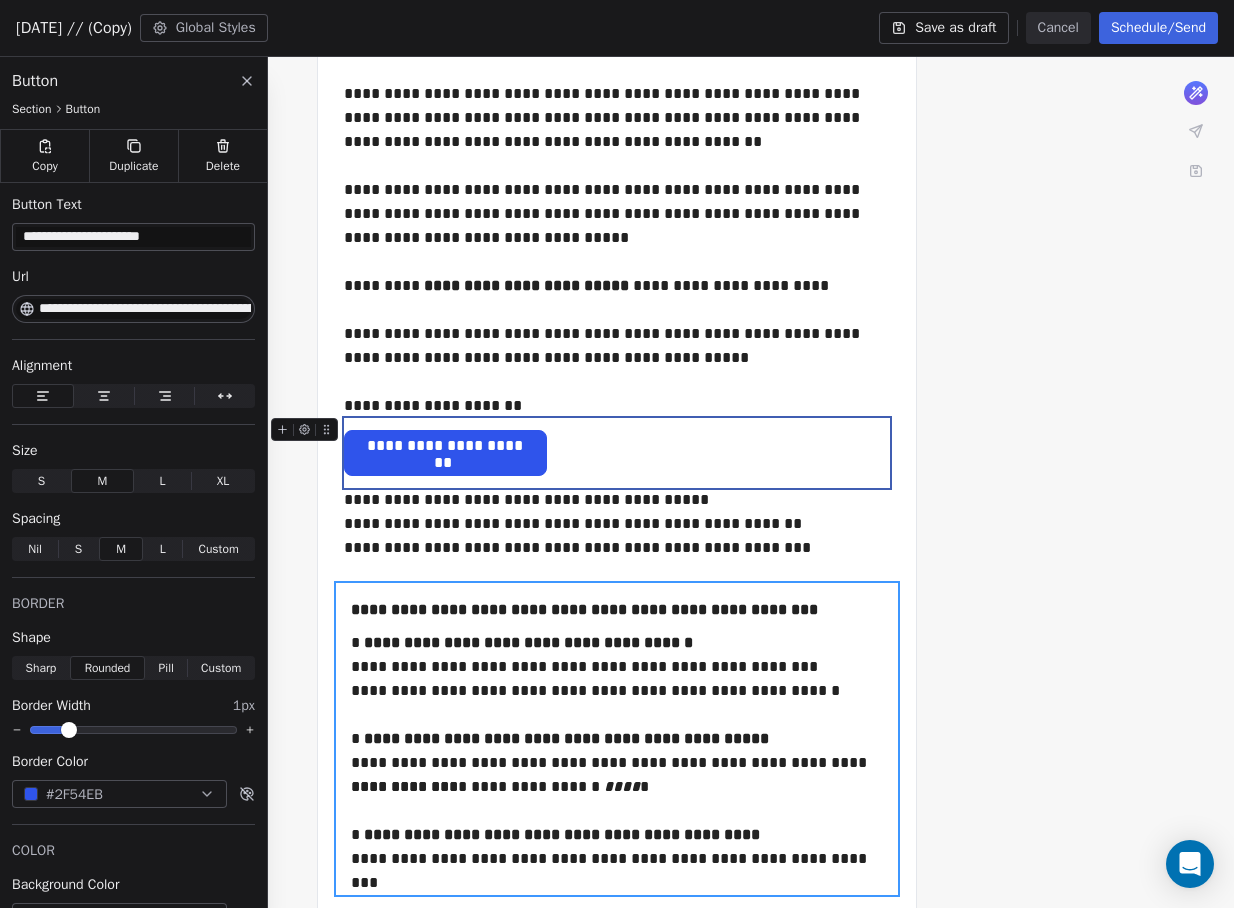 type on "**********" 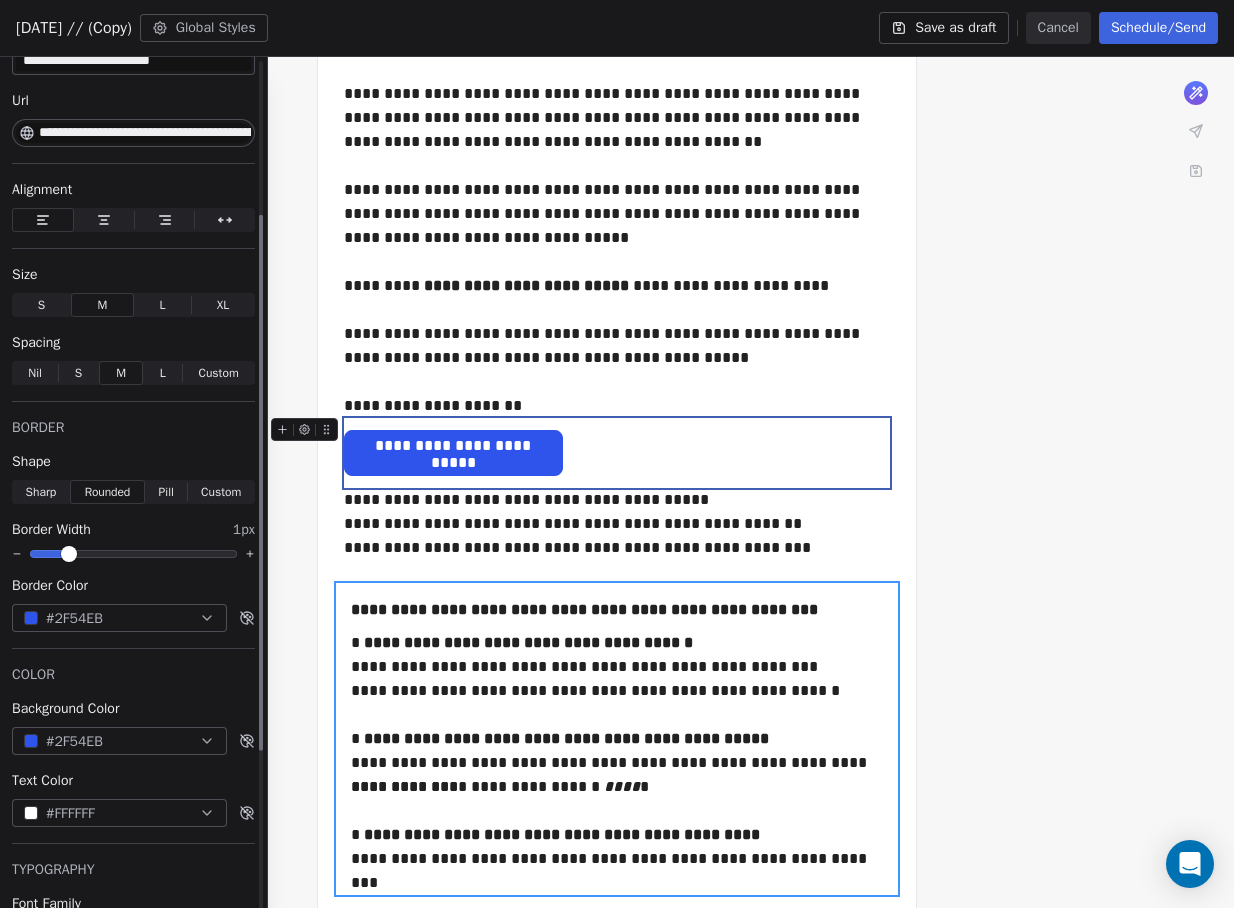 scroll, scrollTop: 246, scrollLeft: 0, axis: vertical 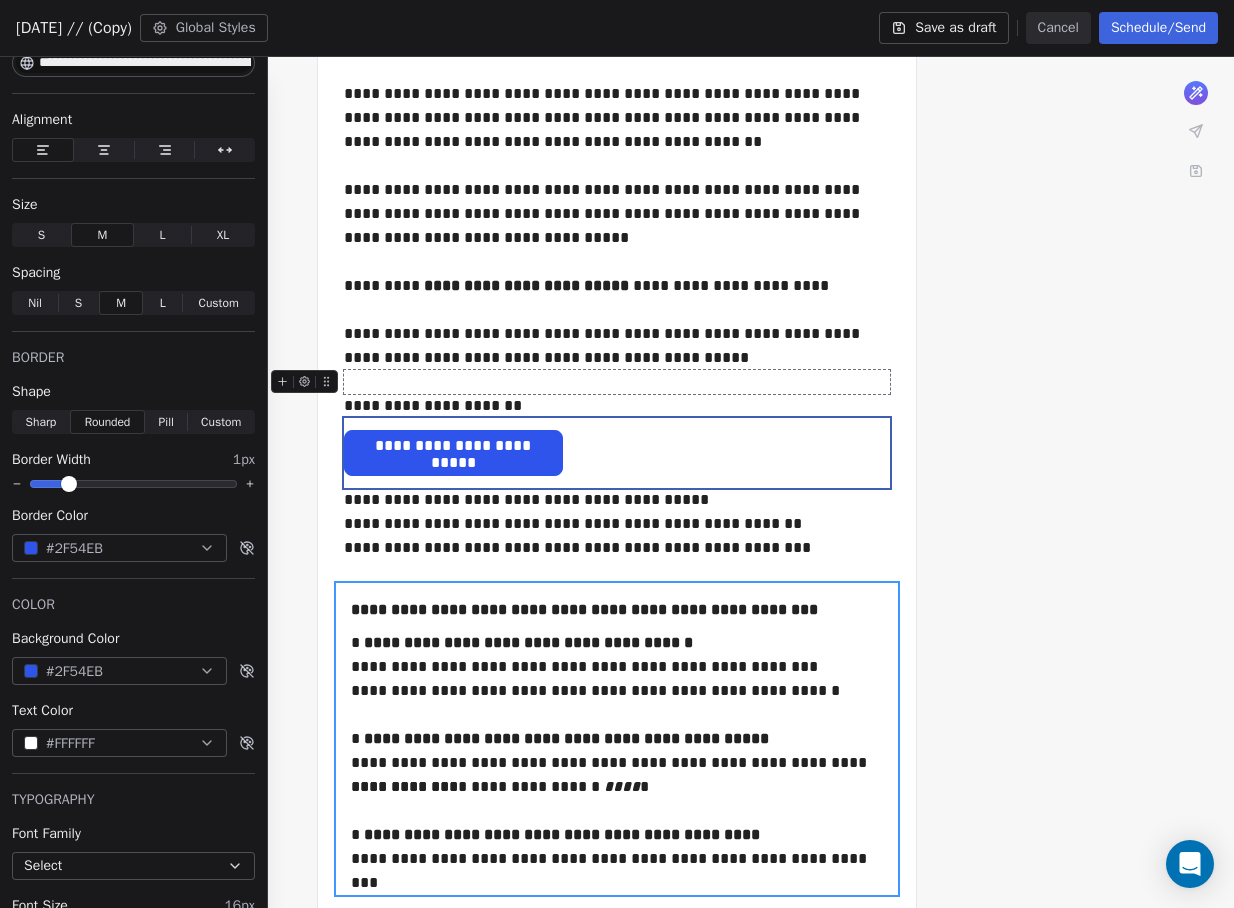 click at bounding box center [617, 382] 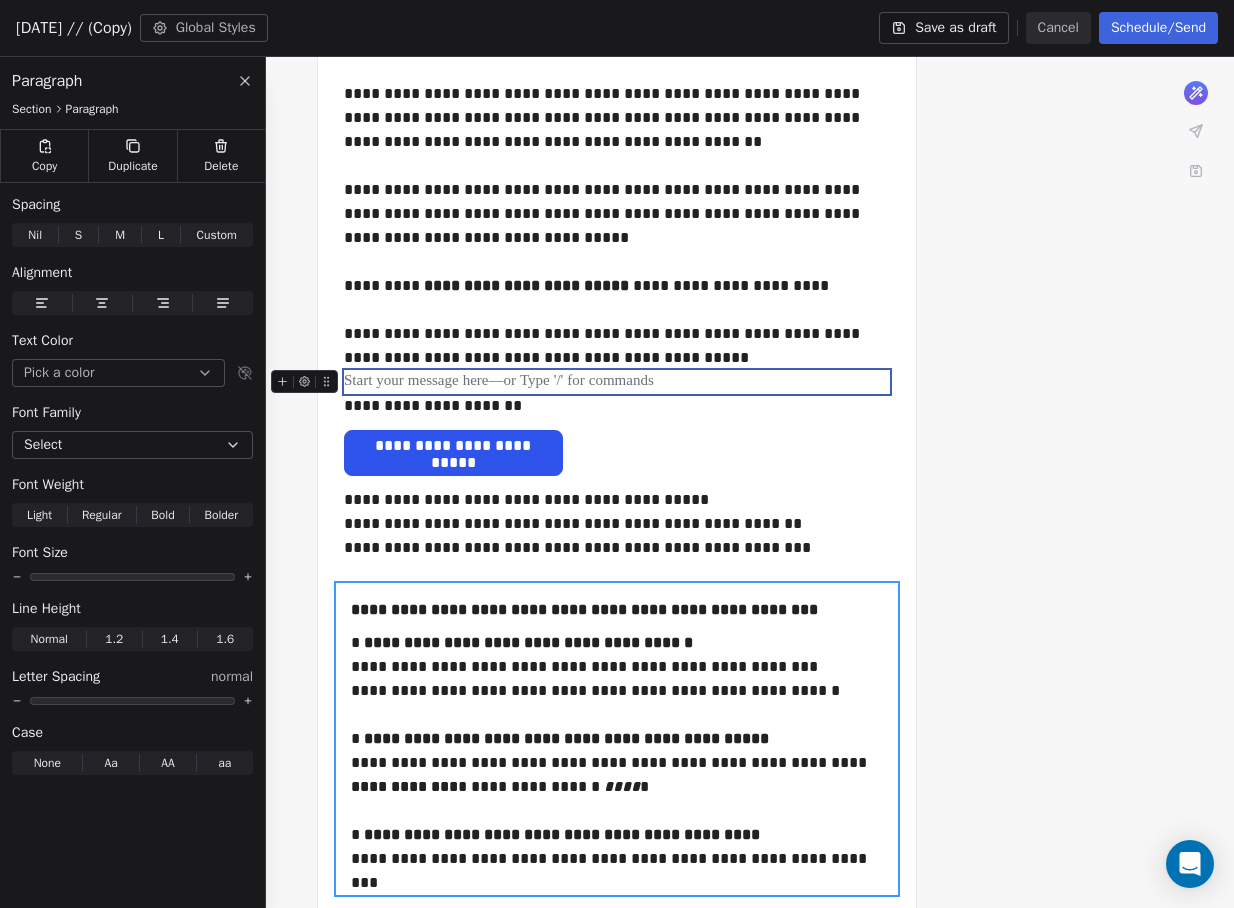 scroll, scrollTop: 0, scrollLeft: 0, axis: both 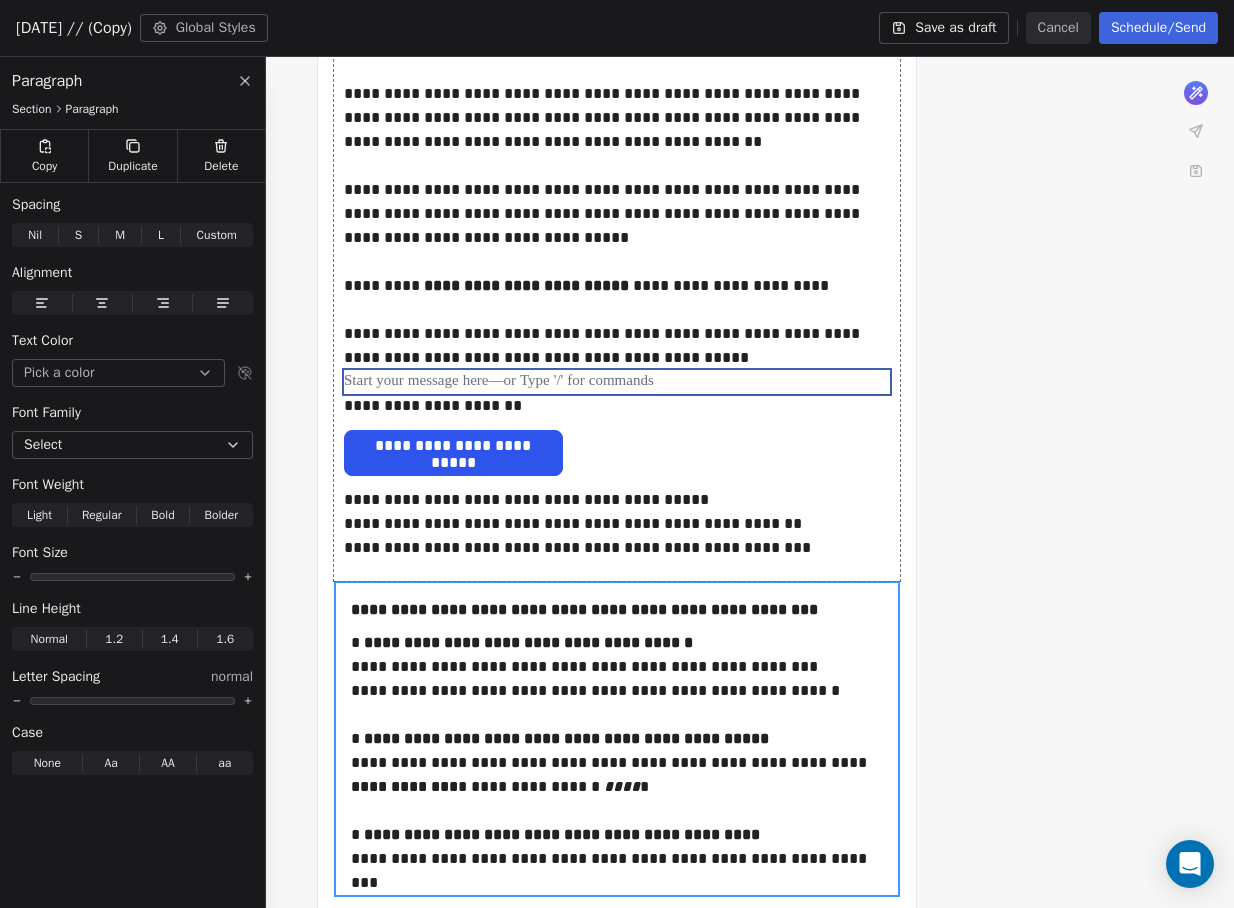 click on "**********" at bounding box center (617, 615) 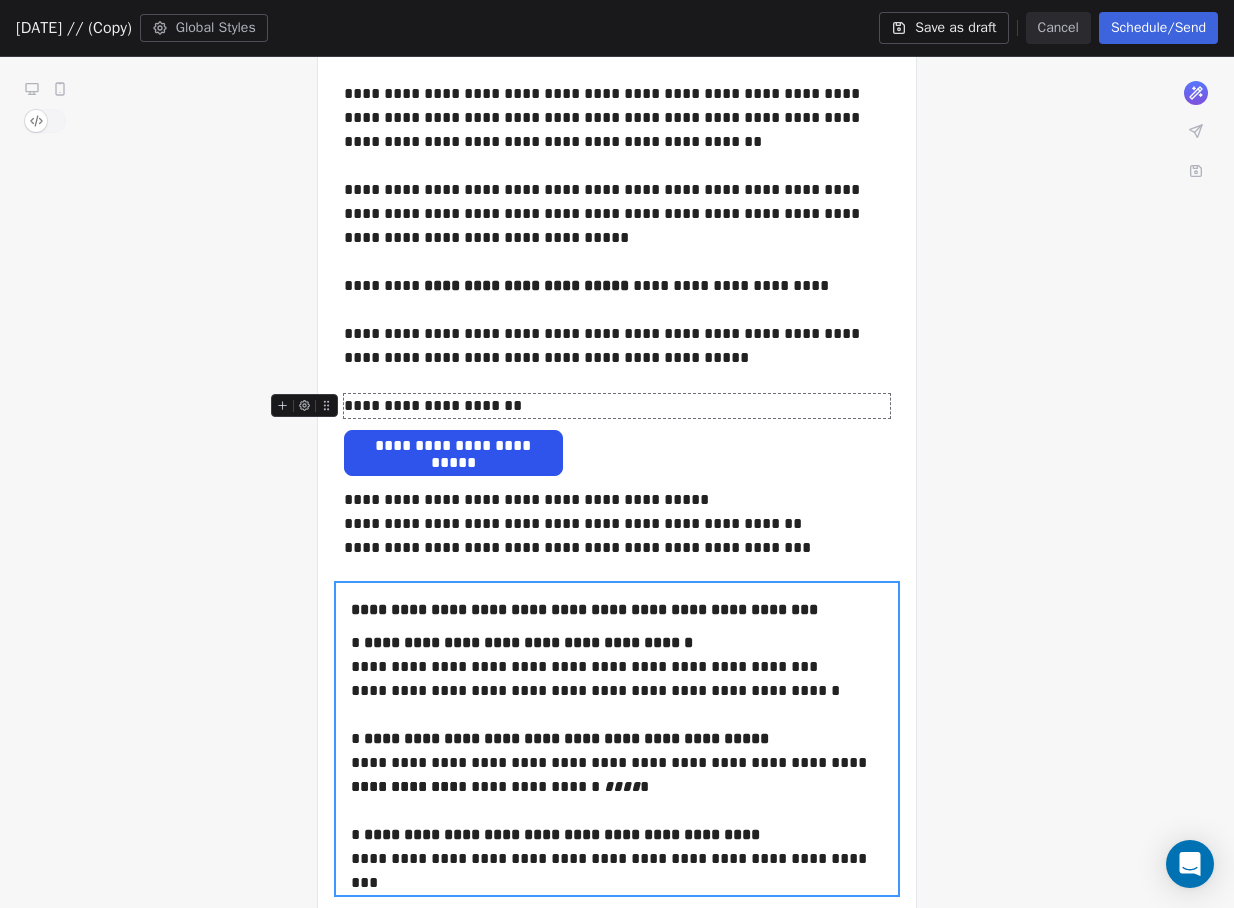 click on "**********" at bounding box center [617, 406] 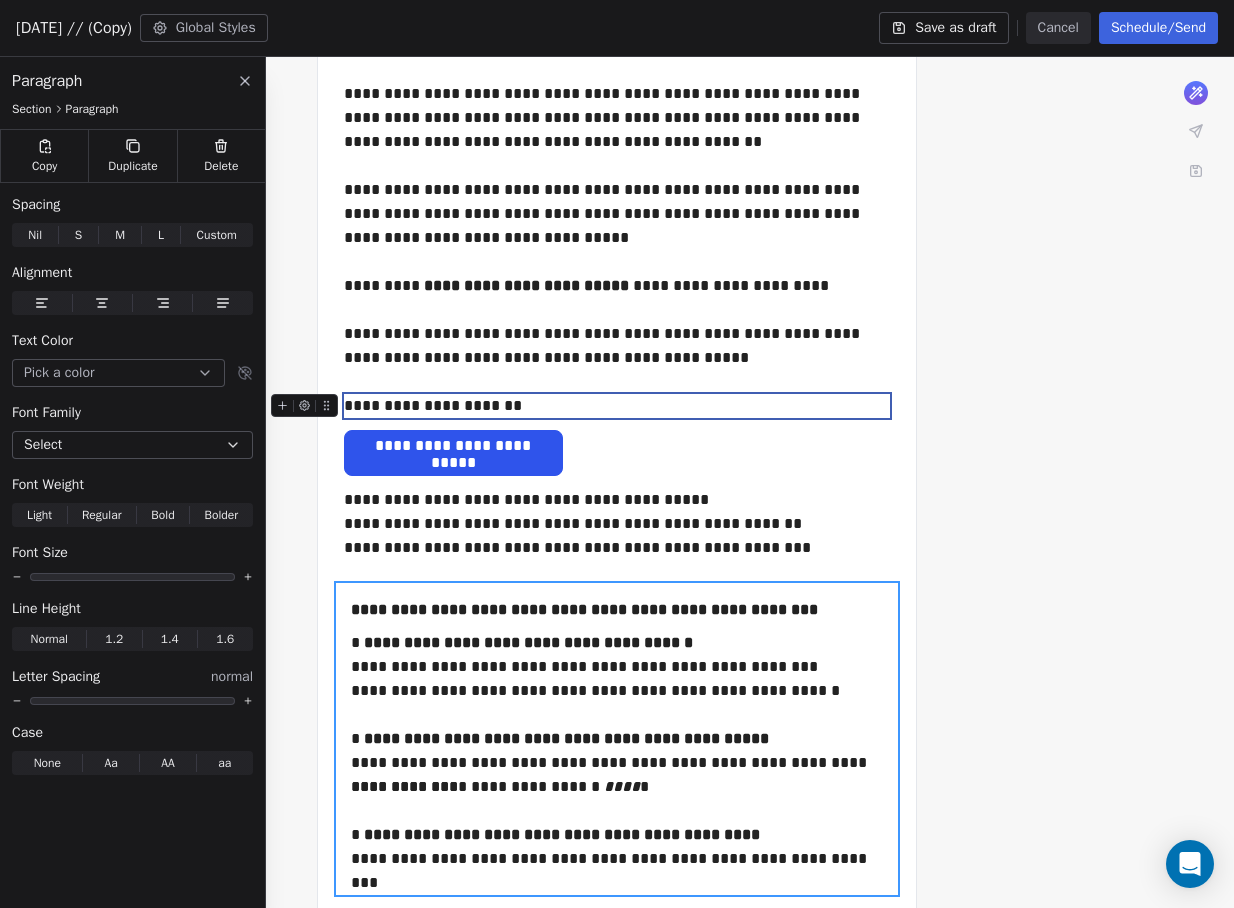 click on "**********" at bounding box center (617, 406) 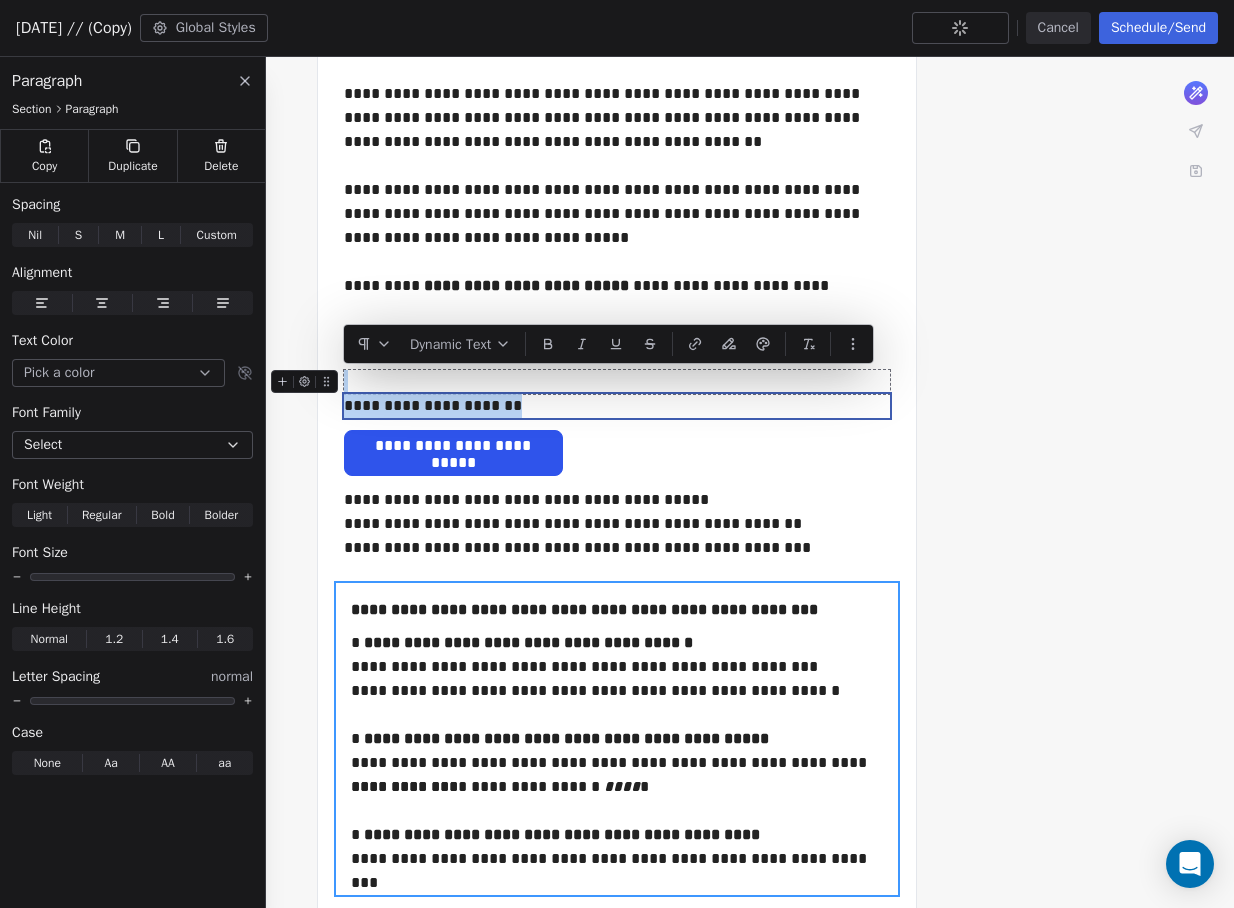 drag, startPoint x: 532, startPoint y: 397, endPoint x: 397, endPoint y: 392, distance: 135.09256 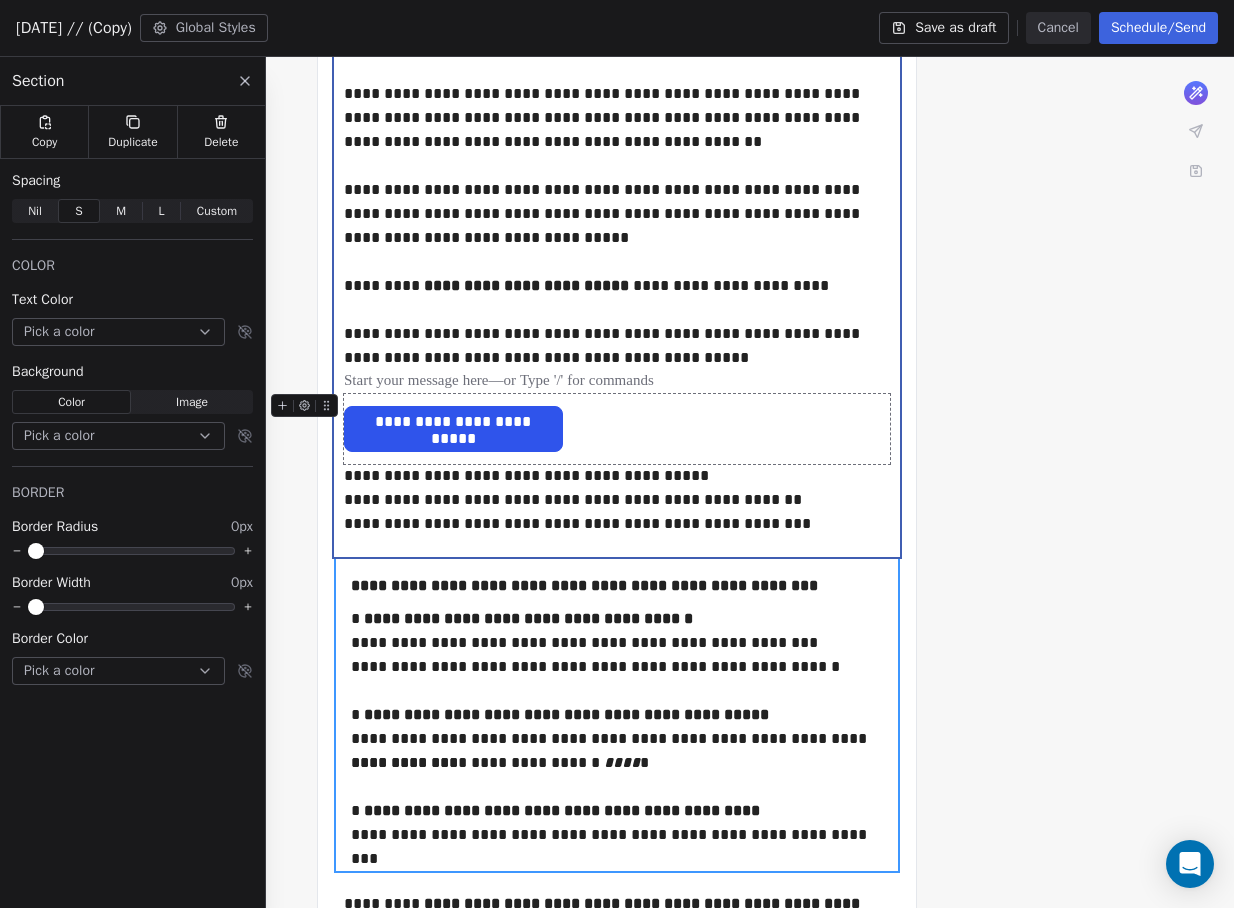 click on "**********" at bounding box center (453, 429) 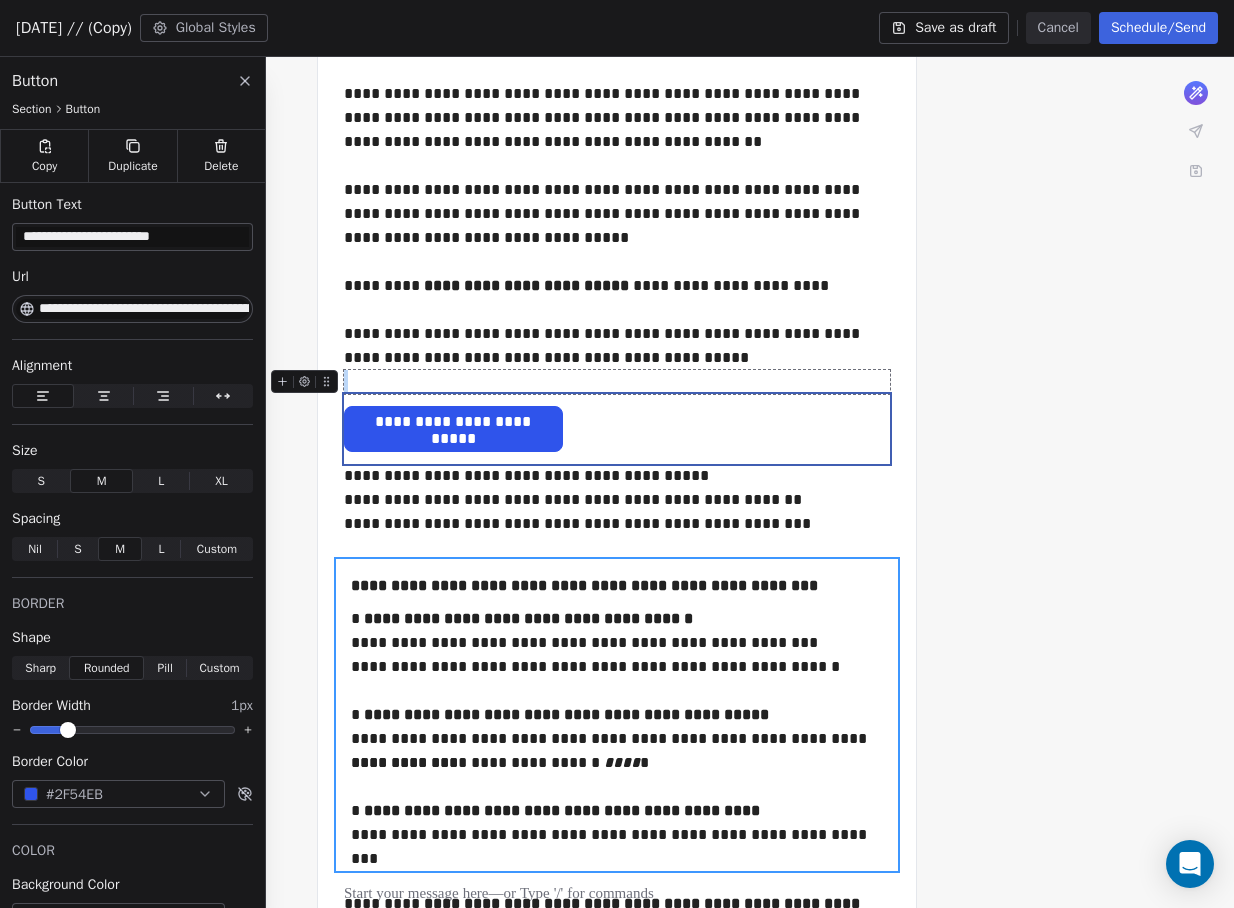 click at bounding box center (617, 382) 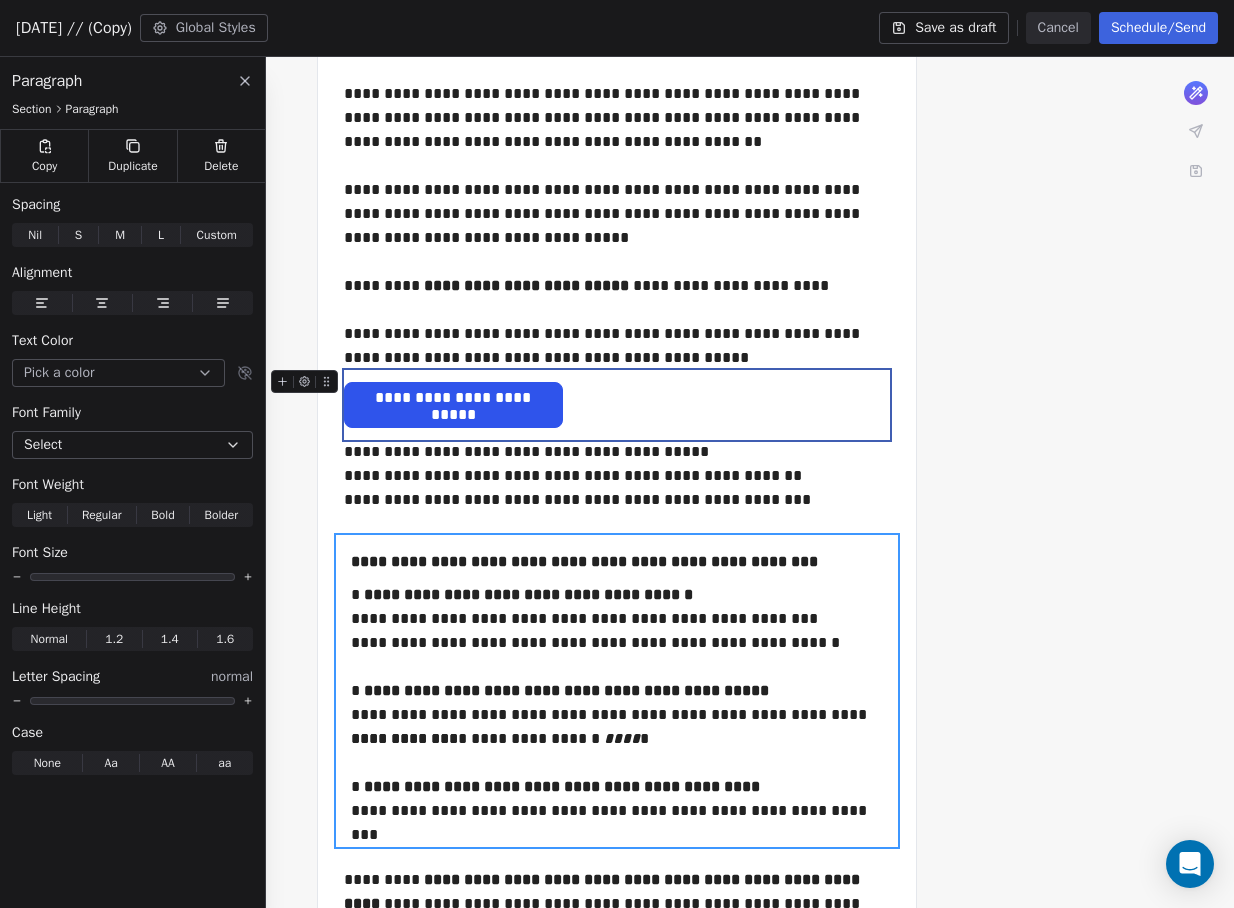 click on "**********" at bounding box center (617, 591) 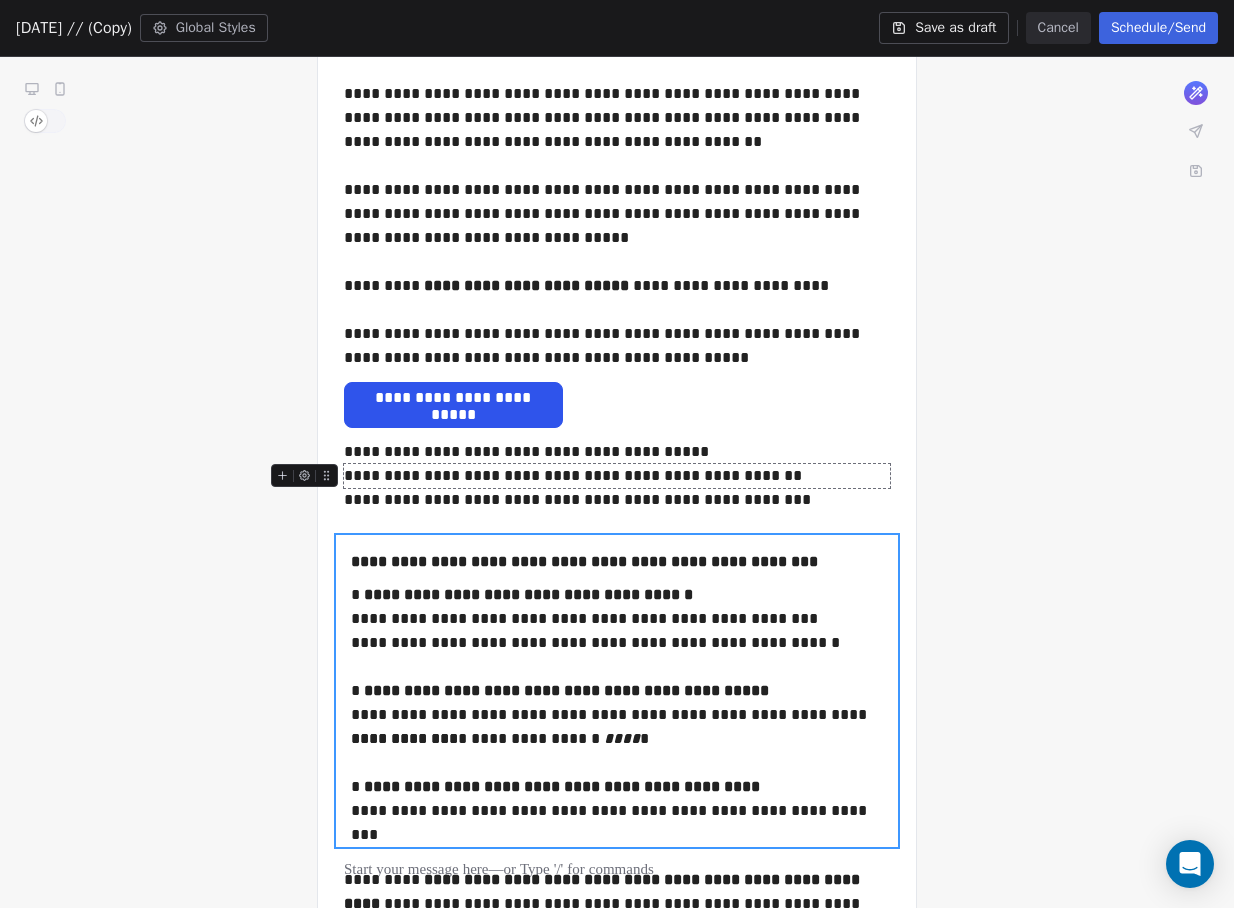 click on "**********" at bounding box center [617, 476] 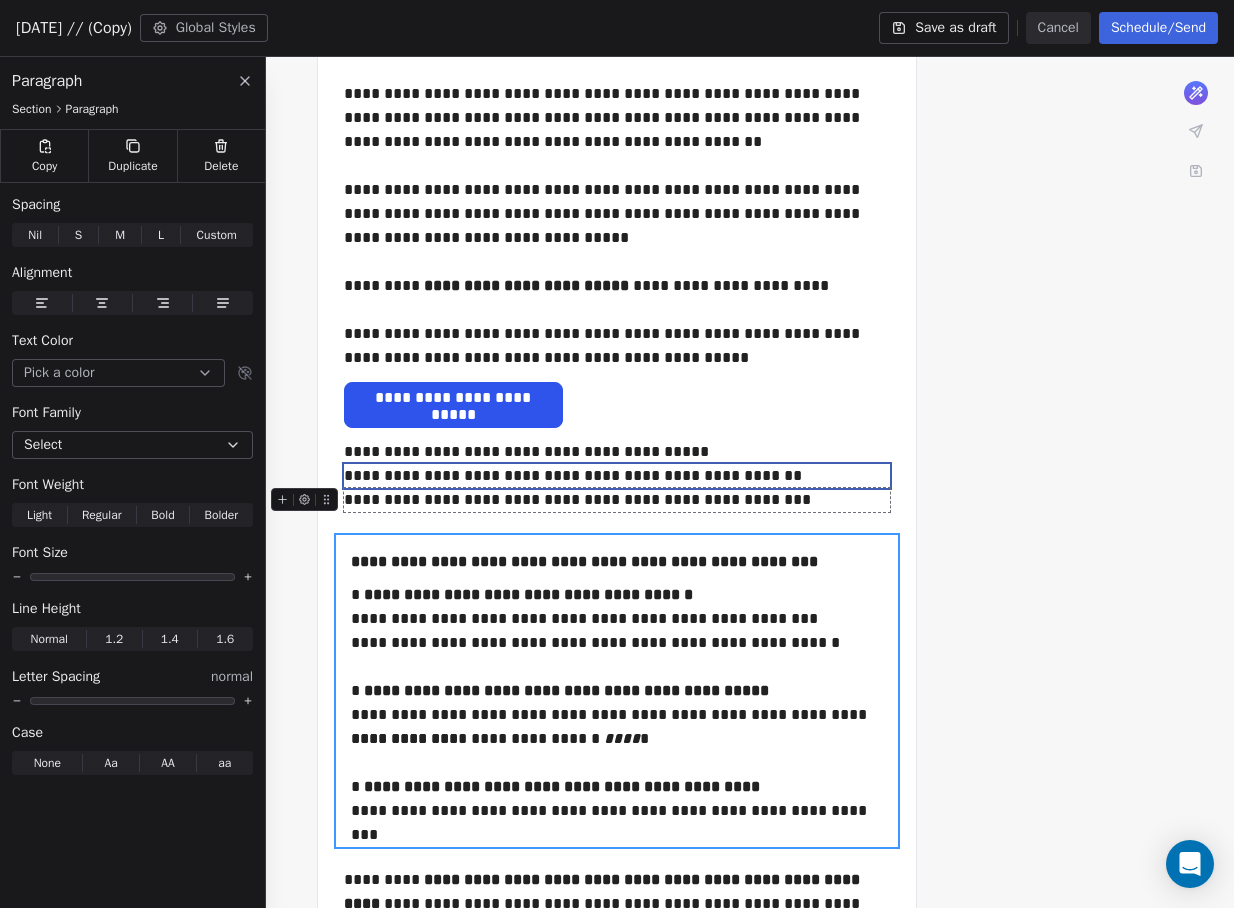 click on "**********" at bounding box center (617, 500) 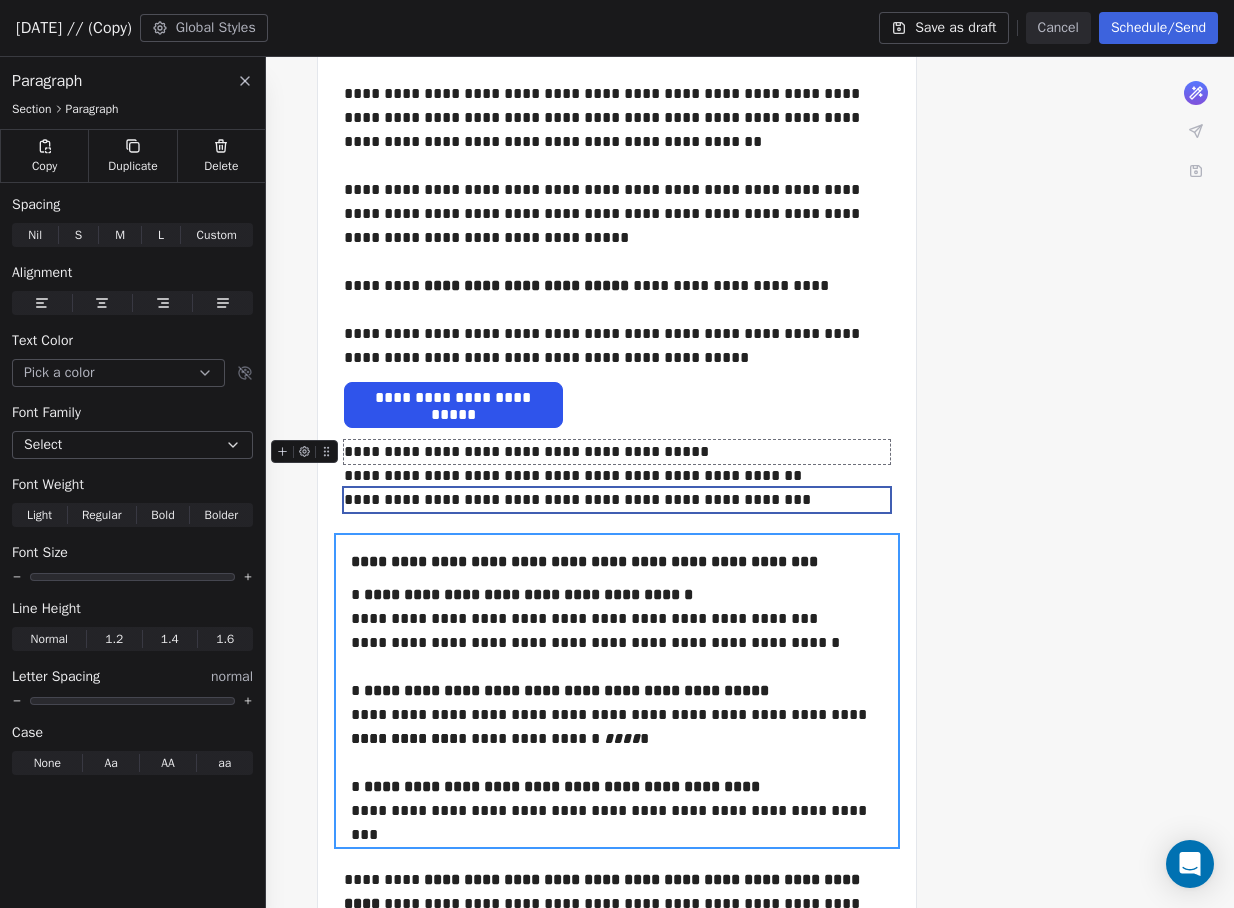 click on "**********" at bounding box center (617, 452) 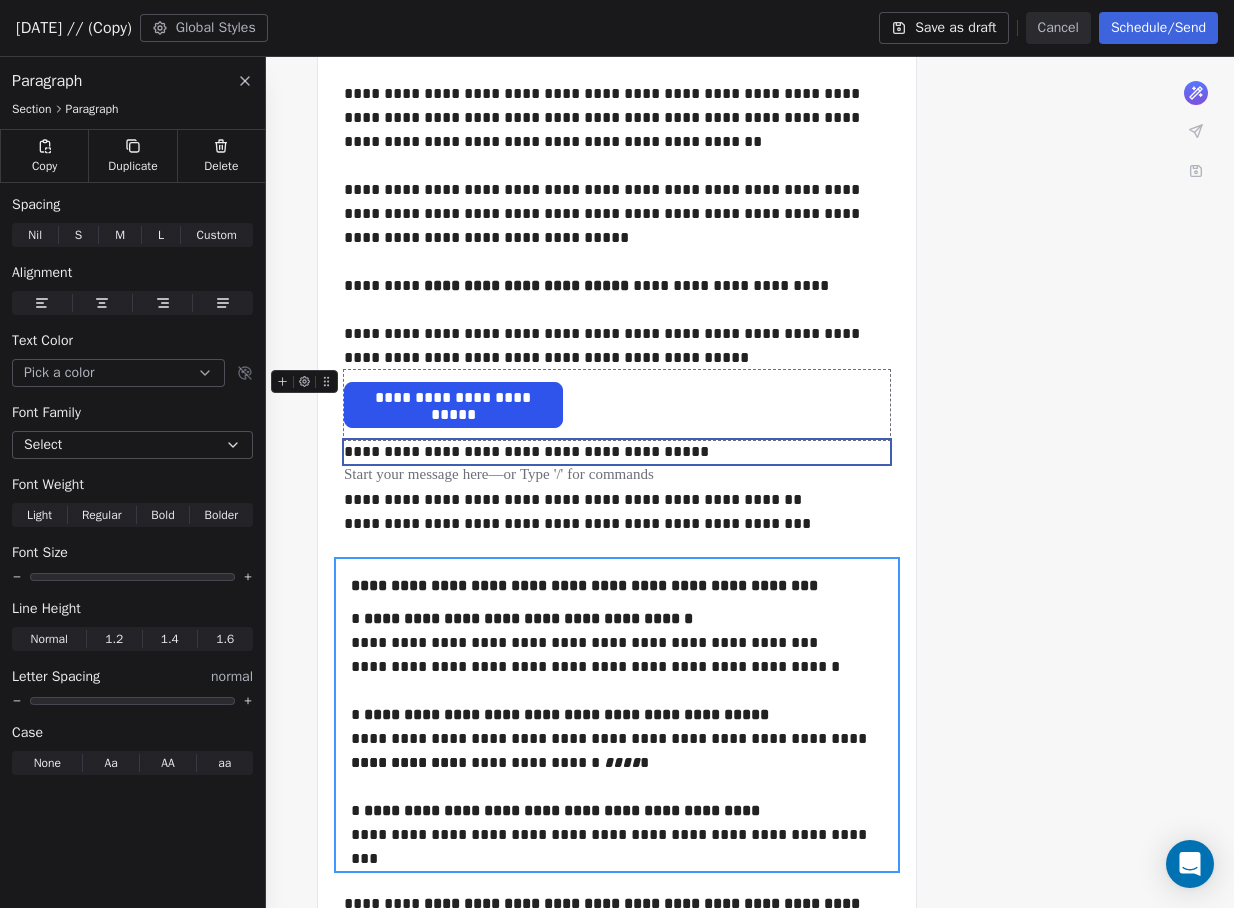 click on "**********" at bounding box center [617, 405] 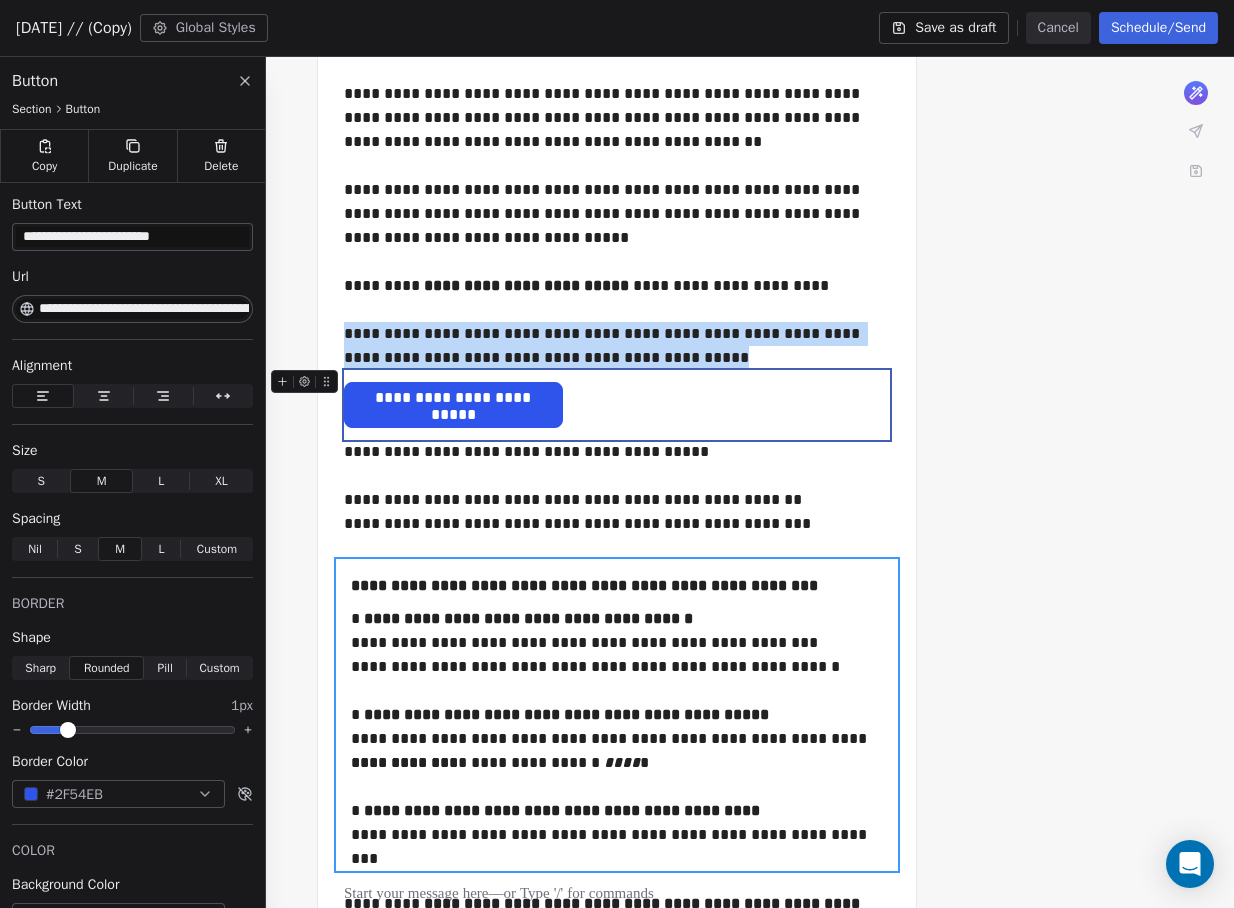 click on "**********" at bounding box center (617, 603) 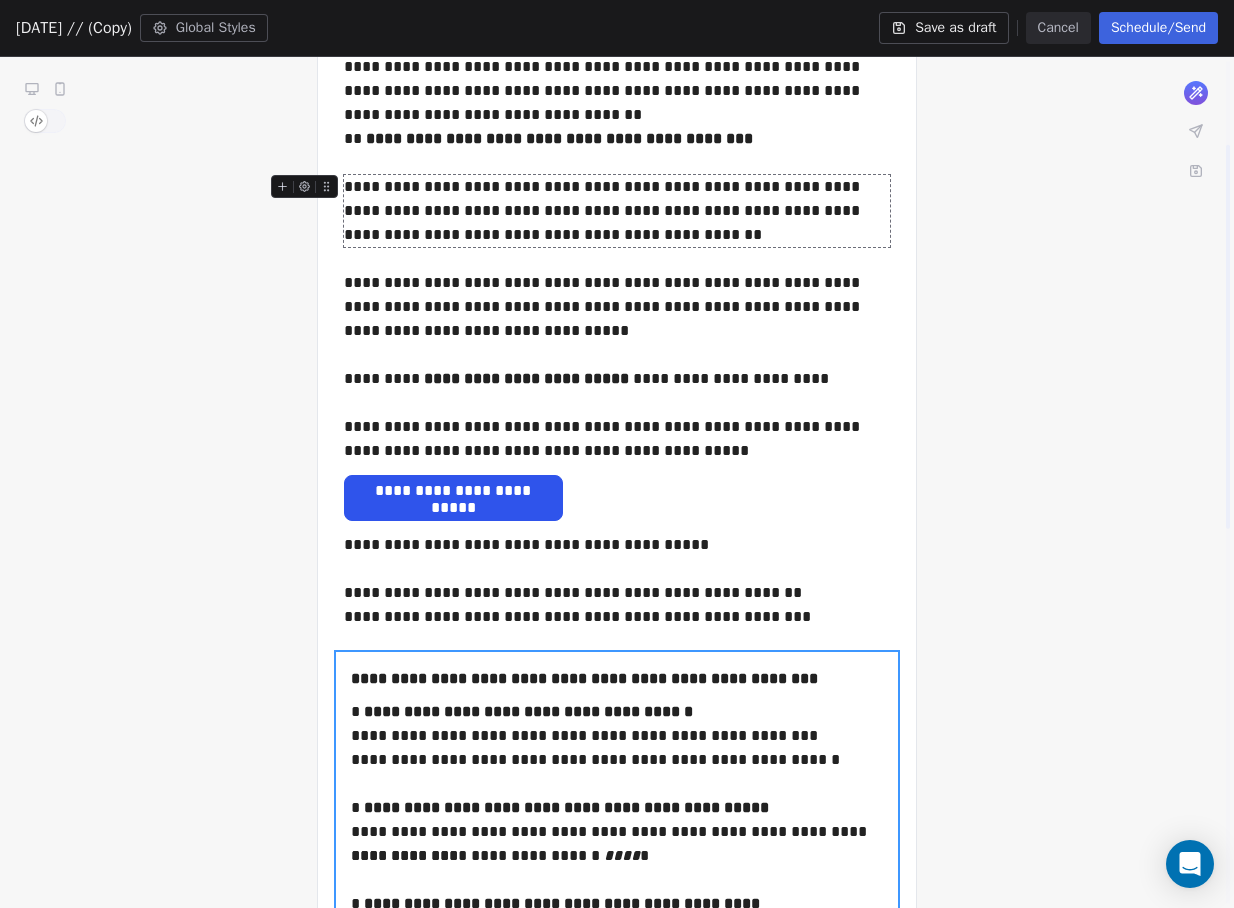 scroll, scrollTop: 186, scrollLeft: 0, axis: vertical 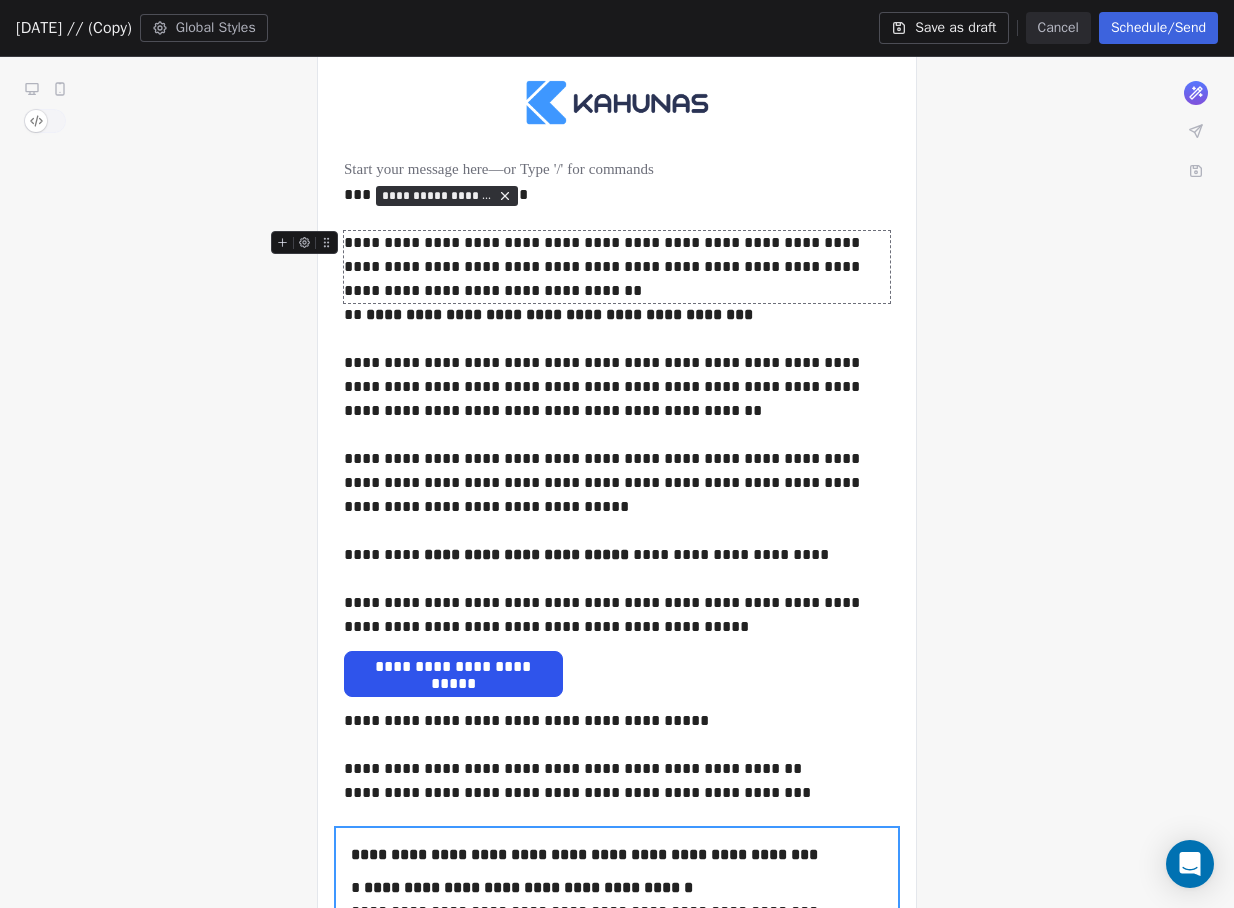 click on "**********" at bounding box center [617, 267] 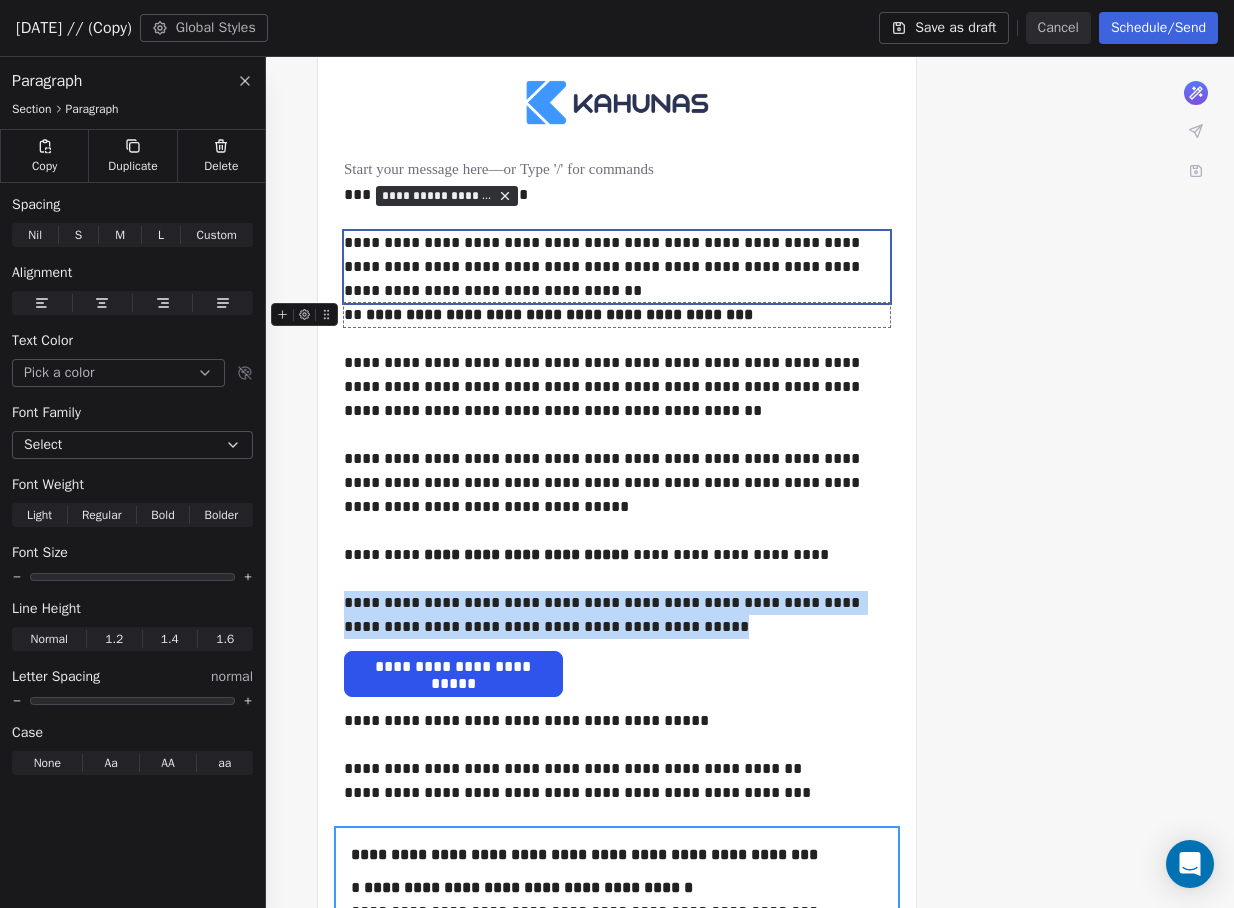 click on "**********" at bounding box center [617, 315] 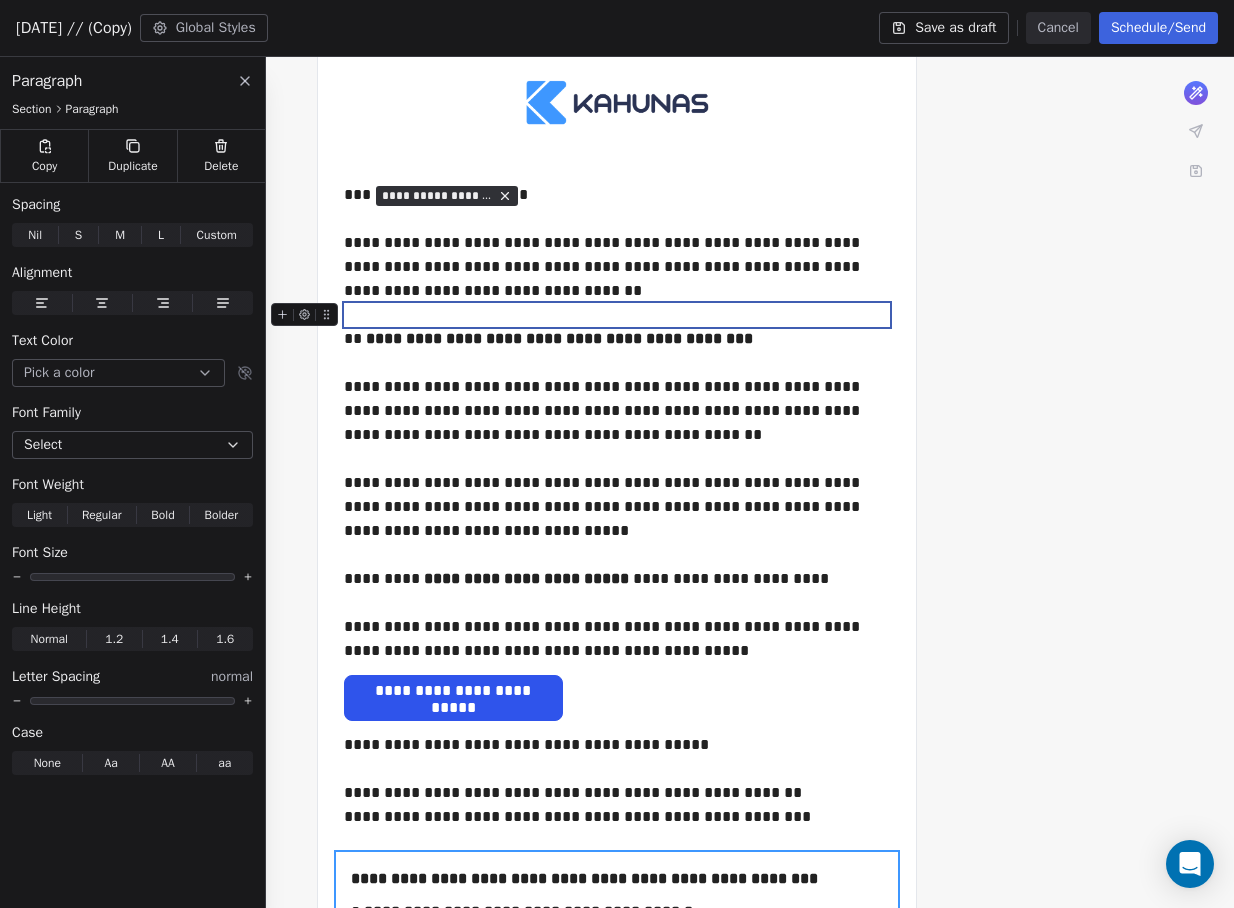 click at bounding box center [617, 315] 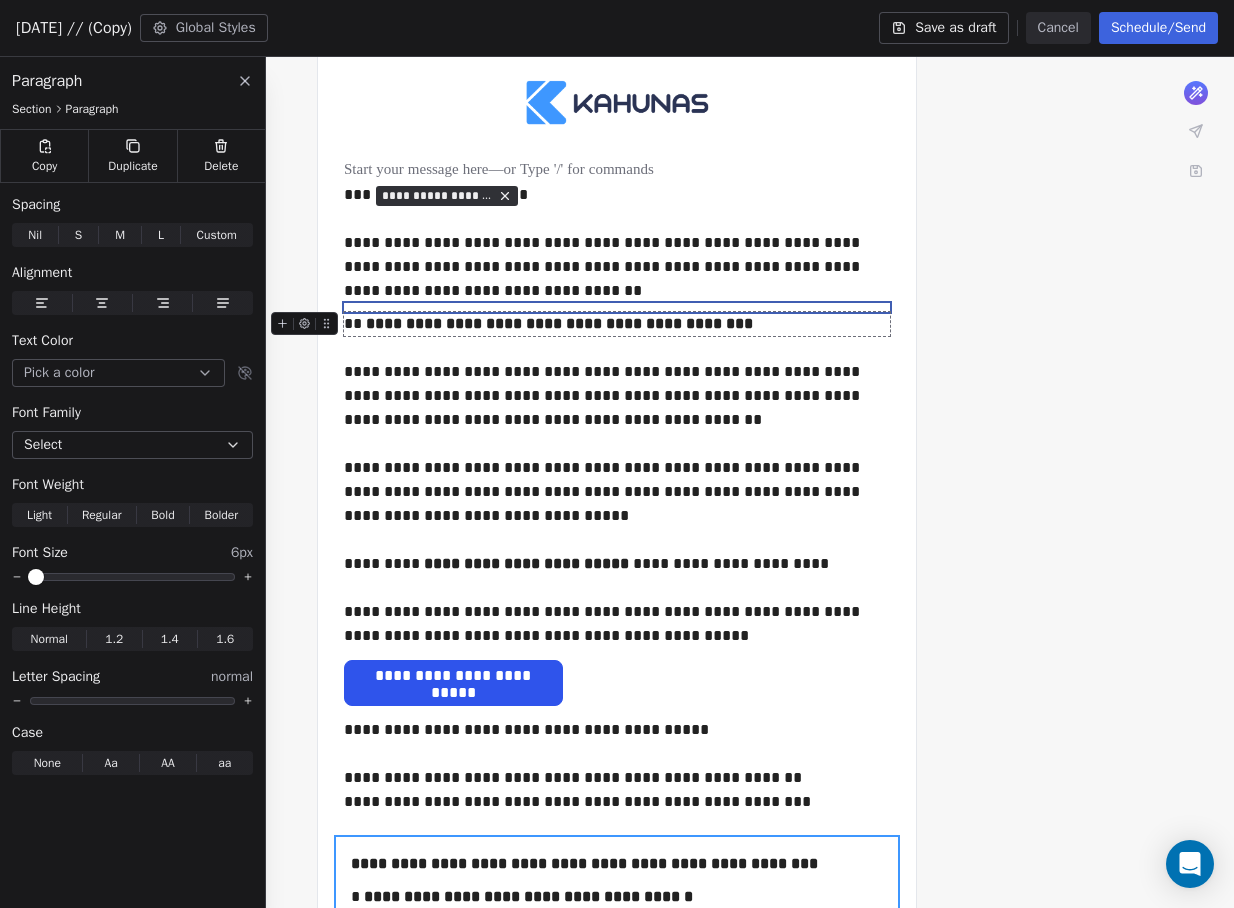 click on "[PERSON_NAME] Contacts People Marketing Workflows Campaigns Sales Pipelines Sequences Beta Tools Apps AI Agents Help & Support Campaigns  Create new campaign All All Drafts Drafts Sent Sent Name Status Analytics Created at Actions Newsletter // [DATE] (Copy) To: Subscribers Draft - Open Rate - Click Rate - Unsubscribe [DATE] Kahunas at 4 //  To: Subscribers Sent 13017 / 13017 37.75% Open Rate 0.35% Click Rate 0.13% Unsubscribe [DATE] July 6 // (Copy) To: Subscribers Draft - Open Rate - Click Rate - Unsubscribe [DATE] July 6 // To: Subscribers Draft - Open Rate - Click Rate - Unsubscribe [DATE] June 29 //  To: Subscribers Sent 12988 / 12988 33.7% Open Rate 0.36% Click Rate 0.19% Unsubscribe [DATE] June 22 //  To: Subscribers Sent 12875 / 12875 38.17% Open Rate 0.04% Click Rate 0.17% Unsubscribe [DATE] June 15 //  To: Subscribers Sent 12798 / 12798 37.86% Open Rate 0.06% Click Rate 0.16% Unsubscribe [DATE] Newsletter // [DATE] To: Subscribers Sent 12763 / 12763 37.79% / 2" at bounding box center (617, 454) 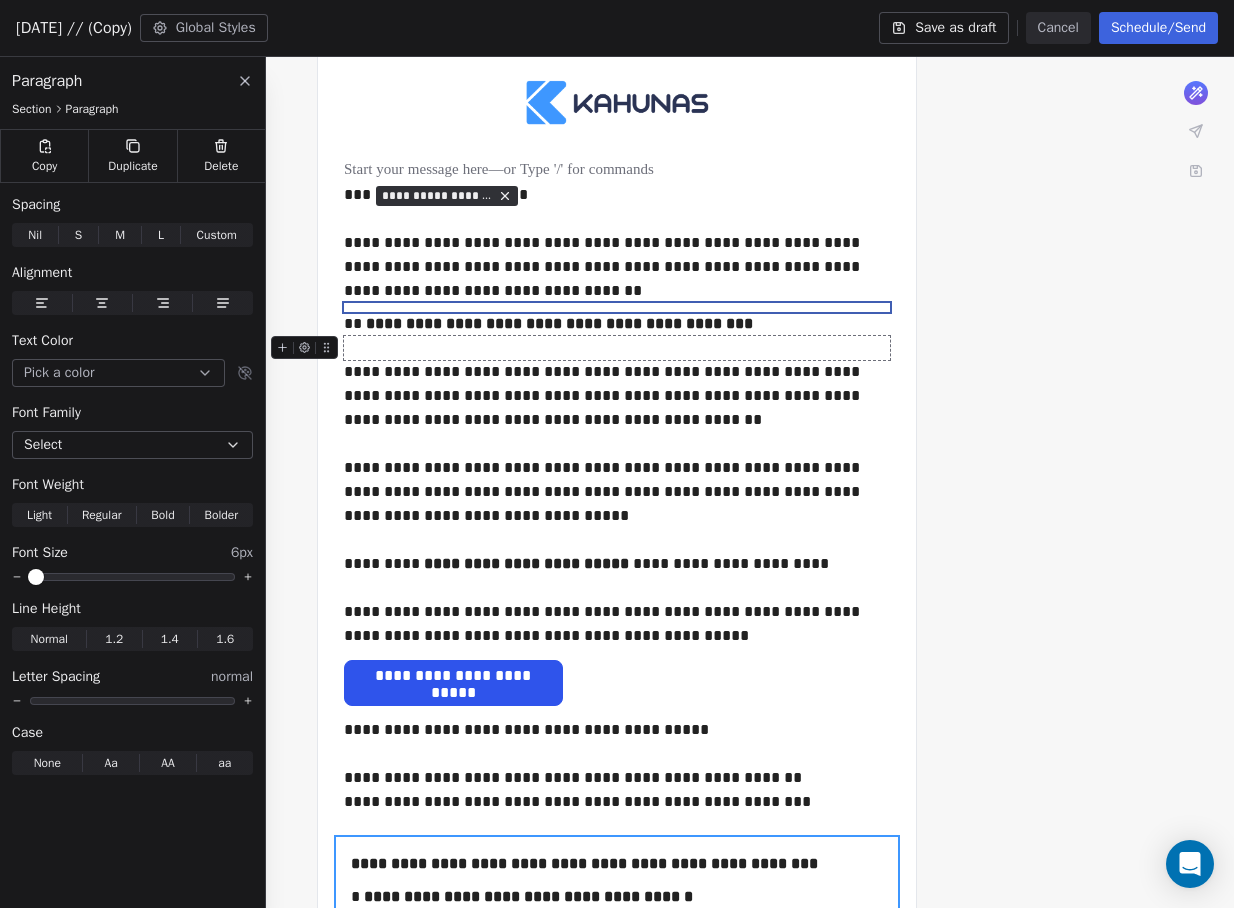 click at bounding box center (617, 348) 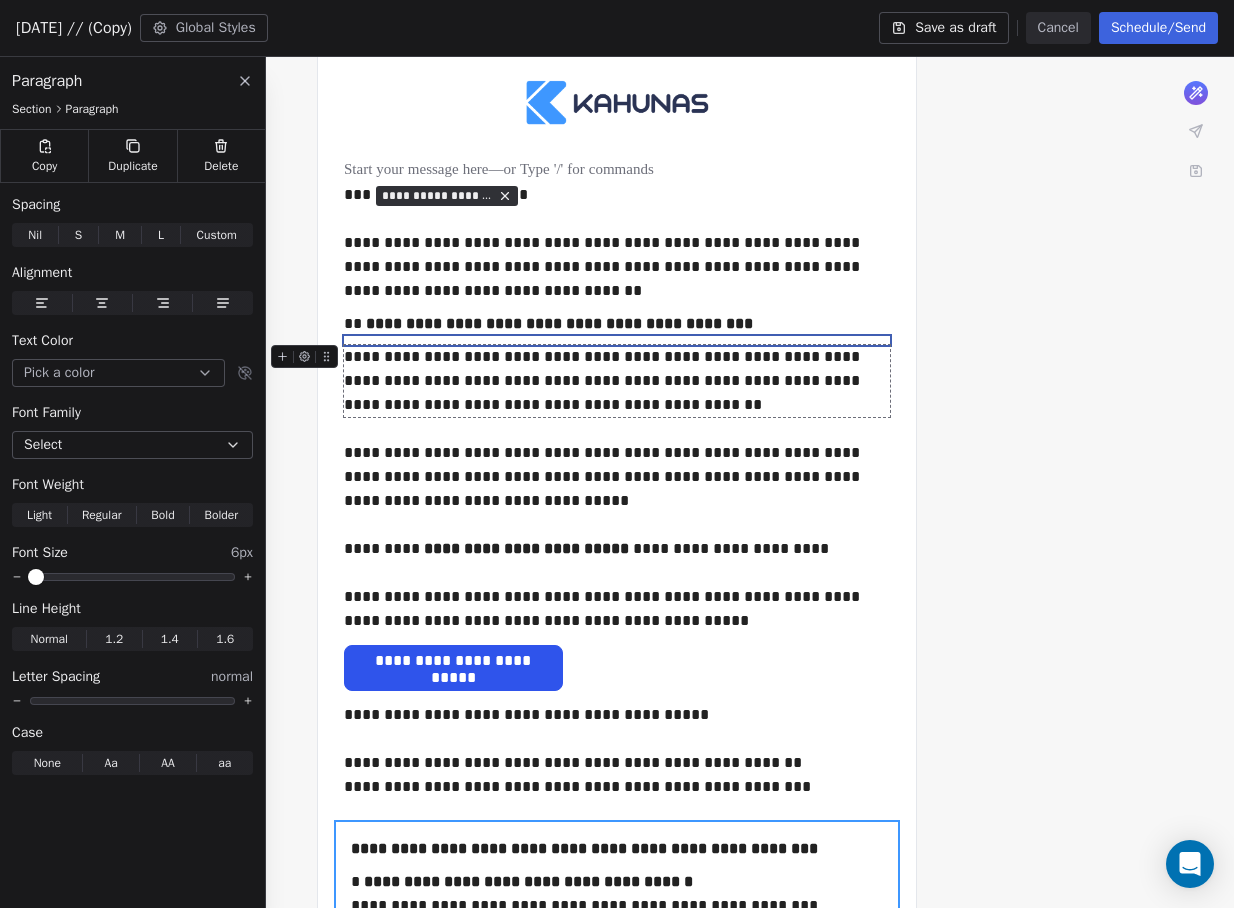 click at bounding box center (132, 577) 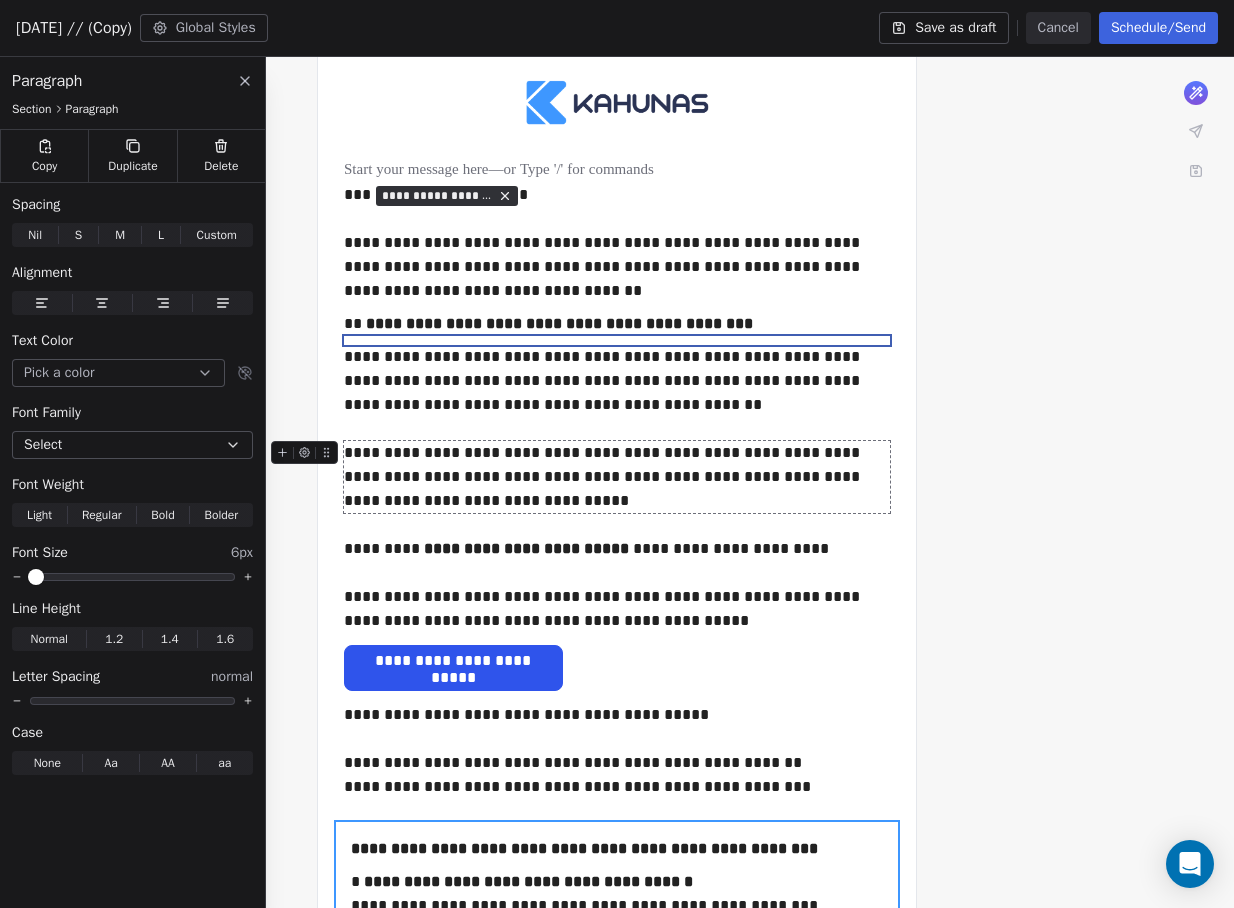 click on "**********" at bounding box center (617, 477) 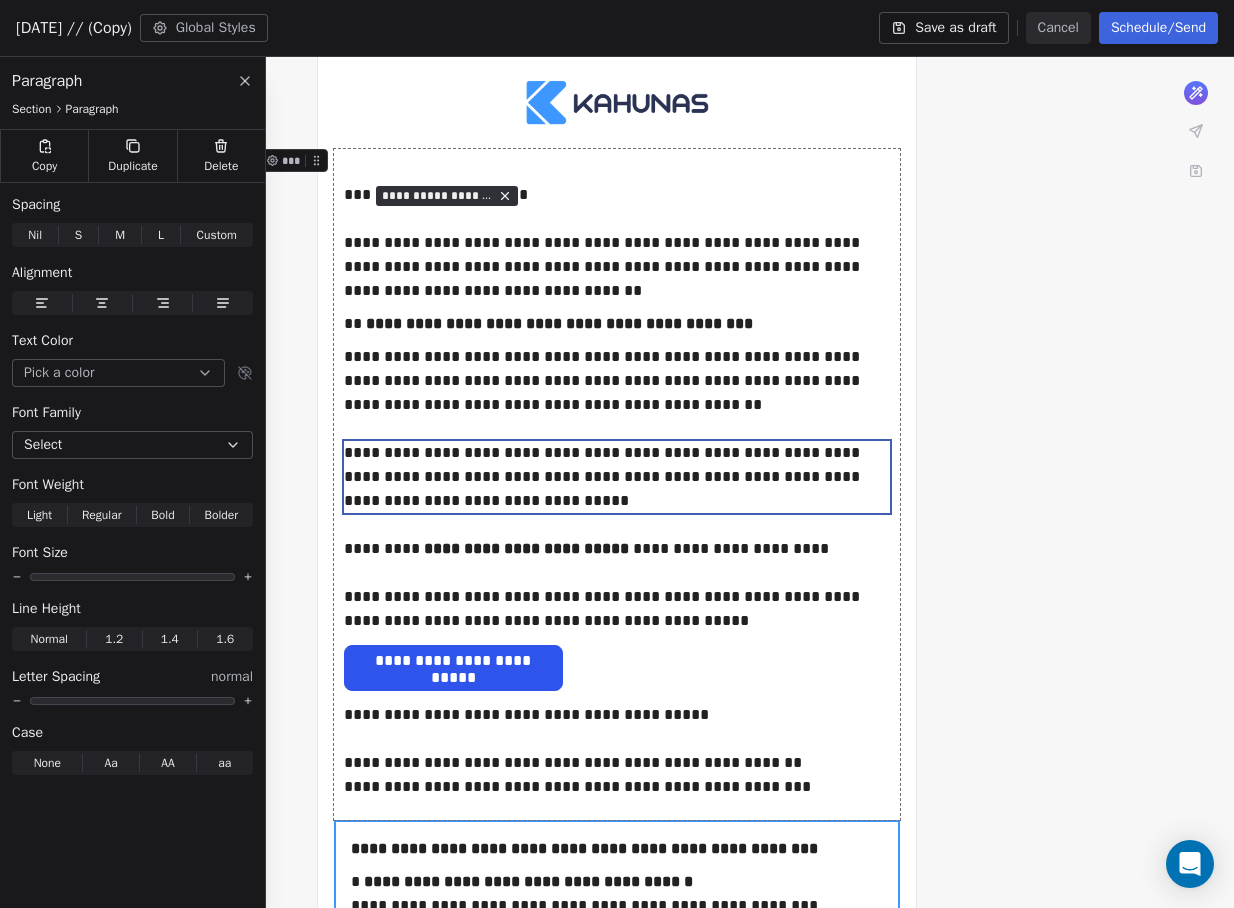 click on "**********" at bounding box center [617, 869] 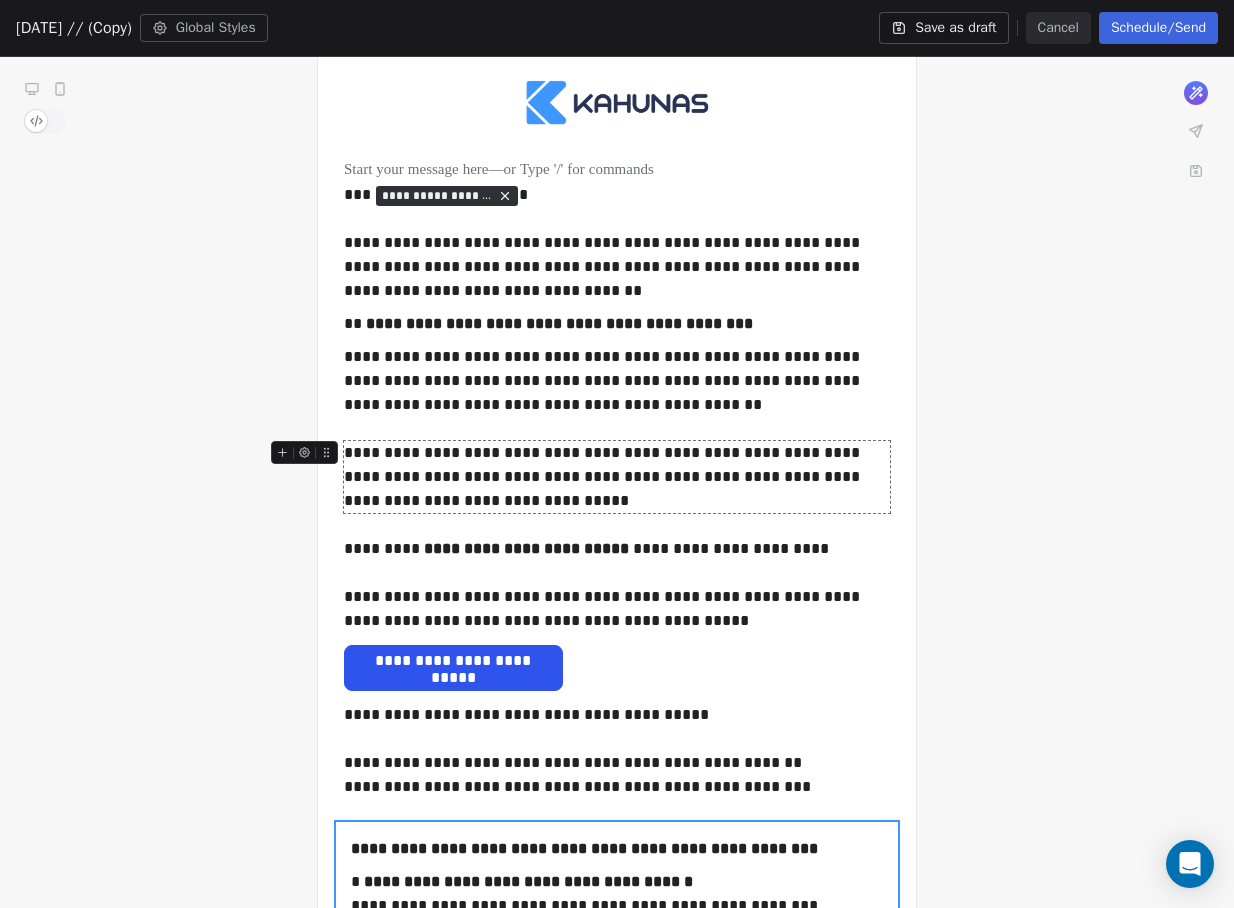 click on "**********" at bounding box center [617, 477] 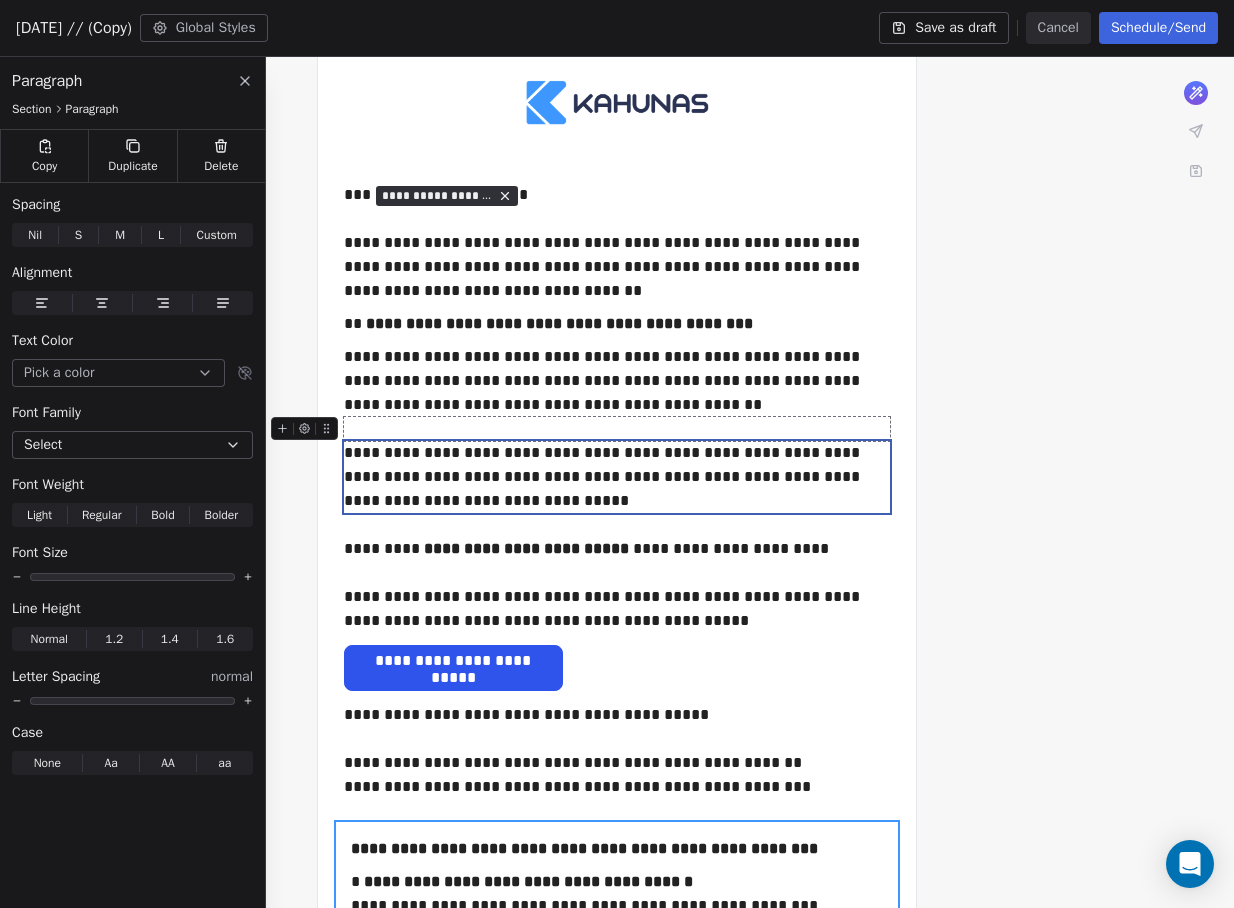 click at bounding box center (617, 429) 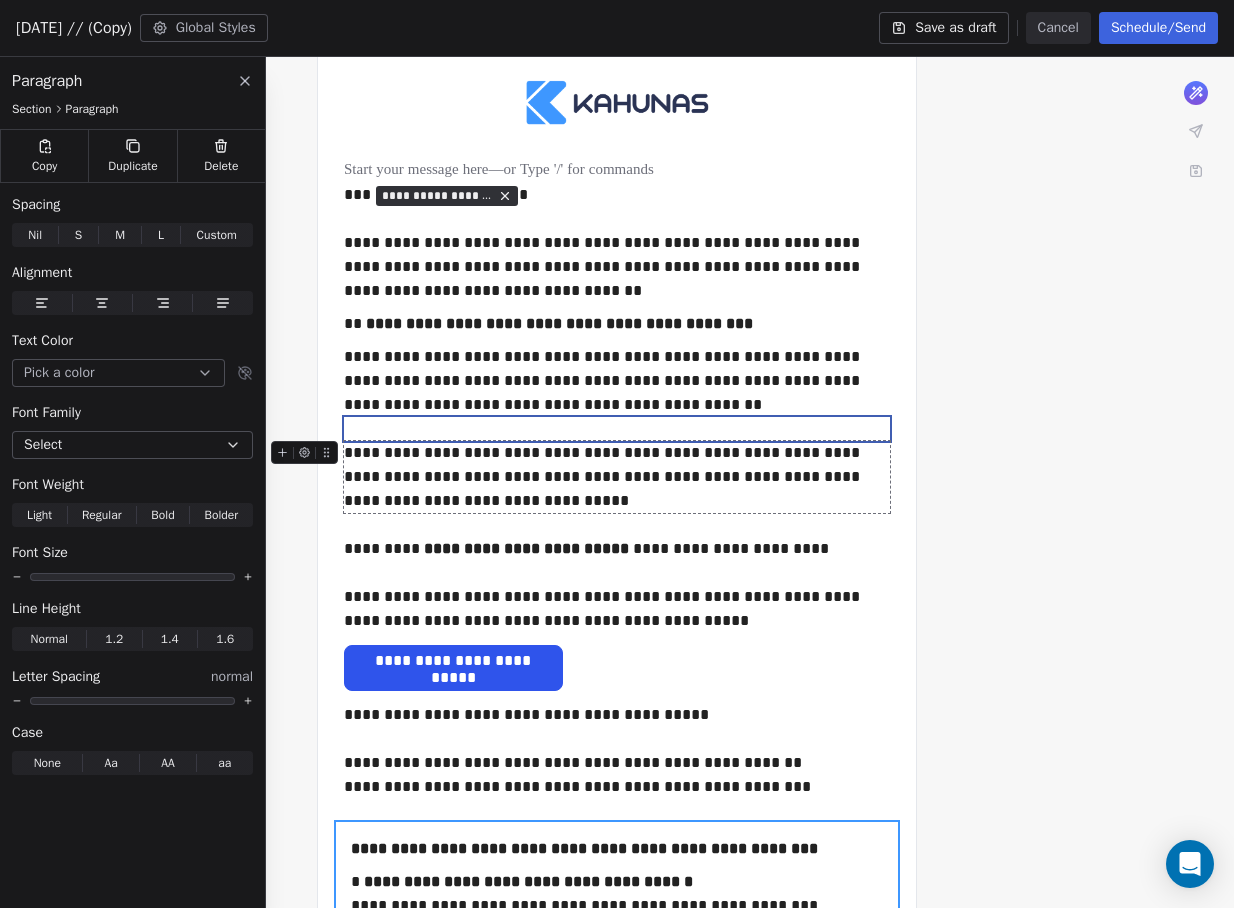 drag, startPoint x: 104, startPoint y: 582, endPoint x: -1, endPoint y: 582, distance: 105 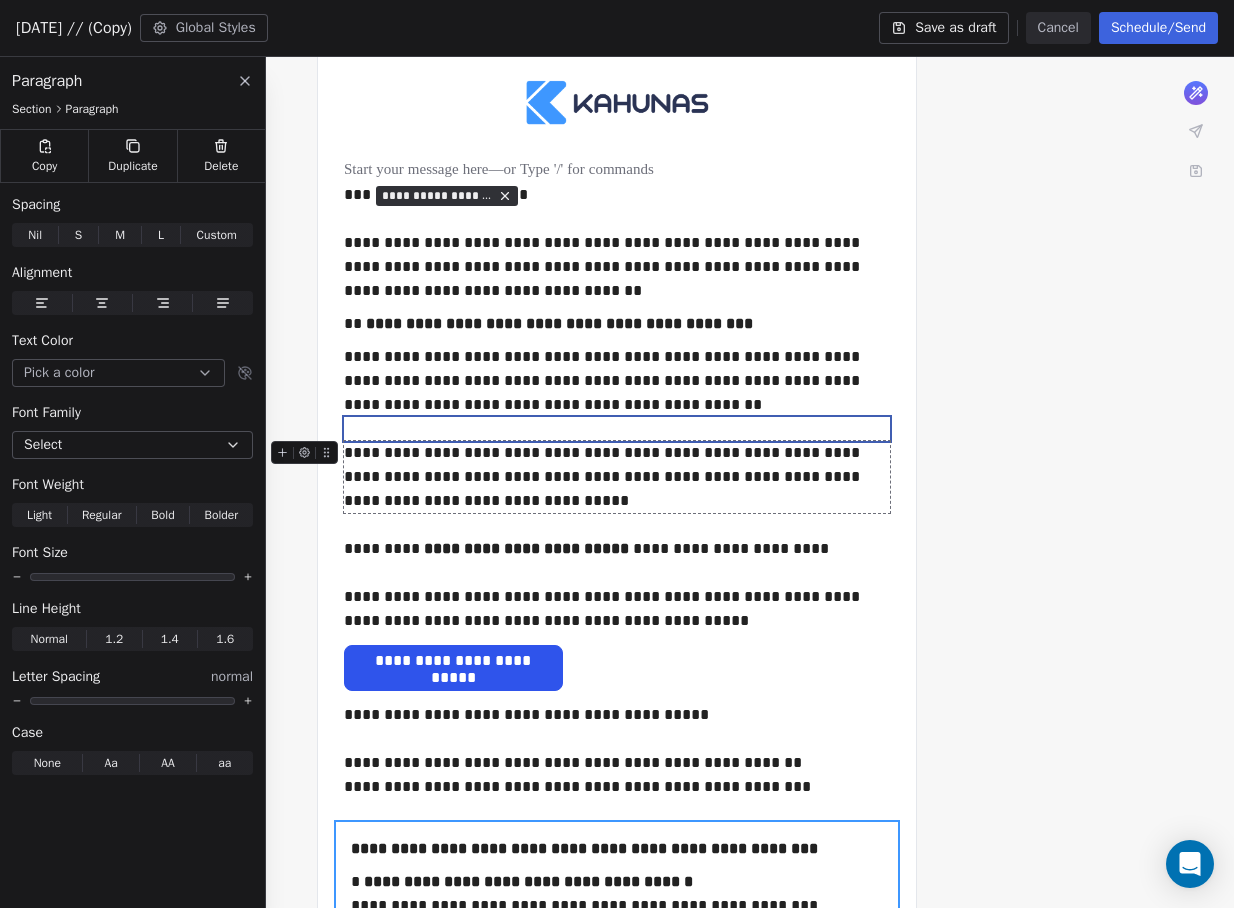 click on "[PERSON_NAME] Contacts People Marketing Workflows Campaigns Sales Pipelines Sequences Beta Tools Apps AI Agents Help & Support Campaigns  Create new campaign All All Drafts Drafts Sent Sent Name Status Analytics Created at Actions Newsletter // [DATE] (Copy) To: Subscribers Draft - Open Rate - Click Rate - Unsubscribe [DATE] Kahunas at 4 //  To: Subscribers Sent 13017 / 13017 37.75% Open Rate 0.35% Click Rate 0.13% Unsubscribe [DATE] July 6 // (Copy) To: Subscribers Draft - Open Rate - Click Rate - Unsubscribe [DATE] July 6 // To: Subscribers Draft - Open Rate - Click Rate - Unsubscribe [DATE] June 29 //  To: Subscribers Sent 12988 / 12988 33.7% Open Rate 0.36% Click Rate 0.19% Unsubscribe [DATE] June 22 //  To: Subscribers Sent 12875 / 12875 38.17% Open Rate 0.04% Click Rate 0.17% Unsubscribe [DATE] June 15 //  To: Subscribers Sent 12798 / 12798 37.86% Open Rate 0.06% Click Rate 0.16% Unsubscribe [DATE] Newsletter // [DATE] To: Subscribers Sent 12763 / 12763 37.79% / 2" at bounding box center (617, 454) 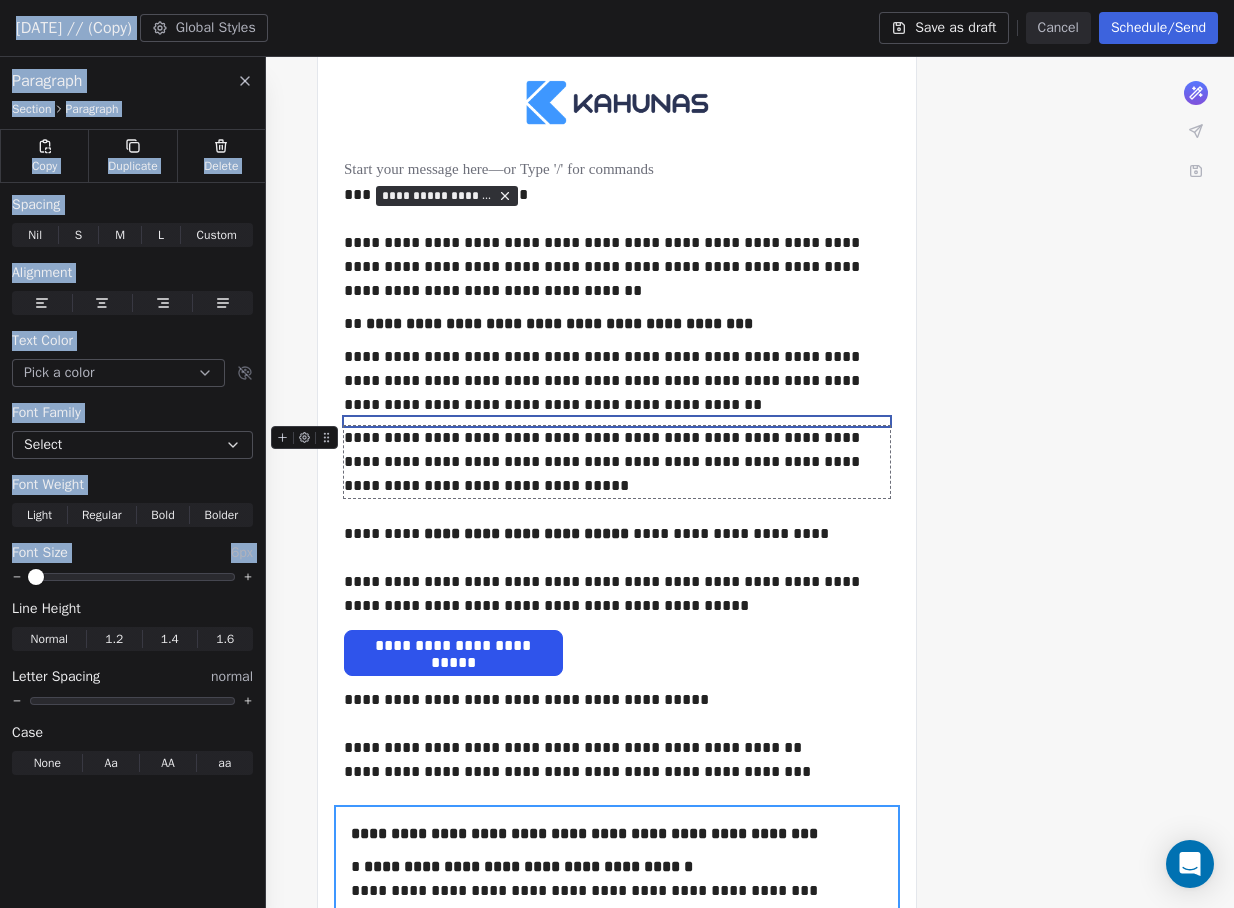click on "Spacing Nil Nil S S M M L L Custom Custom Alignment Text Color Pick a color Font Family Select Font Weight Light Light Regular Regular Bold Bold Bolder Bolder Font Size 6px Line Height Normal Normal 1.2 1.2 1.4 1.4 1.6 1.6 Letter Spacing normal Case None None Aa Aa AA AA aa aa" at bounding box center [132, 485] 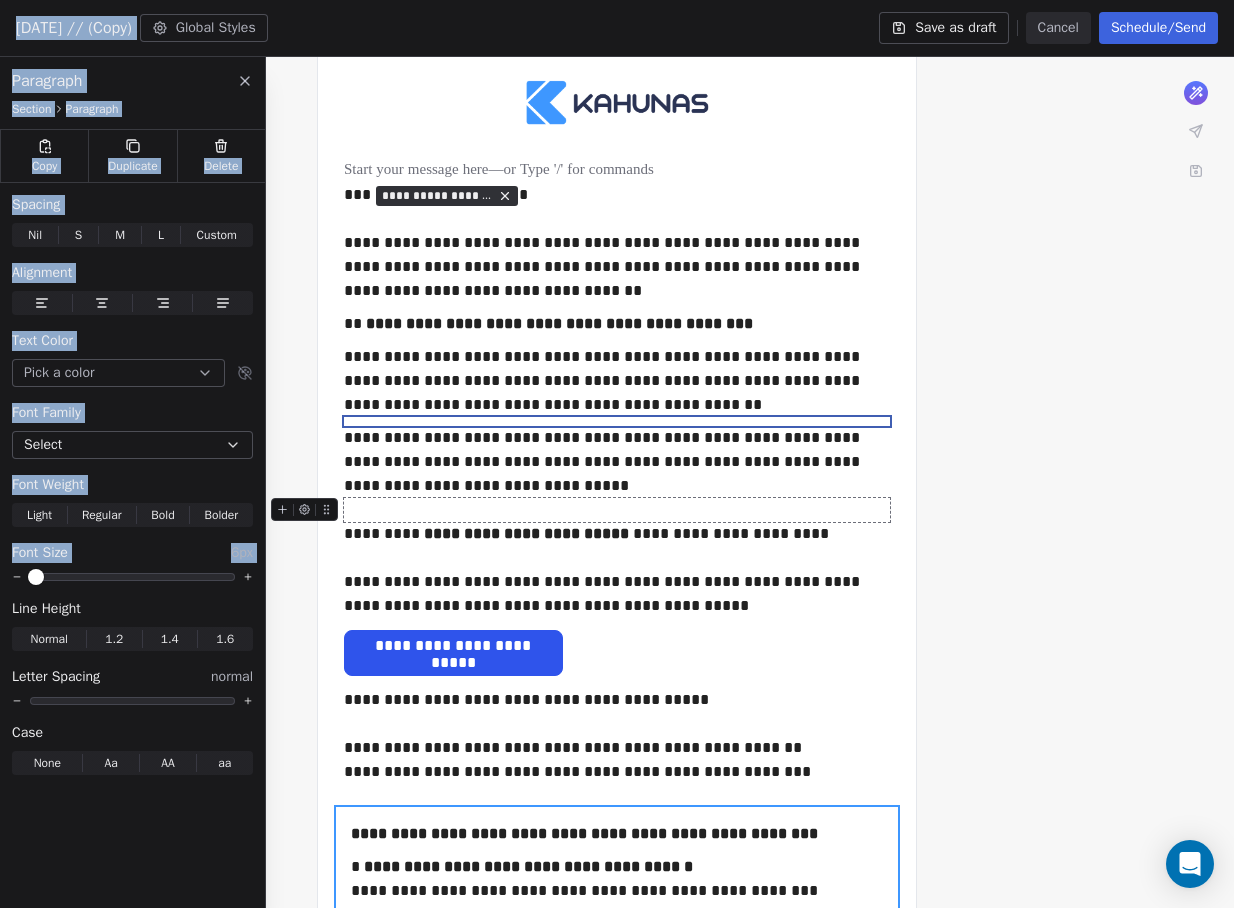 click at bounding box center [617, 510] 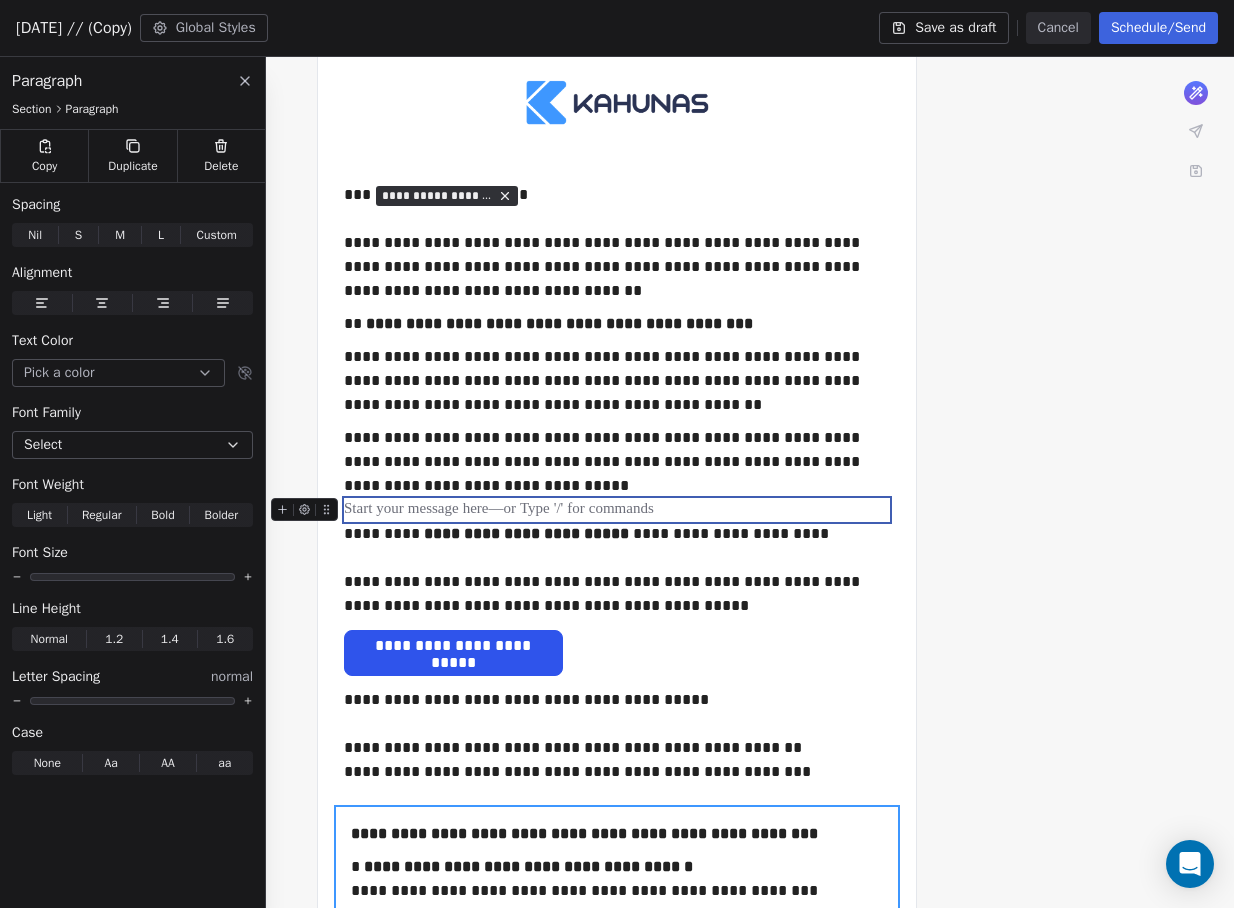 click on "Font Size" at bounding box center [132, 563] 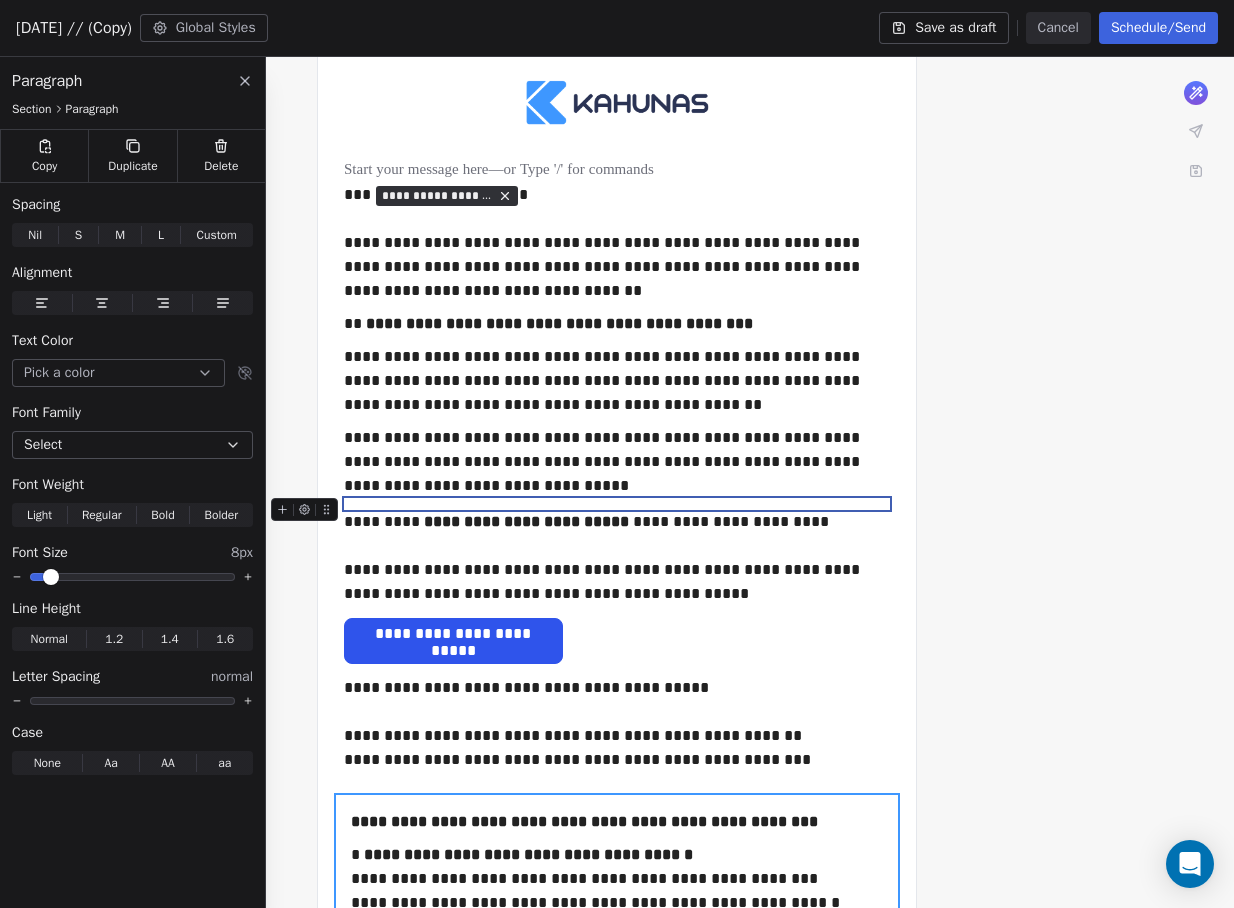 click at bounding box center (132, 577) 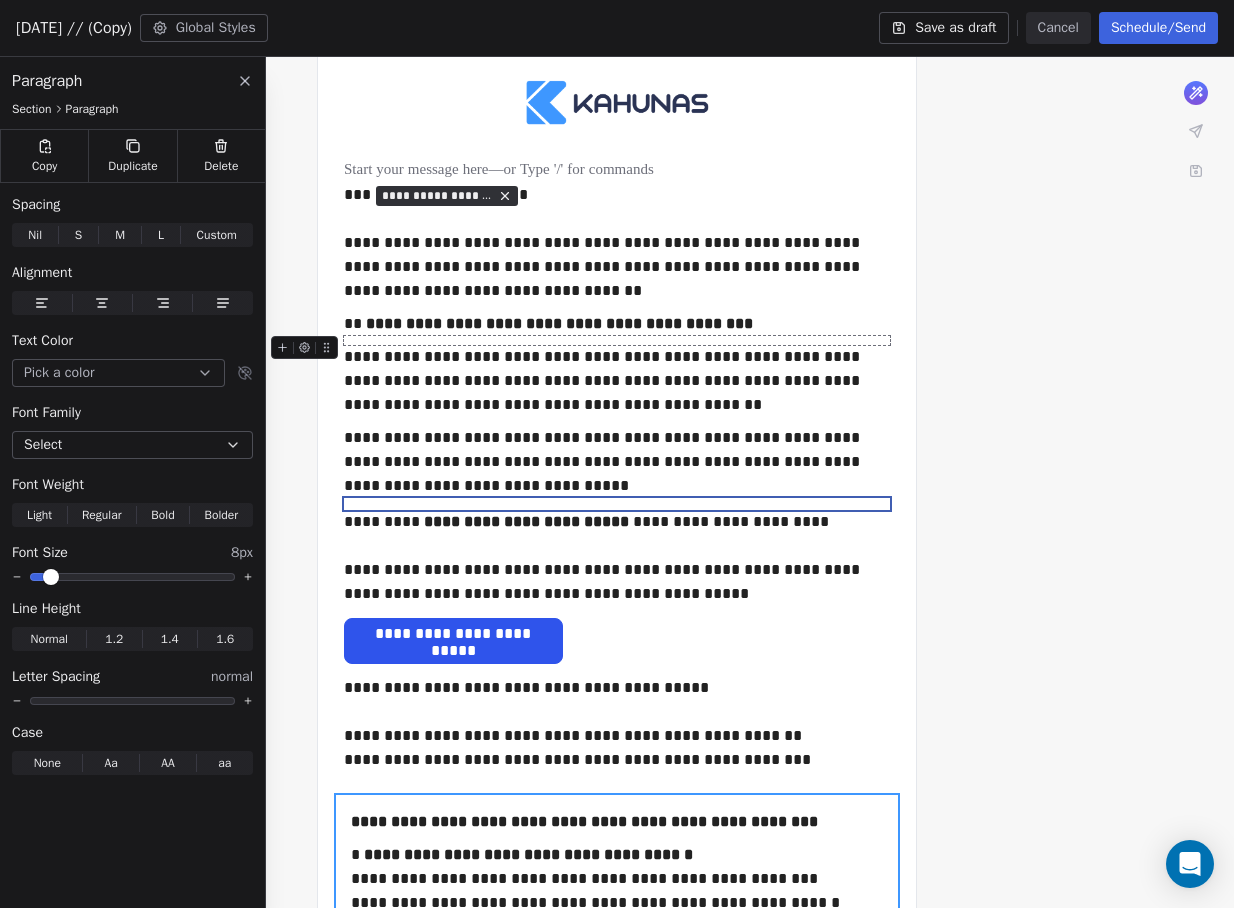 click at bounding box center [617, 340] 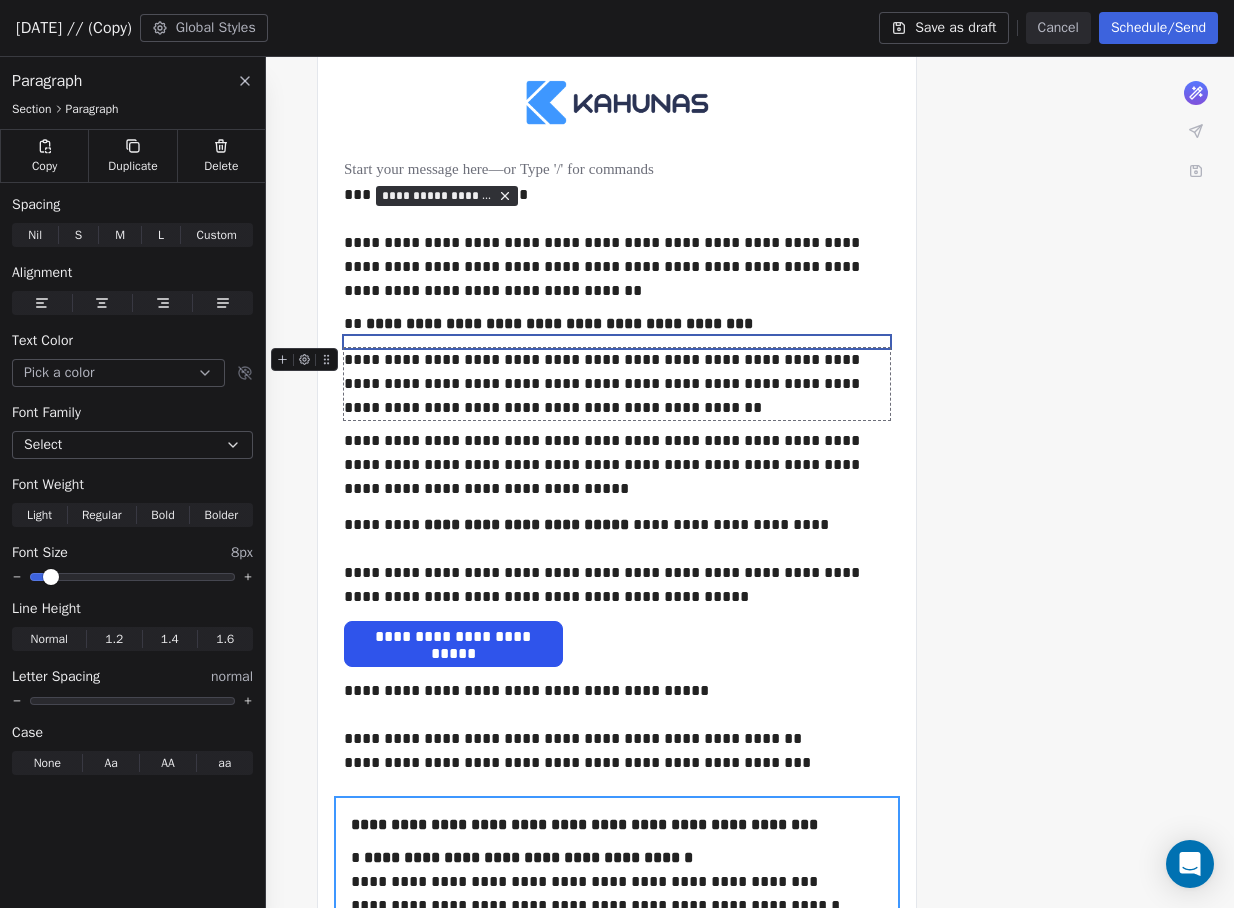 click at bounding box center (51, 577) 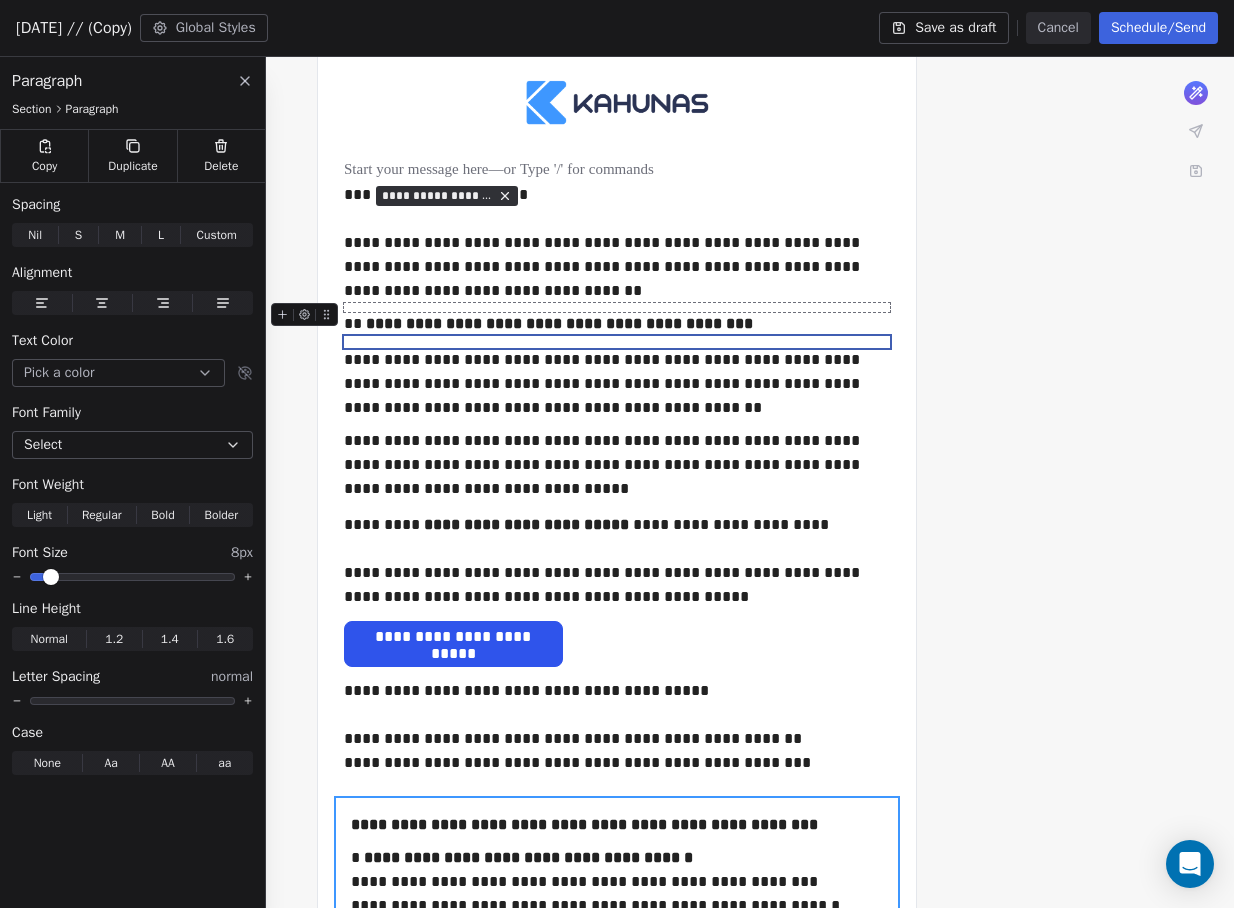 click at bounding box center (617, 307) 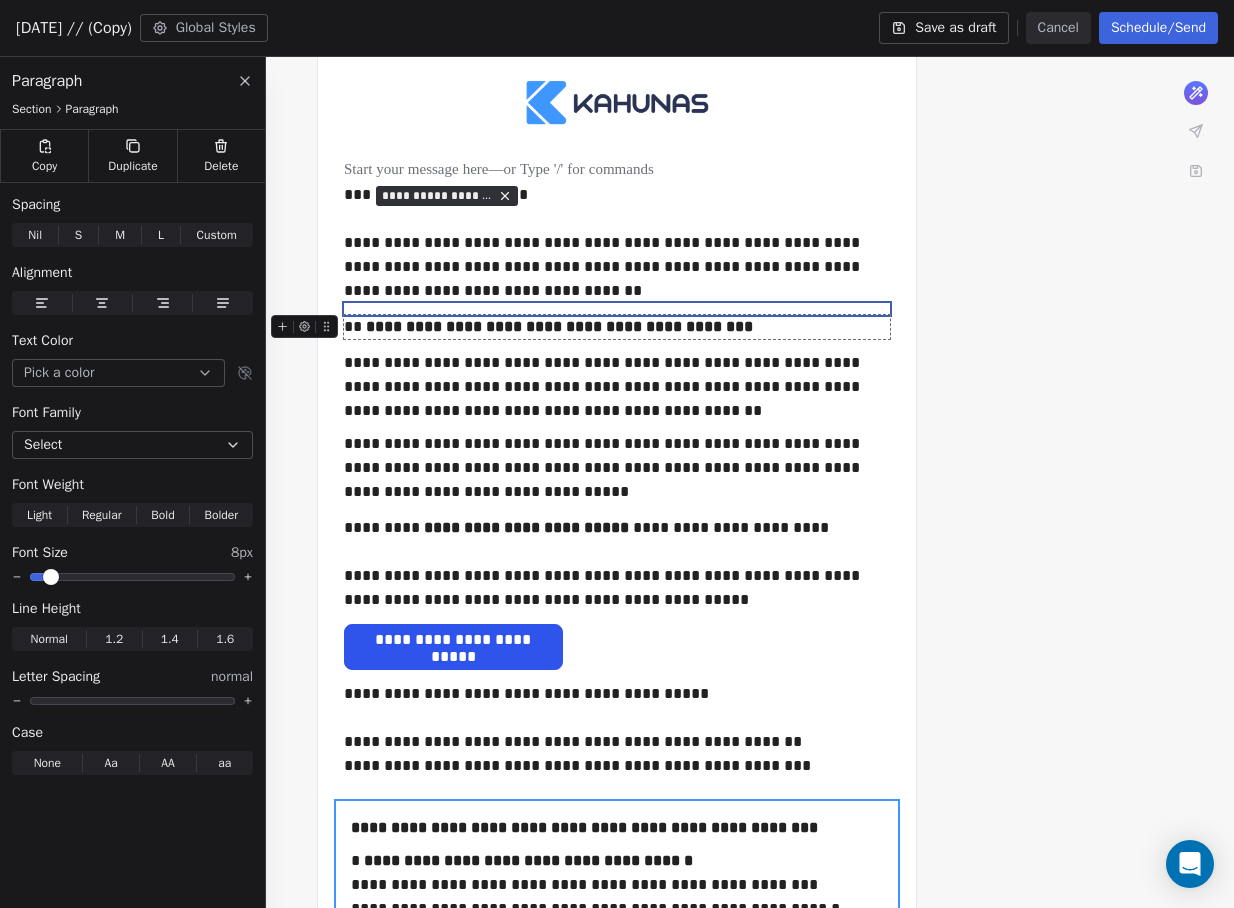 click at bounding box center [51, 577] 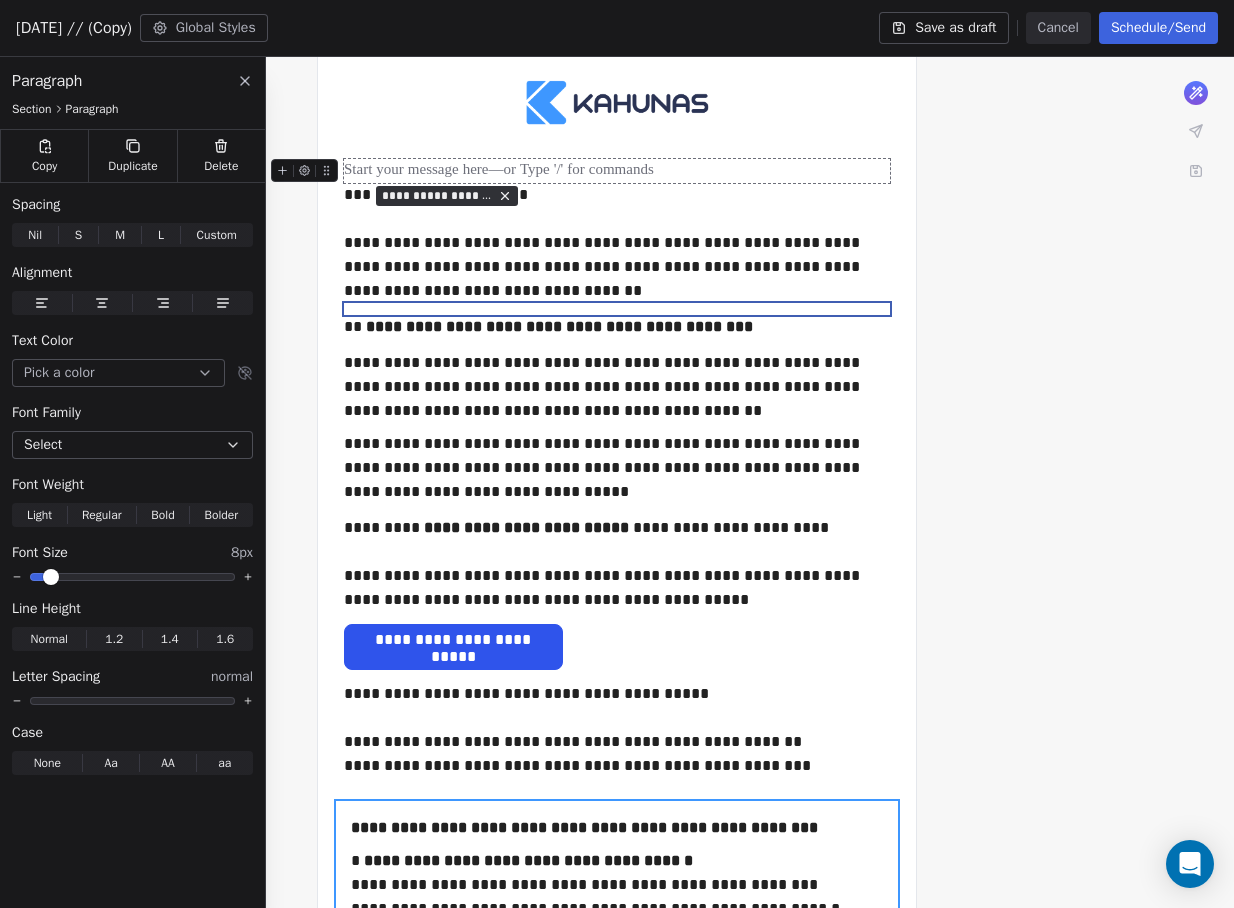 click at bounding box center [617, 171] 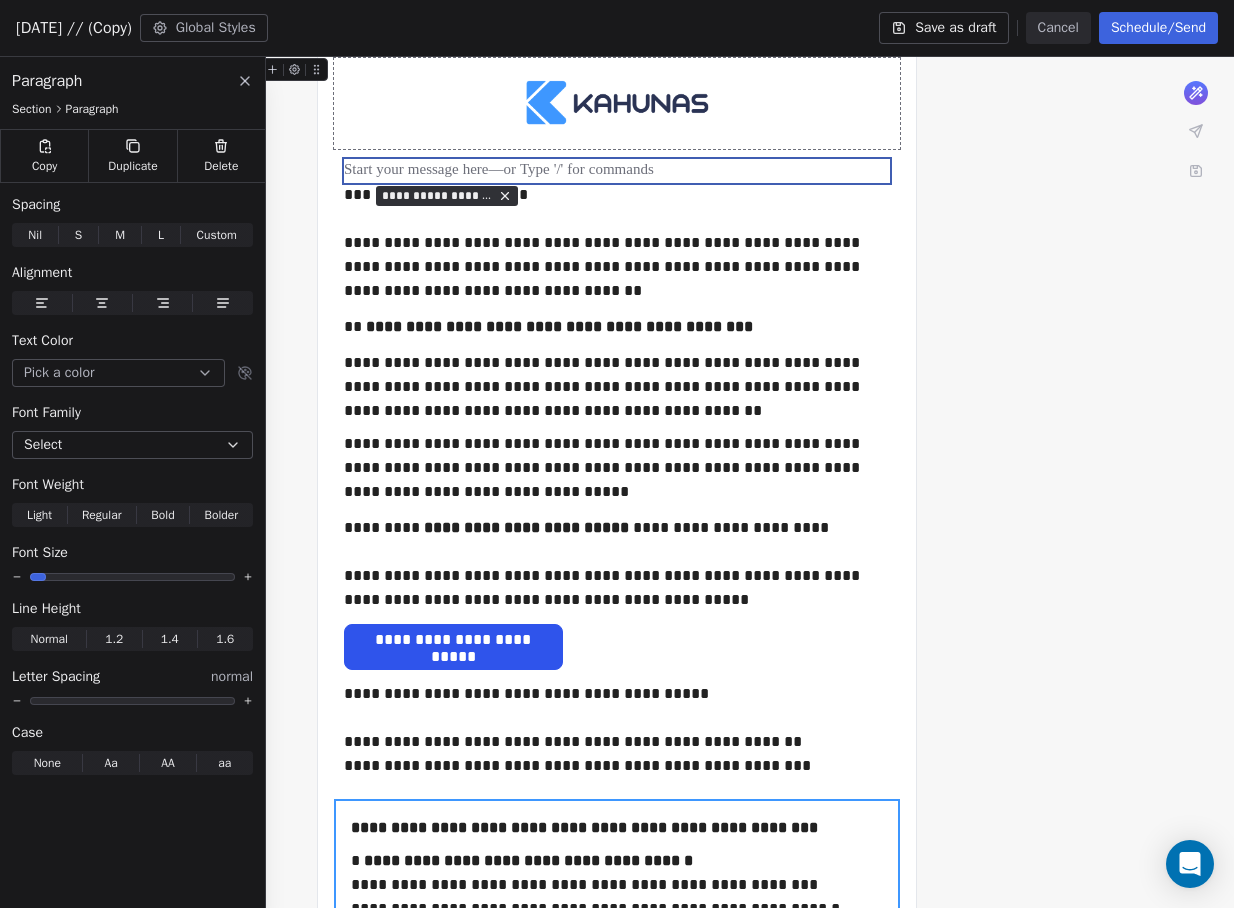 click on "**********" at bounding box center [617, 859] 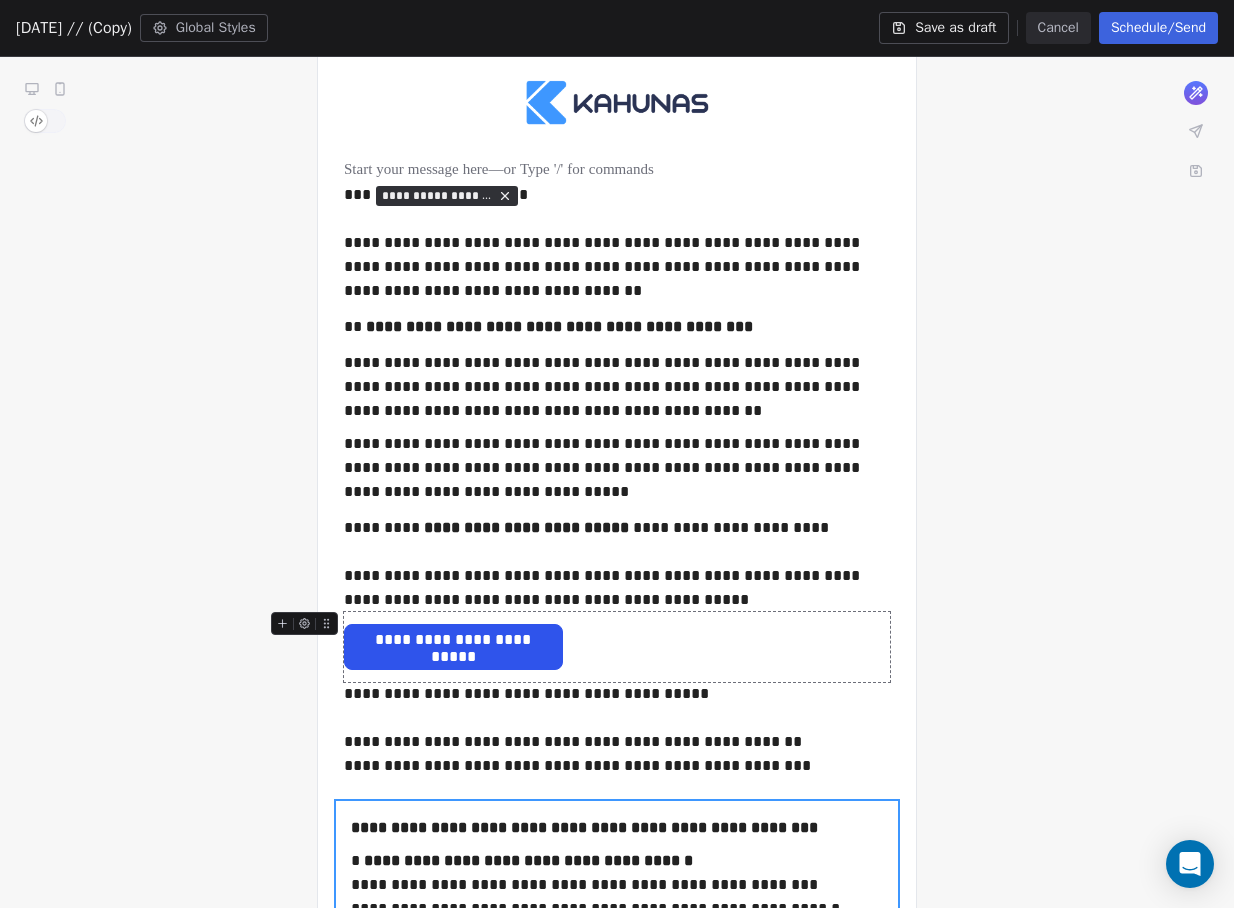 click at bounding box center [617, 510] 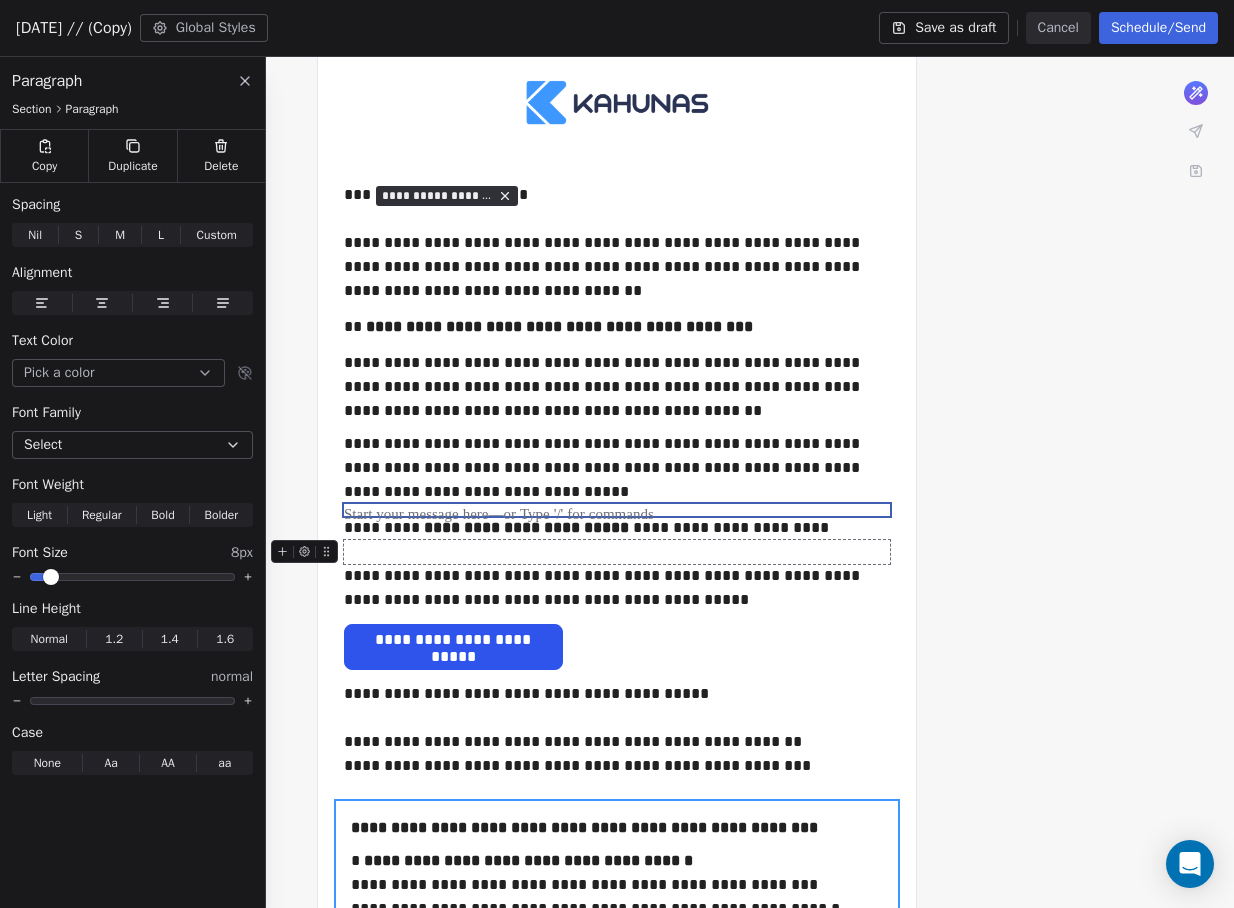 click at bounding box center [617, 552] 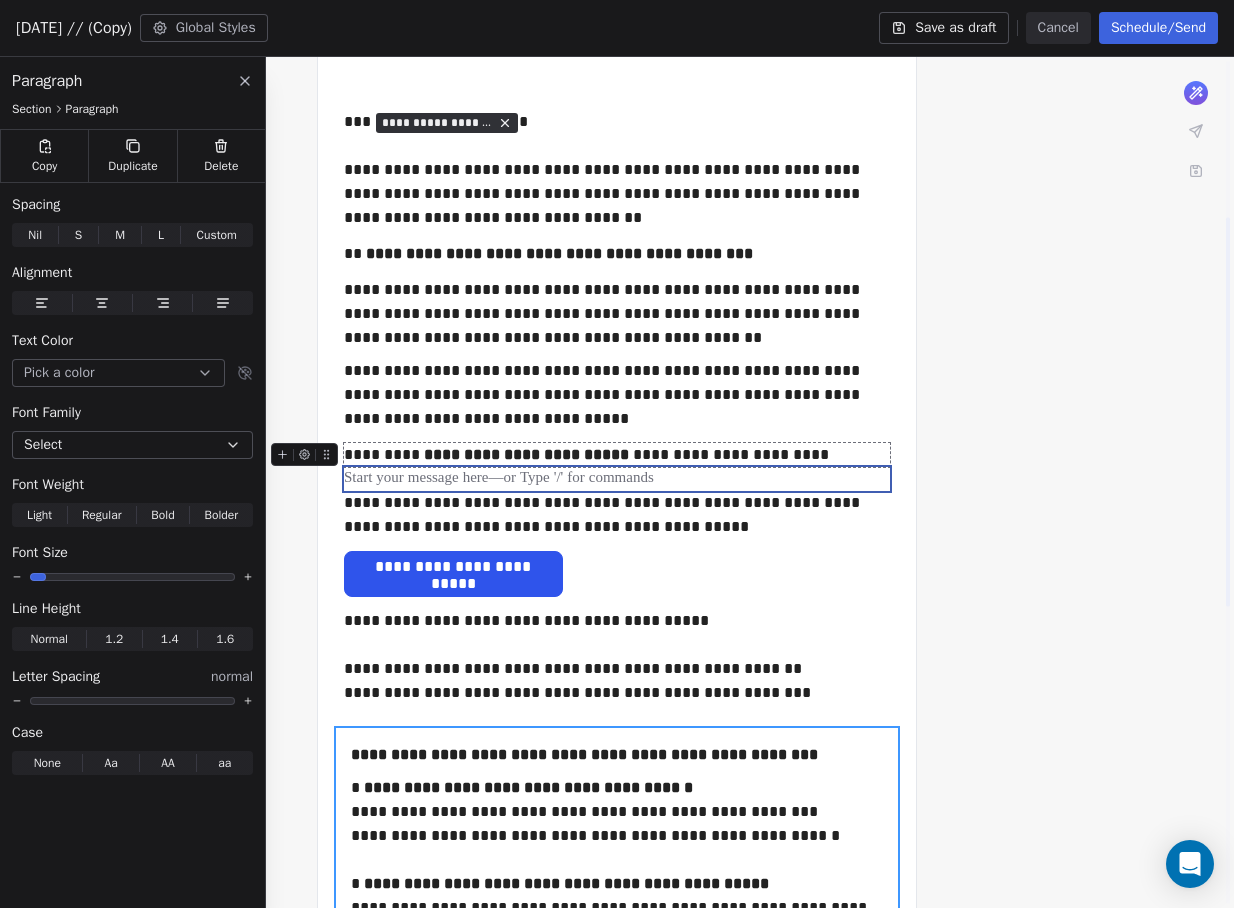 scroll, scrollTop: 342, scrollLeft: 0, axis: vertical 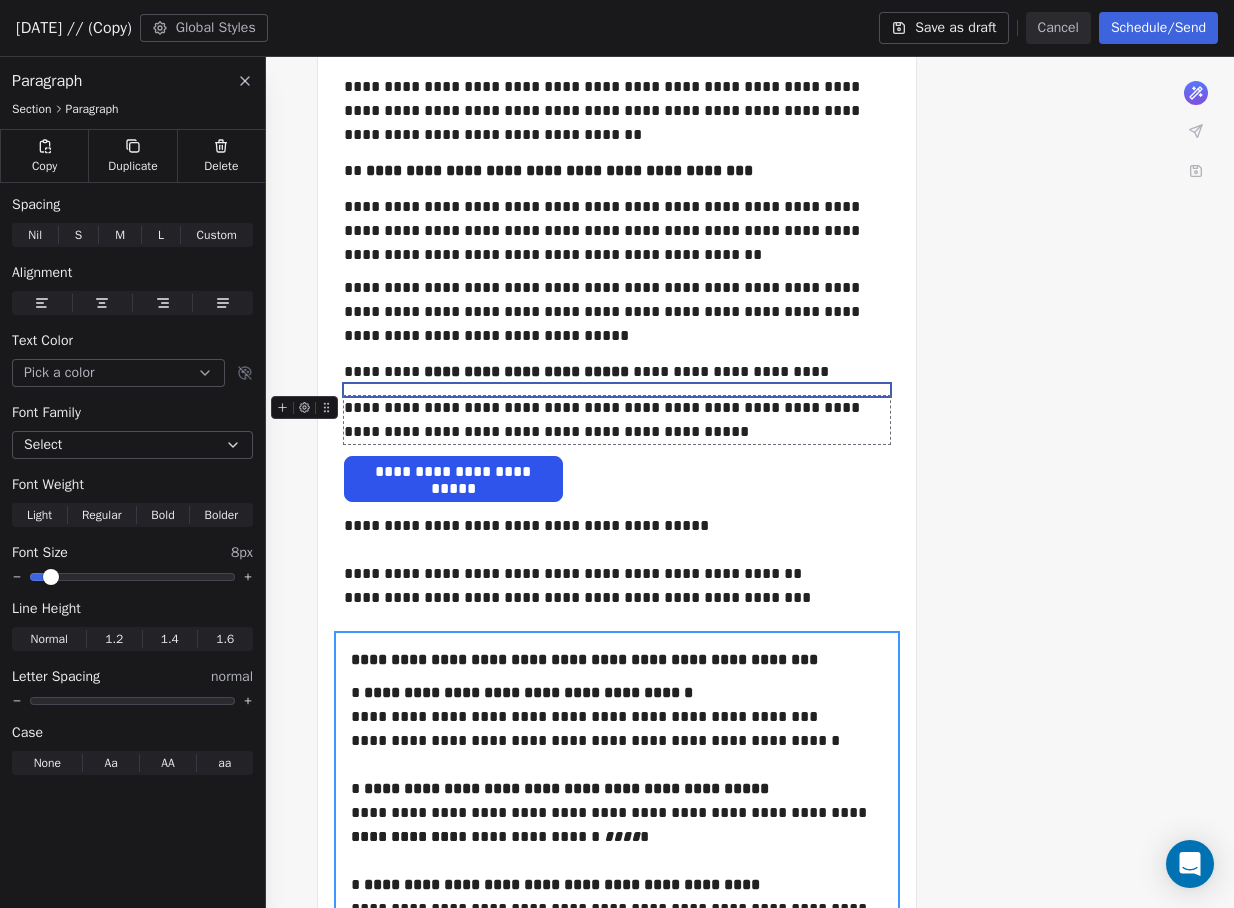 click at bounding box center [38, 577] 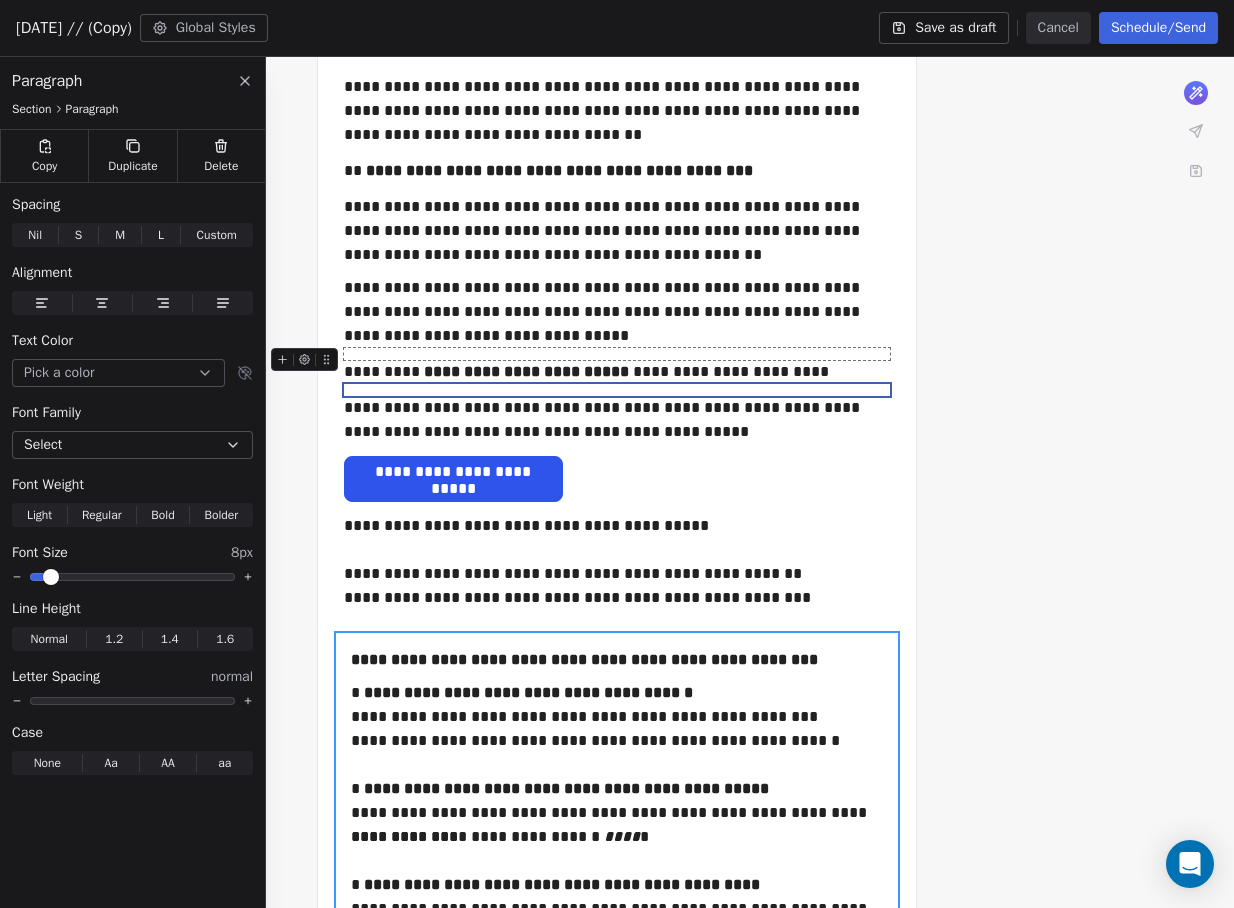 click at bounding box center [617, 354] 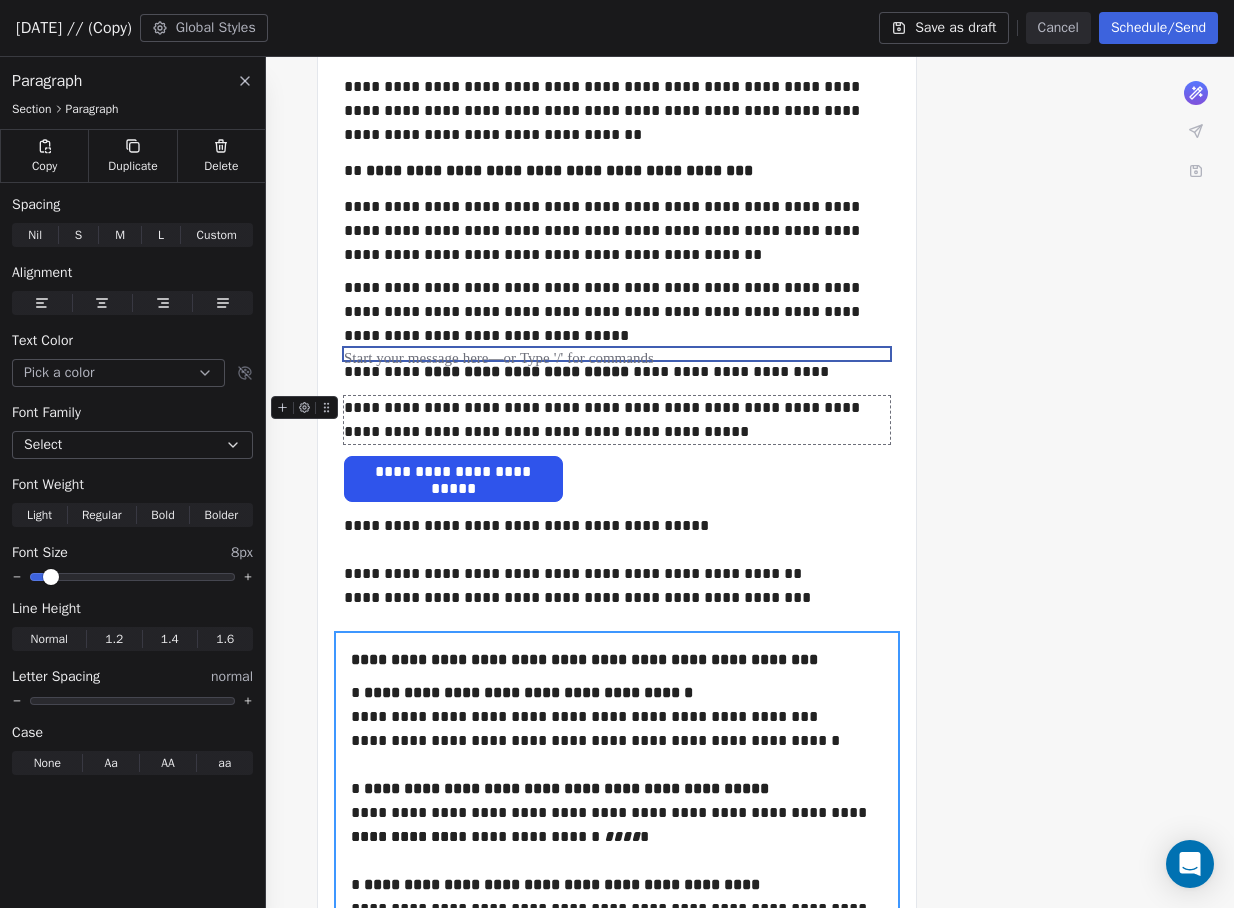 click on "**********" at bounding box center (617, 420) 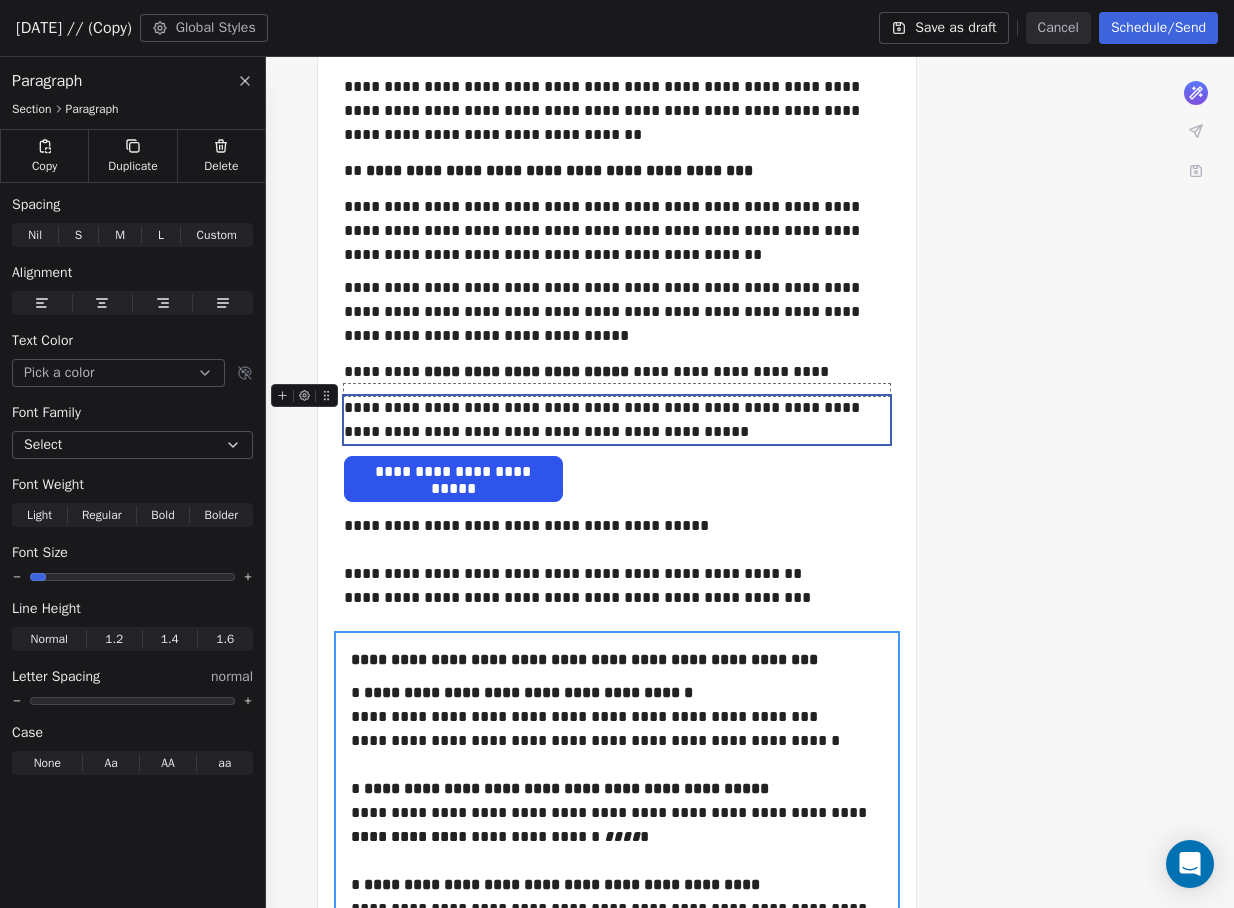 click at bounding box center (617, 390) 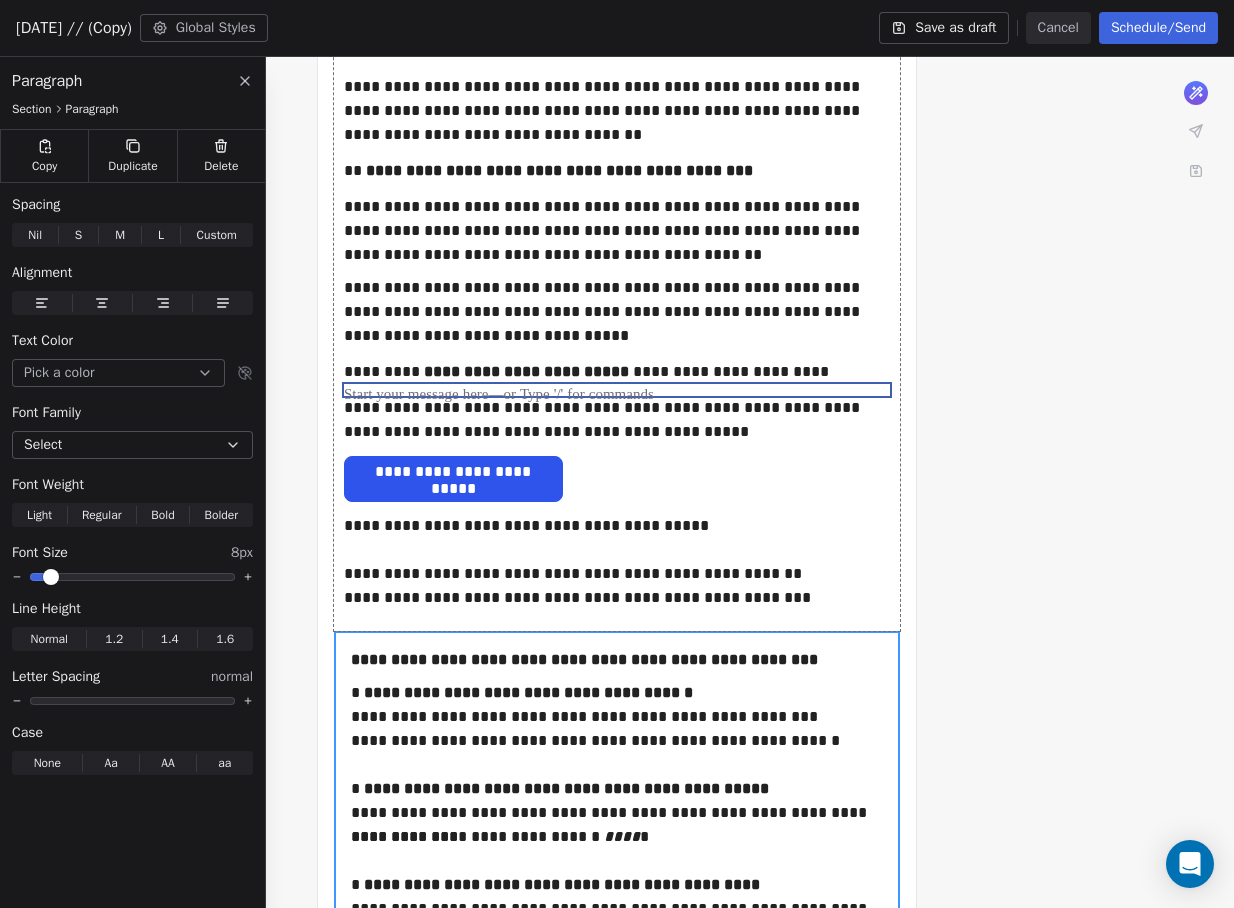 click on "**********" at bounding box center [617, 697] 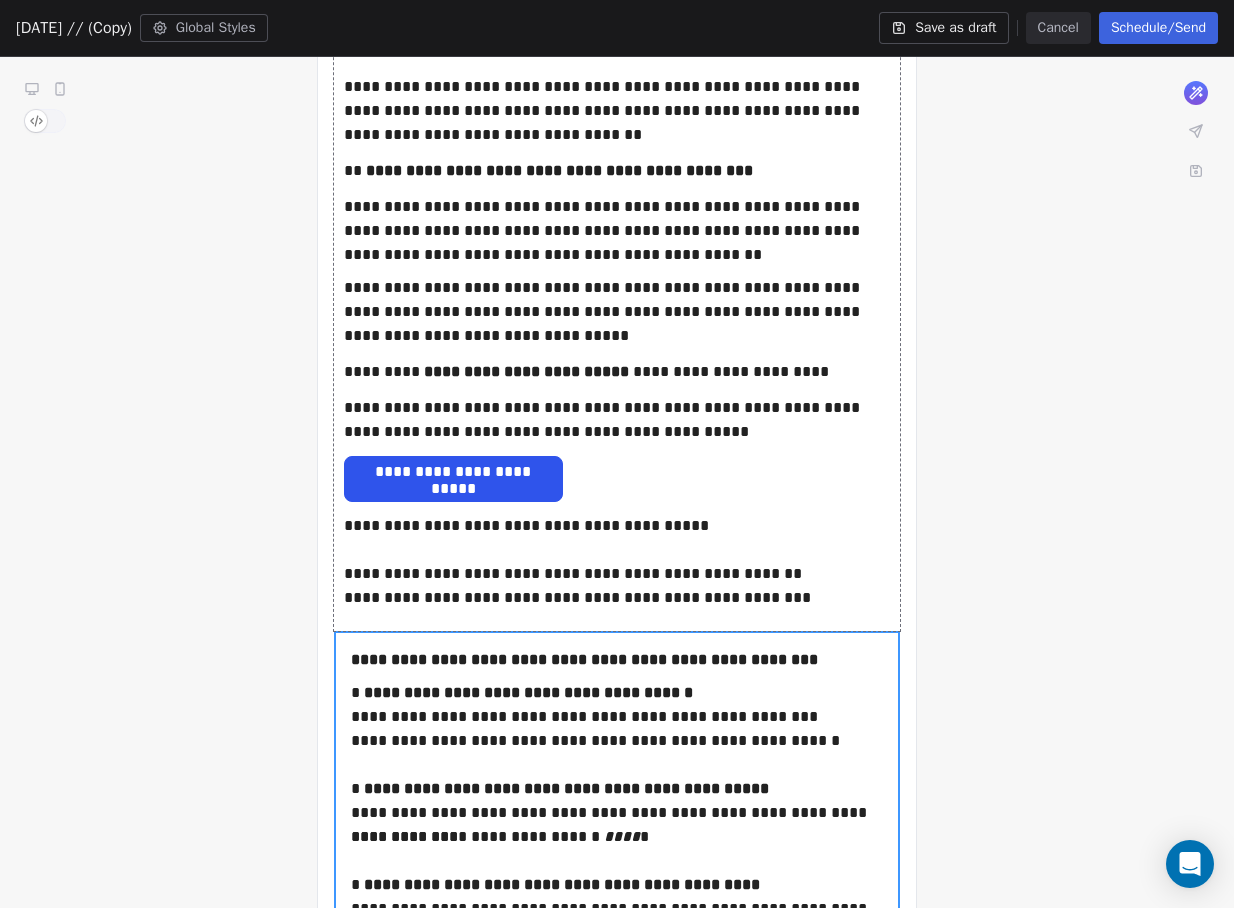 click on "**********" at bounding box center [617, 697] 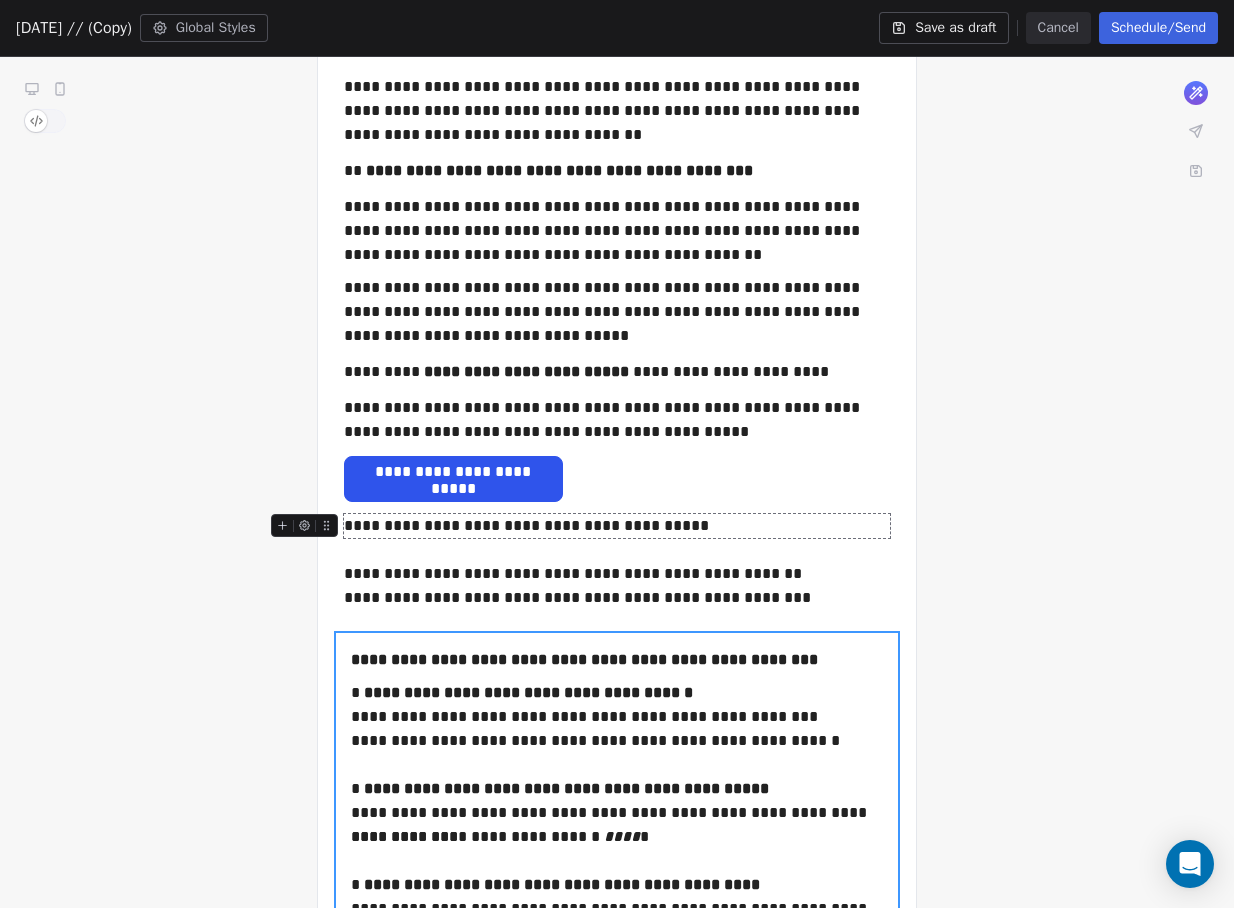 click on "**********" at bounding box center (617, 526) 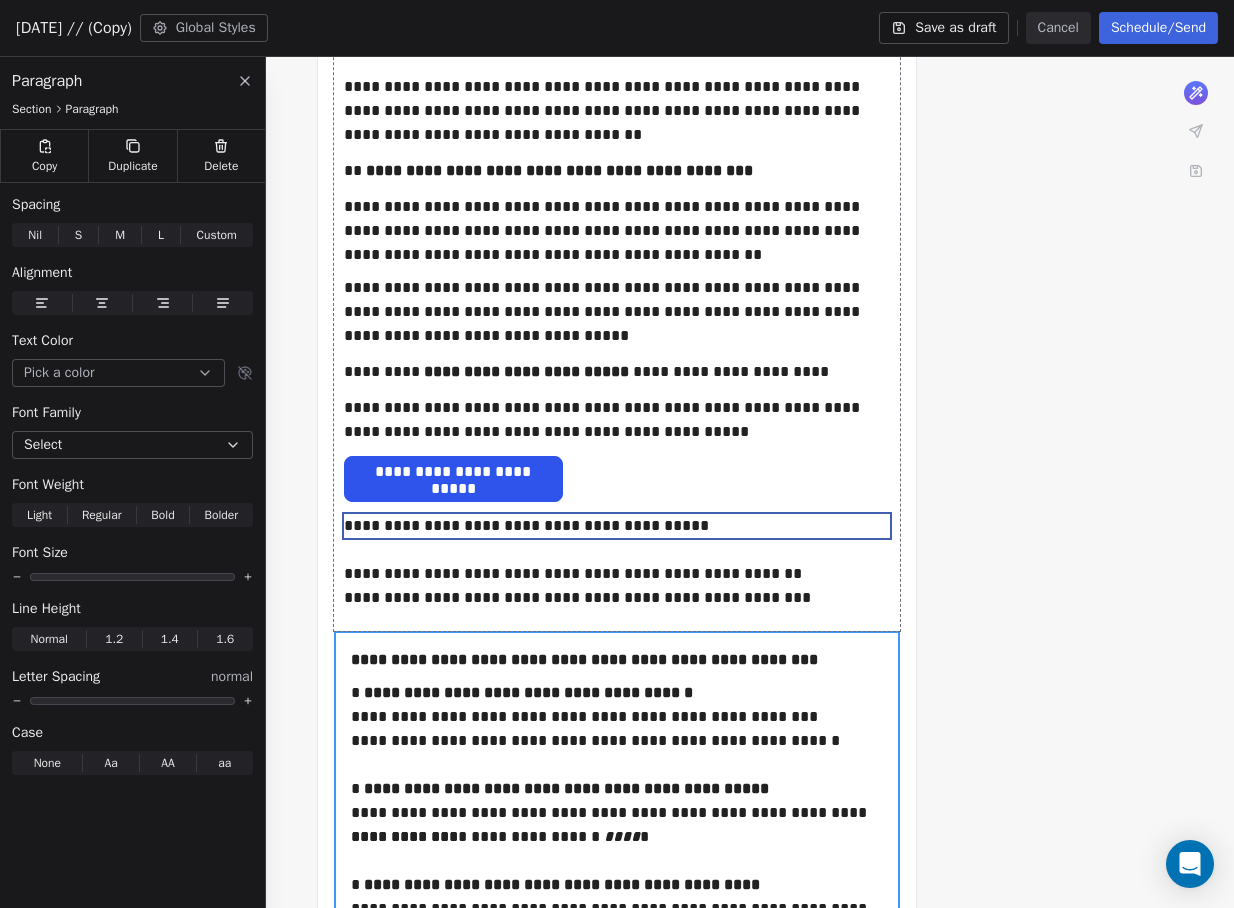 click on "**********" at bounding box center [617, 697] 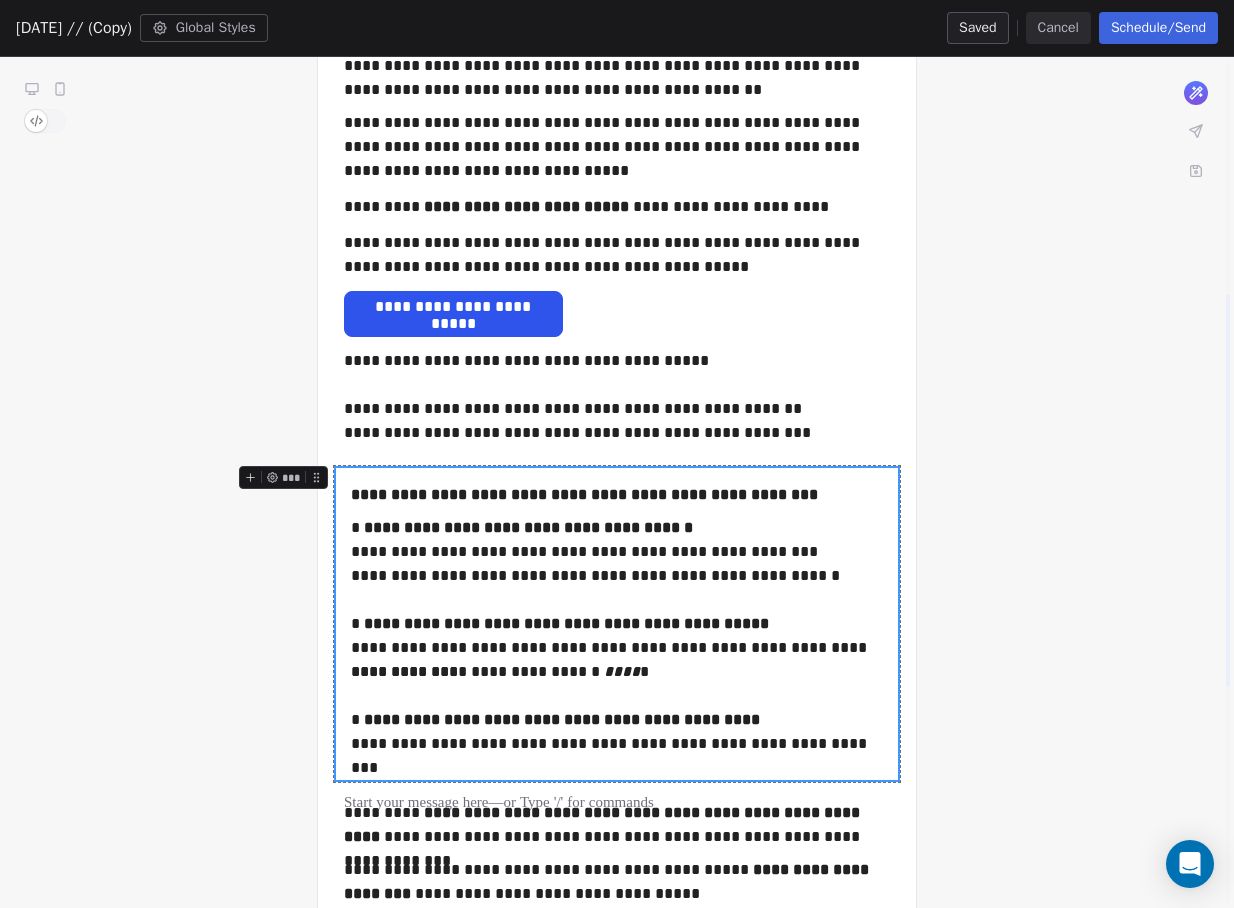 scroll, scrollTop: 508, scrollLeft: 0, axis: vertical 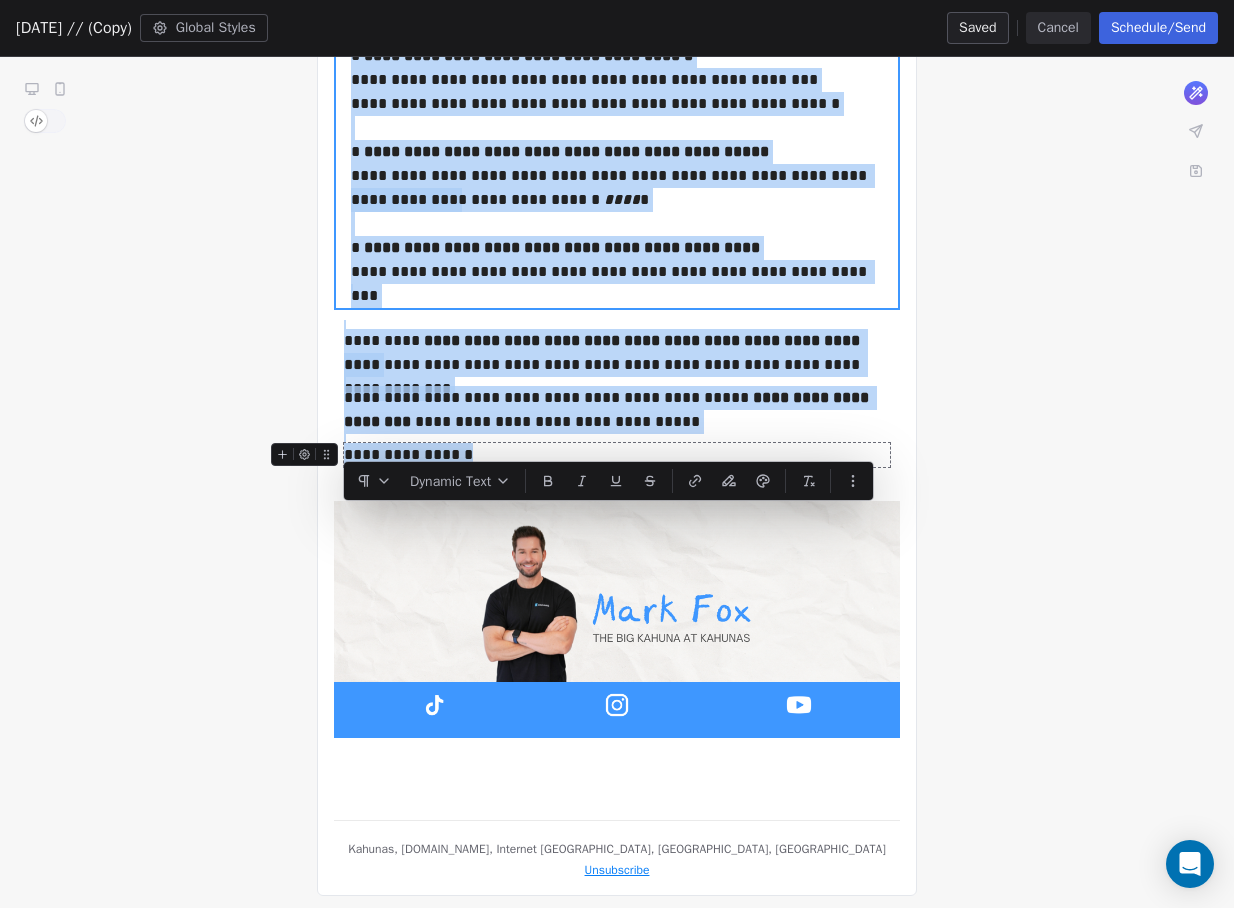 drag, startPoint x: 348, startPoint y: 349, endPoint x: 596, endPoint y: 441, distance: 264.51465 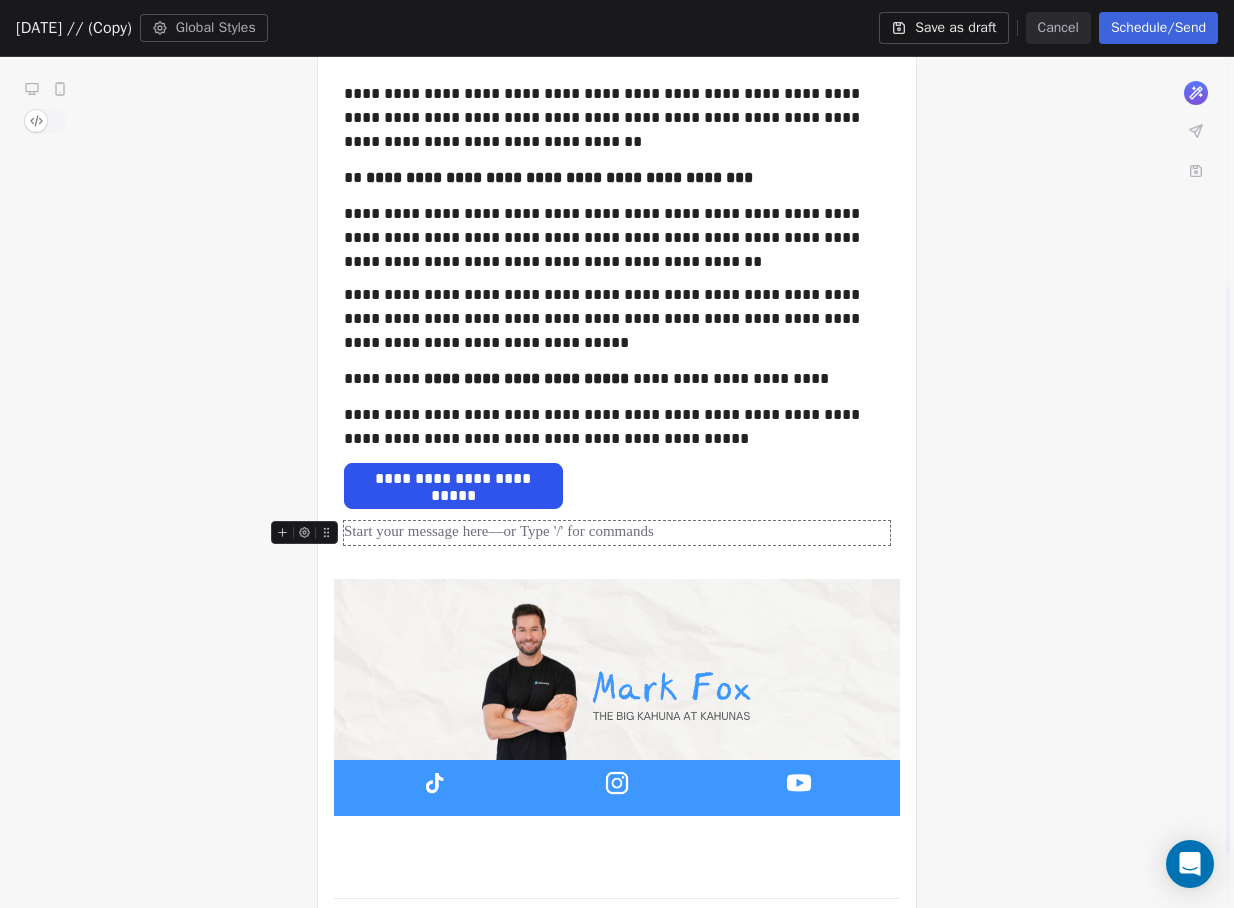scroll, scrollTop: 356, scrollLeft: 0, axis: vertical 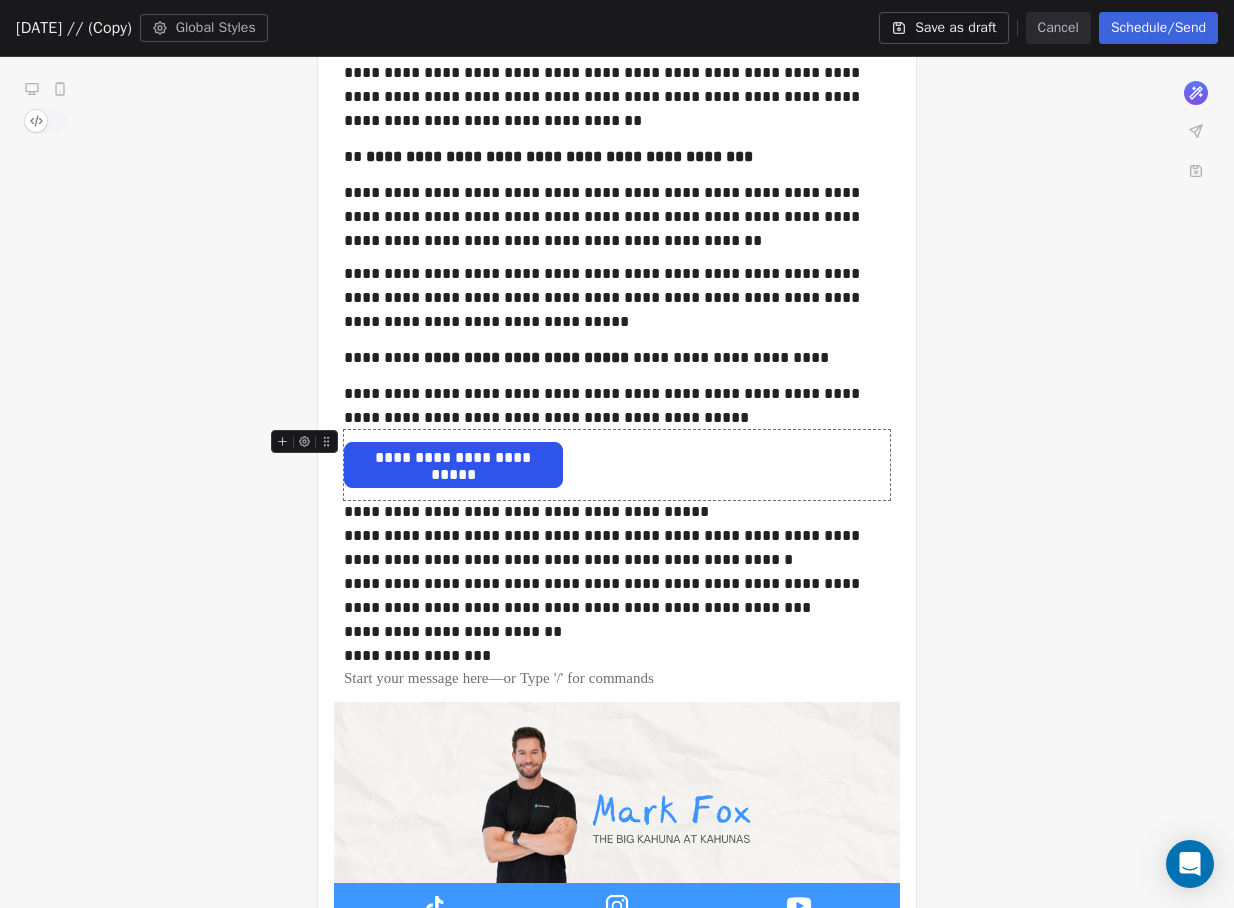 click on "**********" at bounding box center [617, 465] 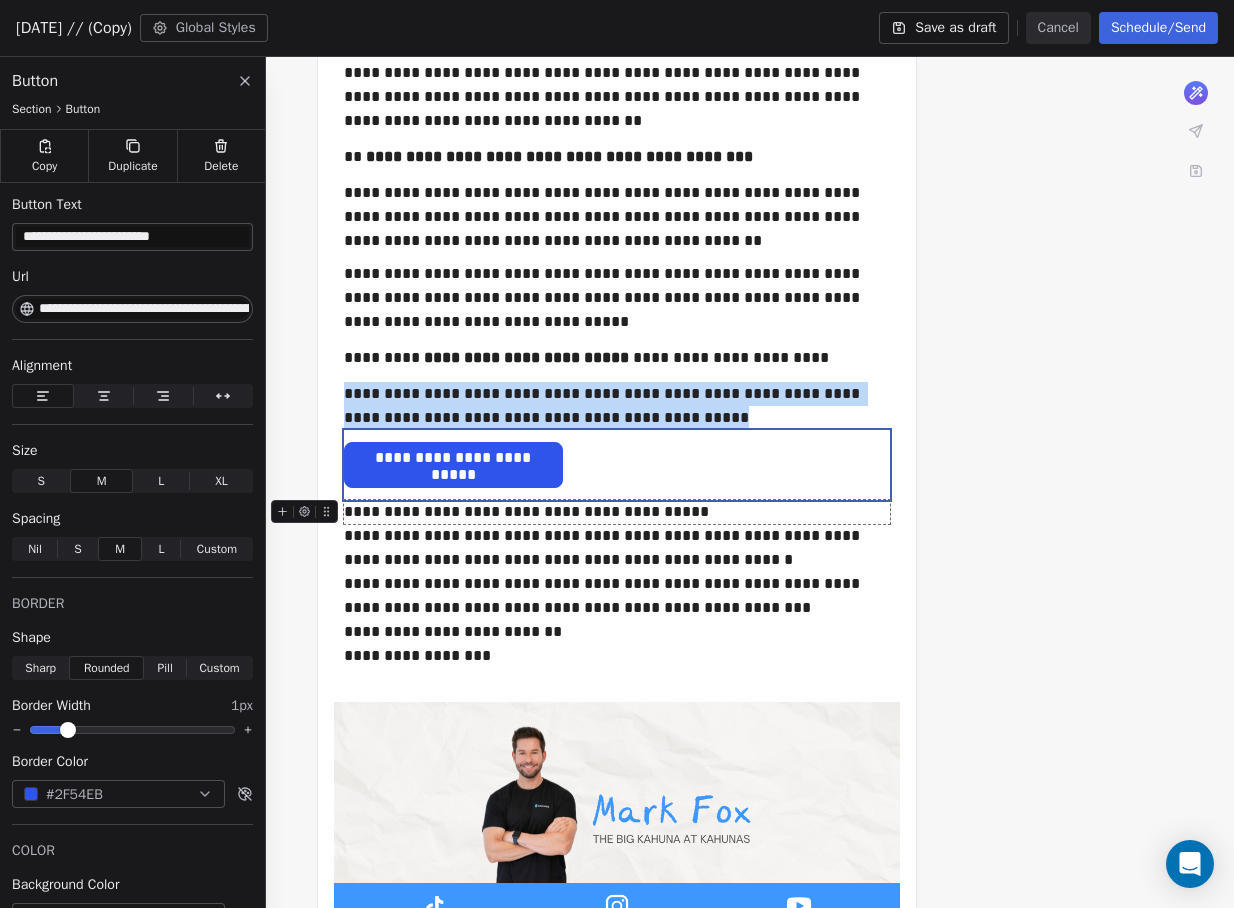 click on "**********" at bounding box center (617, 512) 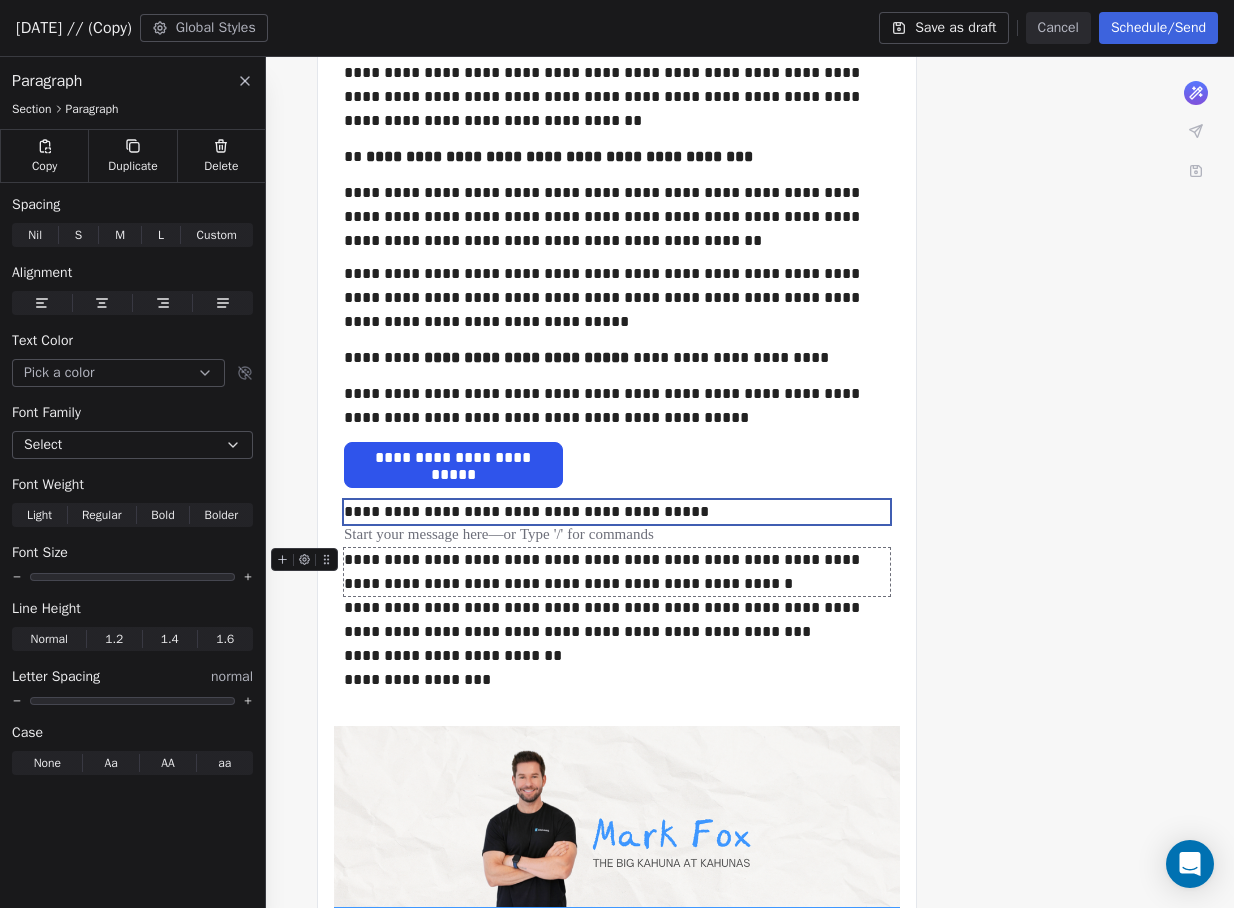 click on "**********" at bounding box center (617, 572) 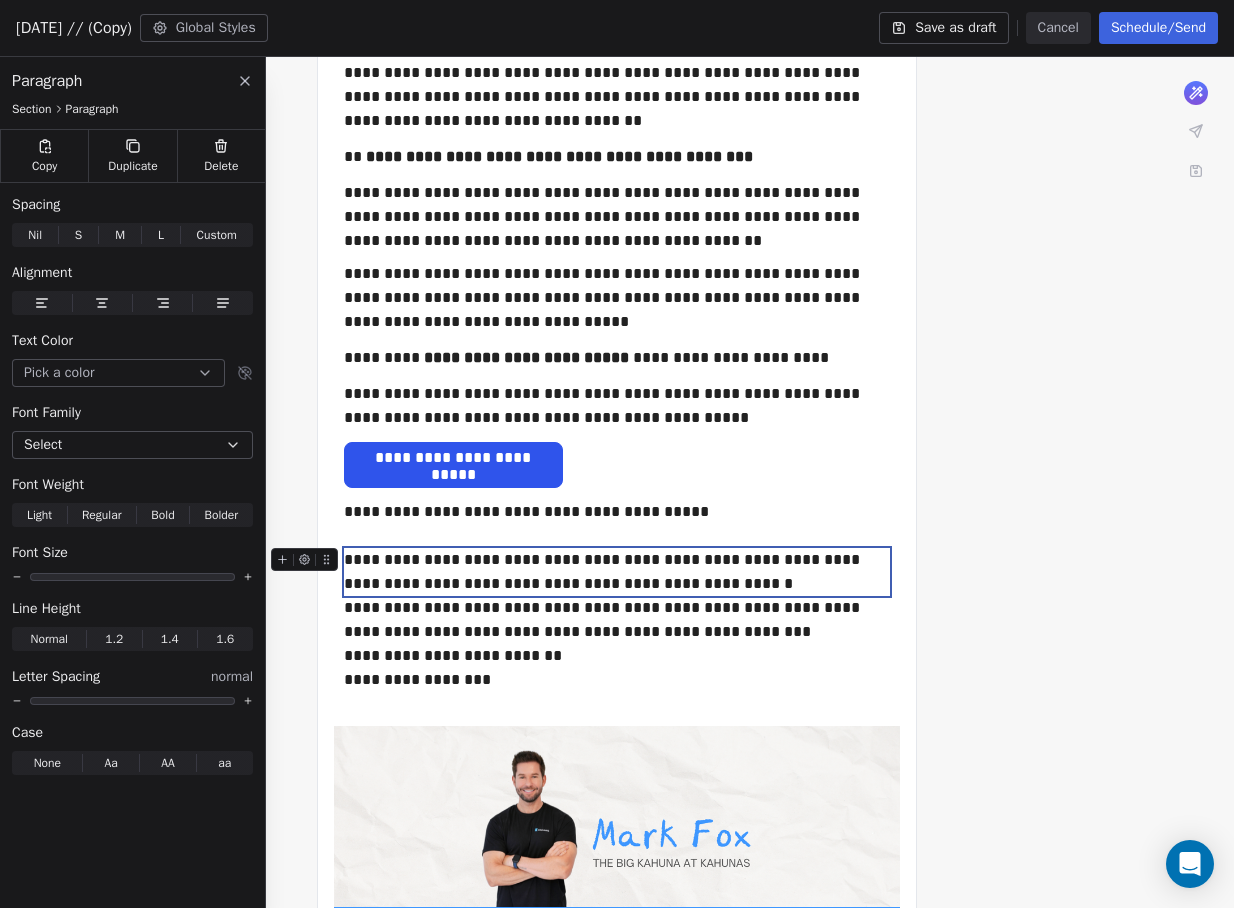 click on "**********" at bounding box center (617, 572) 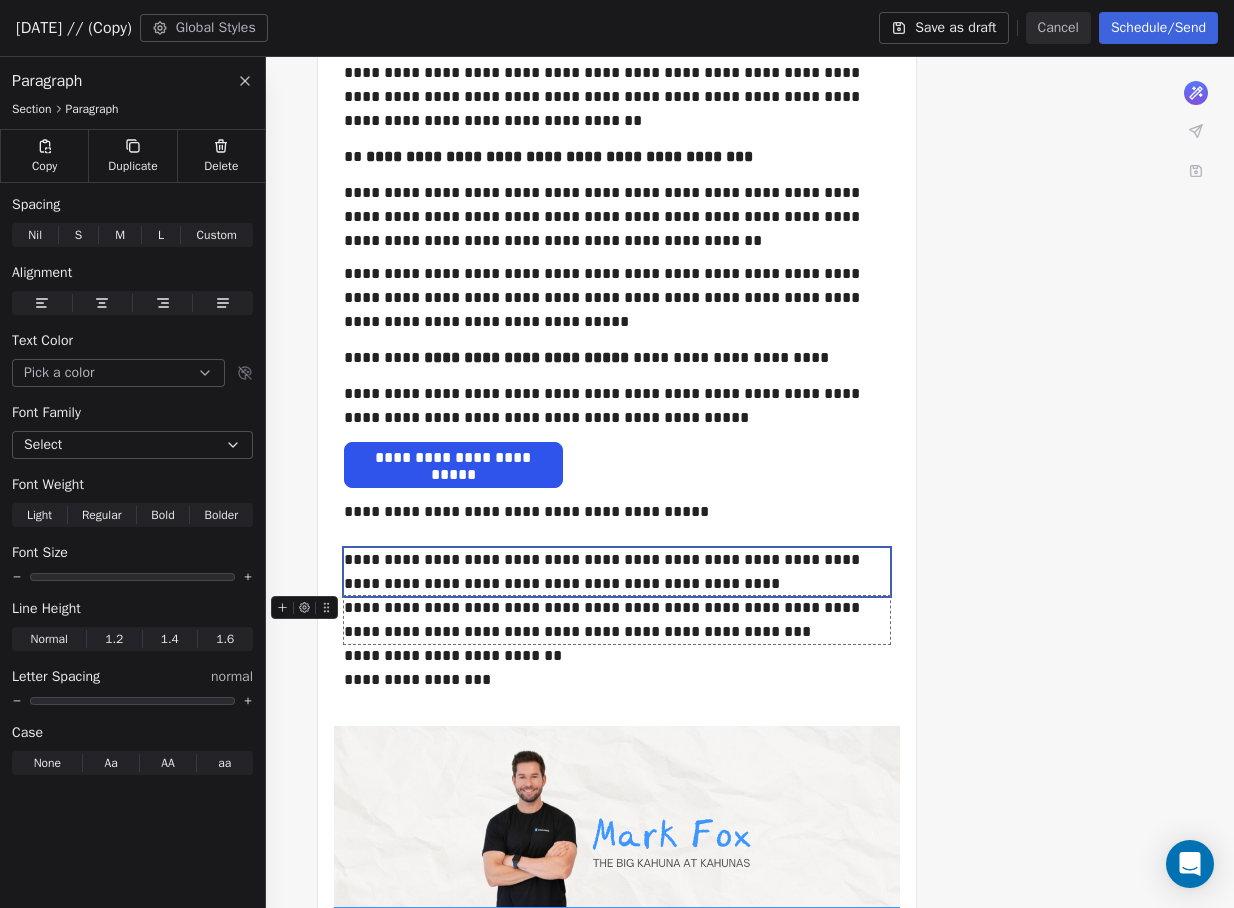 click on "**********" at bounding box center (617, 620) 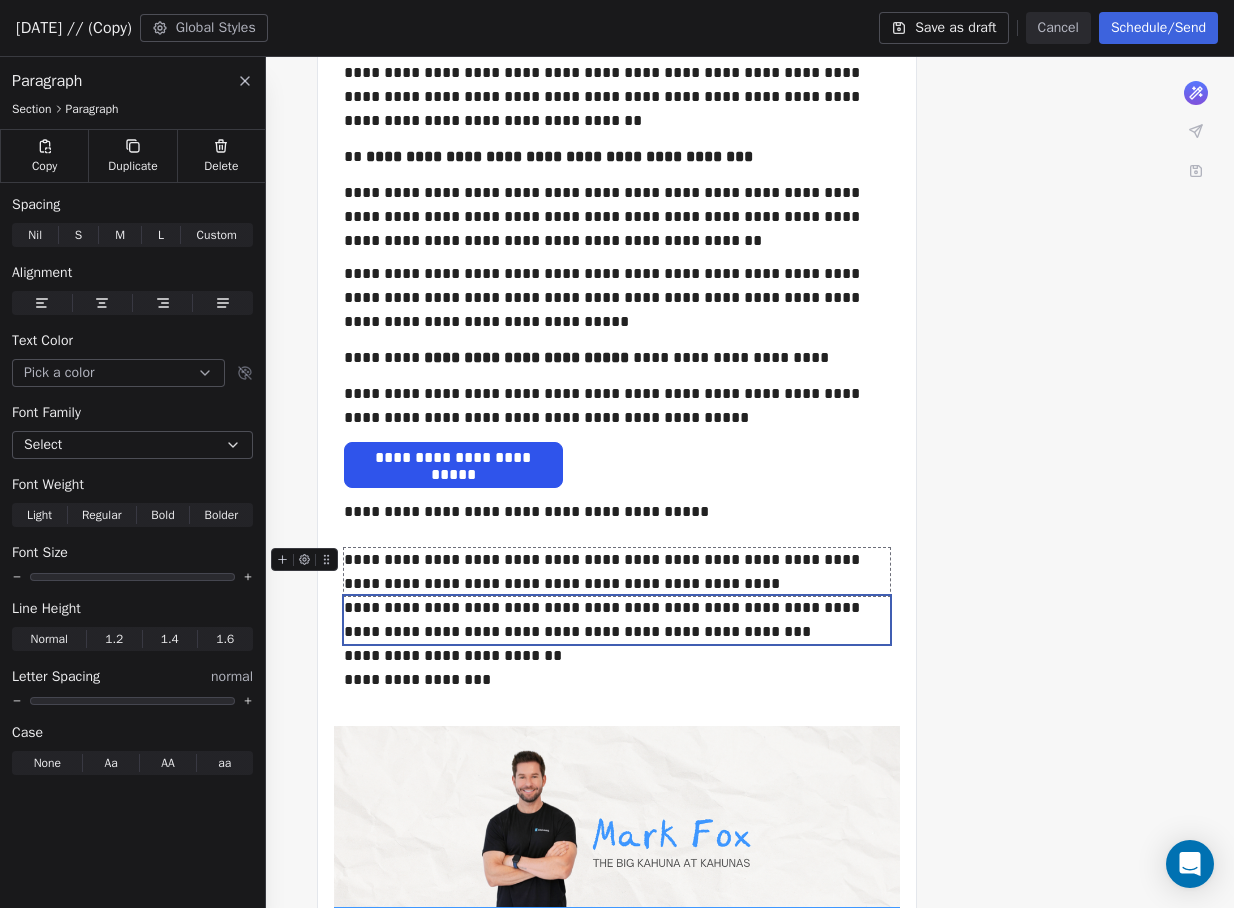 click on "**********" at bounding box center (617, 572) 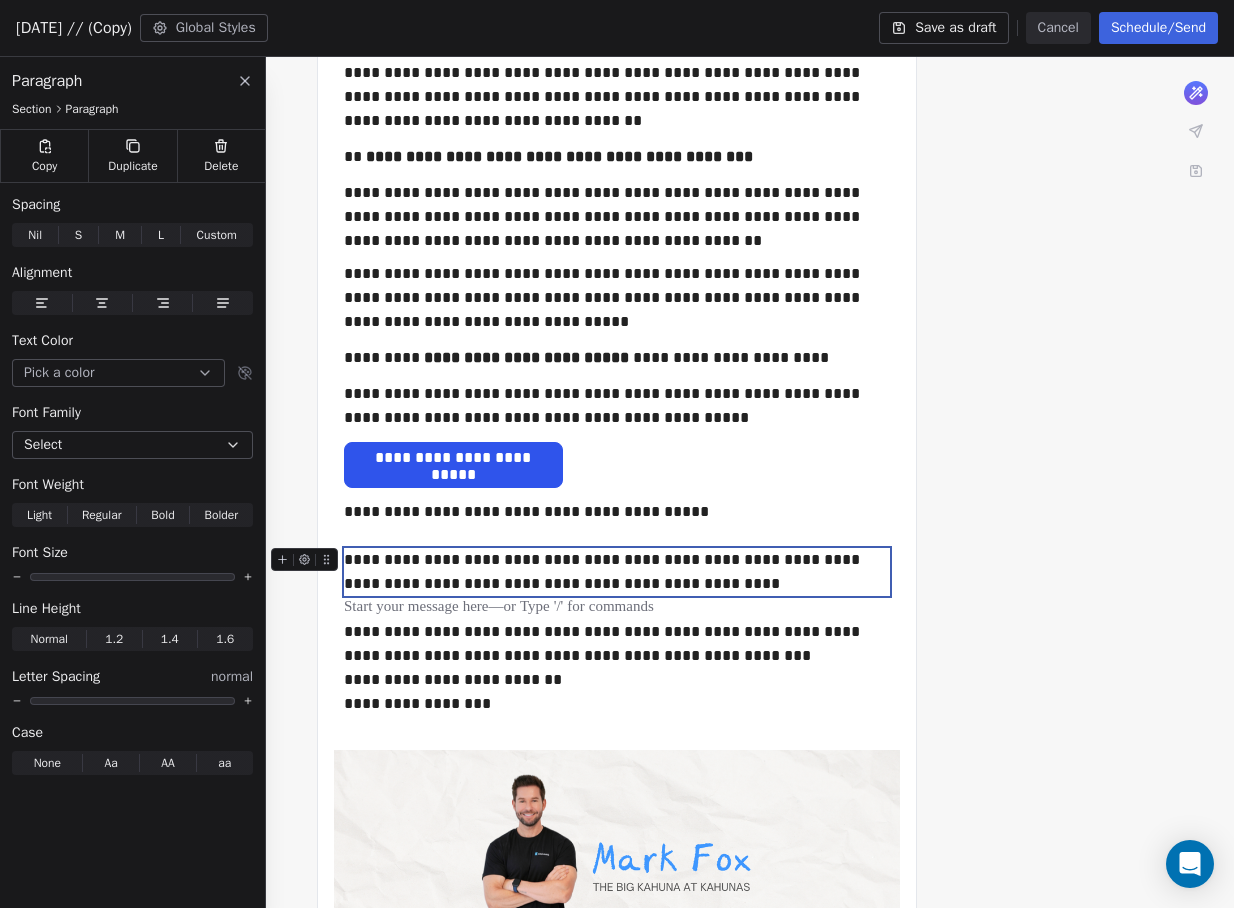 click on "**********" at bounding box center (617, 572) 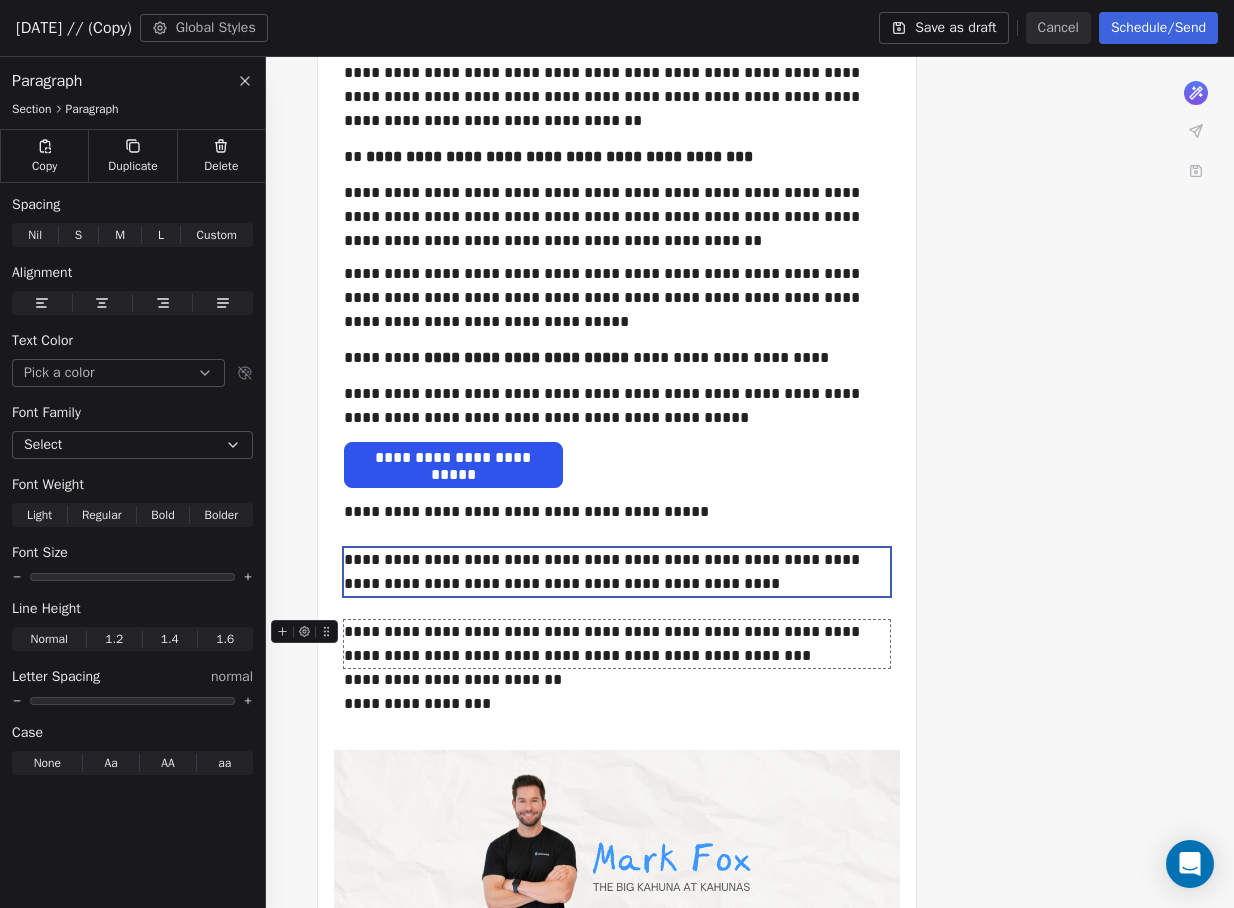 click on "**********" at bounding box center (617, 644) 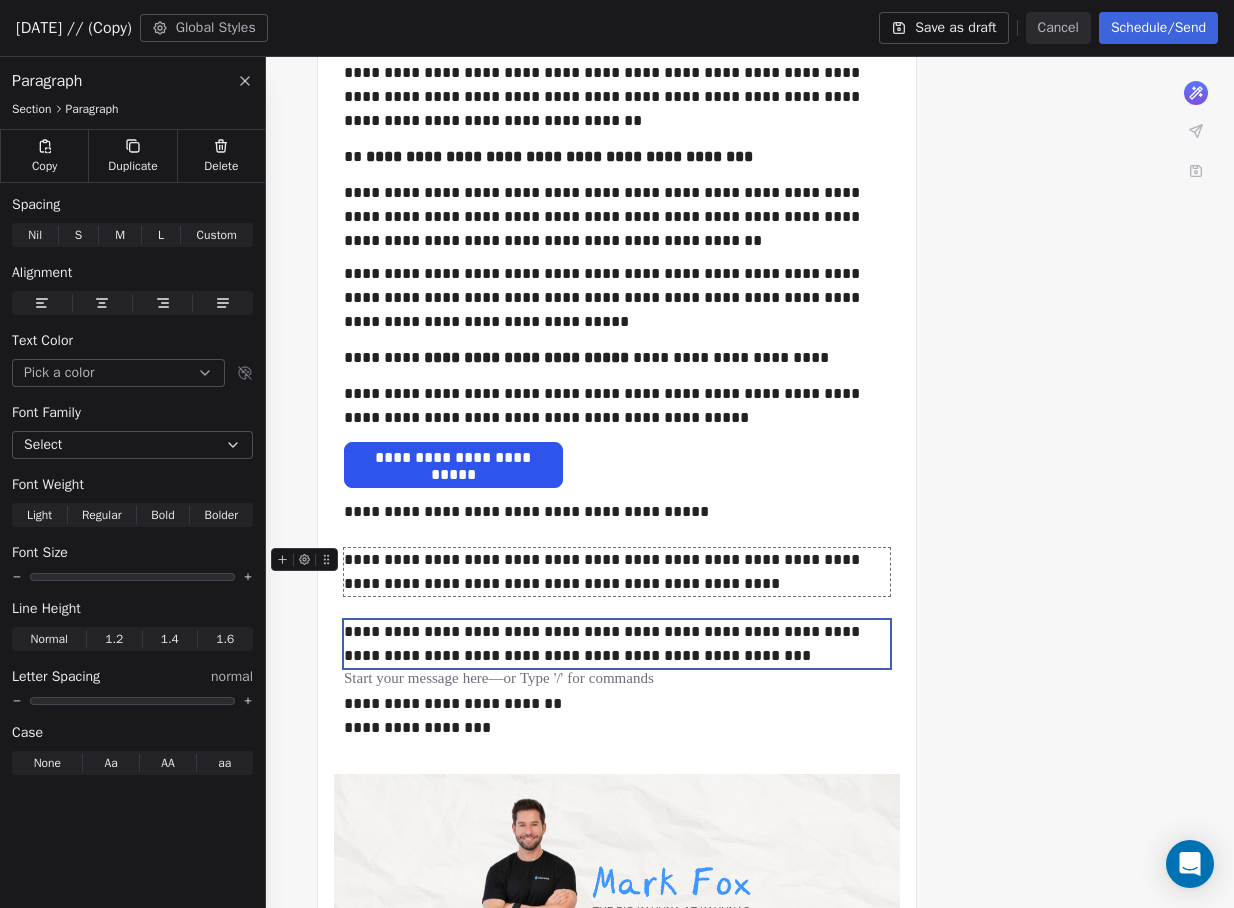 click at bounding box center [617, 608] 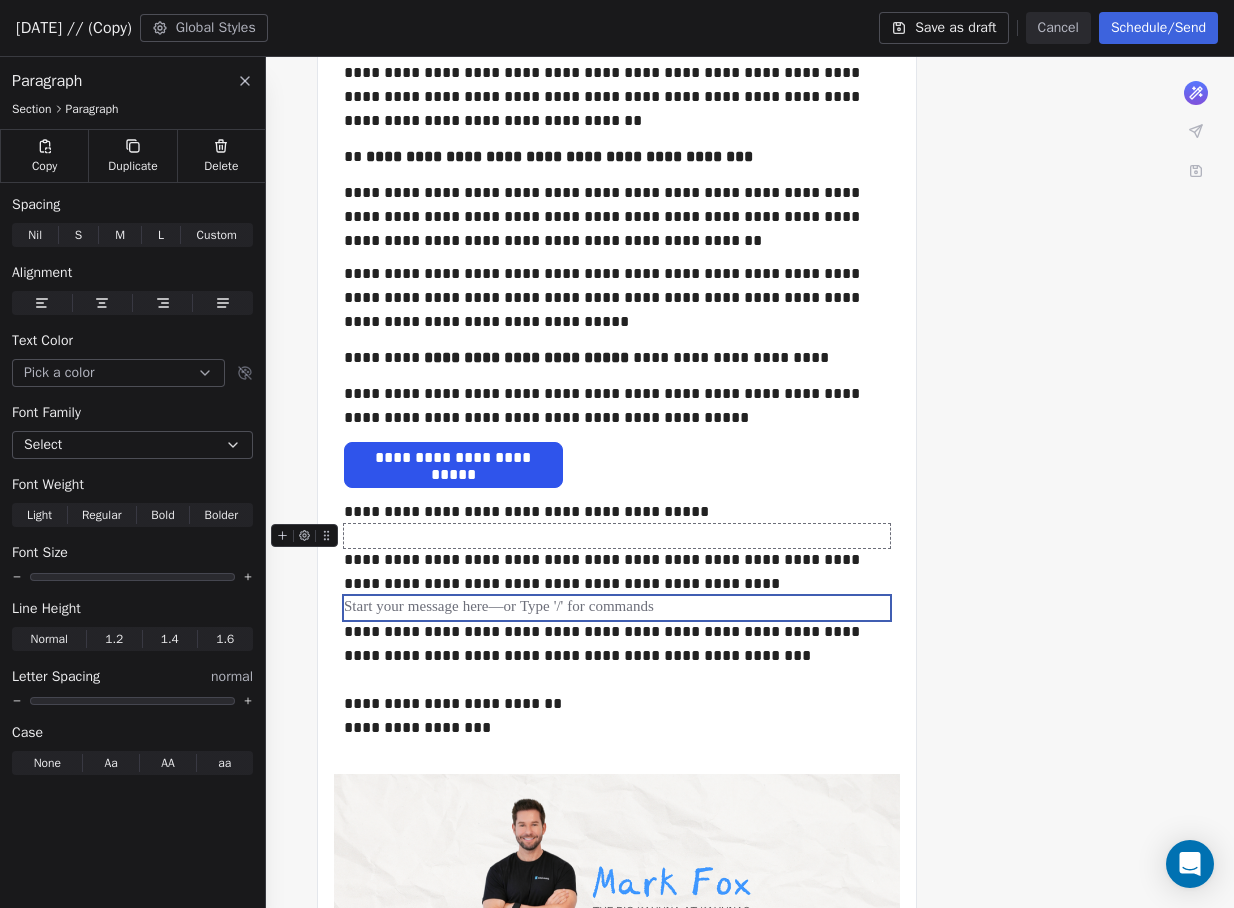 click at bounding box center (617, 536) 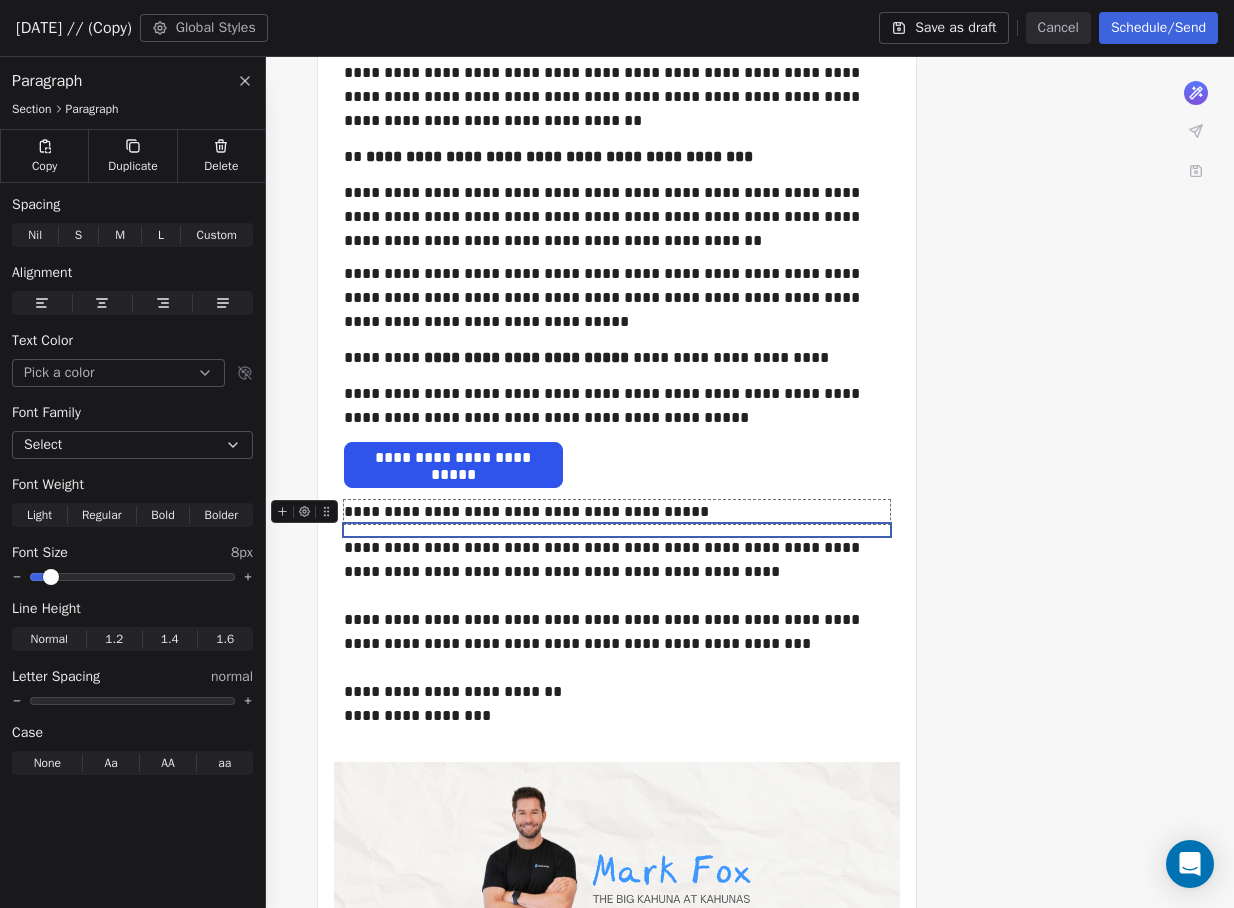 click at bounding box center (132, 577) 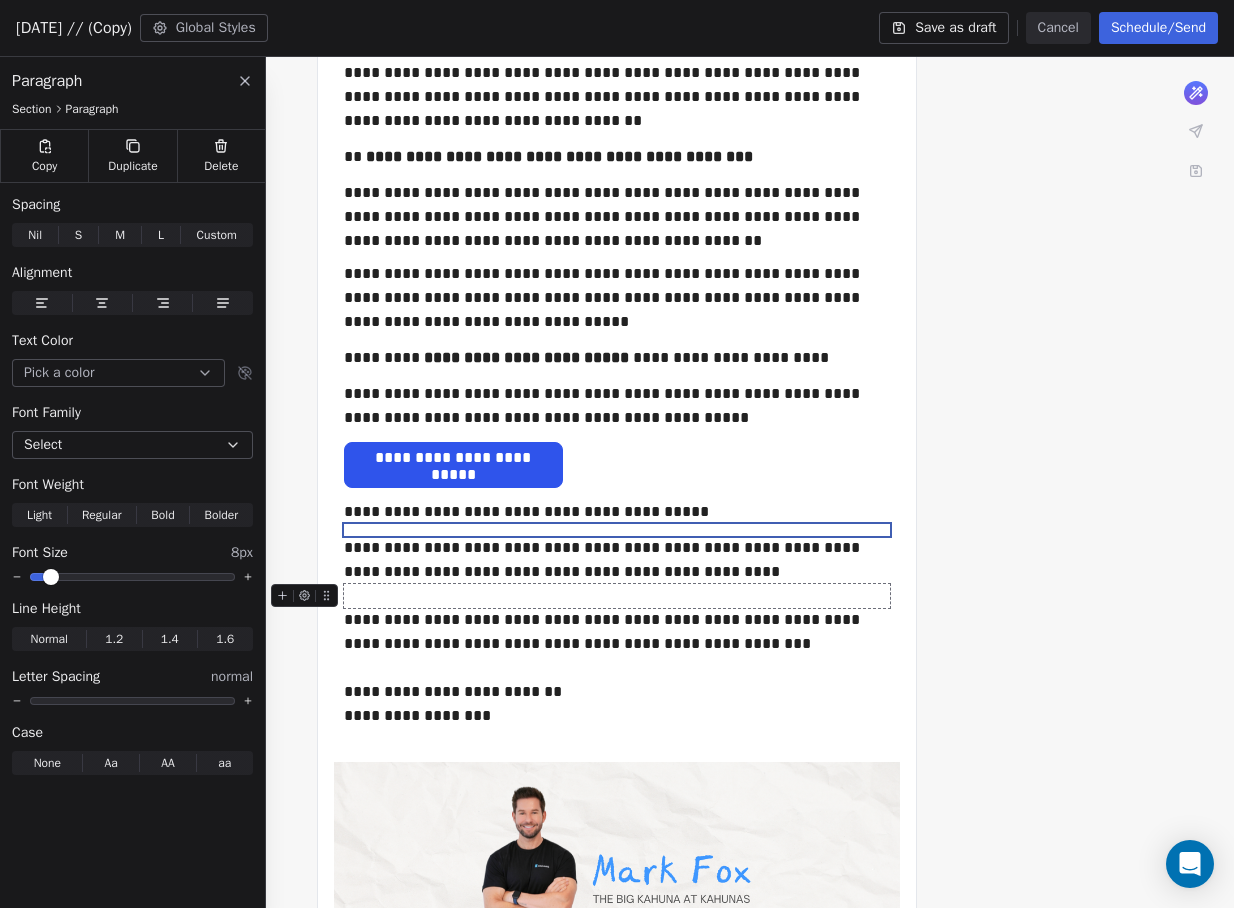 click at bounding box center [617, 596] 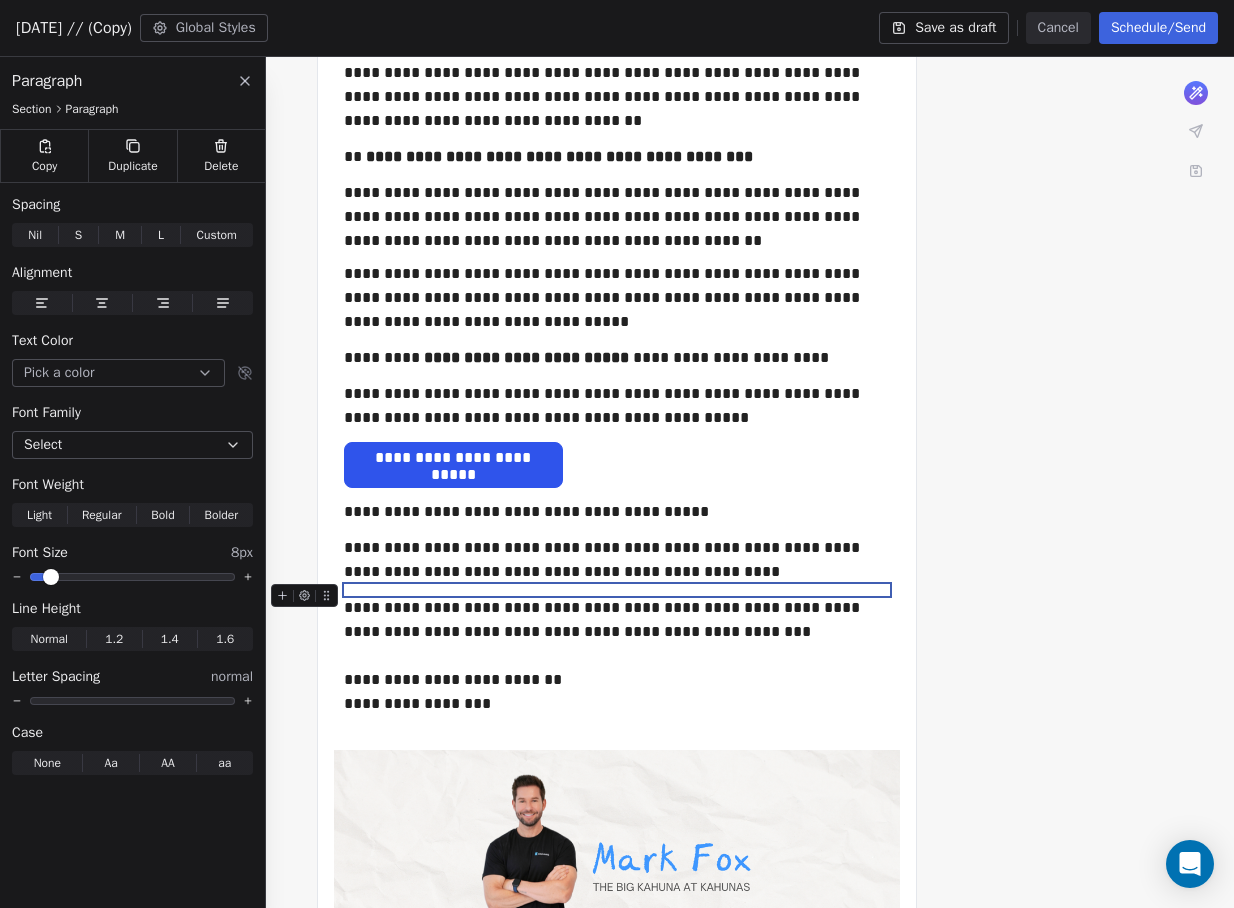 click at bounding box center [38, 577] 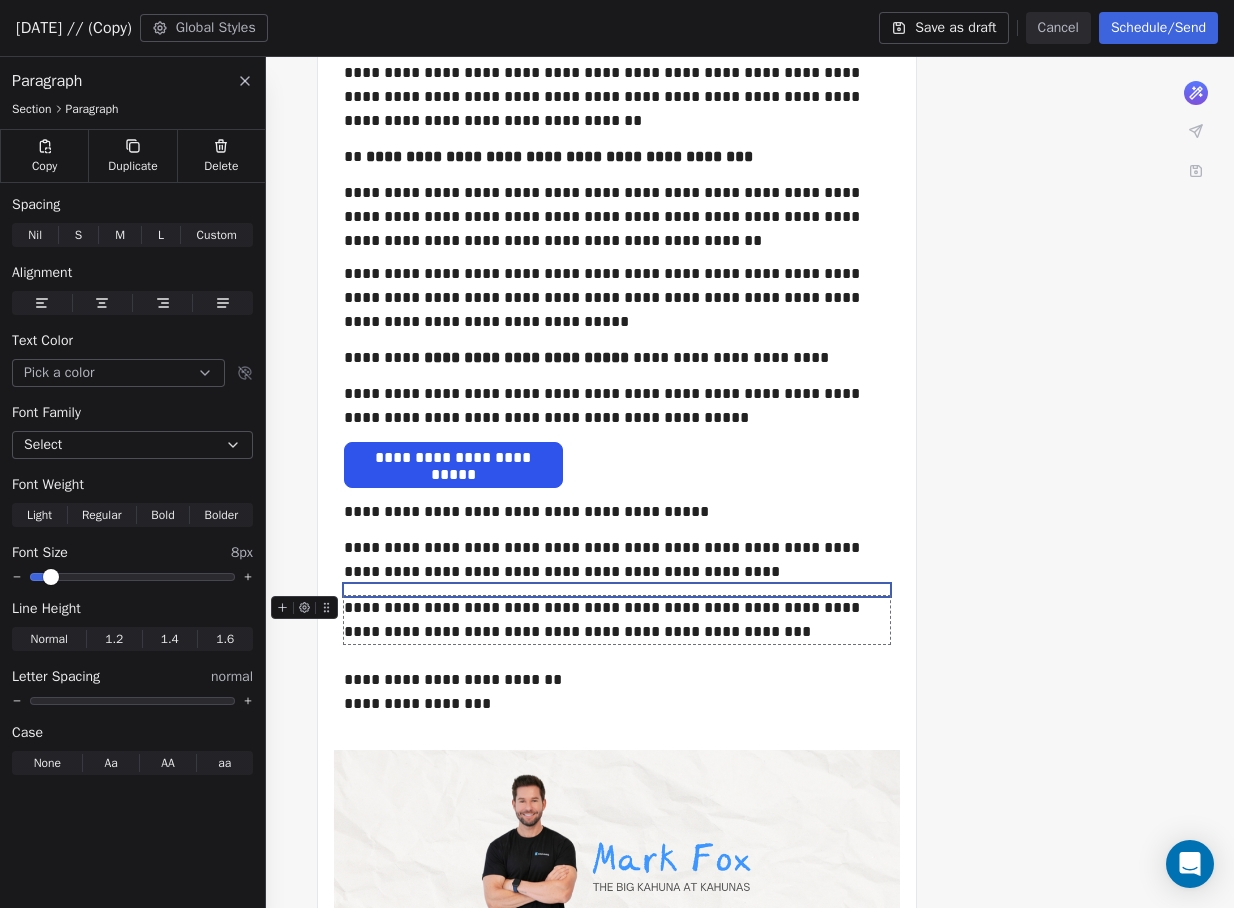 click on "**********" at bounding box center (617, 620) 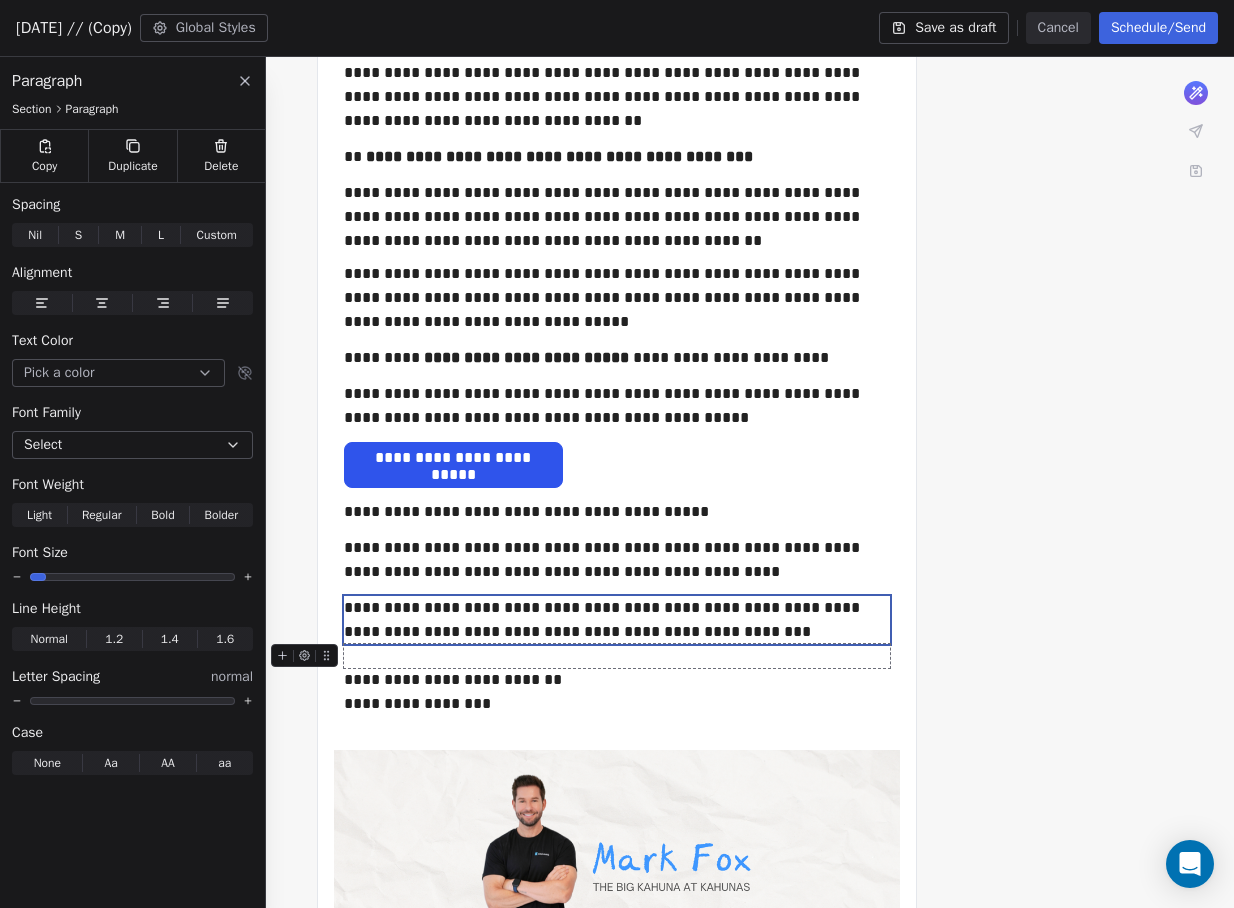 click at bounding box center (617, 656) 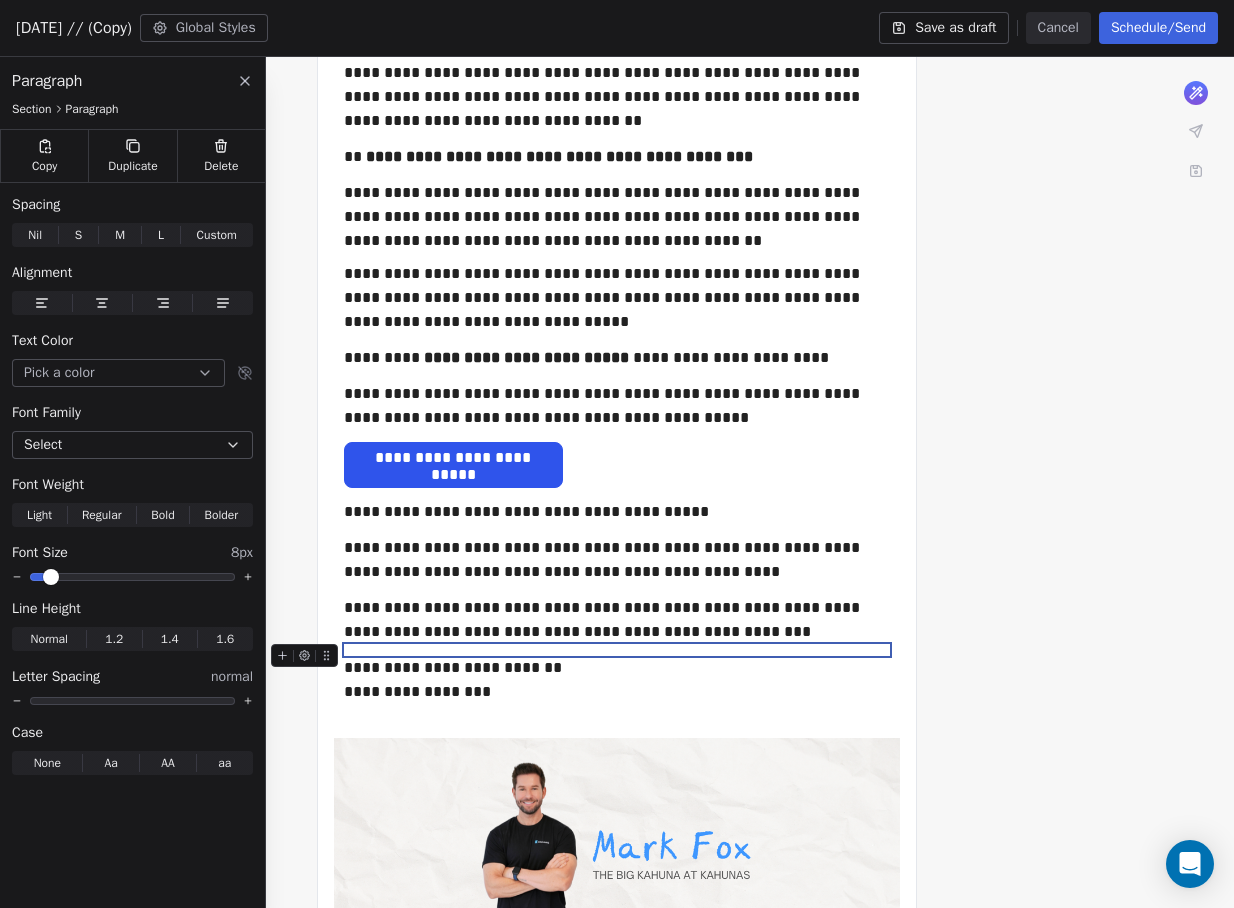 click at bounding box center [38, 577] 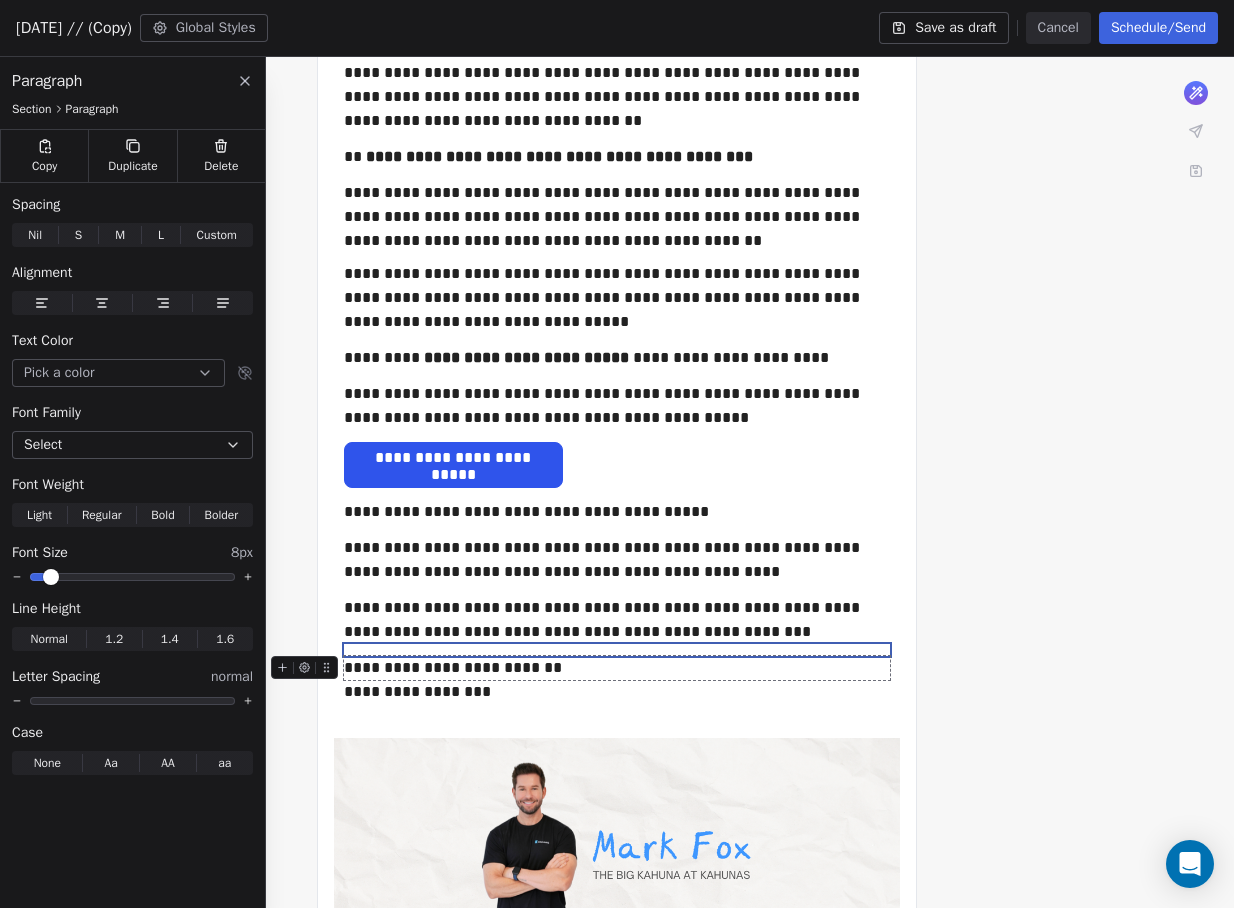 click on "**********" at bounding box center [617, 668] 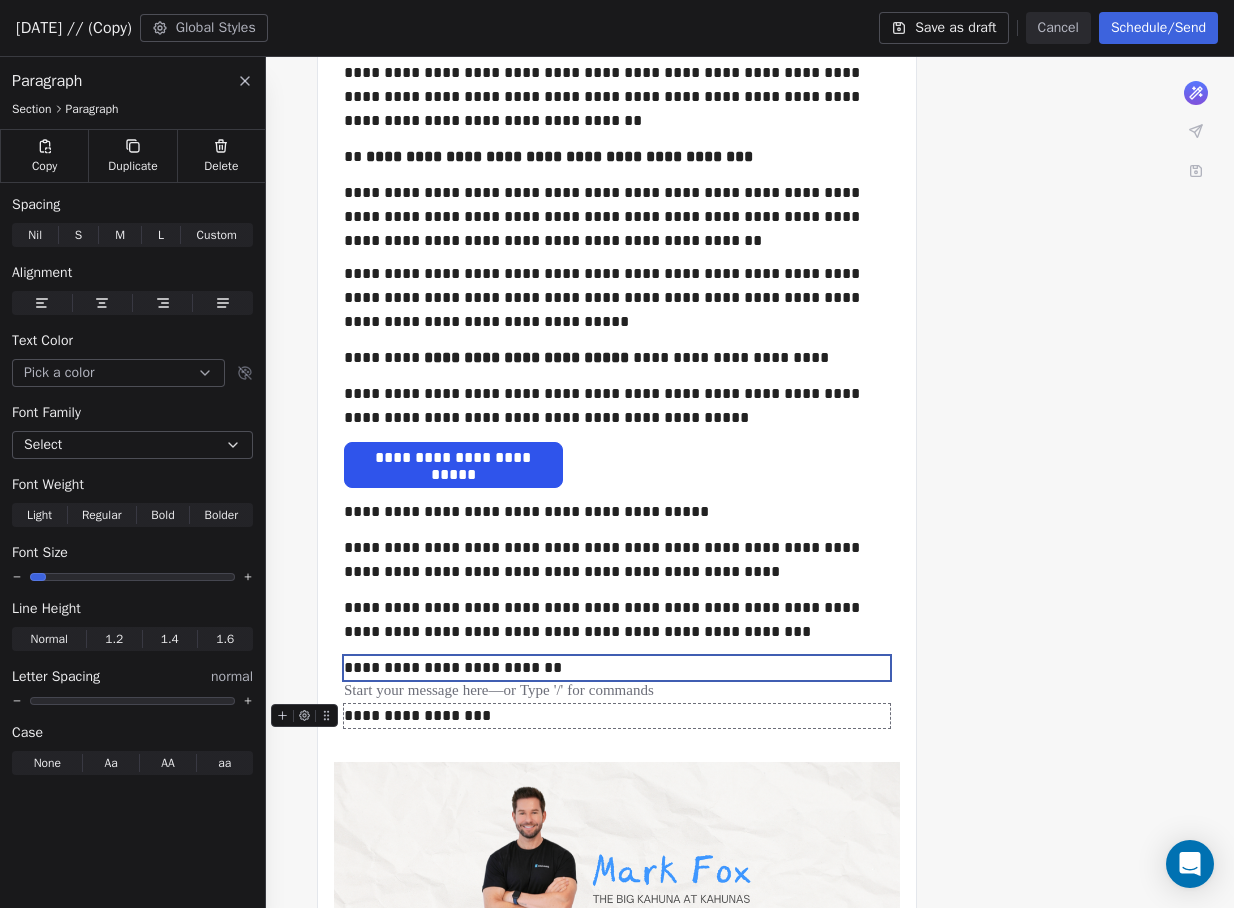 click on "**********" at bounding box center [617, 716] 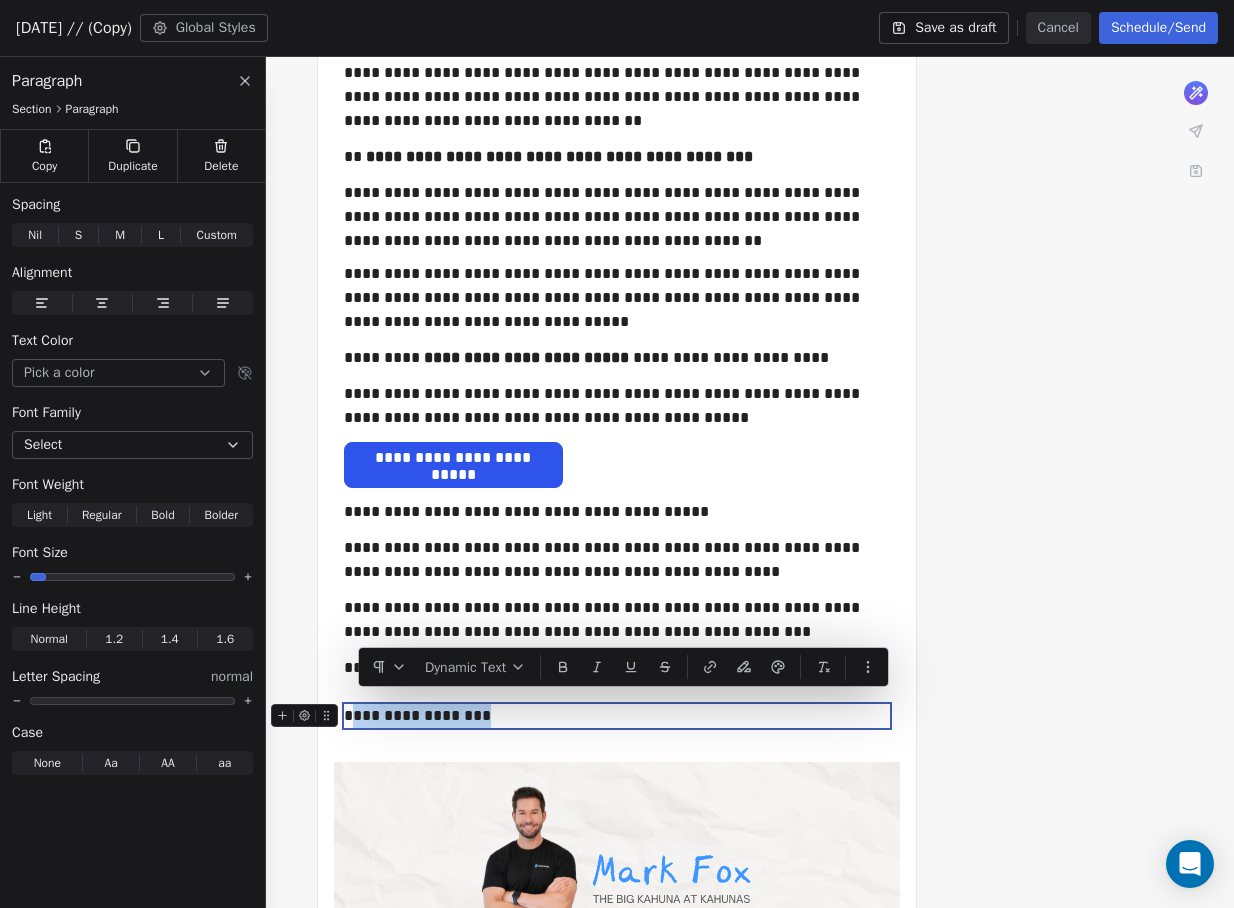 drag, startPoint x: 484, startPoint y: 707, endPoint x: 343, endPoint y: 700, distance: 141.17365 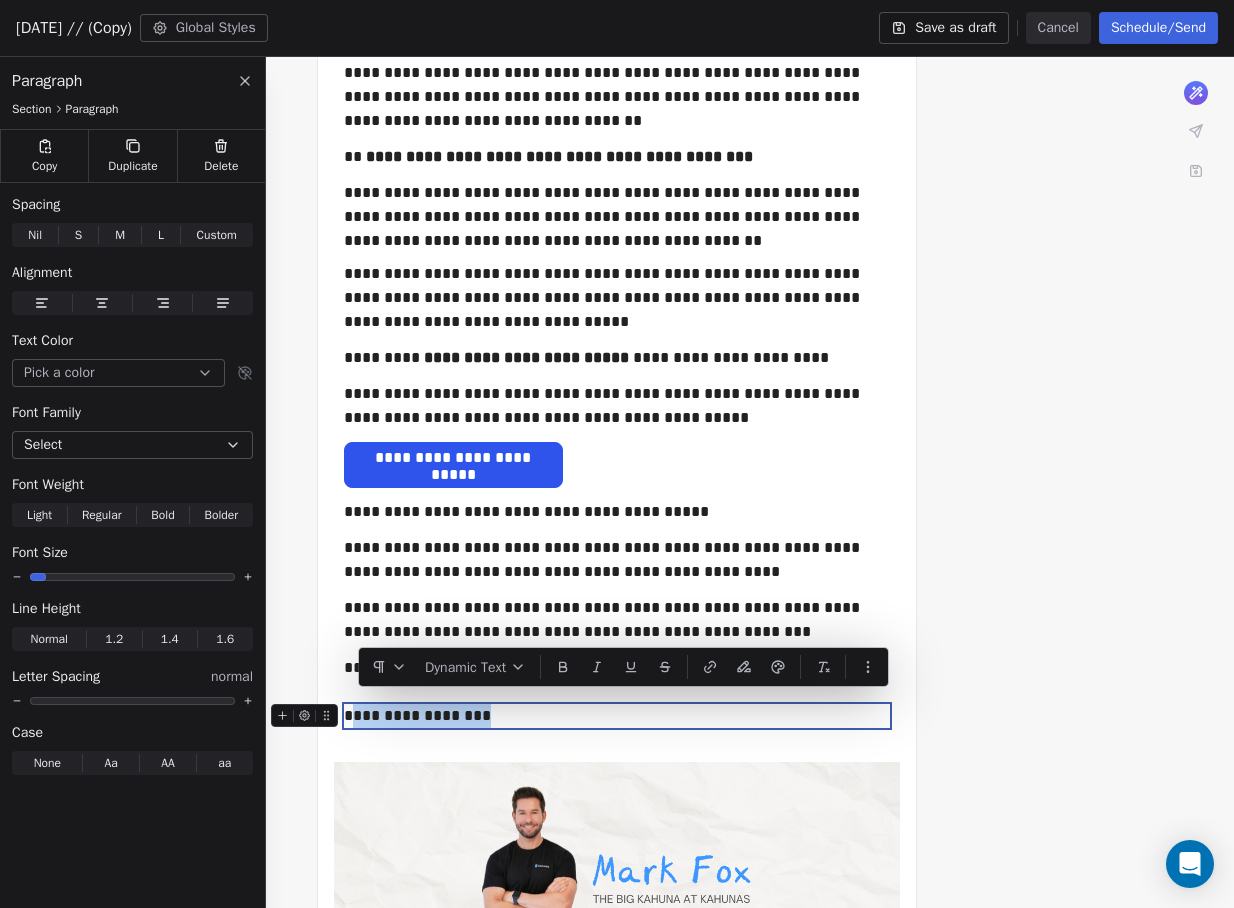 click on "**********" at bounding box center (617, 716) 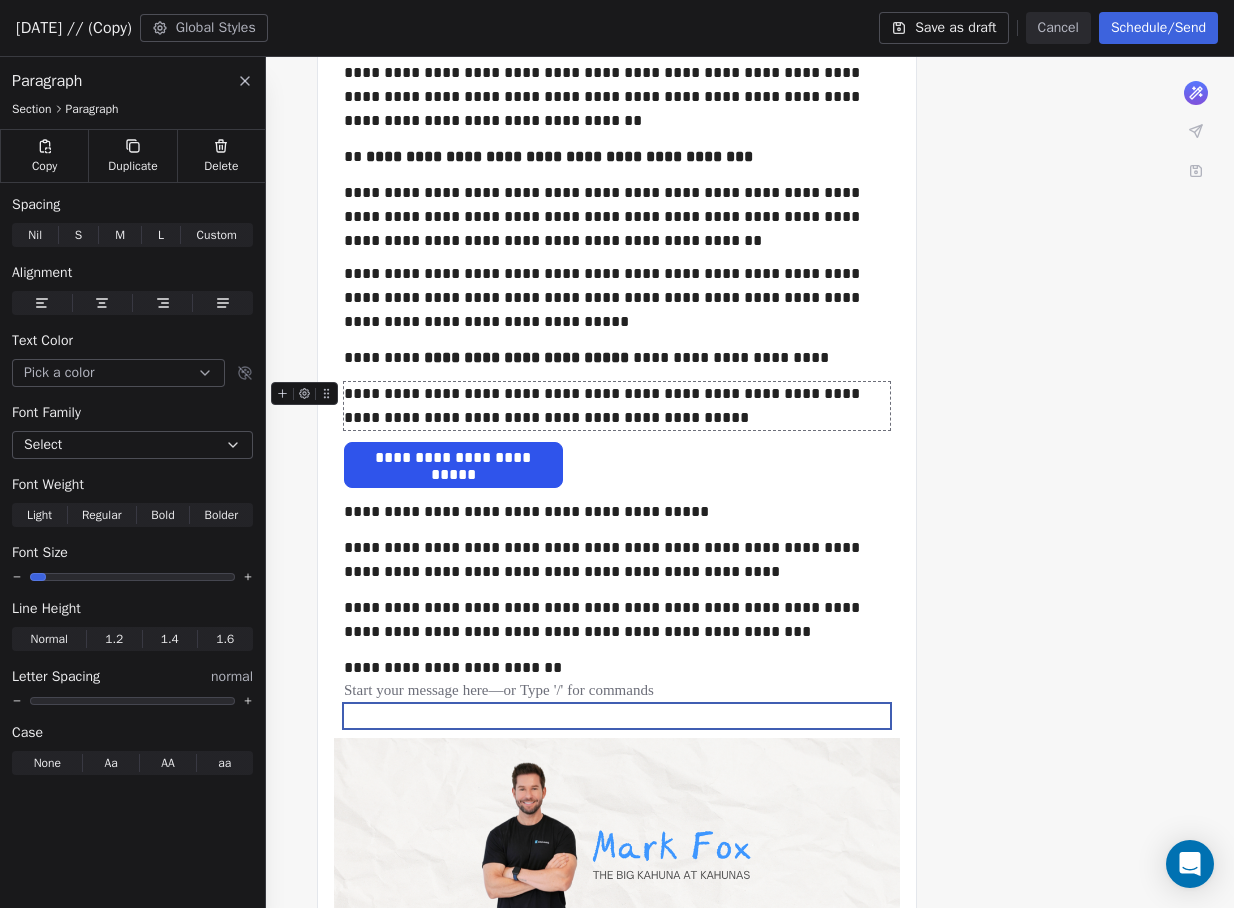 click on "**********" at bounding box center [617, 406] 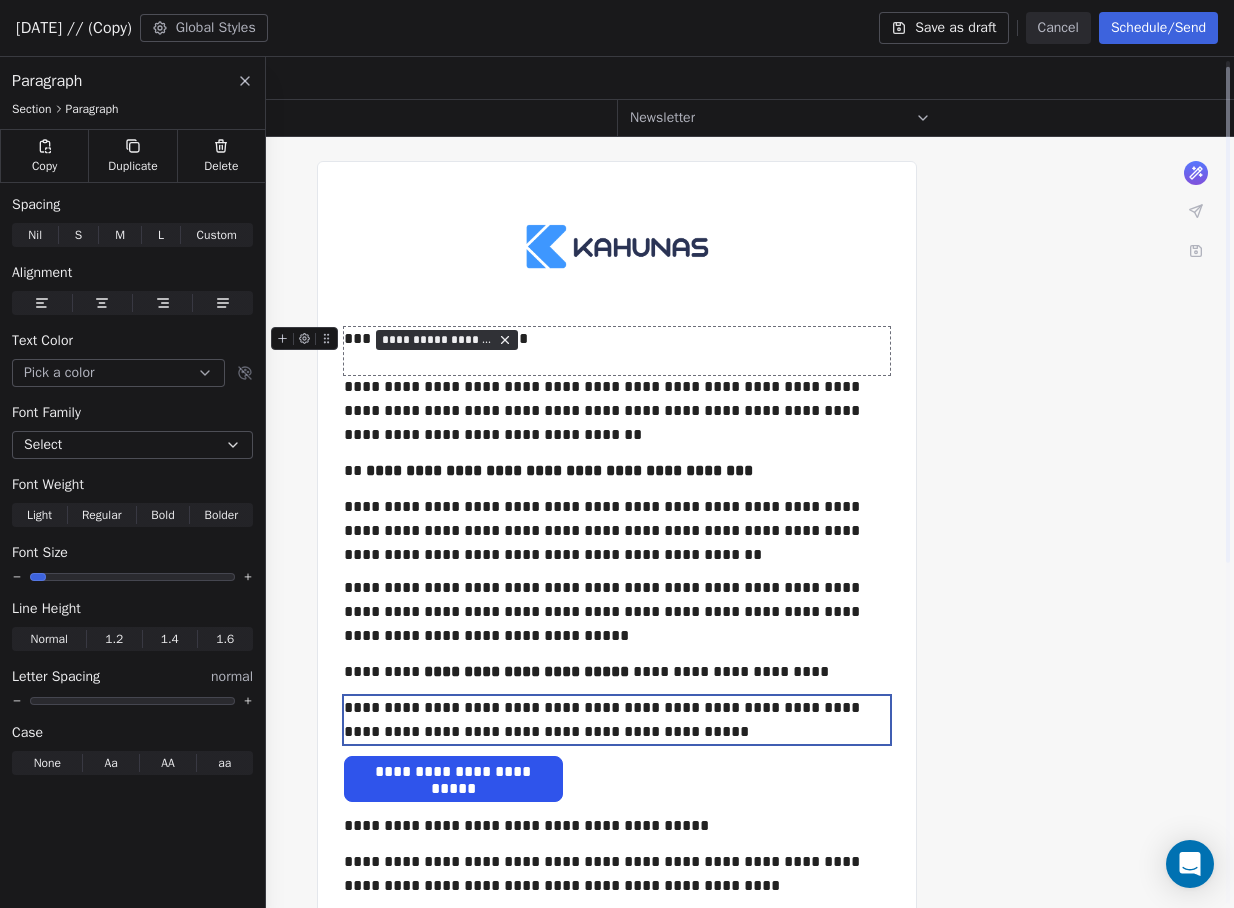 scroll, scrollTop: 10, scrollLeft: 0, axis: vertical 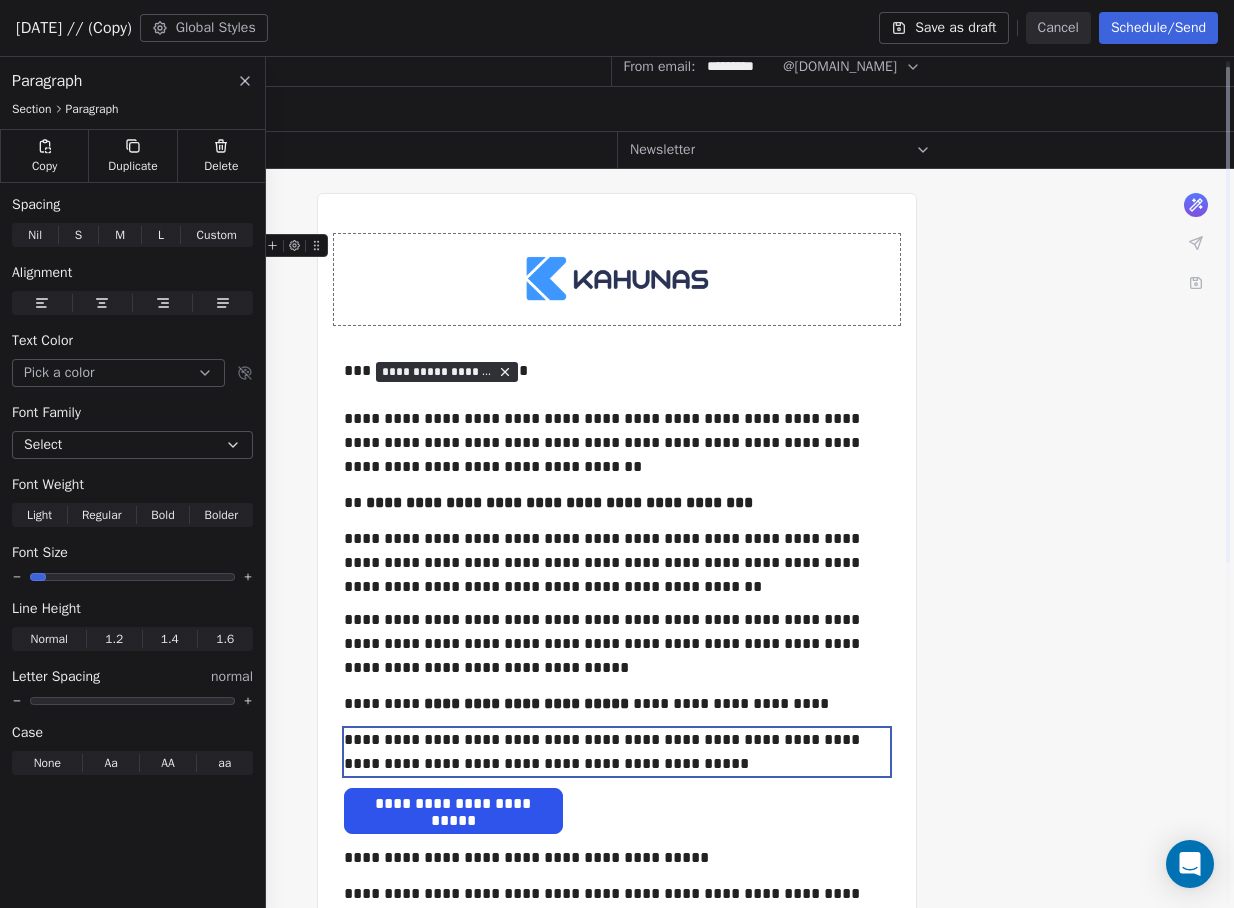 click on "**********" at bounding box center (617, 836) 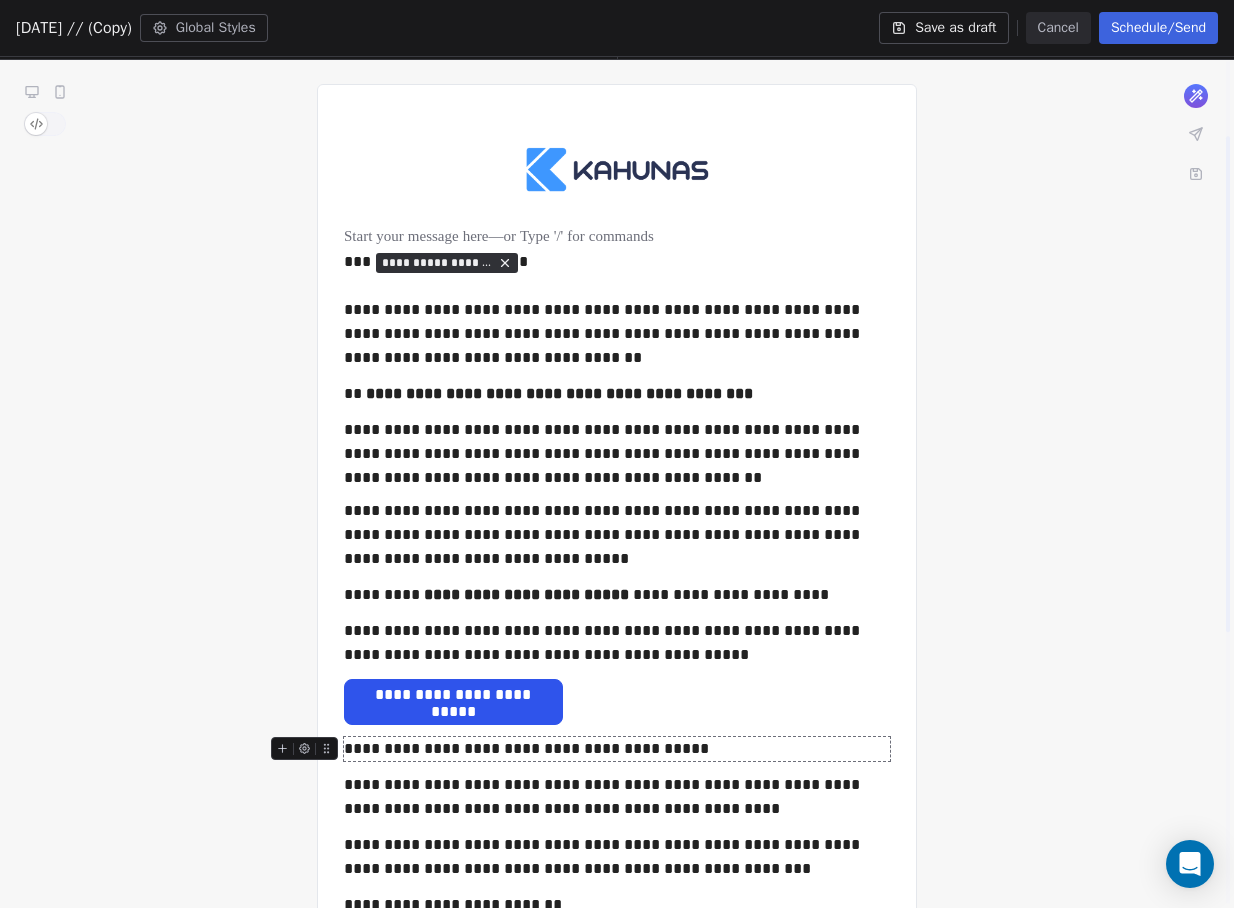 scroll, scrollTop: 129, scrollLeft: 0, axis: vertical 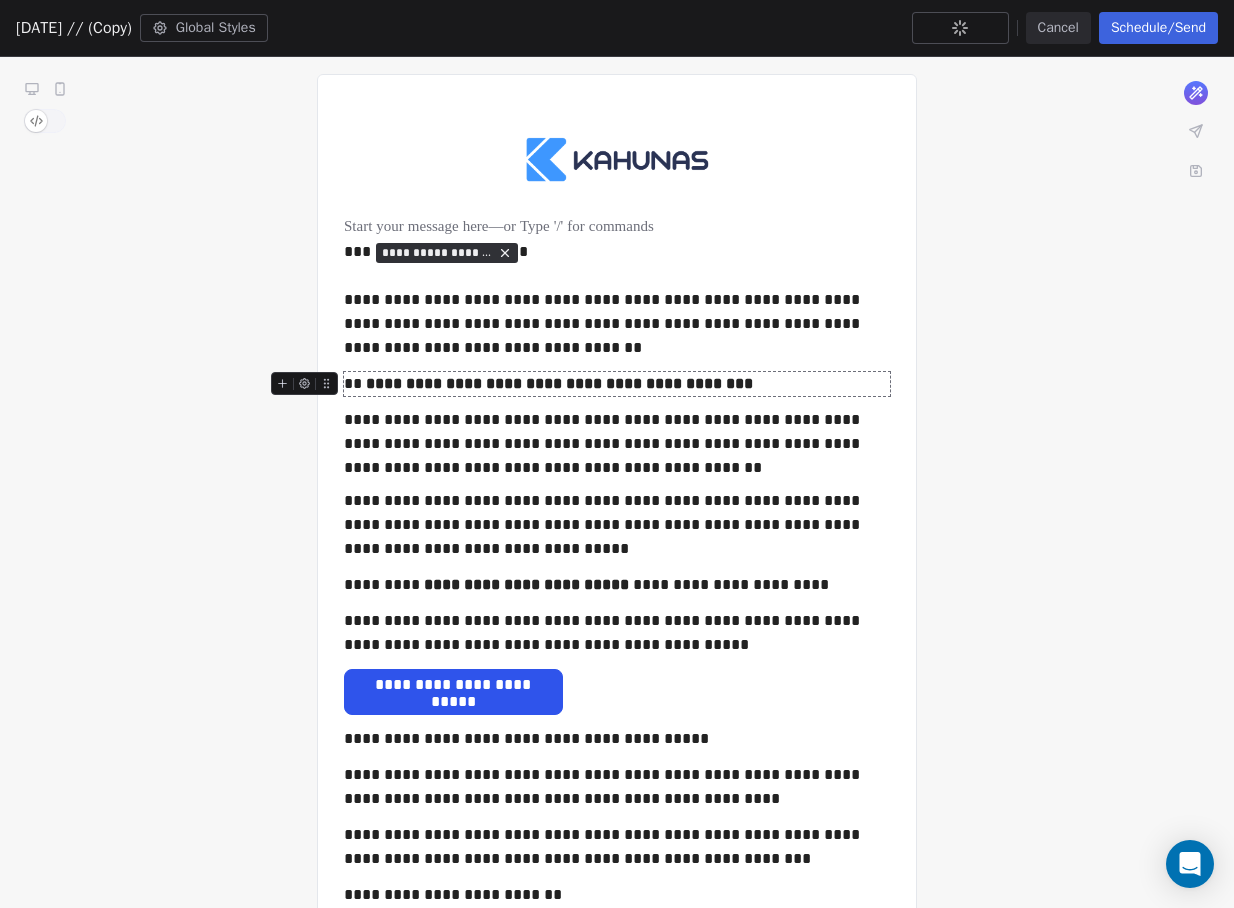 click on "**********" at bounding box center [559, 383] 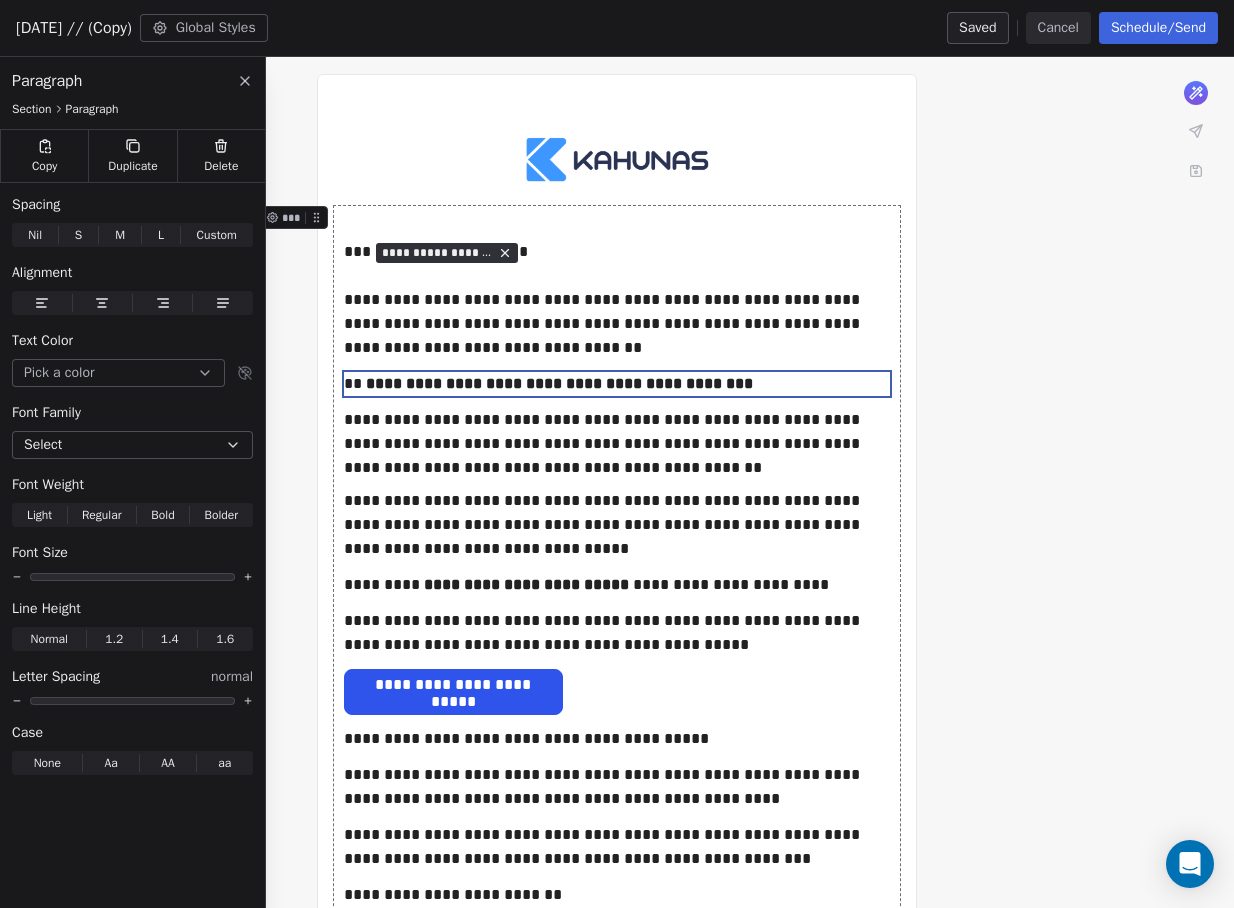 click on "**********" at bounding box center (617, 717) 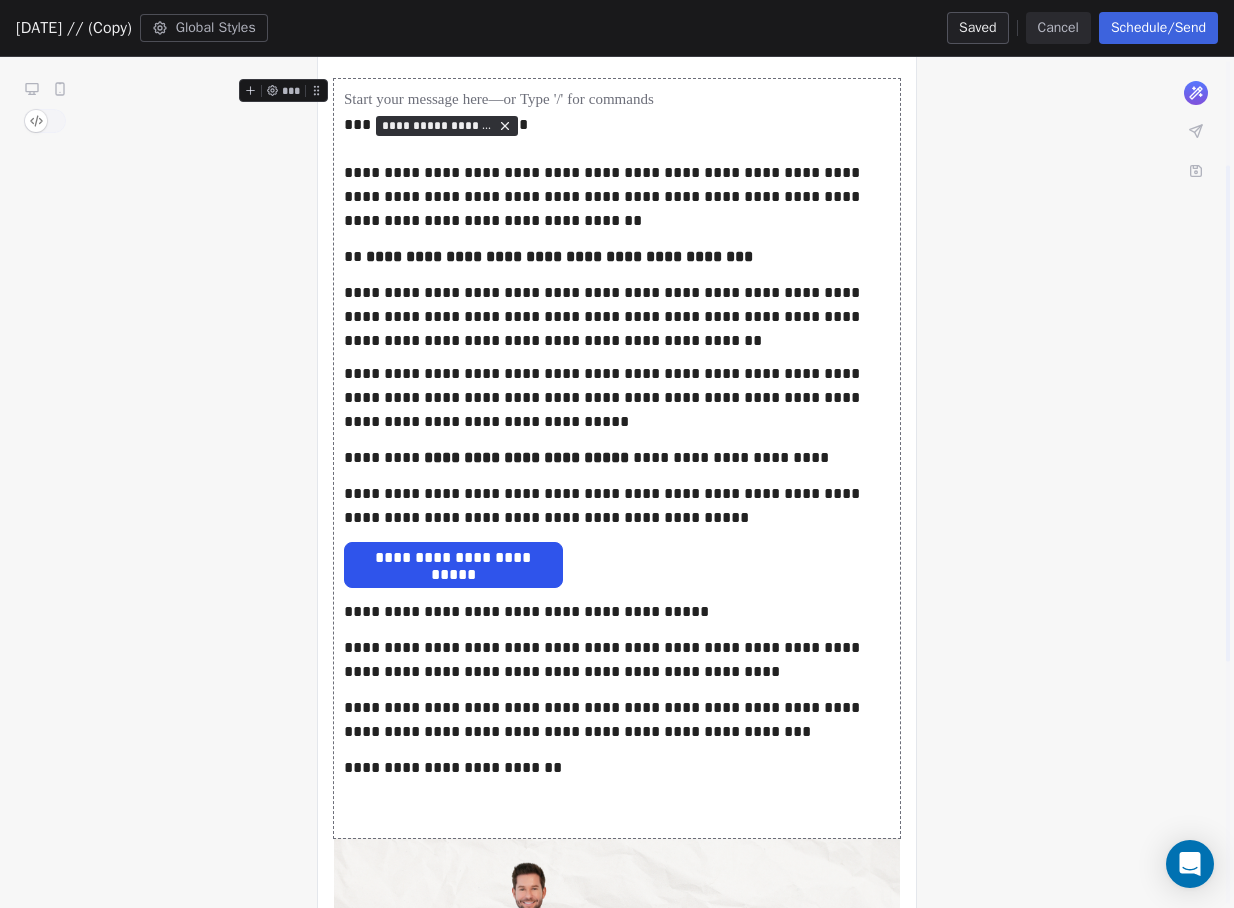 scroll, scrollTop: 275, scrollLeft: 0, axis: vertical 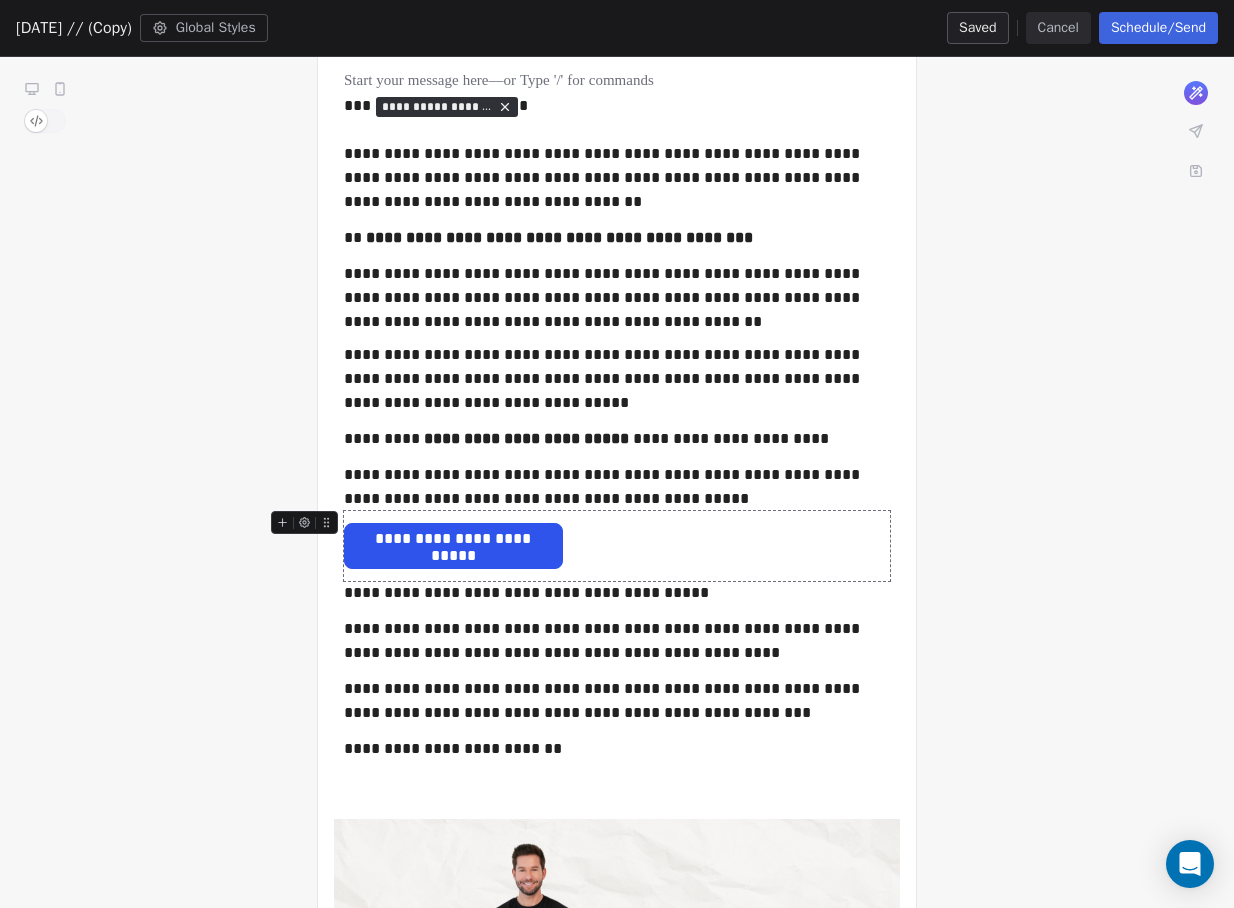 click on "**********" at bounding box center (453, 540) 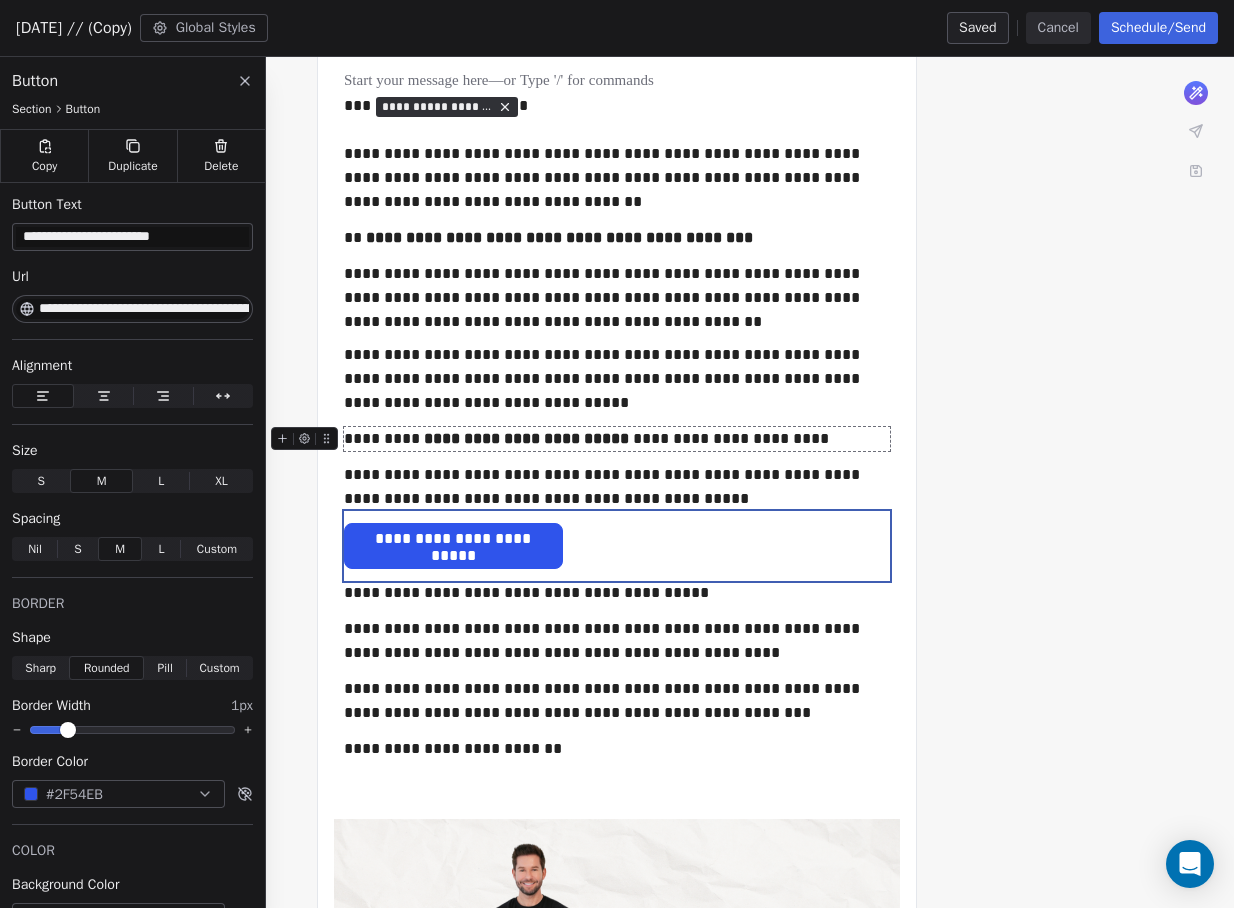 click on "**********" at bounding box center [524, 438] 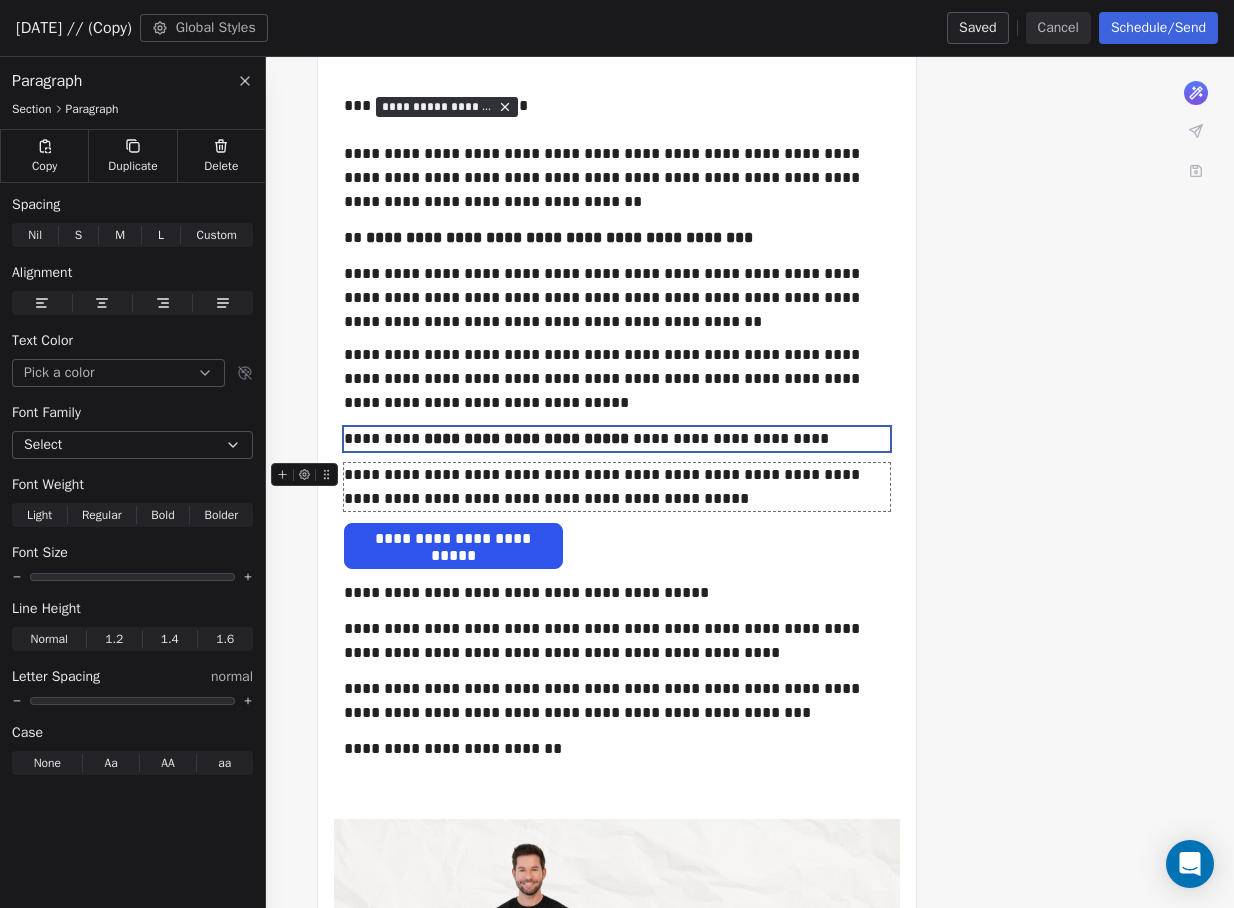 click on "**********" at bounding box center (617, 487) 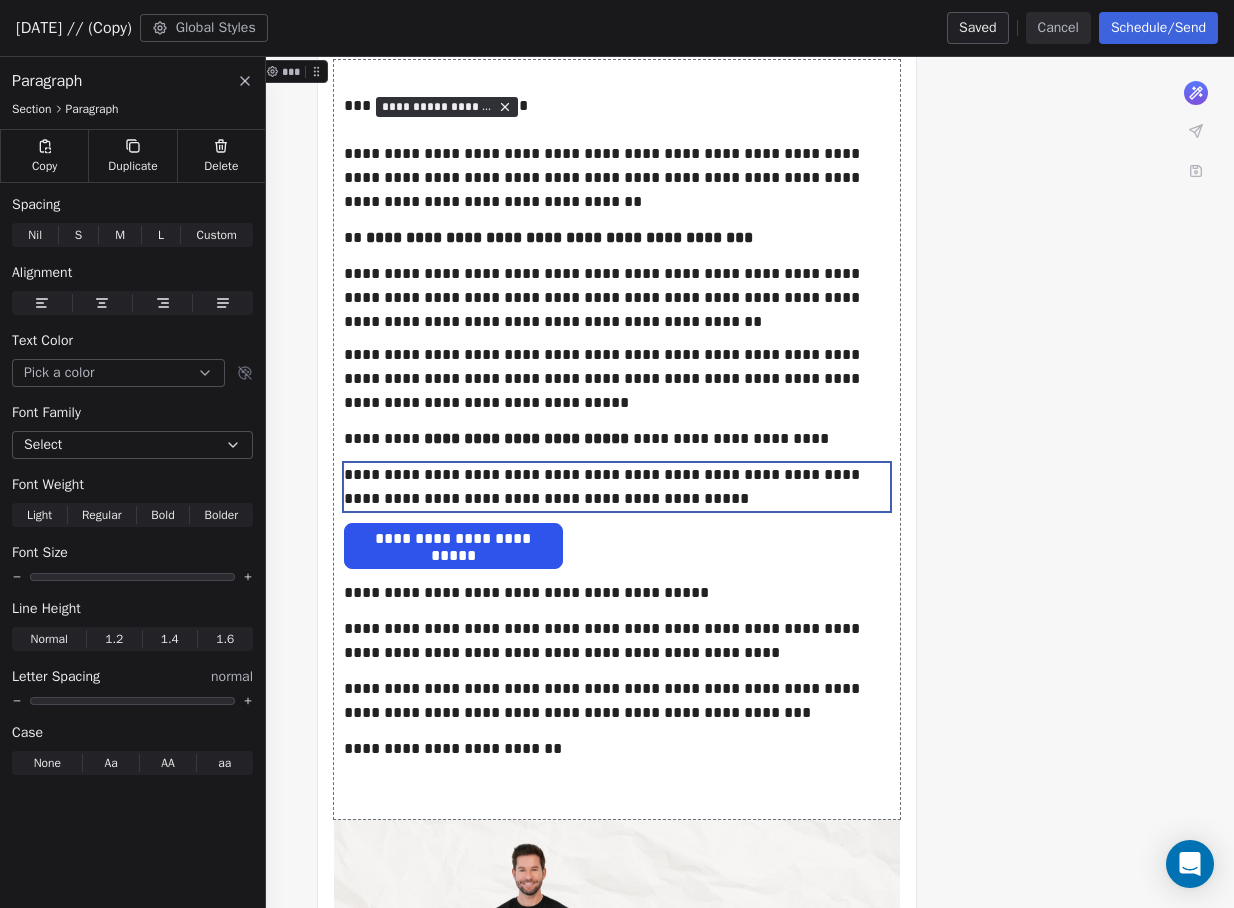 click on "**********" at bounding box center (617, 571) 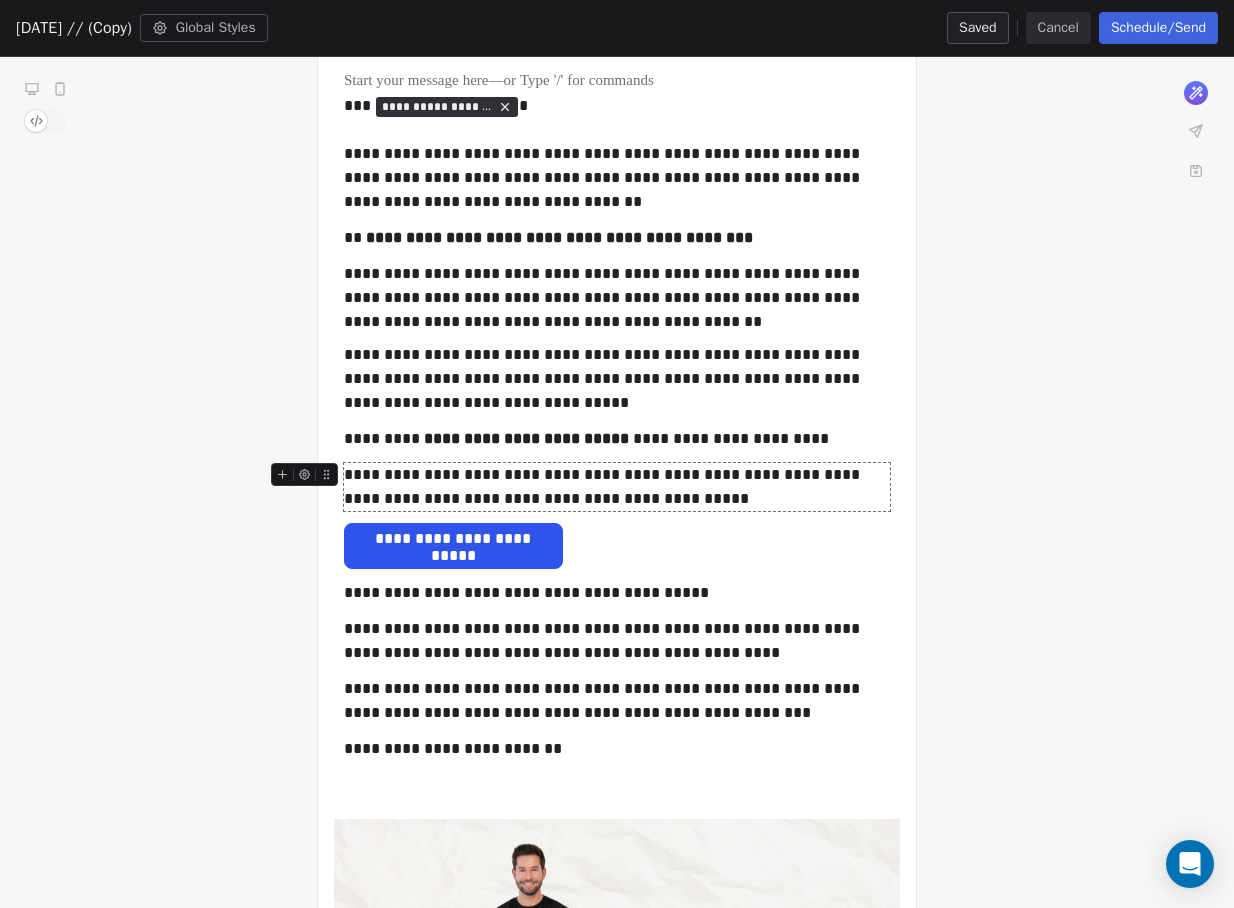 click on "**********" at bounding box center [617, 487] 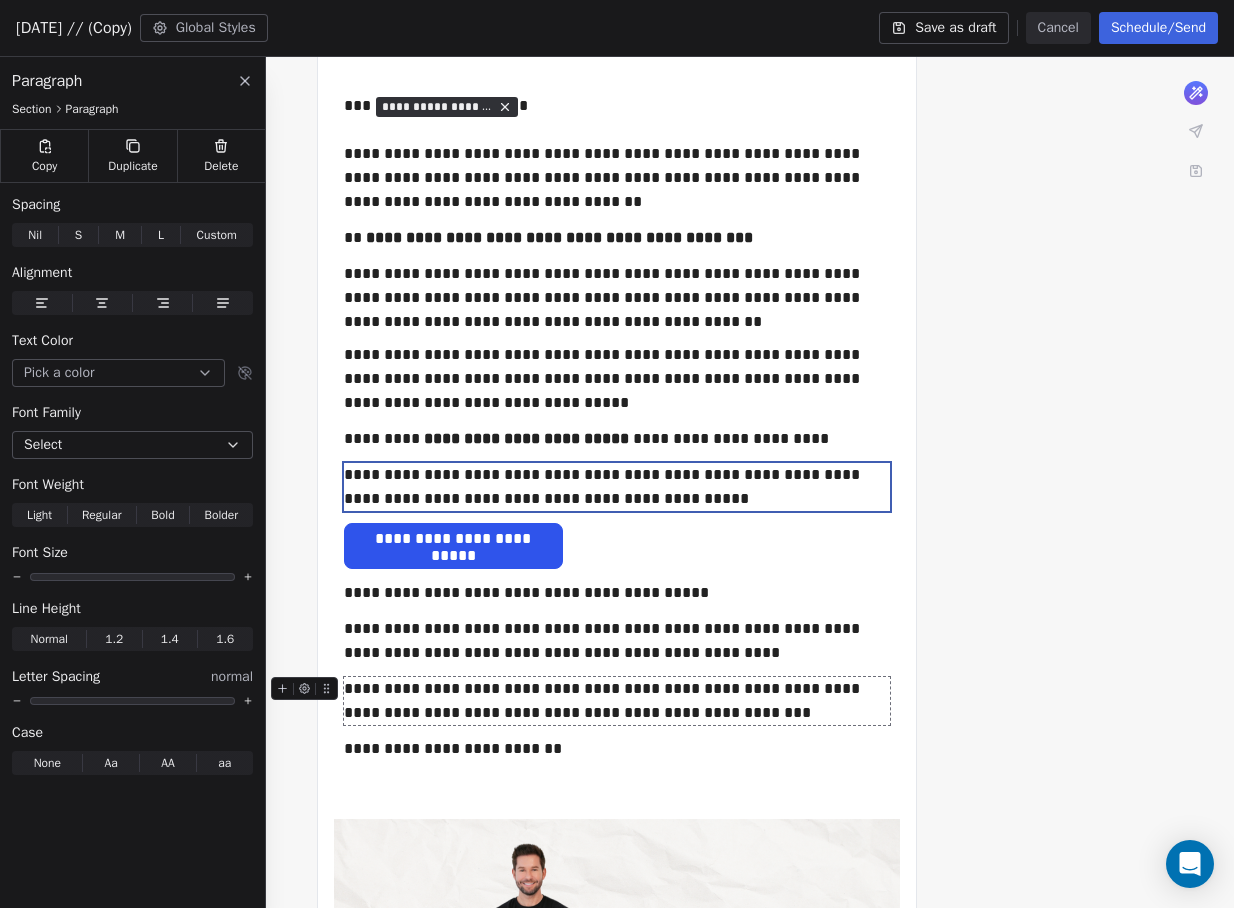 click on "**********" at bounding box center (617, 701) 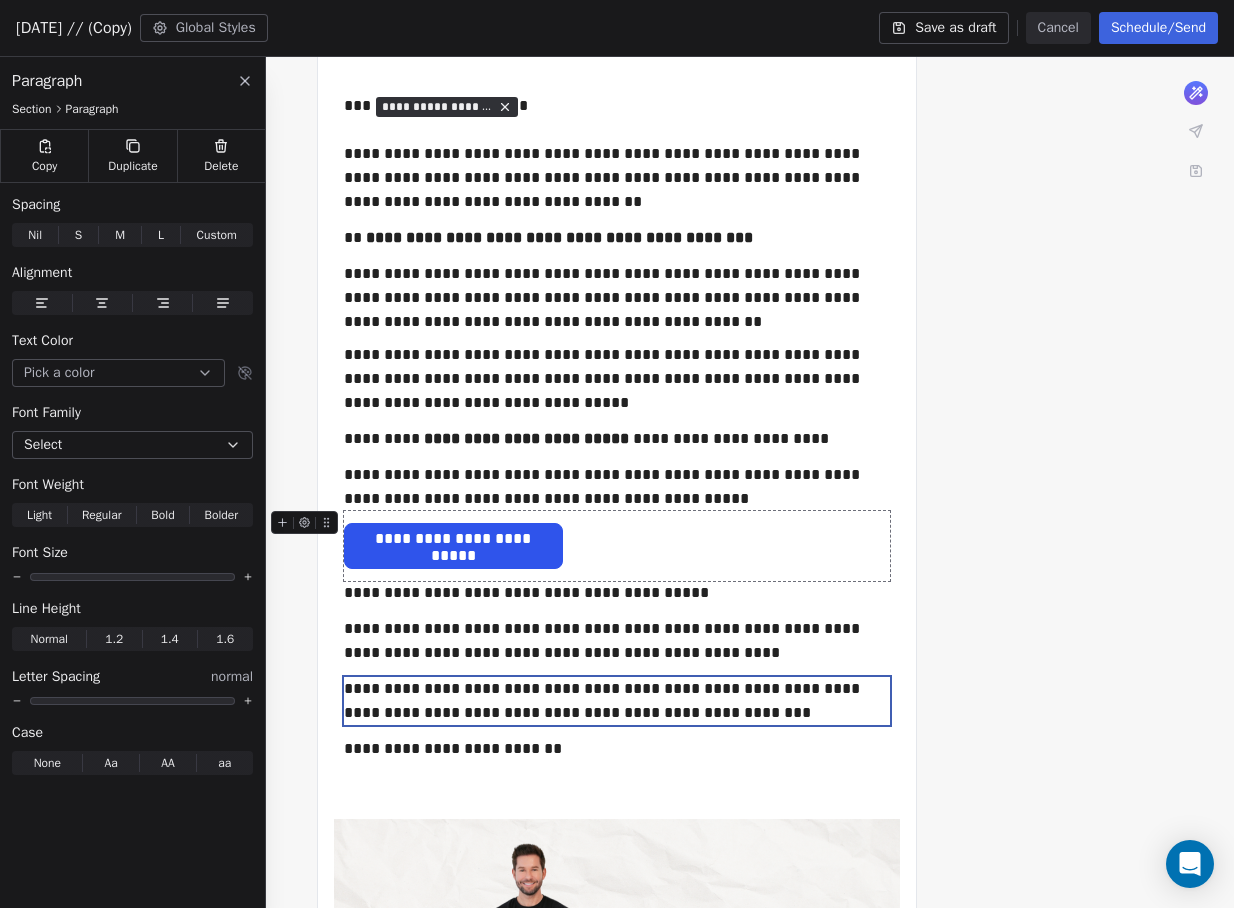 click on "**********" at bounding box center (617, 546) 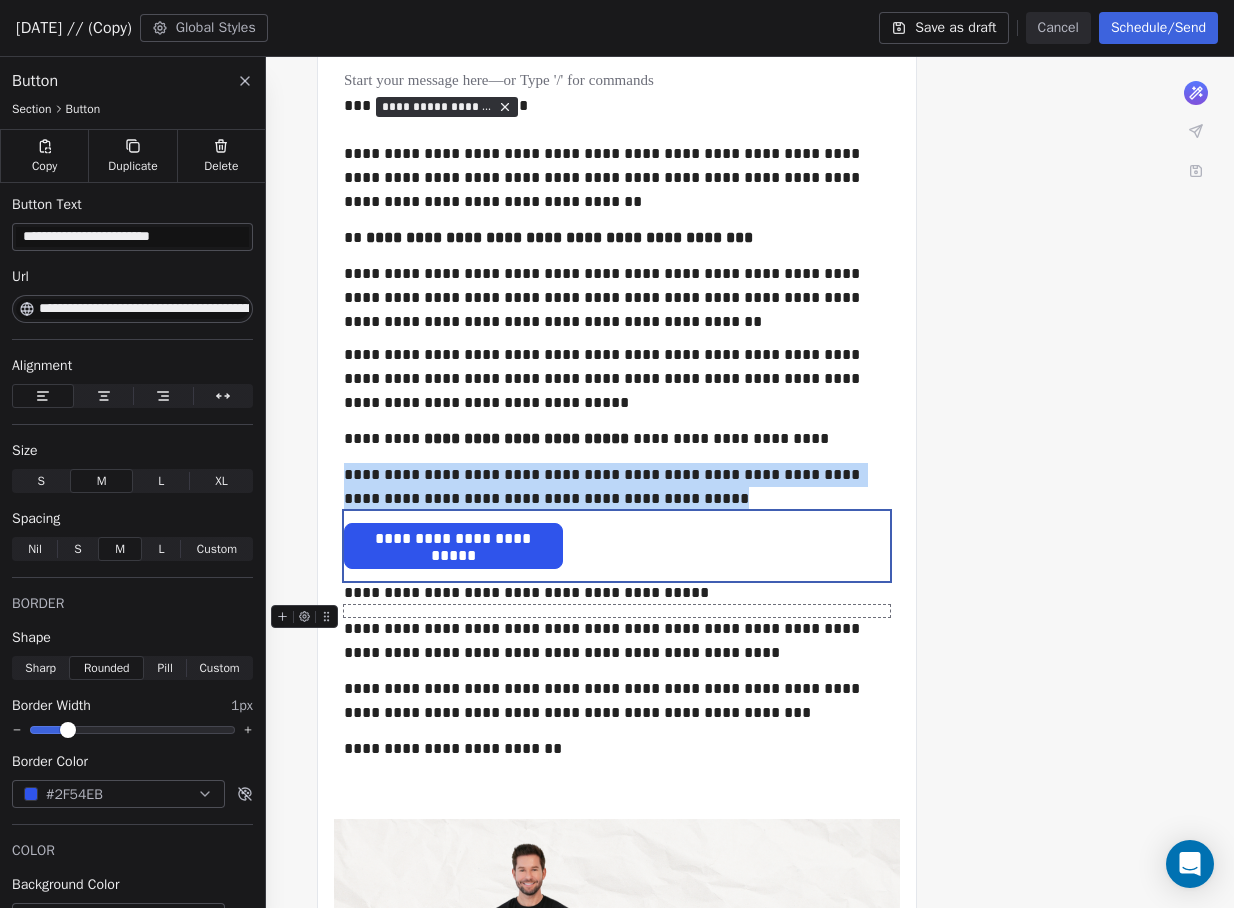 click at bounding box center (617, 611) 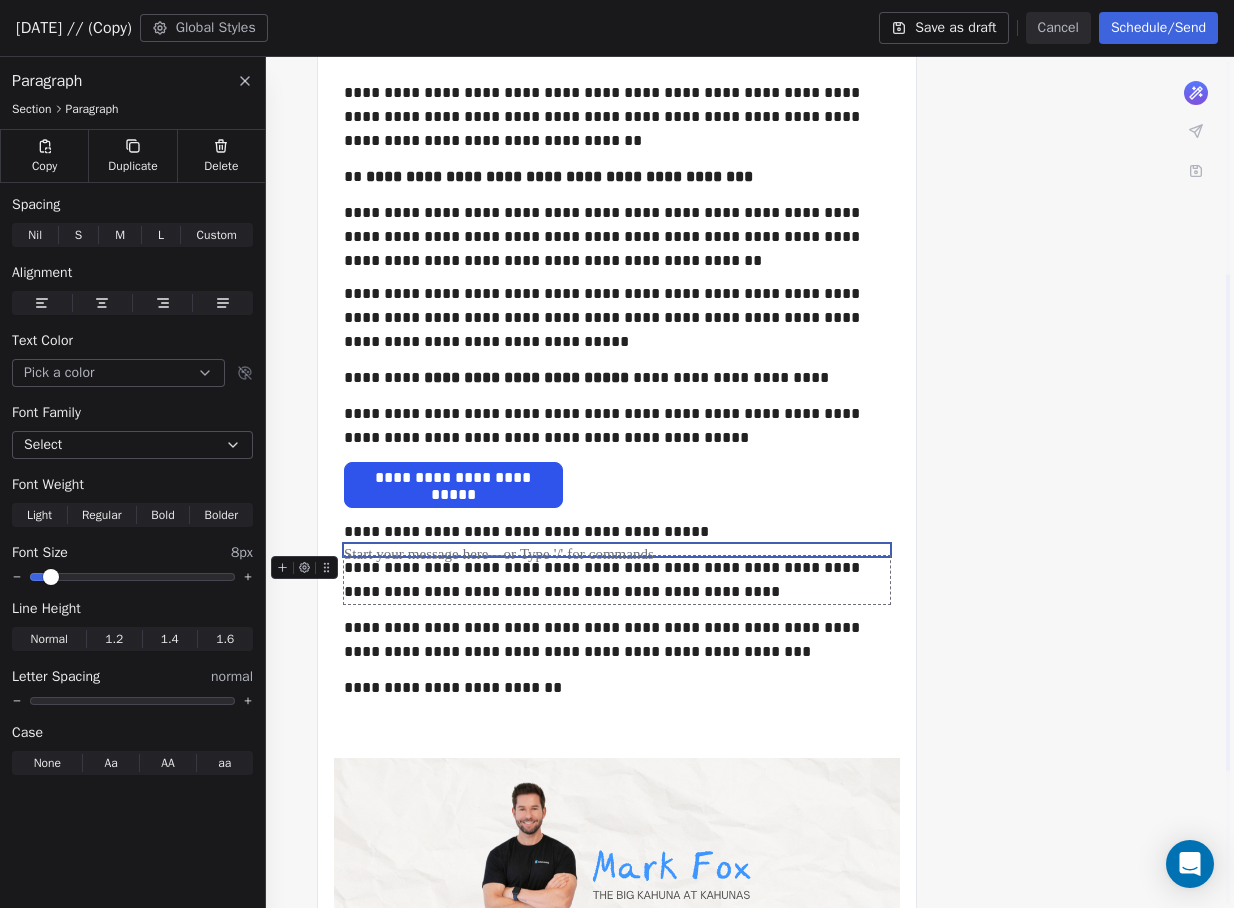 scroll, scrollTop: 405, scrollLeft: 0, axis: vertical 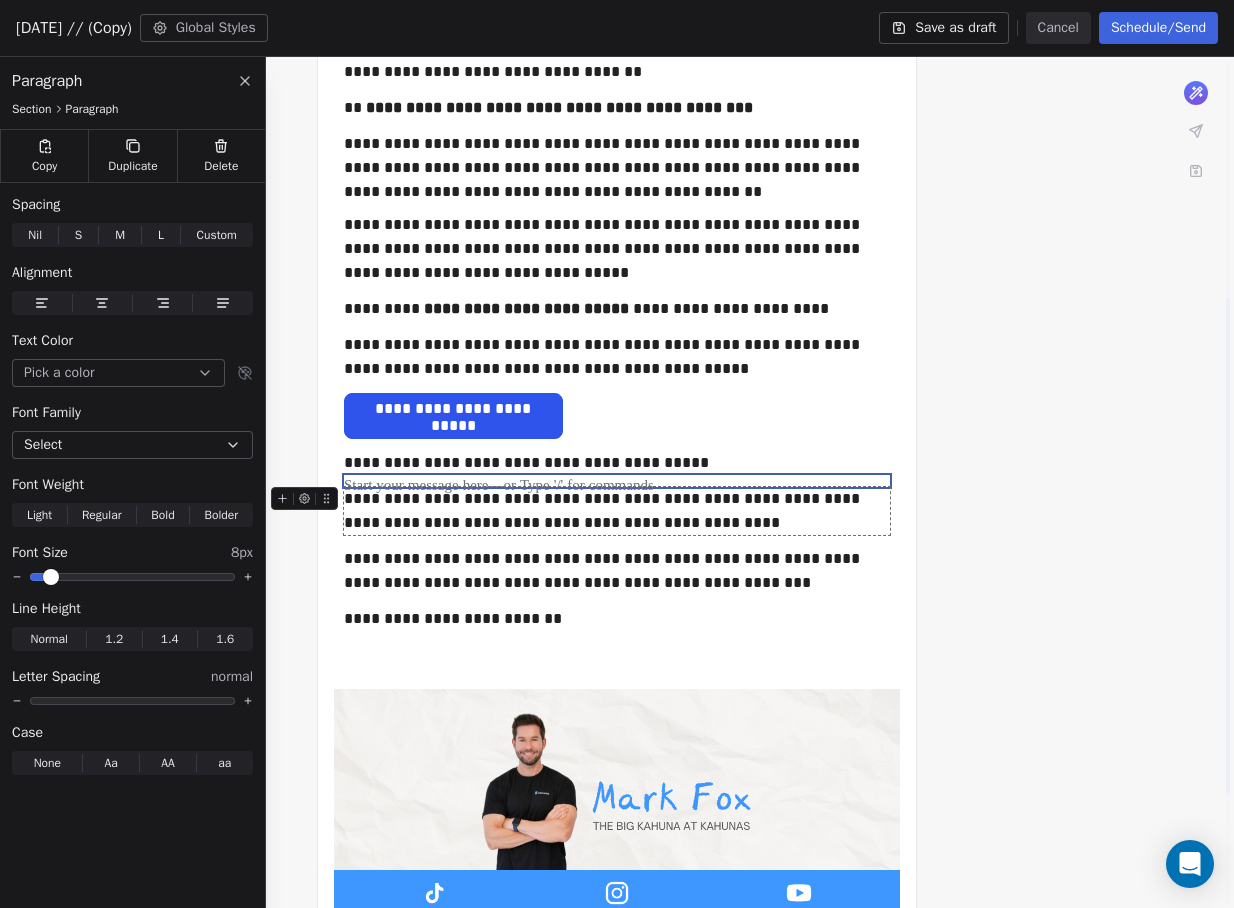 click on "**********" at bounding box center (617, 441) 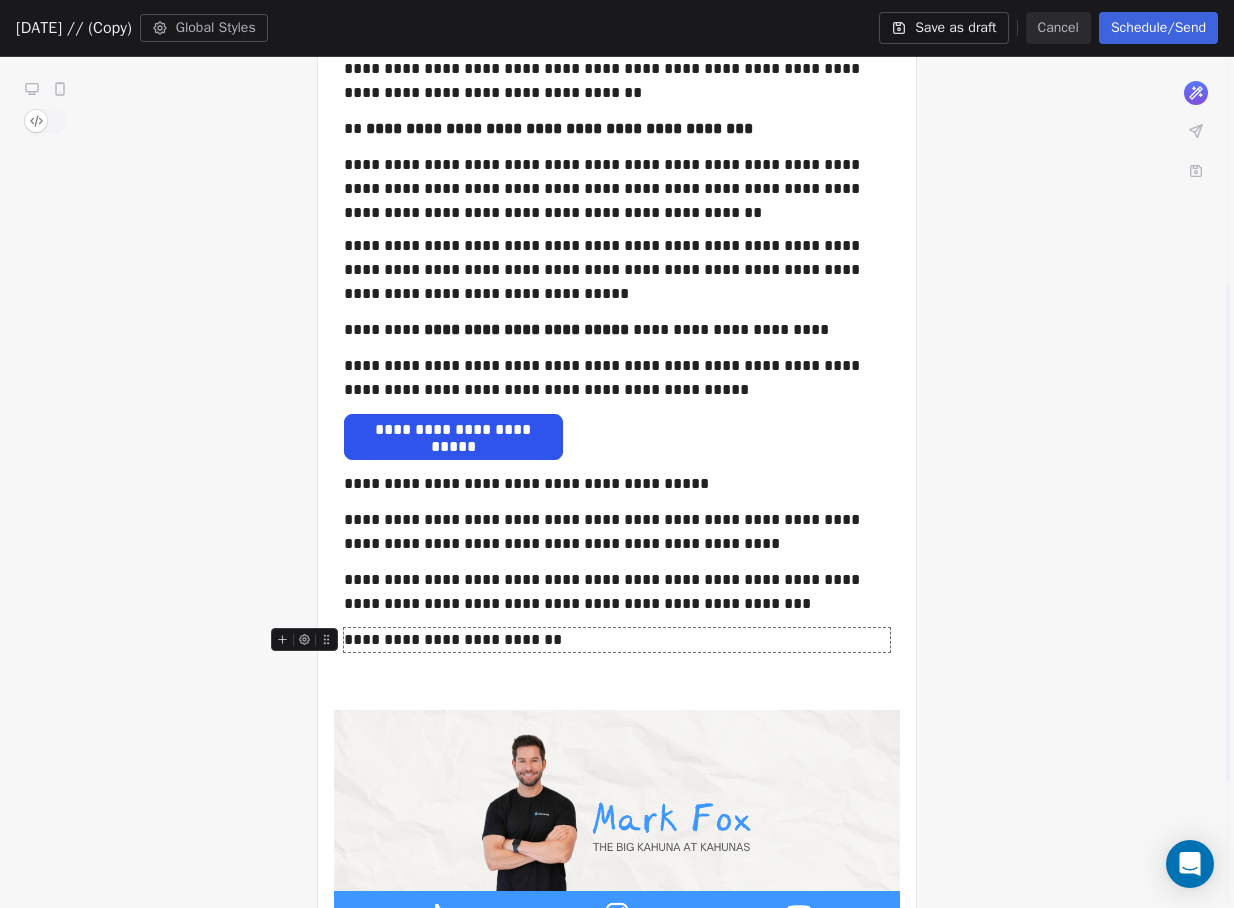 scroll, scrollTop: 383, scrollLeft: 0, axis: vertical 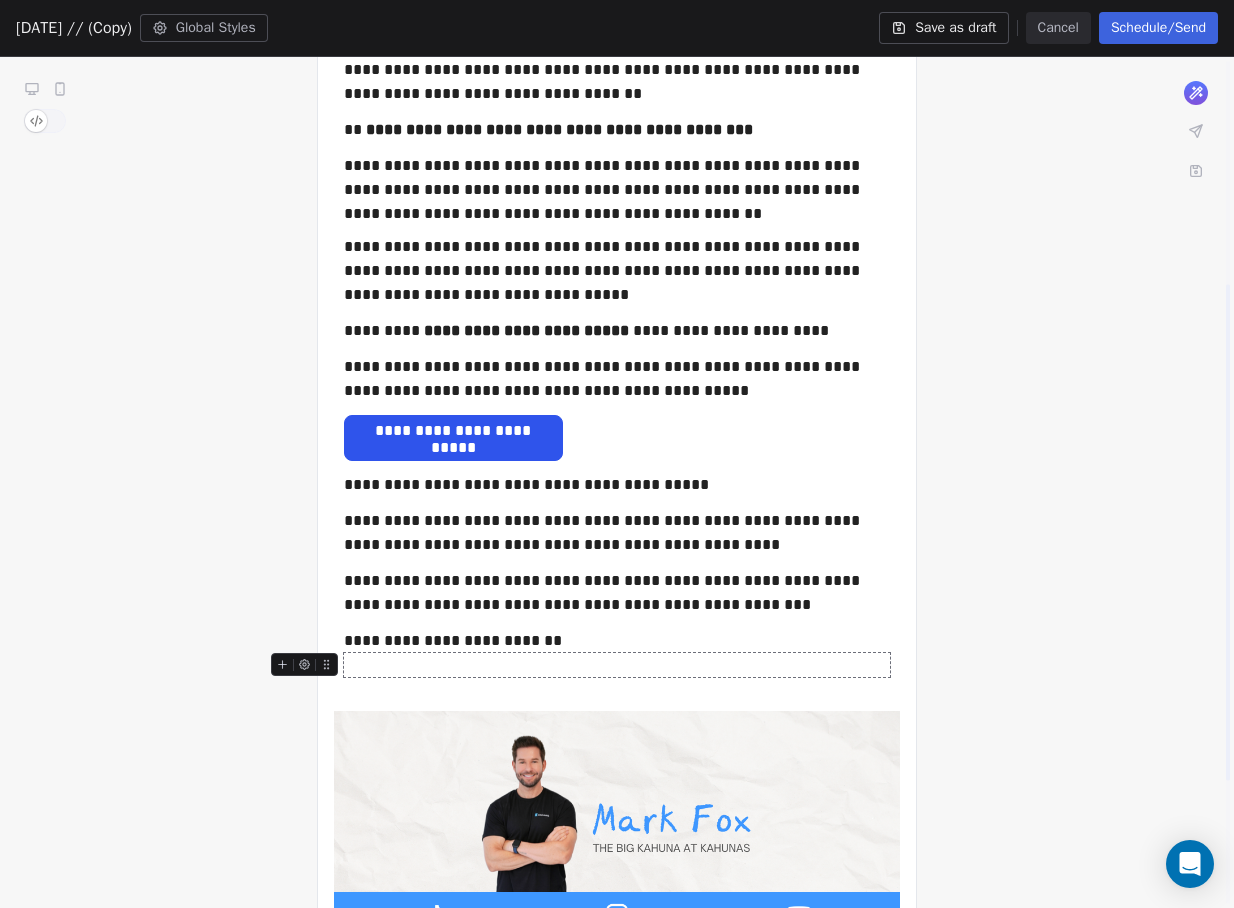 click at bounding box center [617, 665] 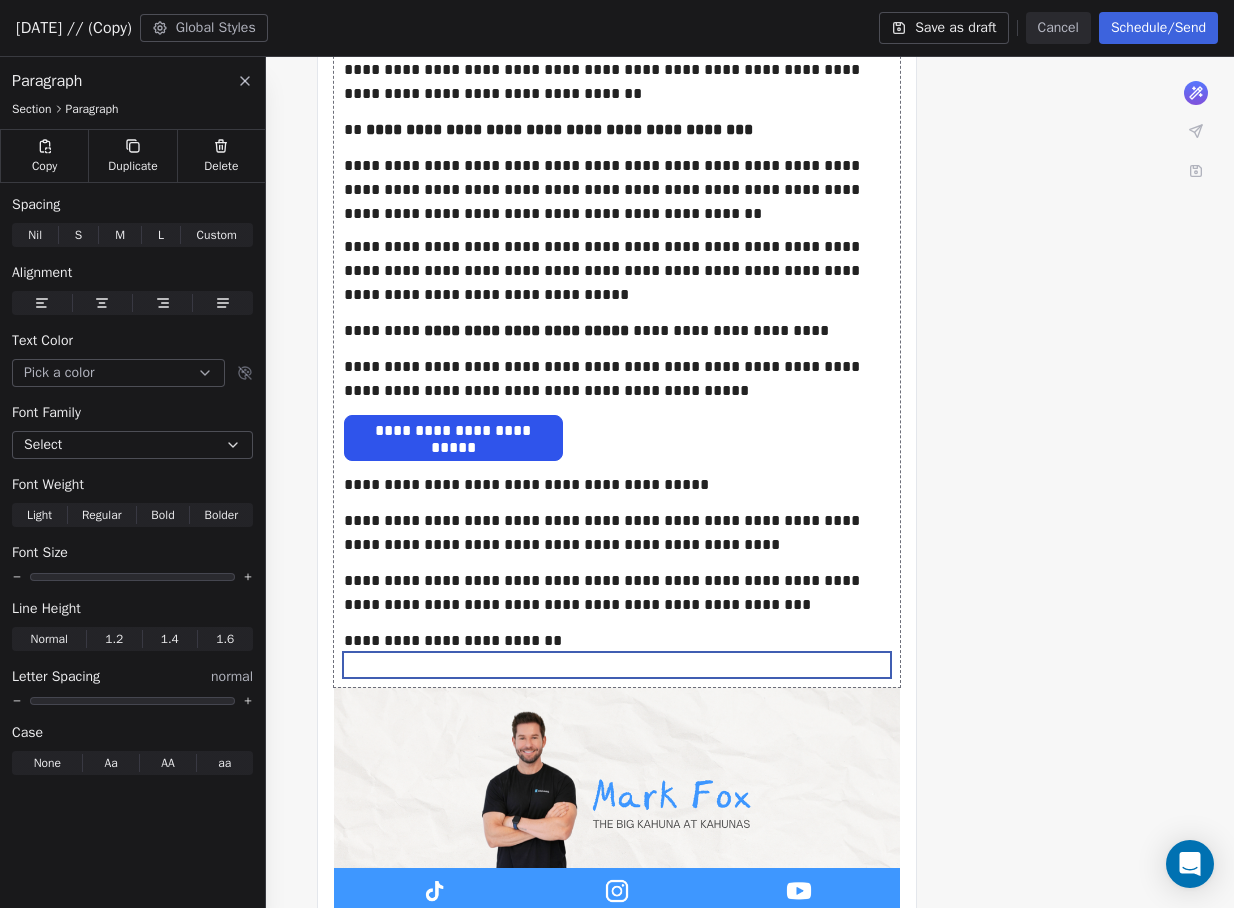 click on "**********" at bounding box center [617, 451] 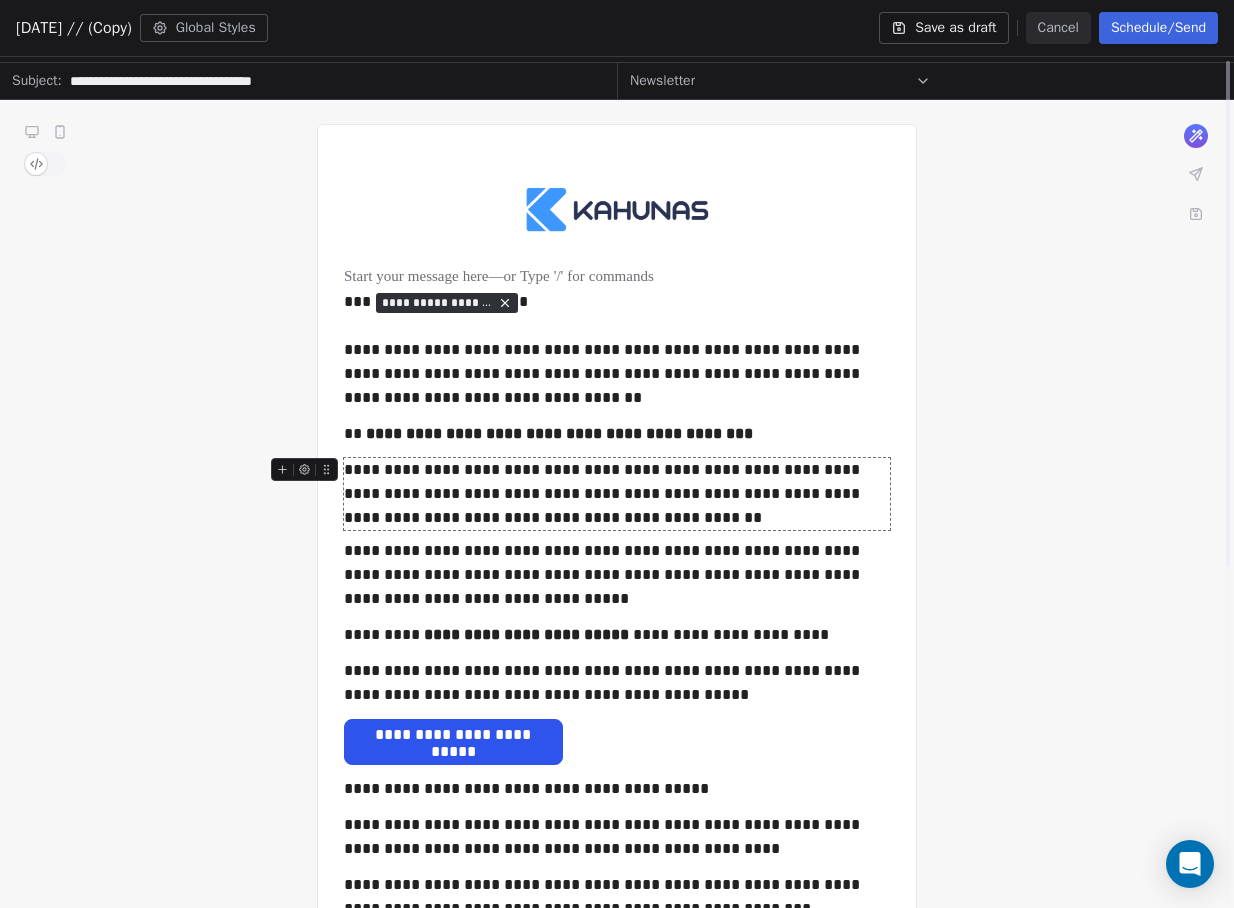 scroll, scrollTop: 0, scrollLeft: 0, axis: both 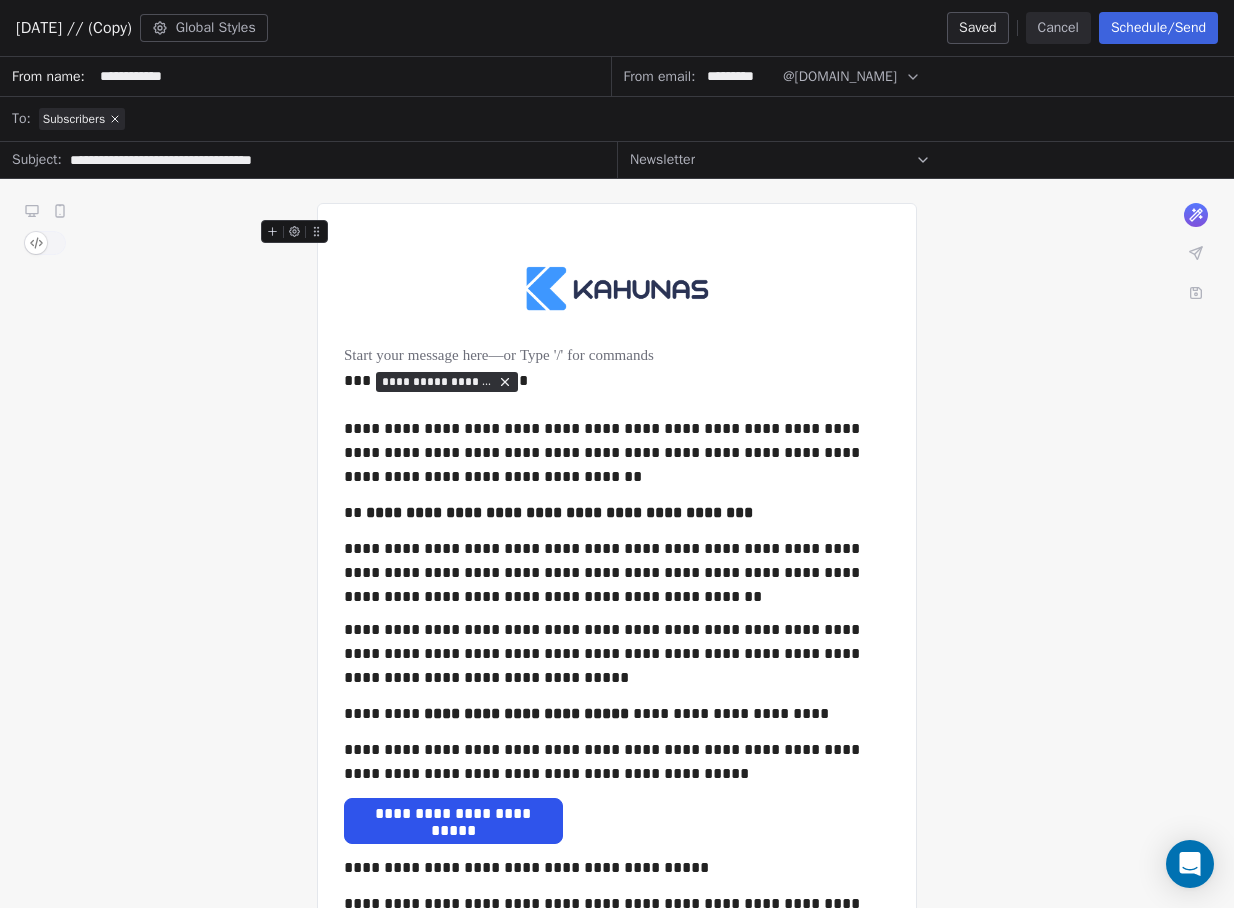 click on "**********" at bounding box center (332, 160) 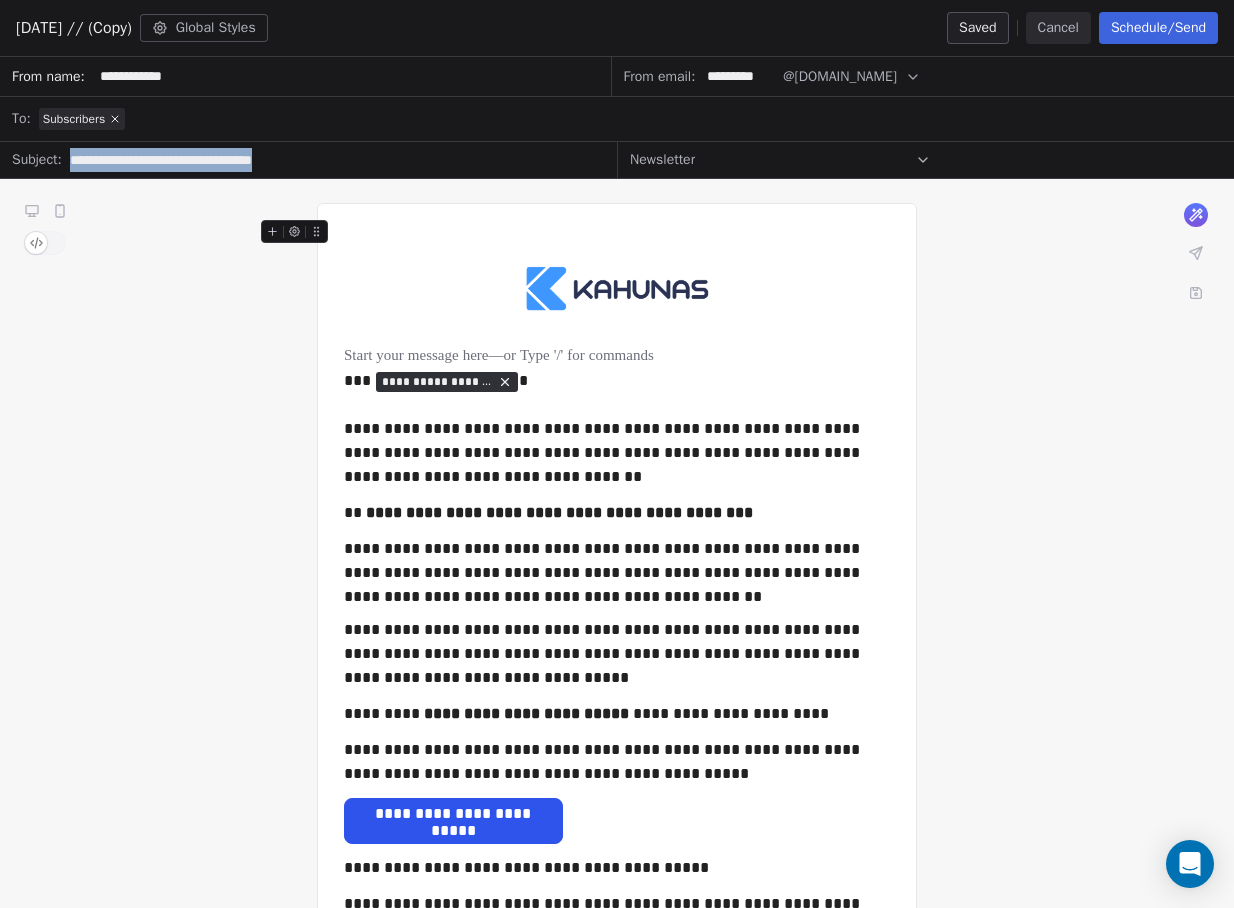 drag, startPoint x: 363, startPoint y: 152, endPoint x: 57, endPoint y: 148, distance: 306.02615 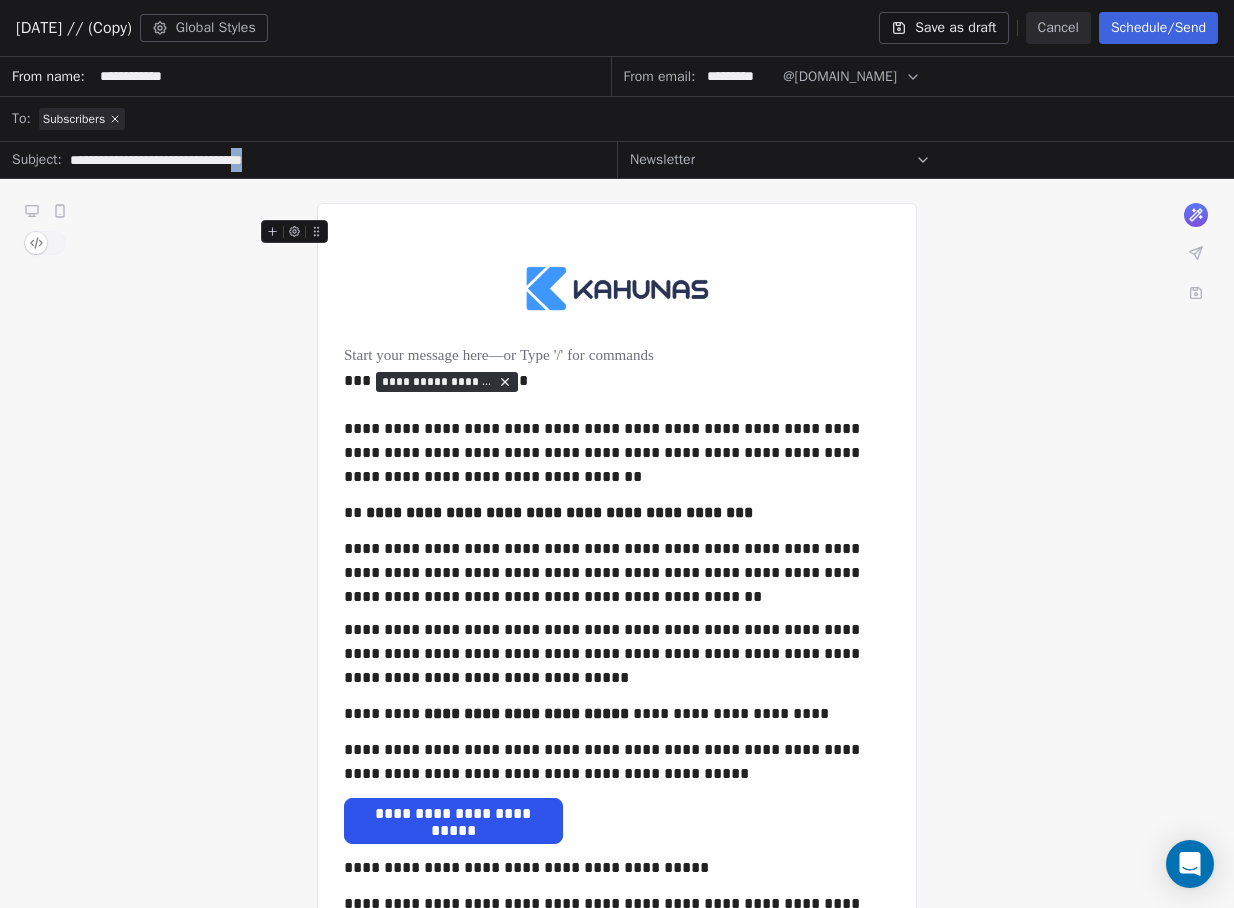 drag, startPoint x: 295, startPoint y: 157, endPoint x: 272, endPoint y: 155, distance: 23.086792 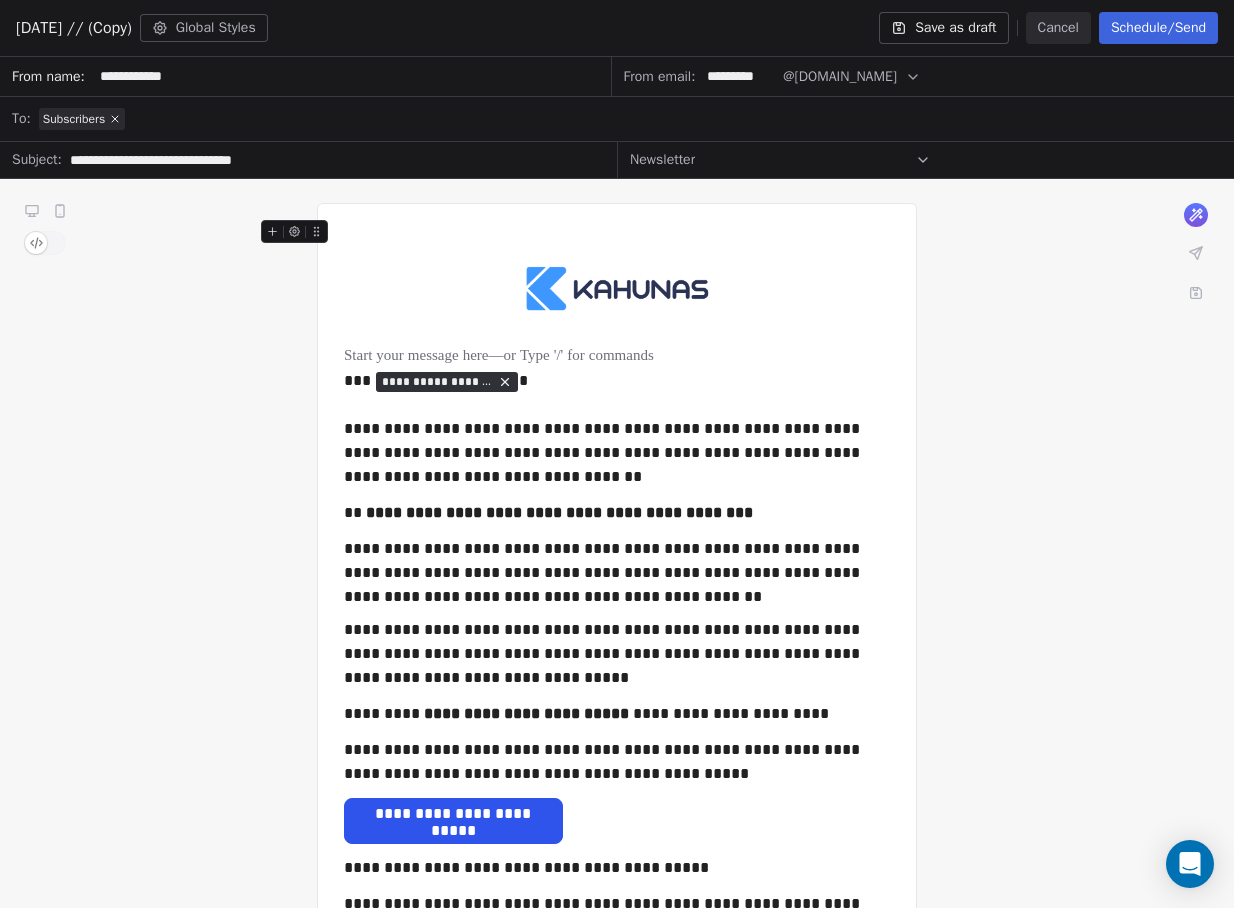 click on "**********" at bounding box center [332, 160] 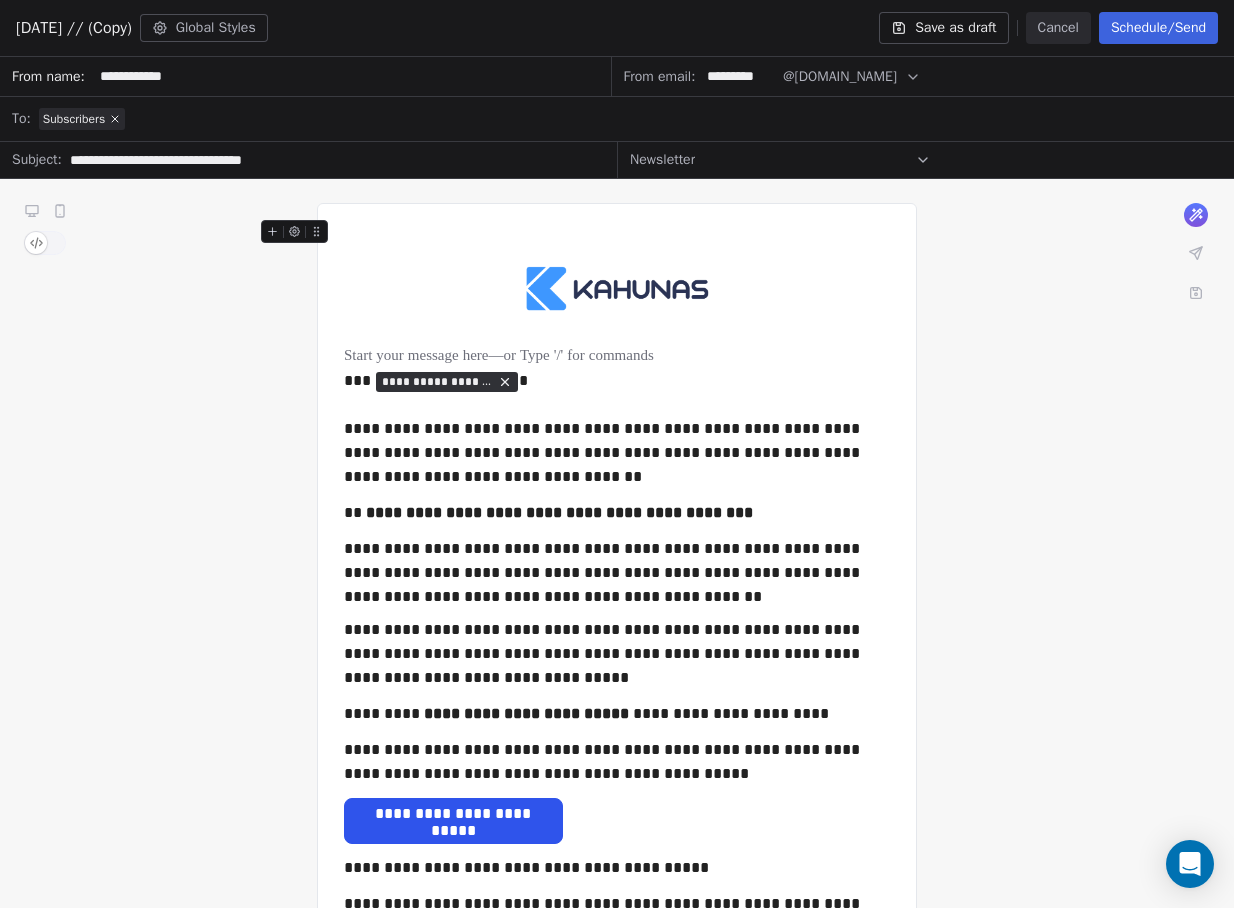 click on "**********" at bounding box center (332, 160) 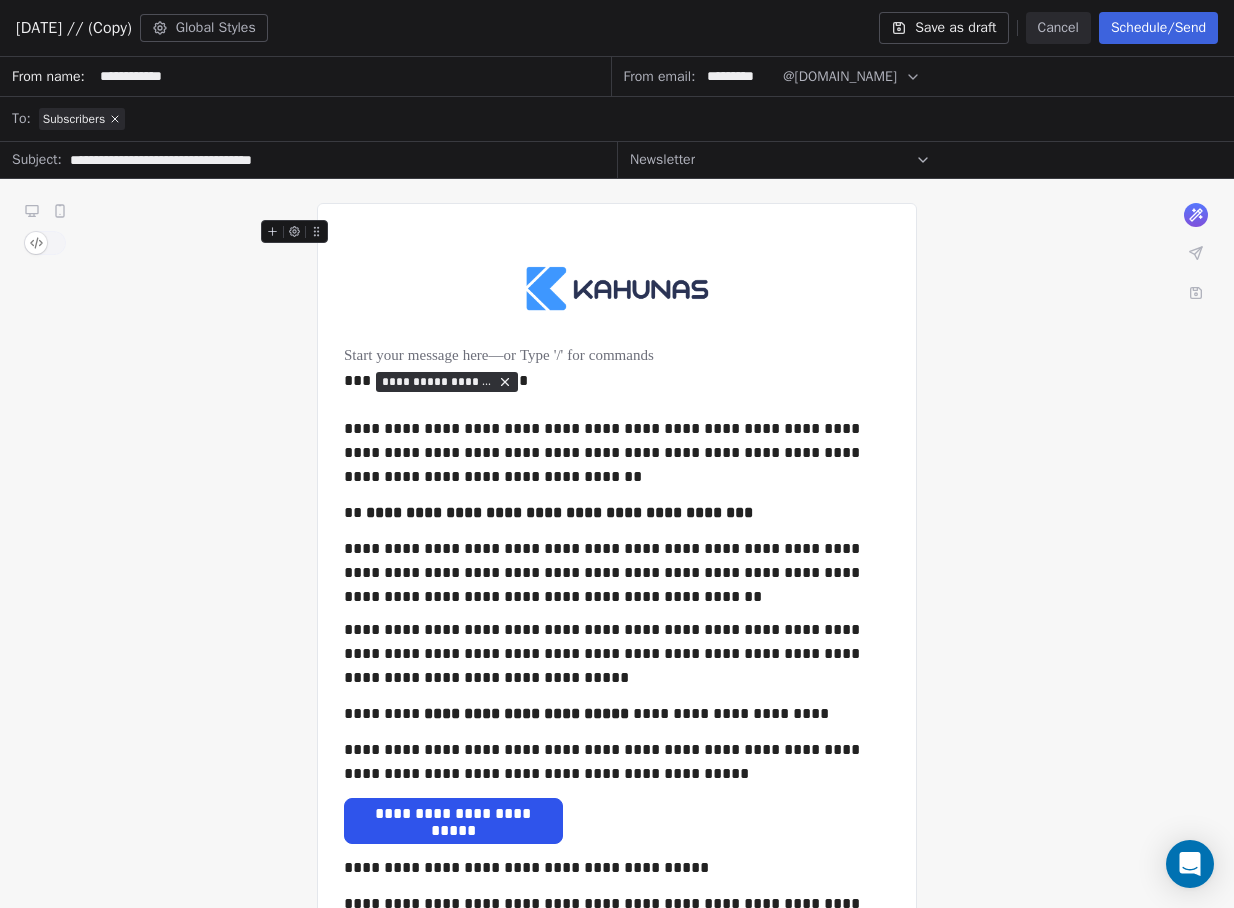 click on "**********" at bounding box center [332, 160] 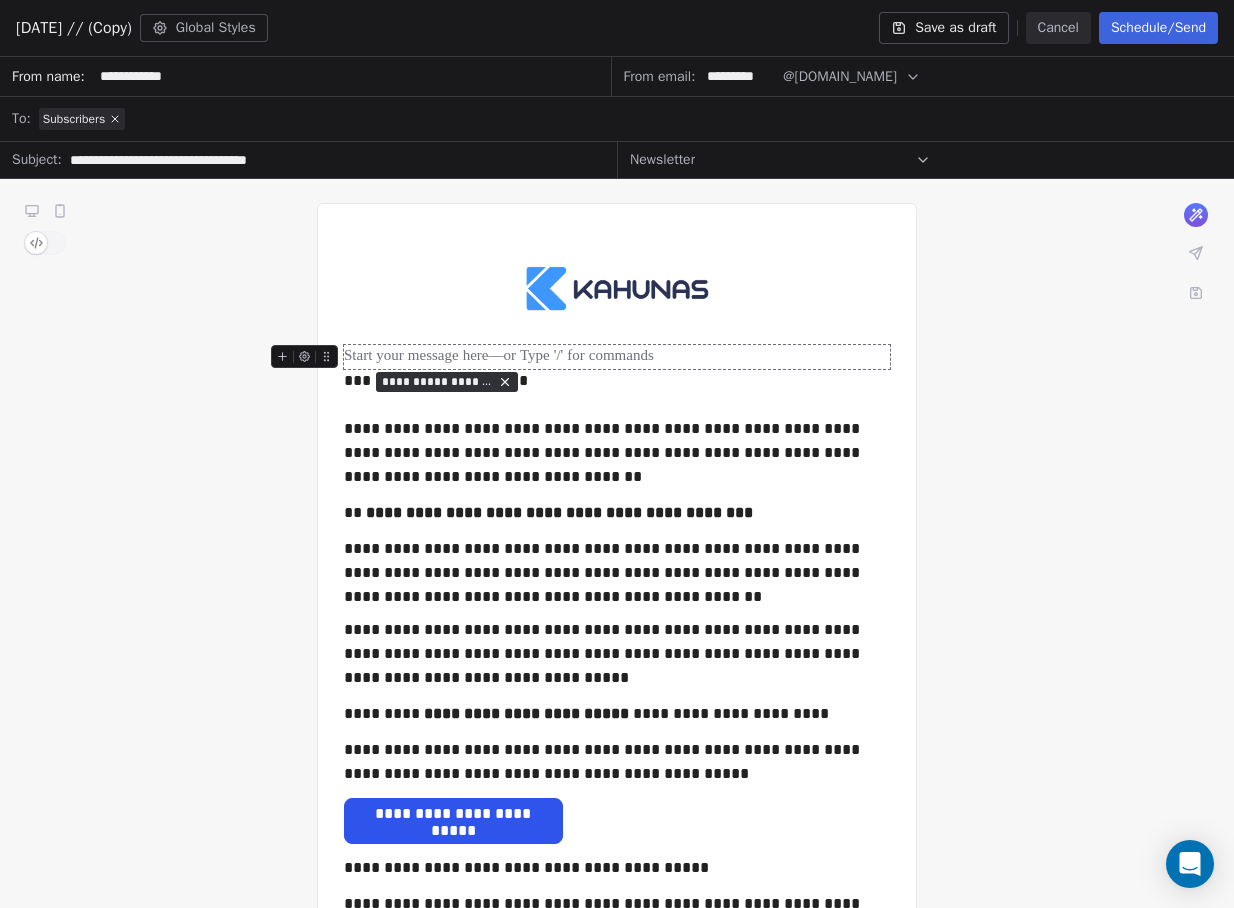 click at bounding box center [617, 357] 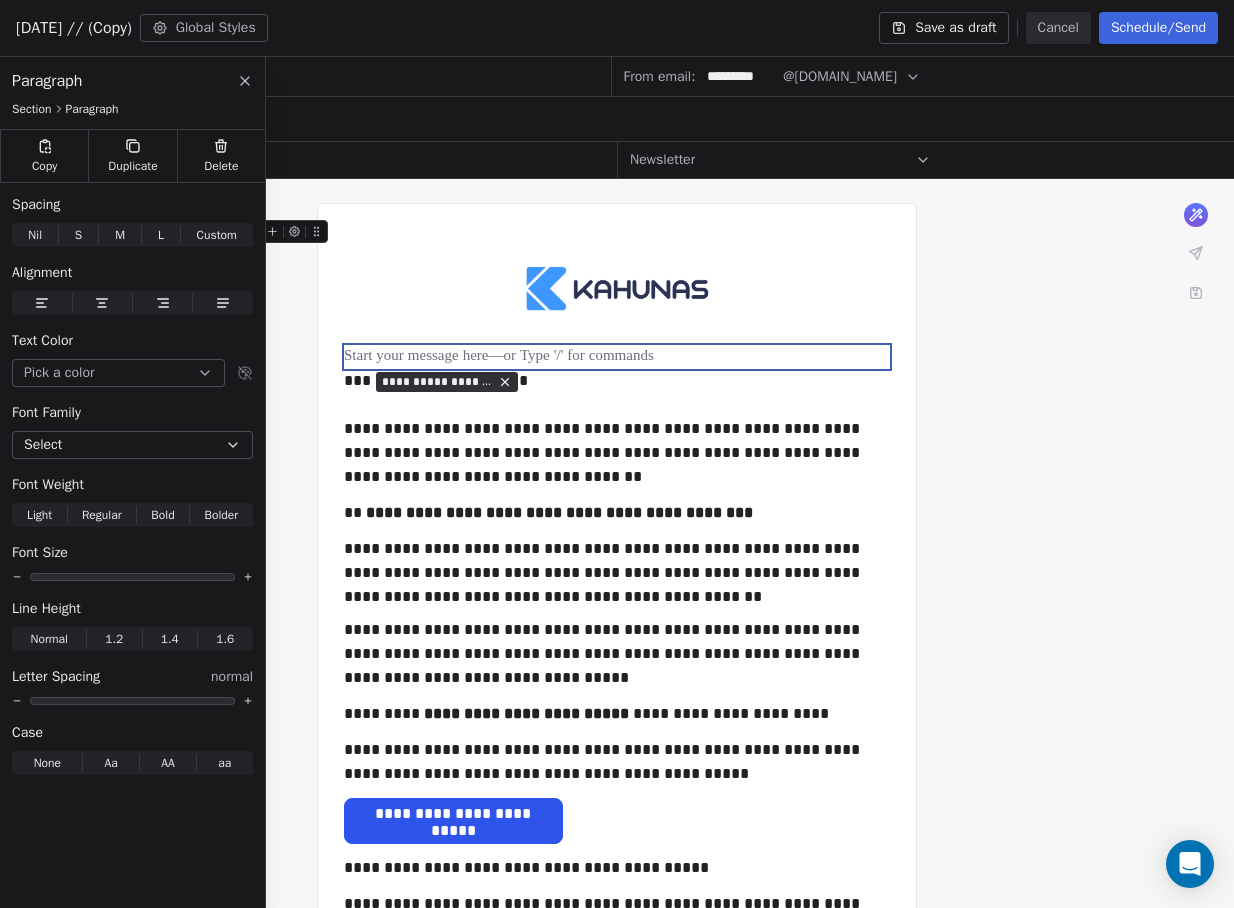 click at bounding box center [617, 232] 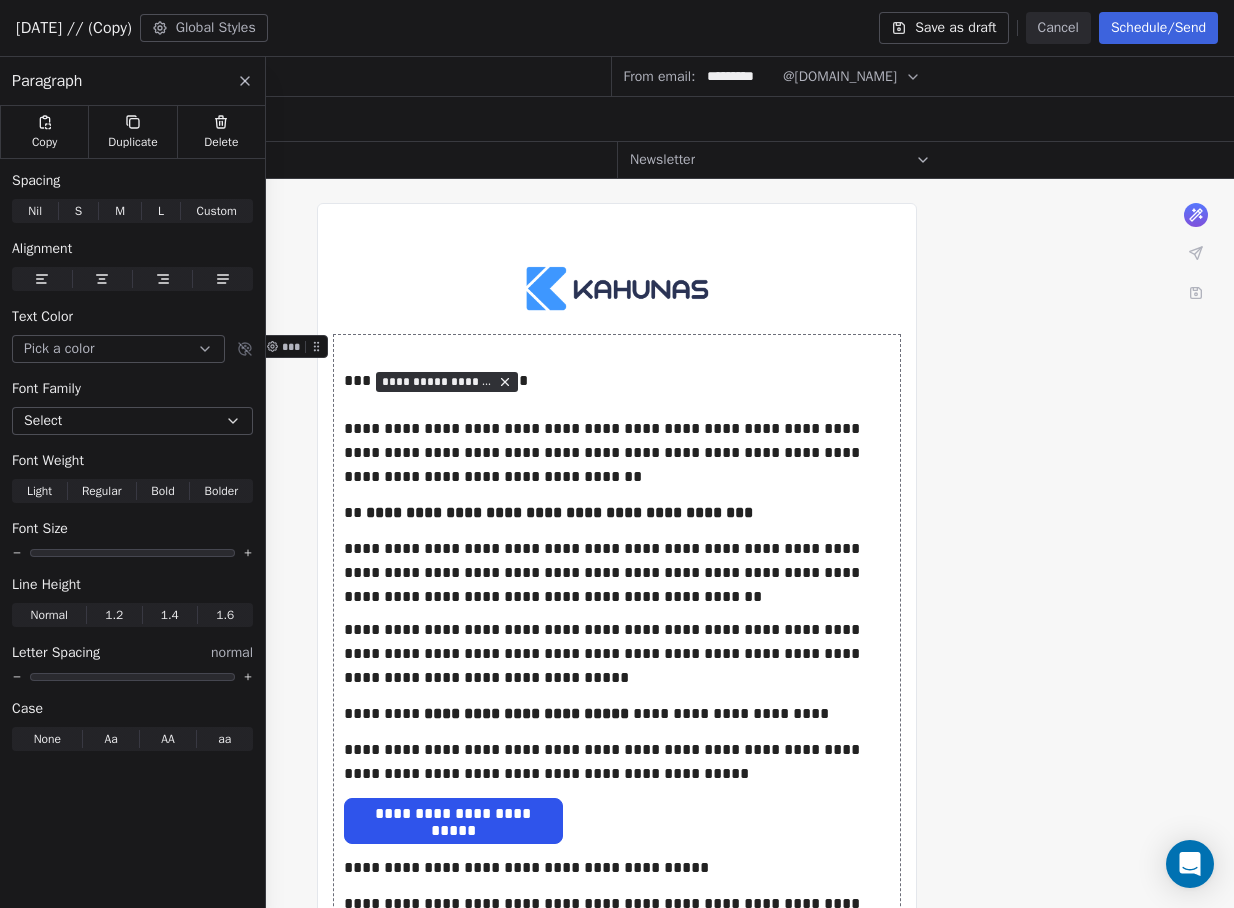 click on "**********" at bounding box center [617, 834] 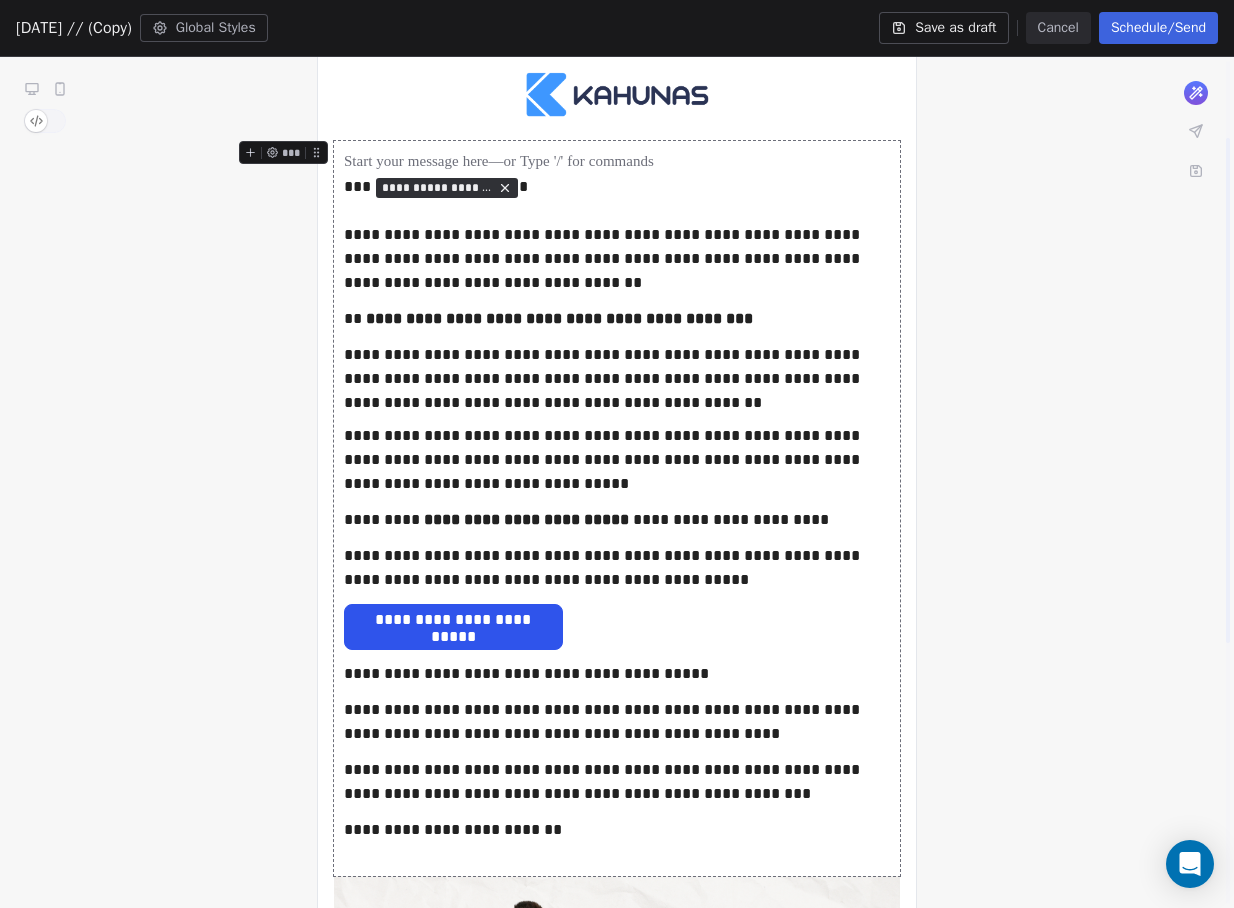 scroll, scrollTop: 216, scrollLeft: 0, axis: vertical 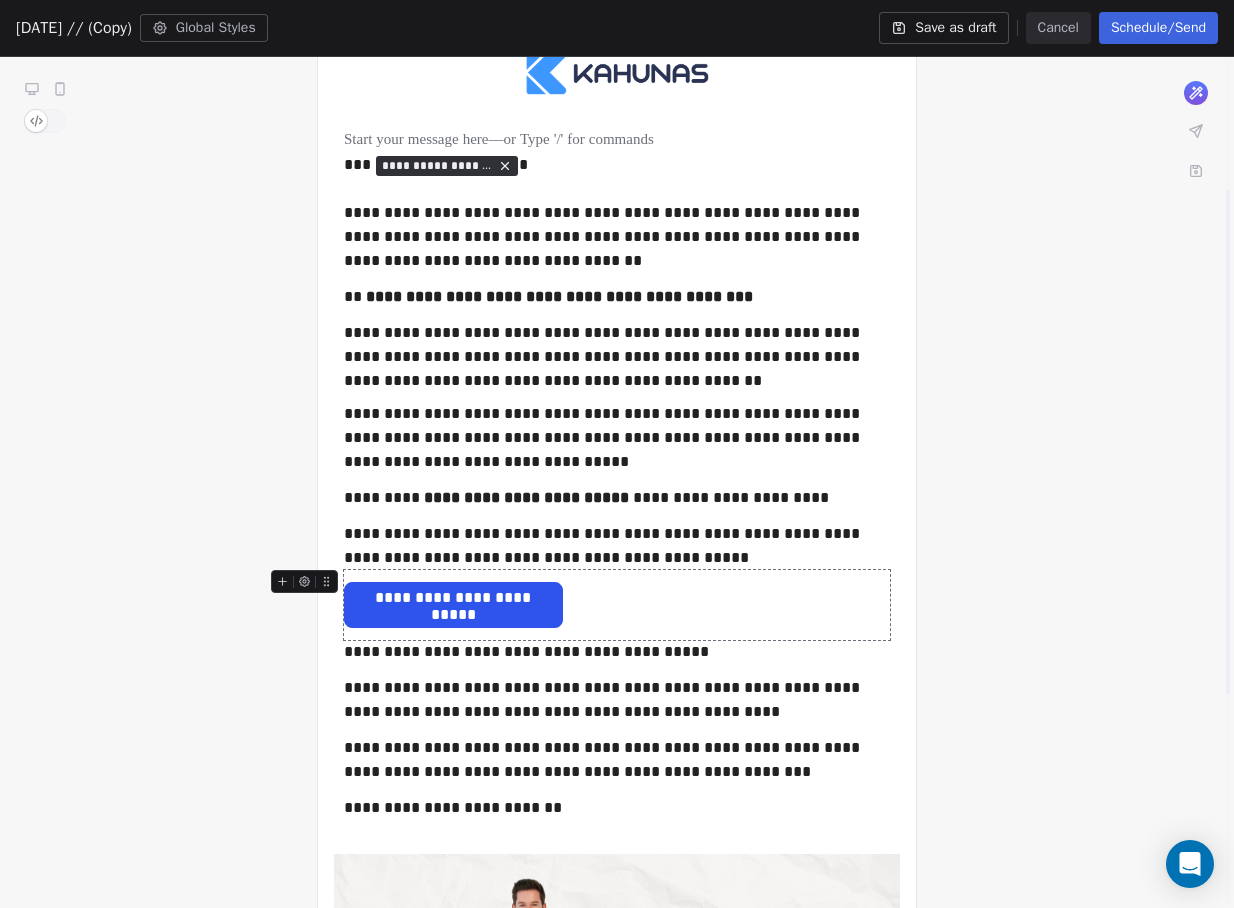 click on "**********" at bounding box center [617, 605] 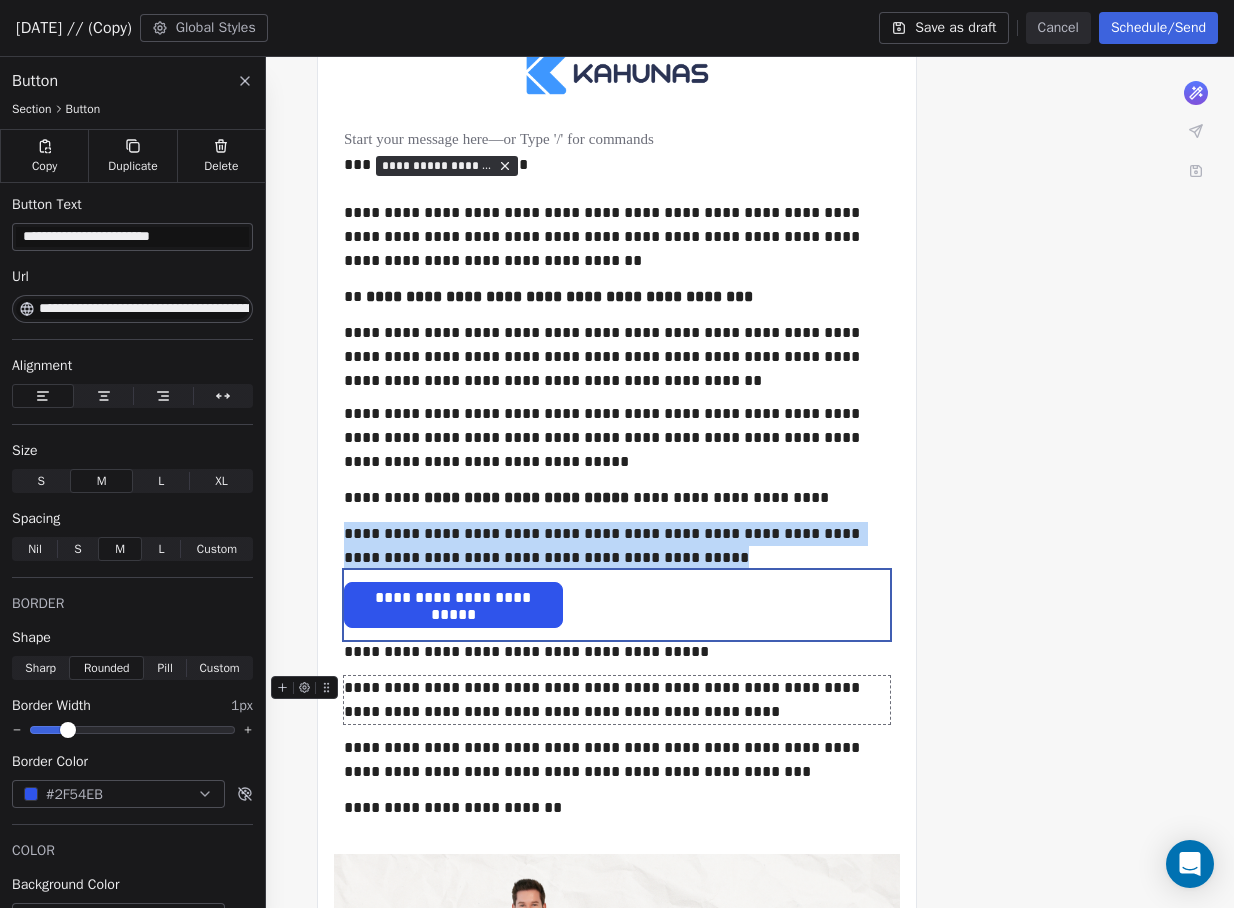 scroll, scrollTop: 500, scrollLeft: 0, axis: vertical 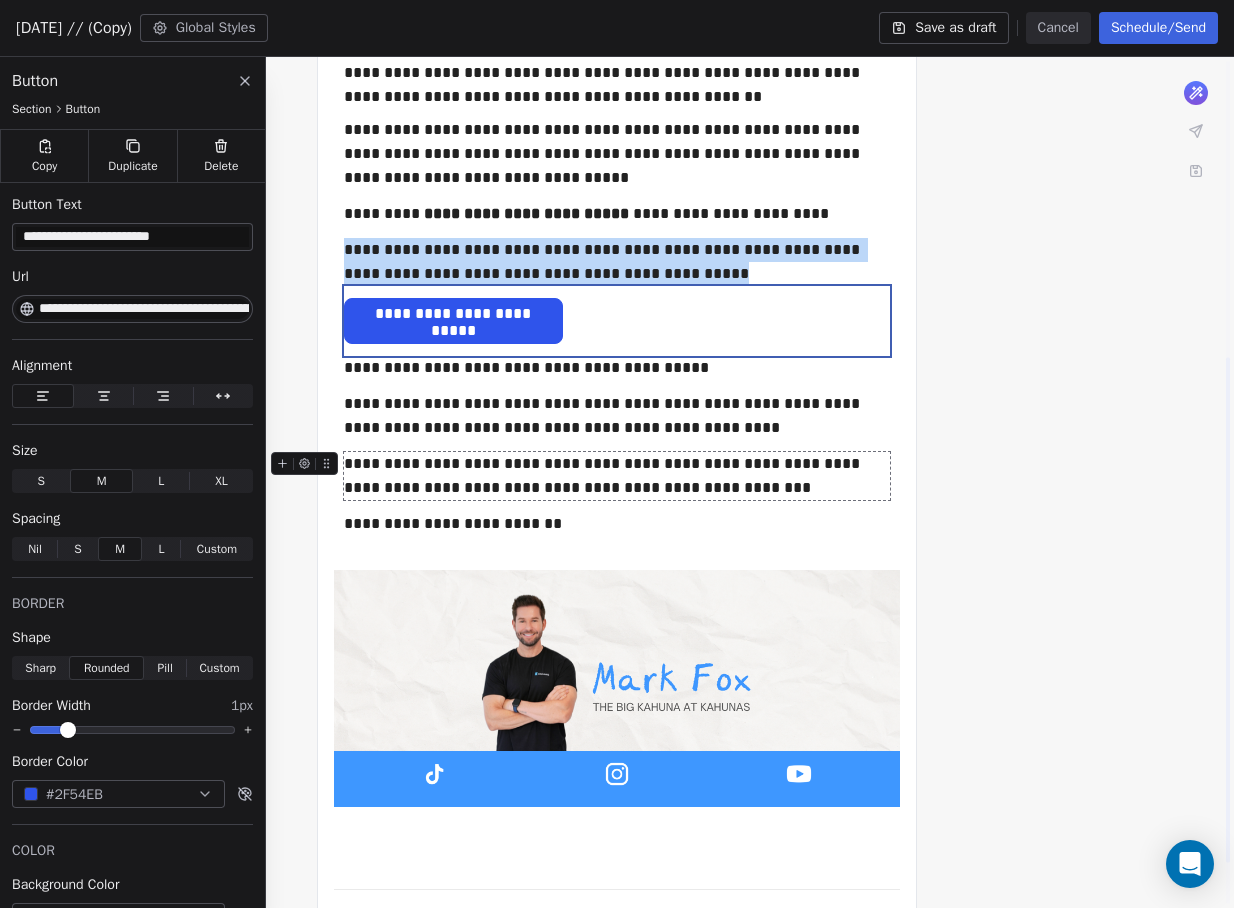 click on "**********" at bounding box center (617, 476) 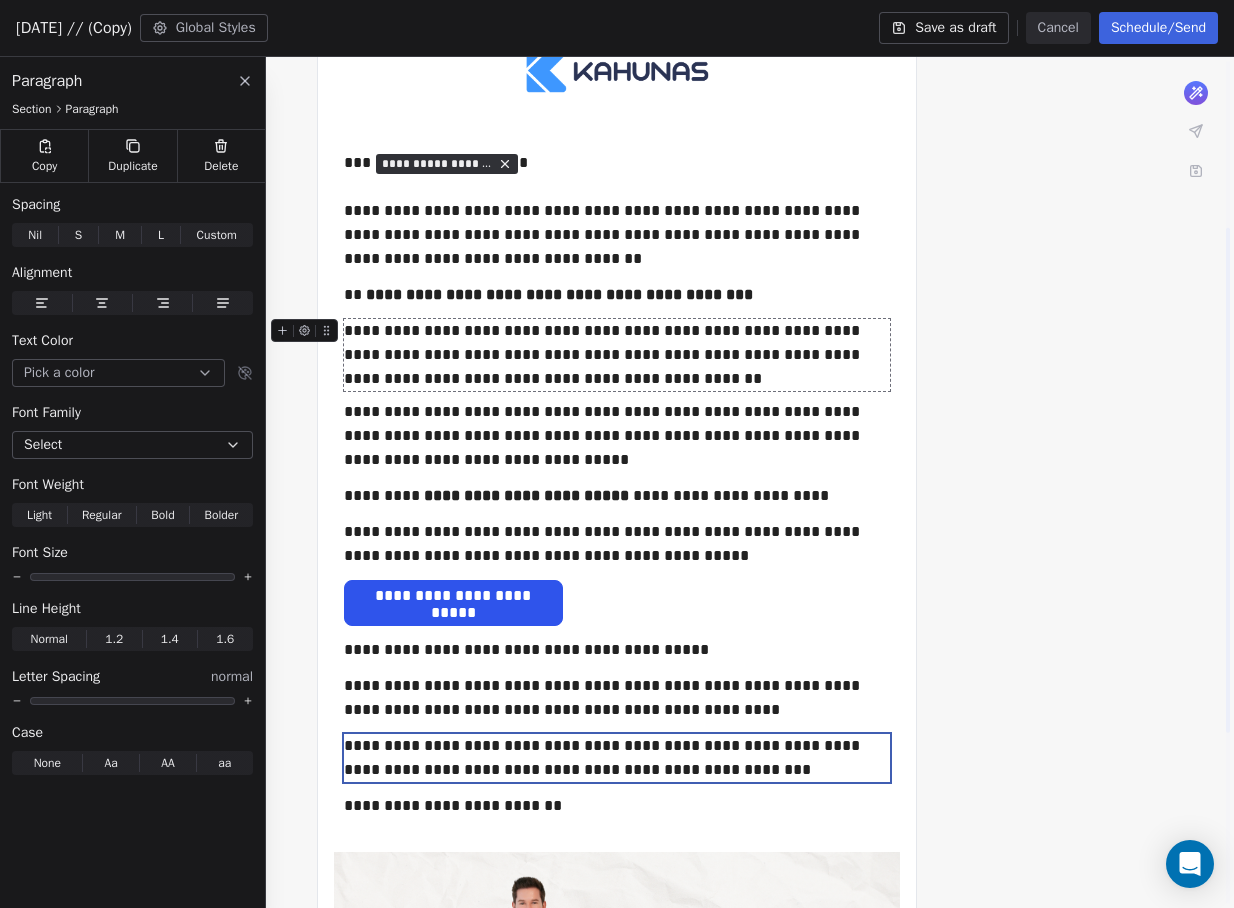 scroll, scrollTop: 543, scrollLeft: 0, axis: vertical 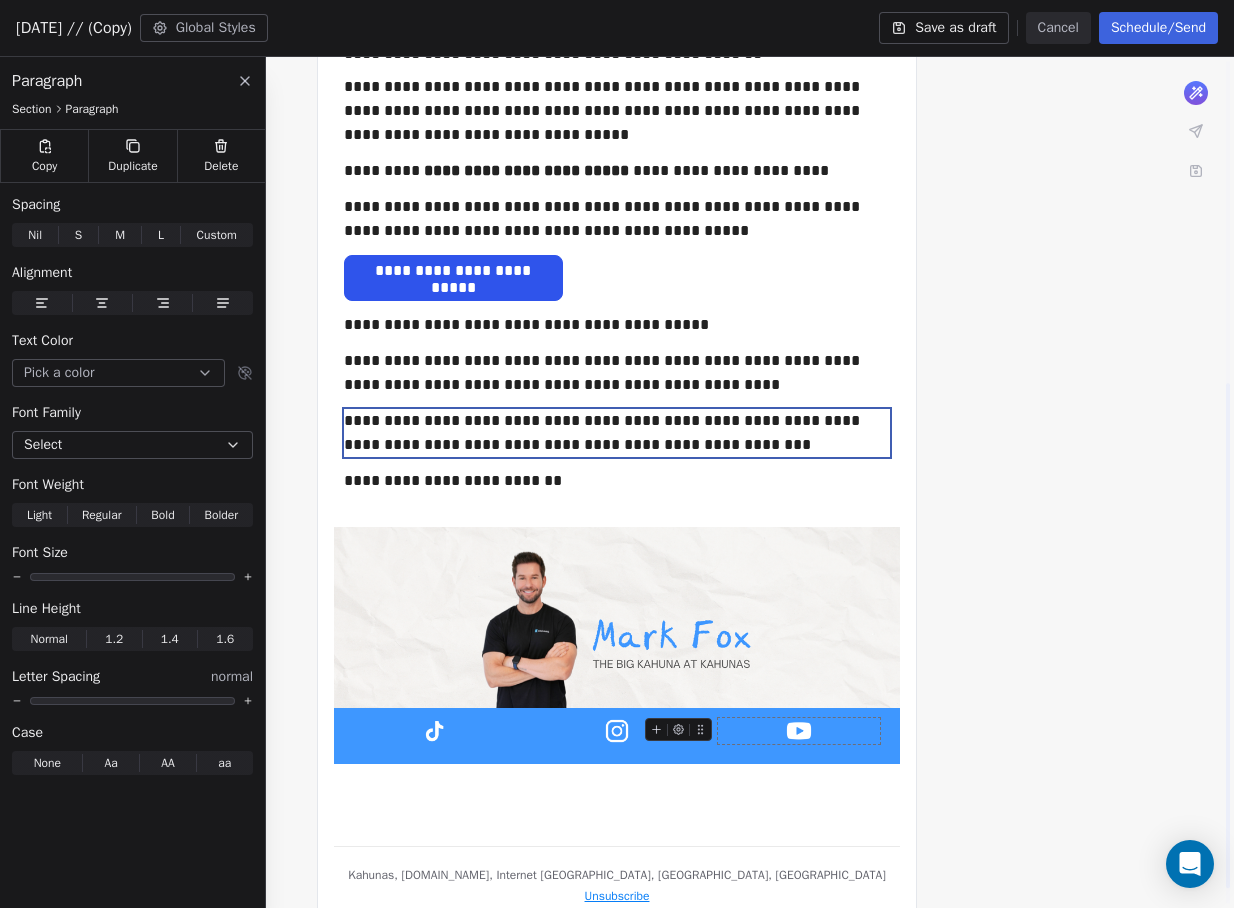 click at bounding box center [799, 731] 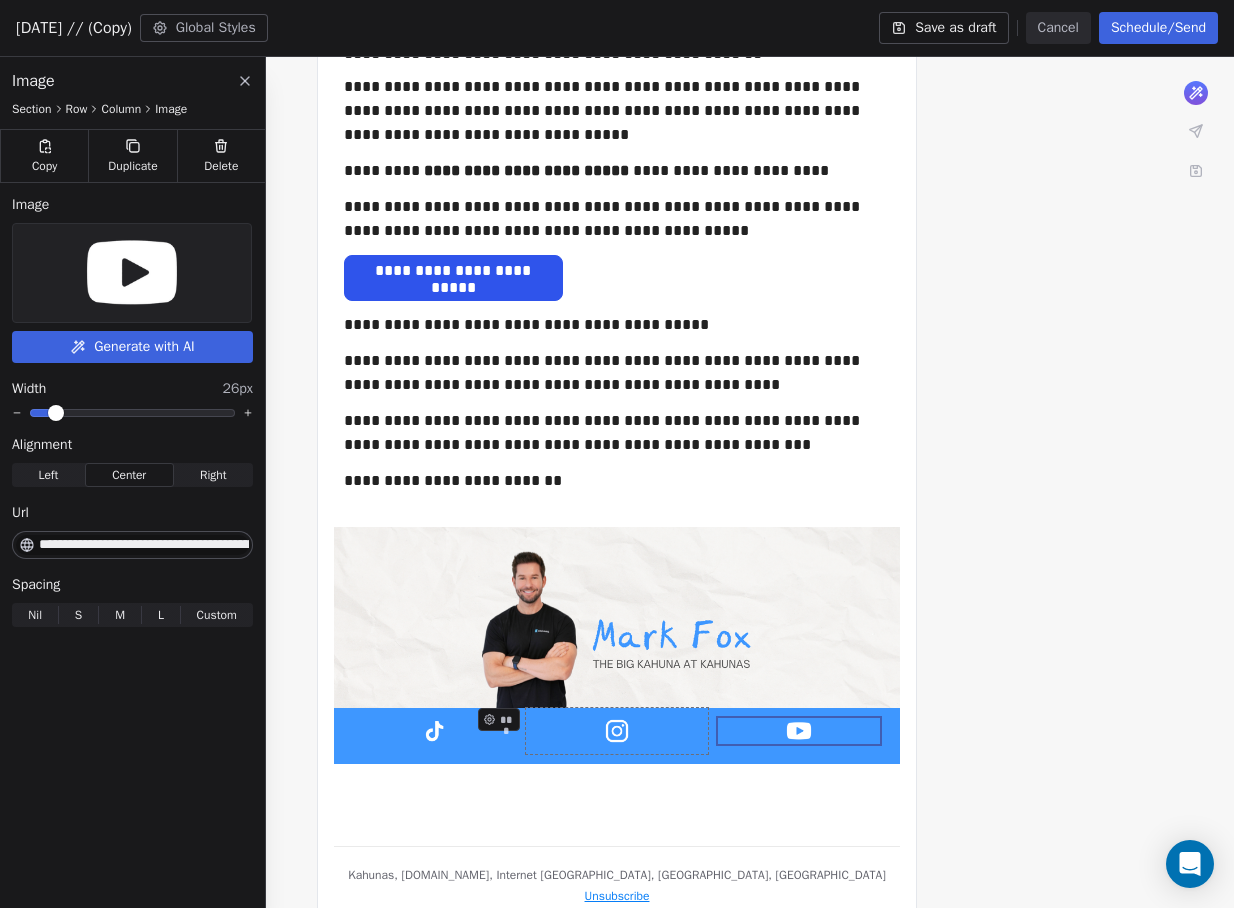 click on "***" at bounding box center [617, 731] 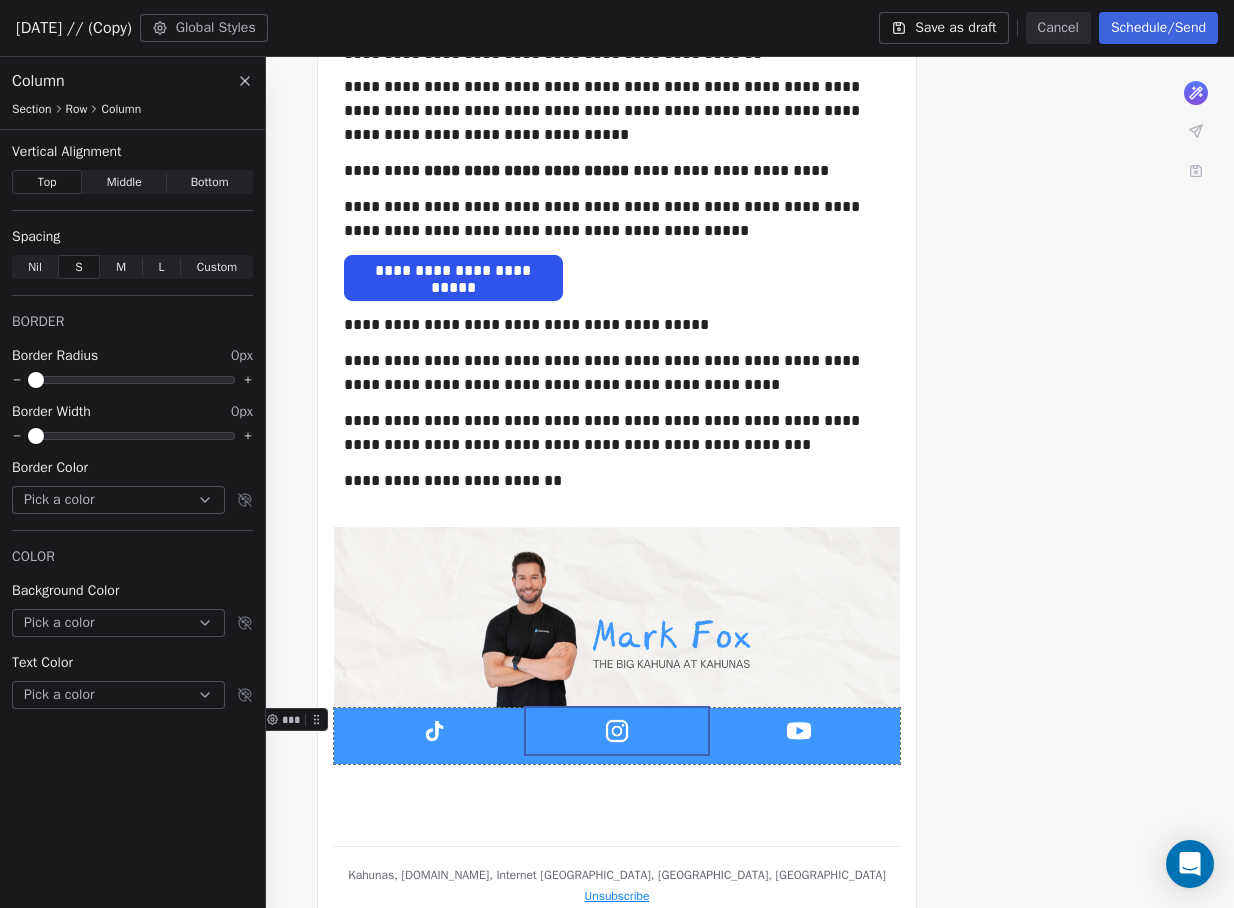click on "*** *** *** ***" at bounding box center [617, 736] 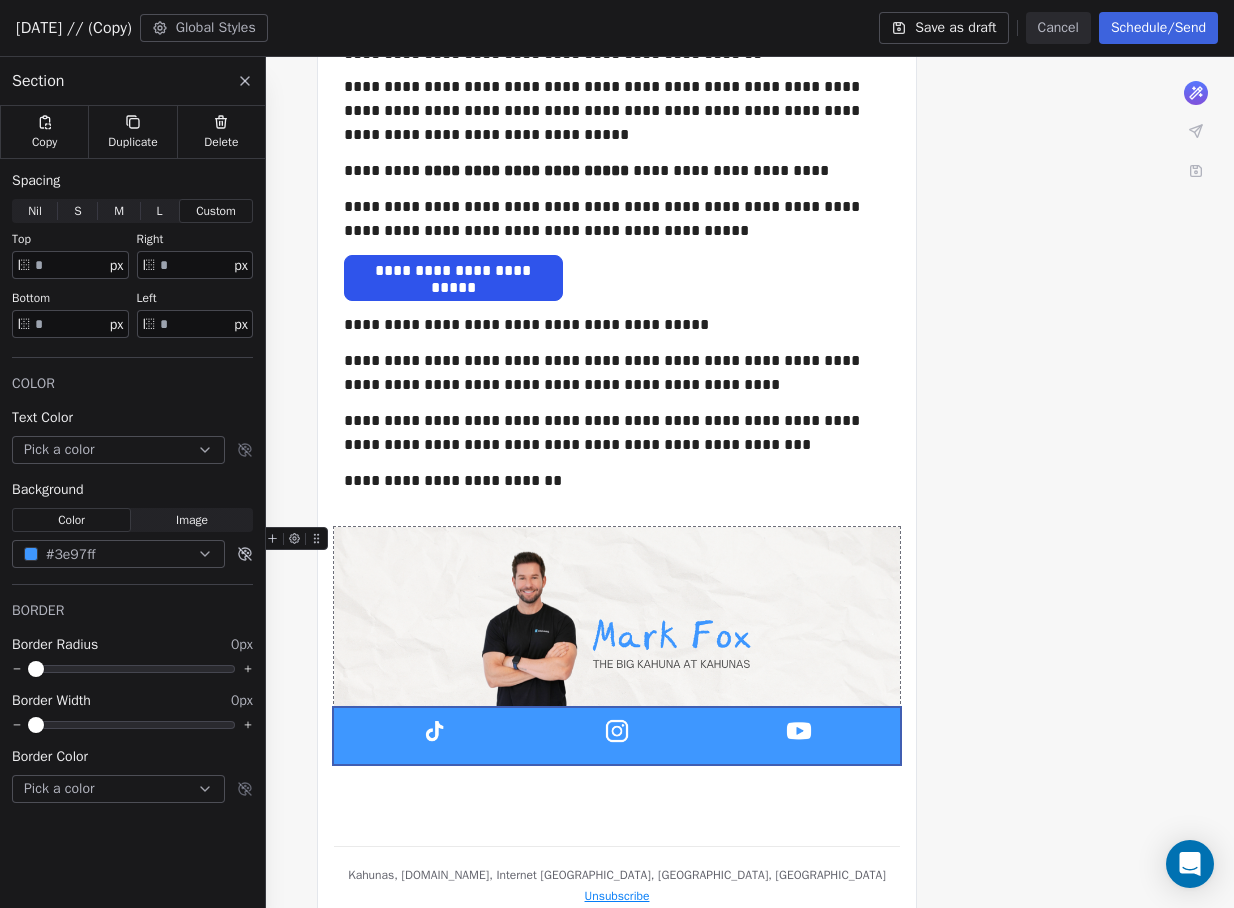 click on "#3e97ff" at bounding box center (118, 554) 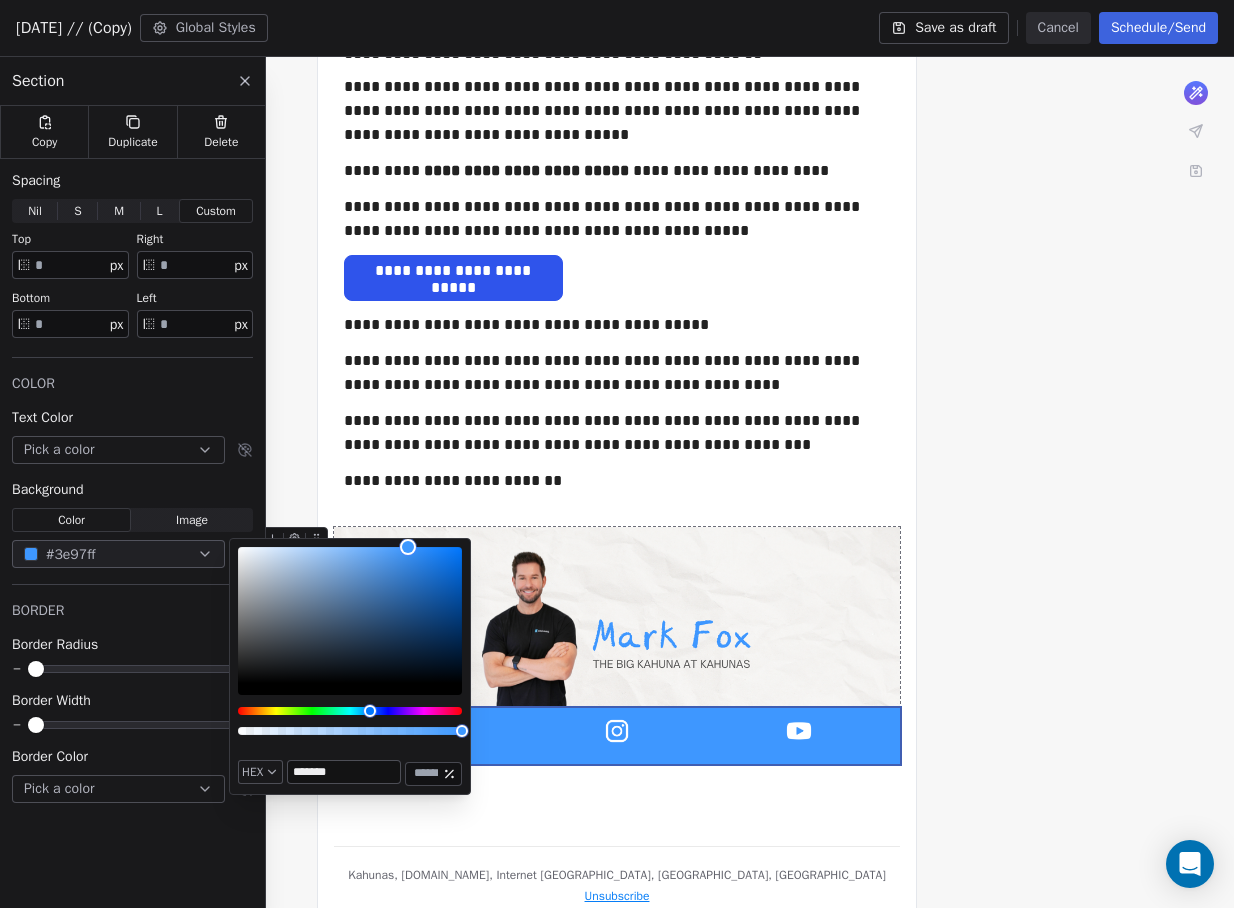 drag, startPoint x: 346, startPoint y: 779, endPoint x: 284, endPoint y: 779, distance: 62 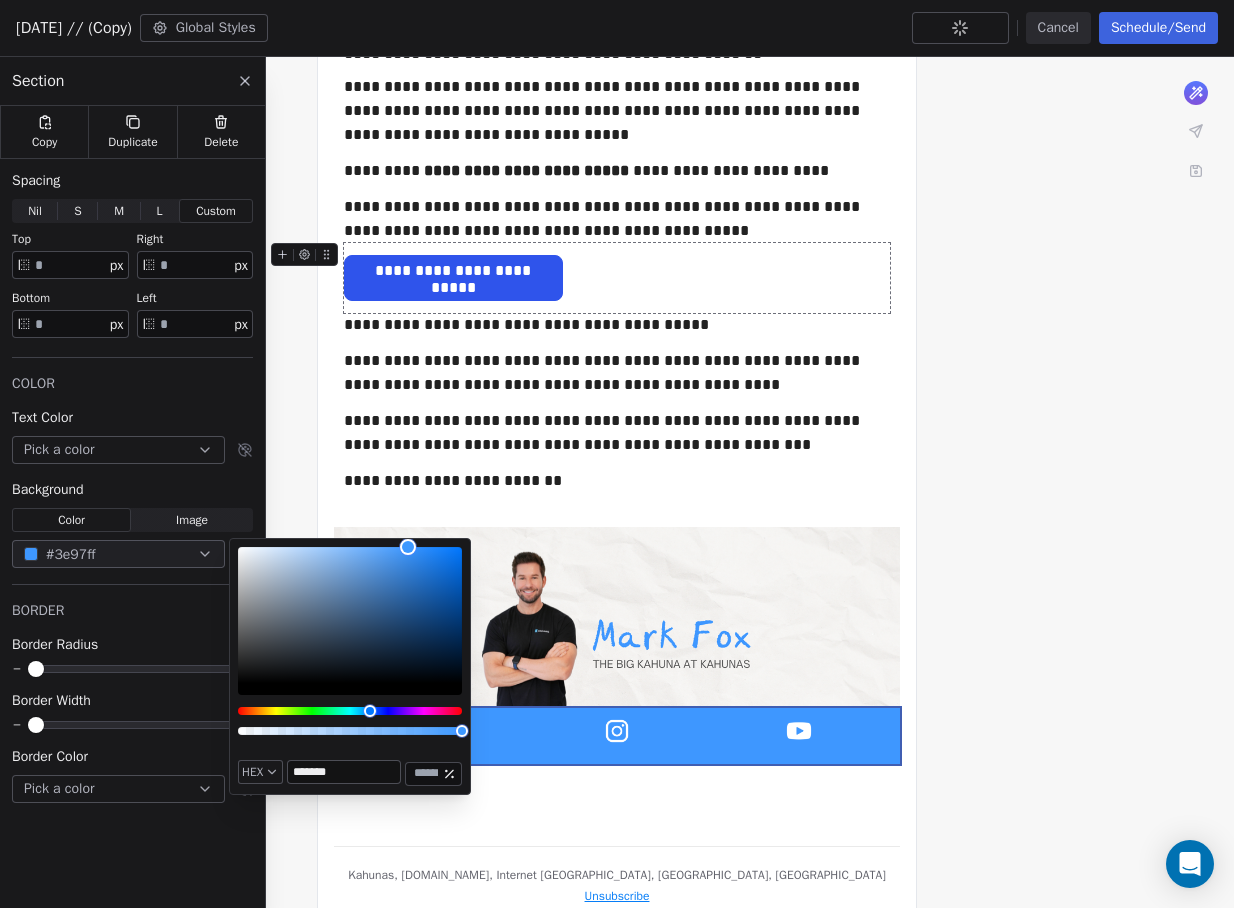 click on "**********" at bounding box center [453, 272] 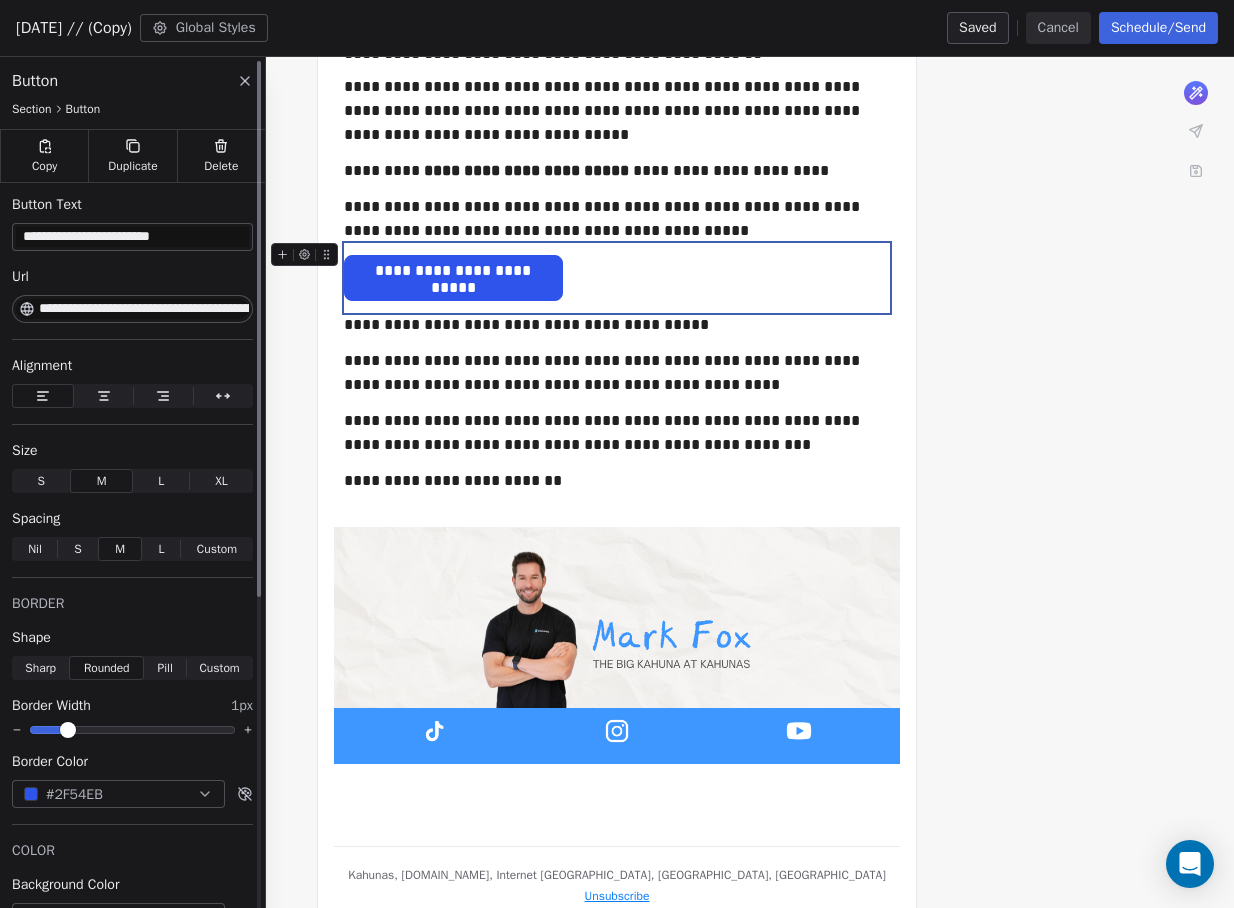 click on "#2F54EB" at bounding box center [74, 794] 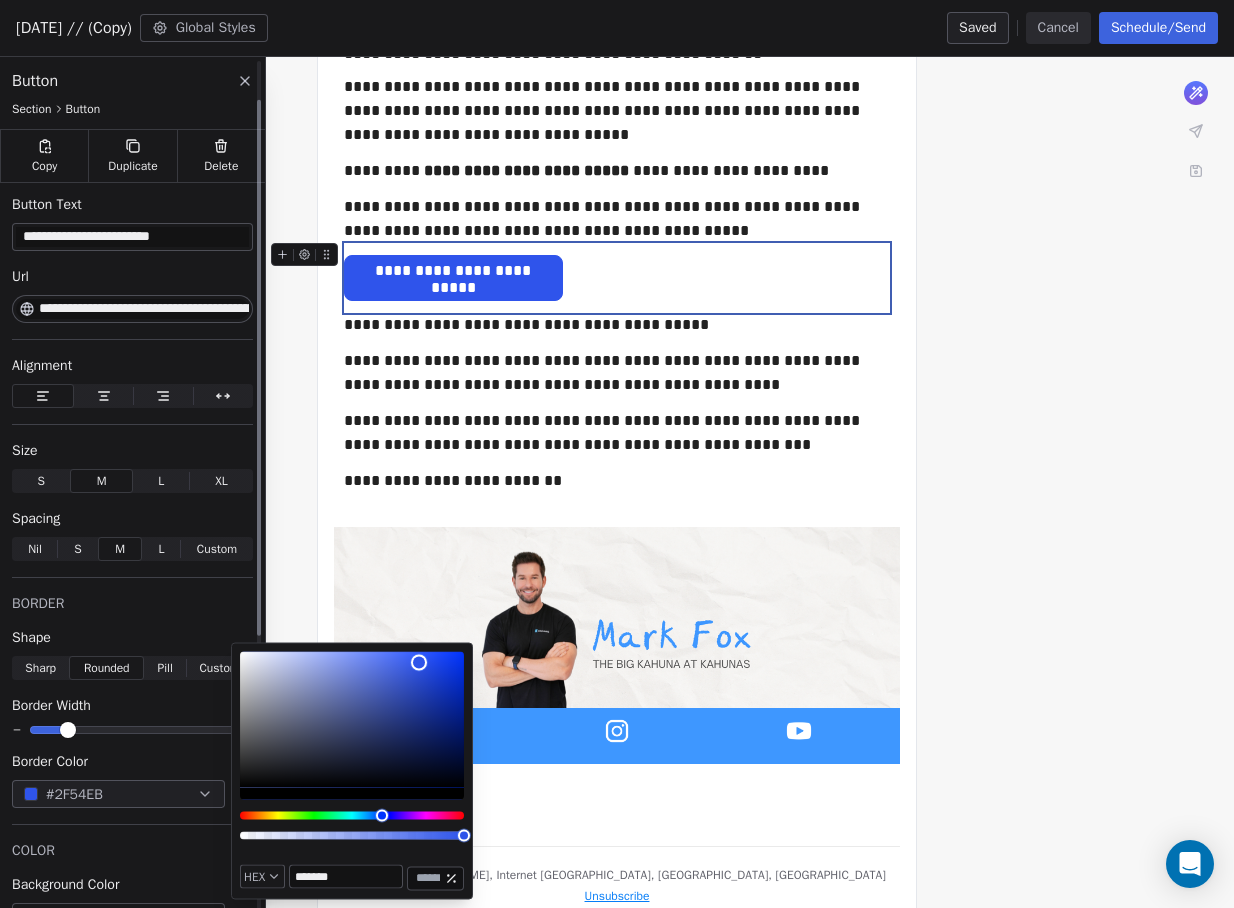 scroll, scrollTop: 208, scrollLeft: 0, axis: vertical 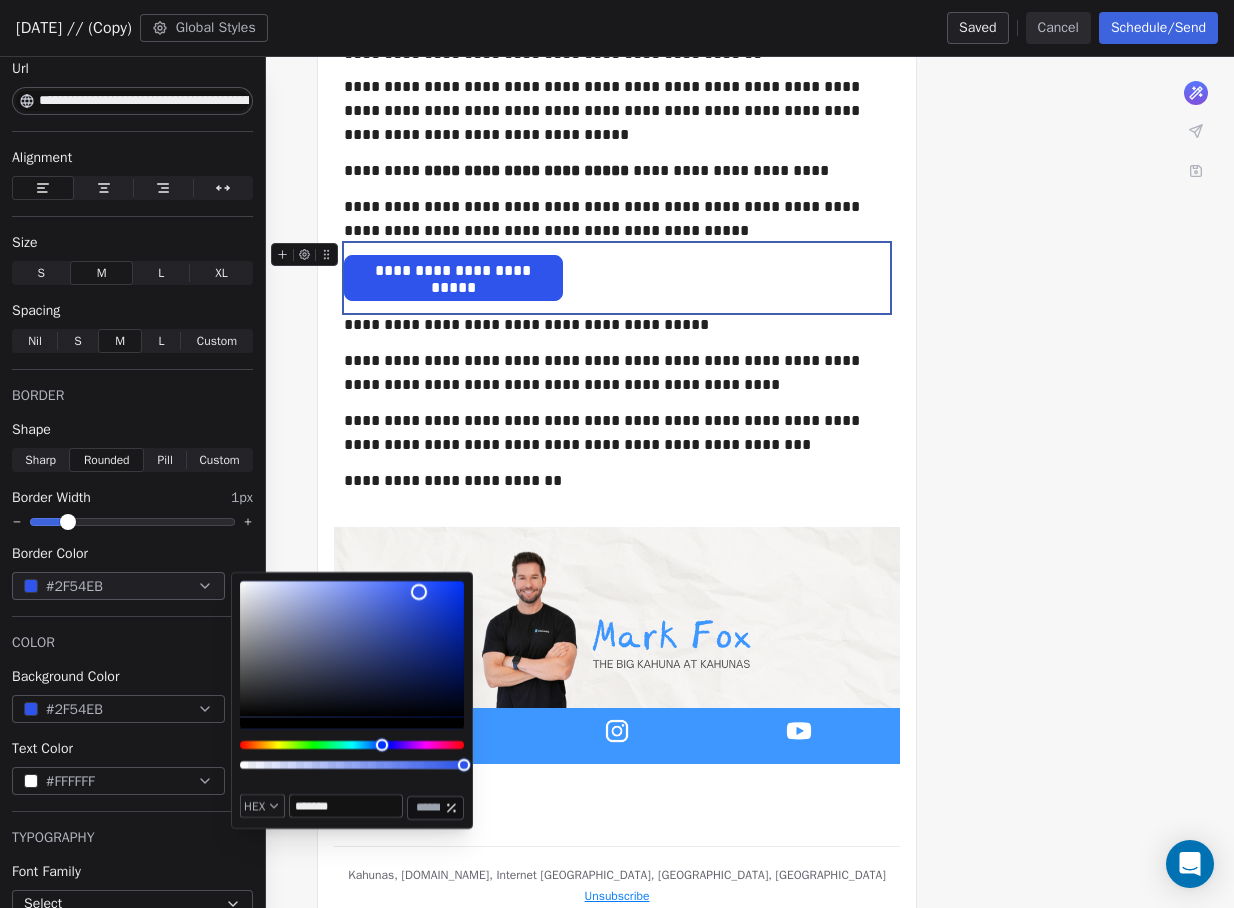 click on "*******" at bounding box center [346, 806] 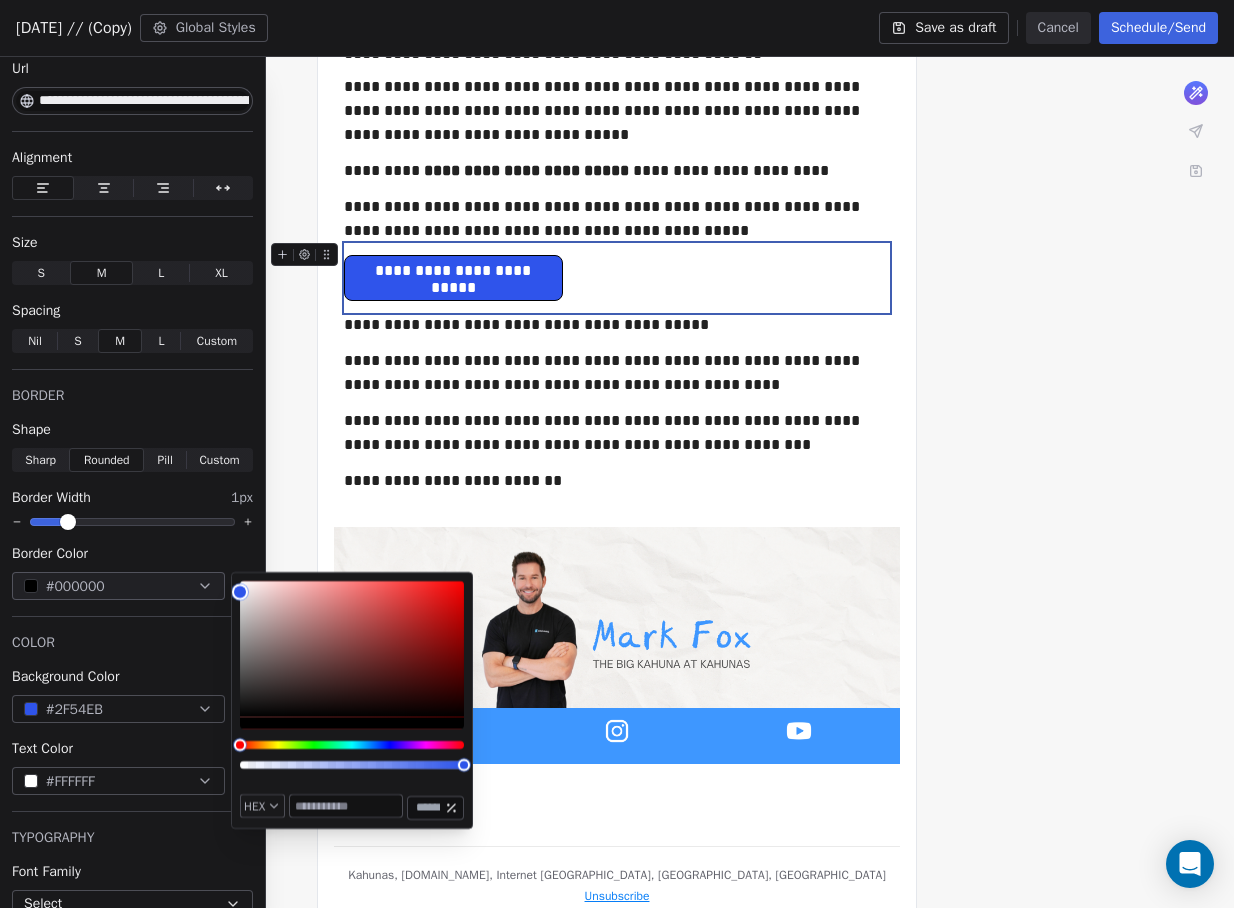 paste on "*******" 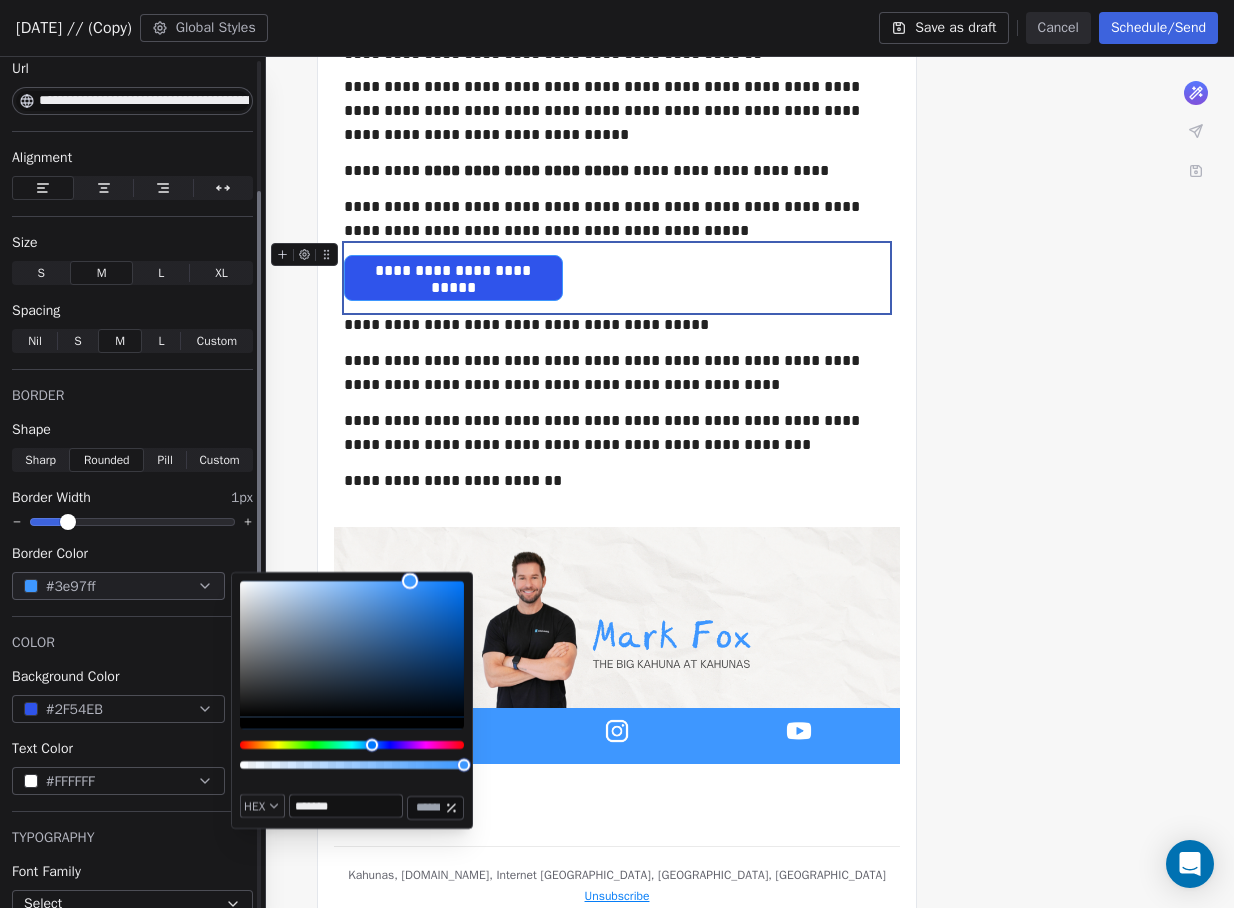 type on "*******" 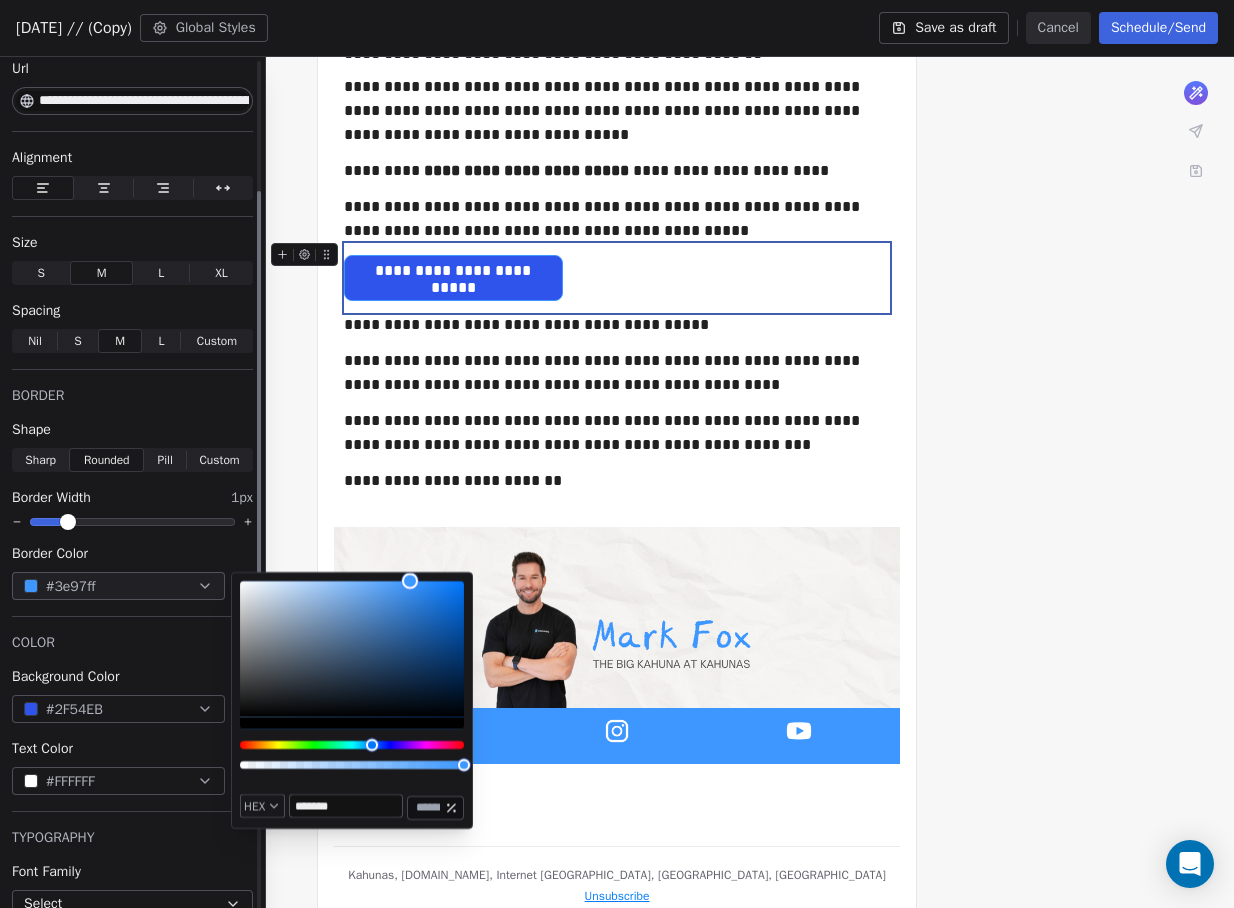 click on "#2F54EB" at bounding box center (118, 709) 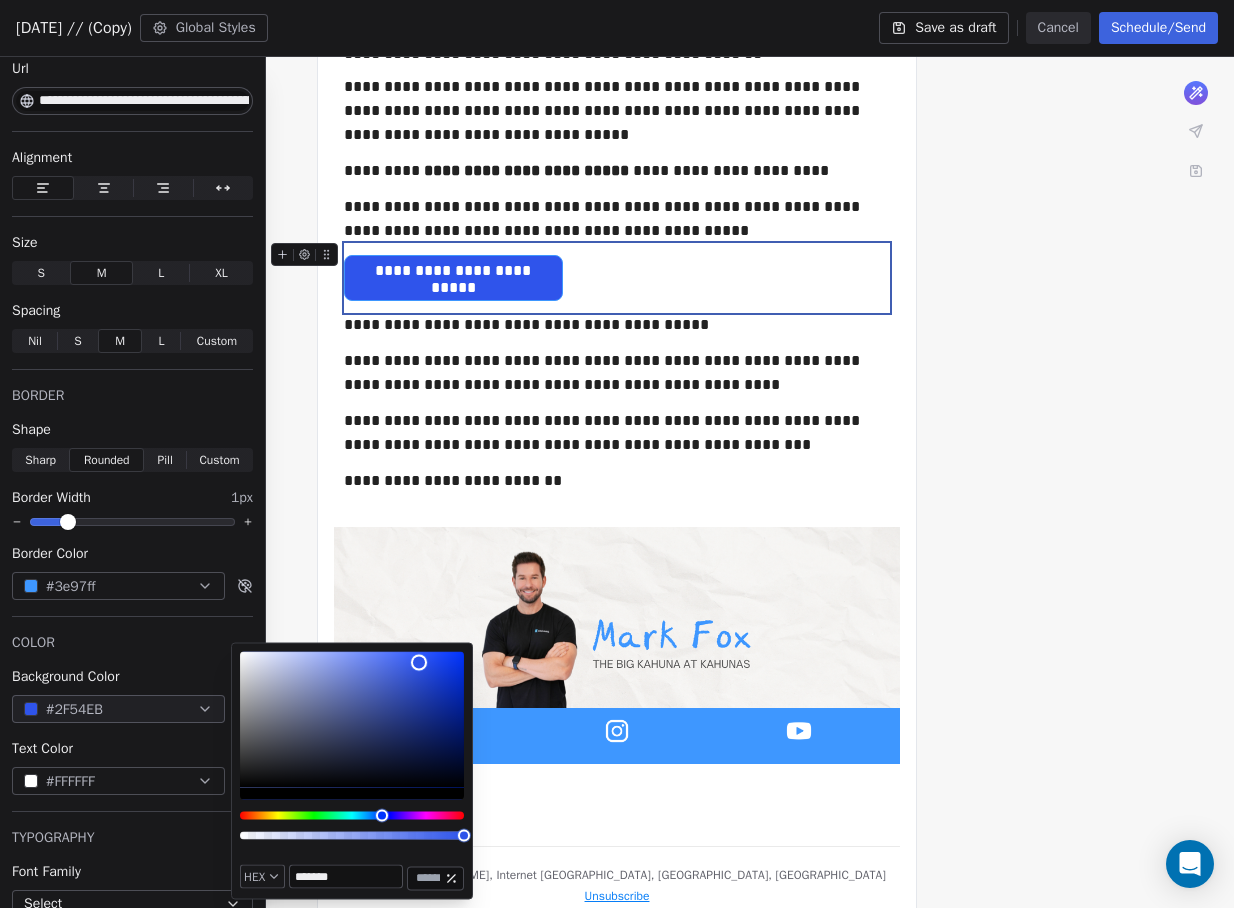 click on "HEX ******* ***" at bounding box center [352, 771] 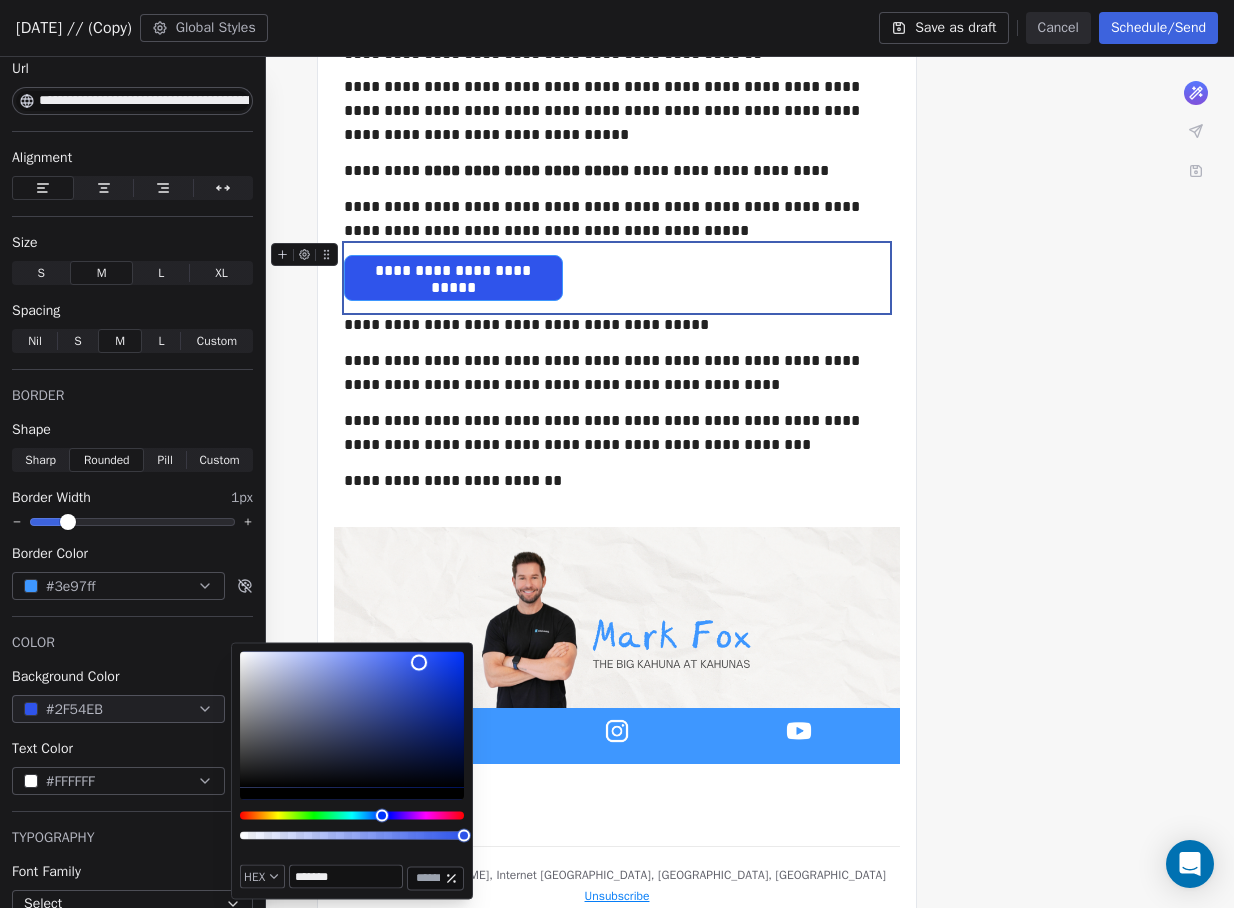 paste 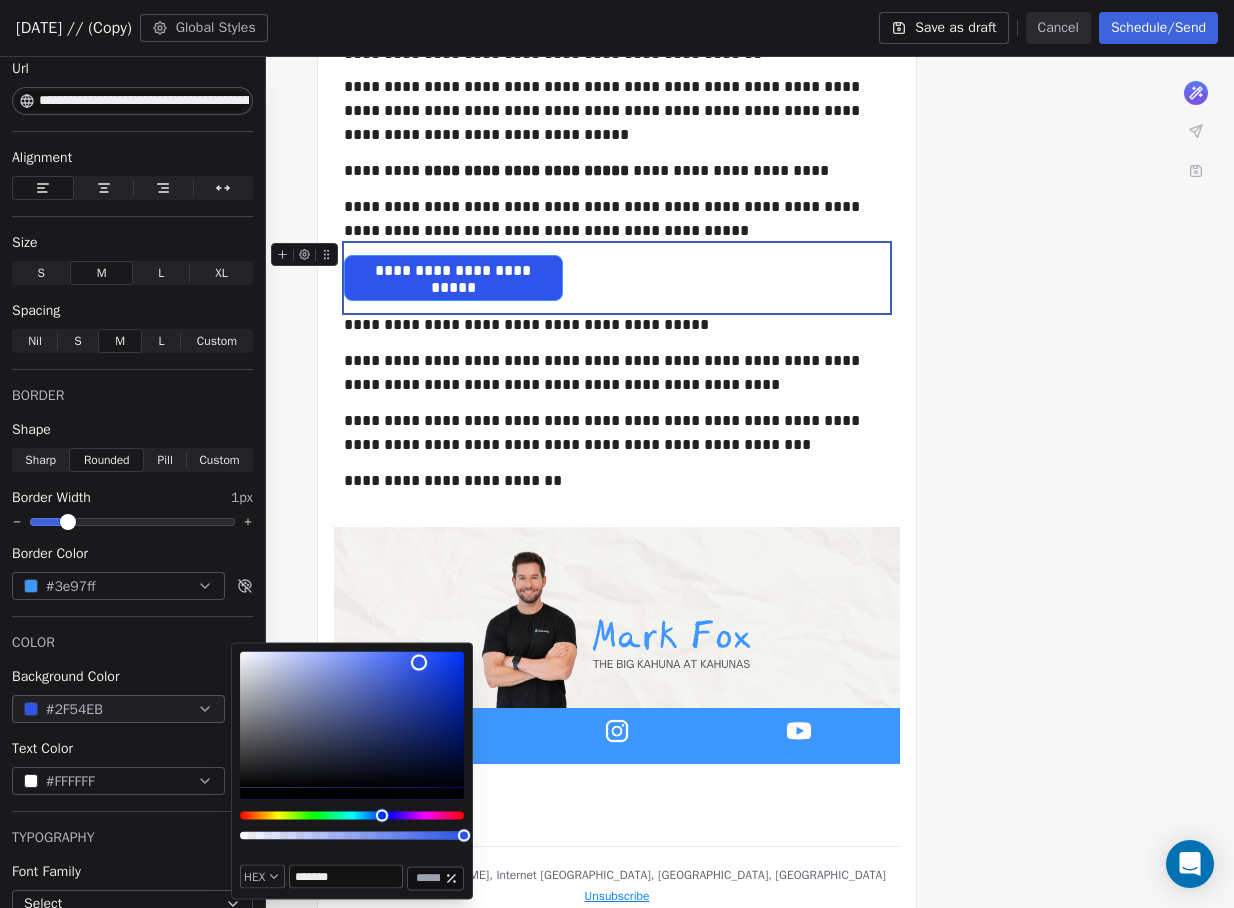 type on "*******" 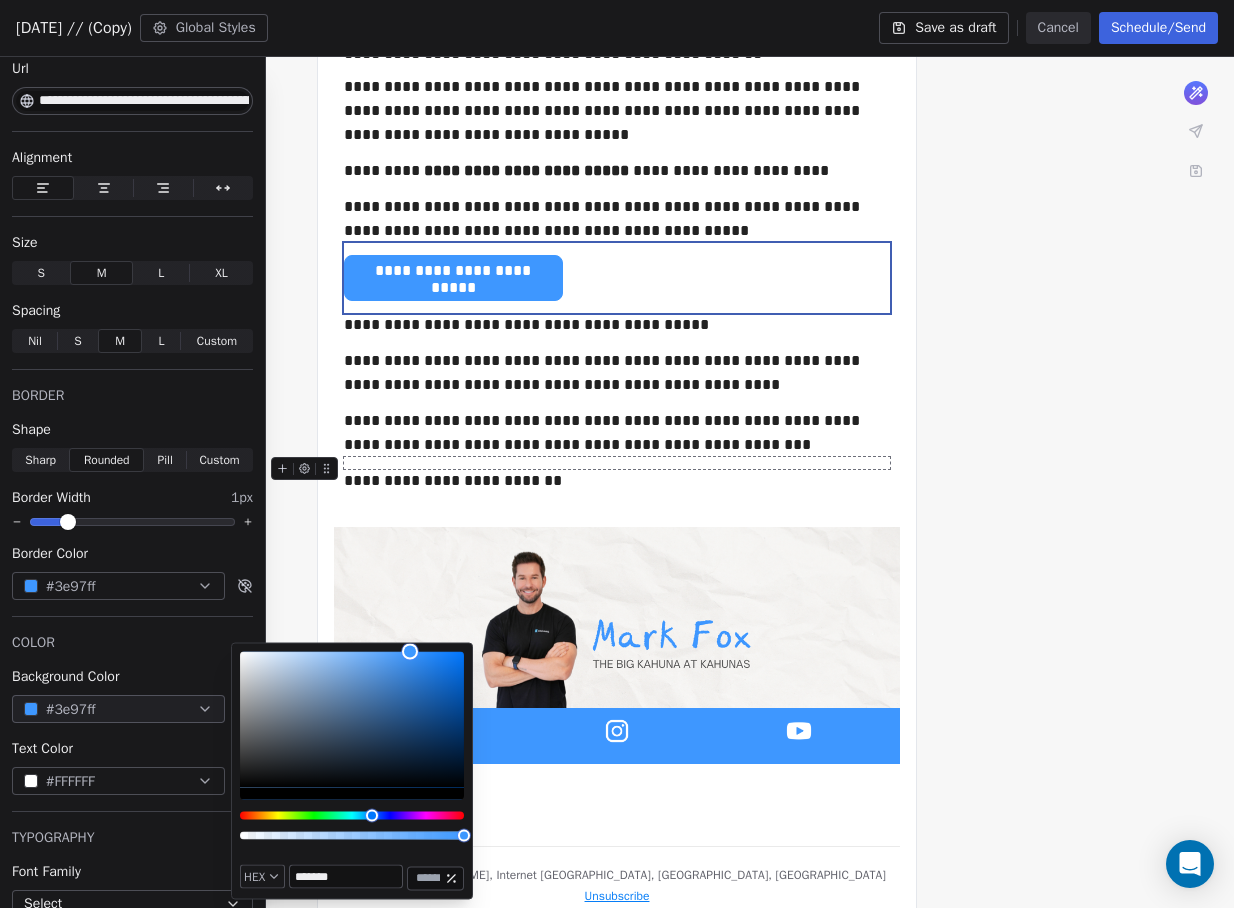 click on "**********" at bounding box center (617, 291) 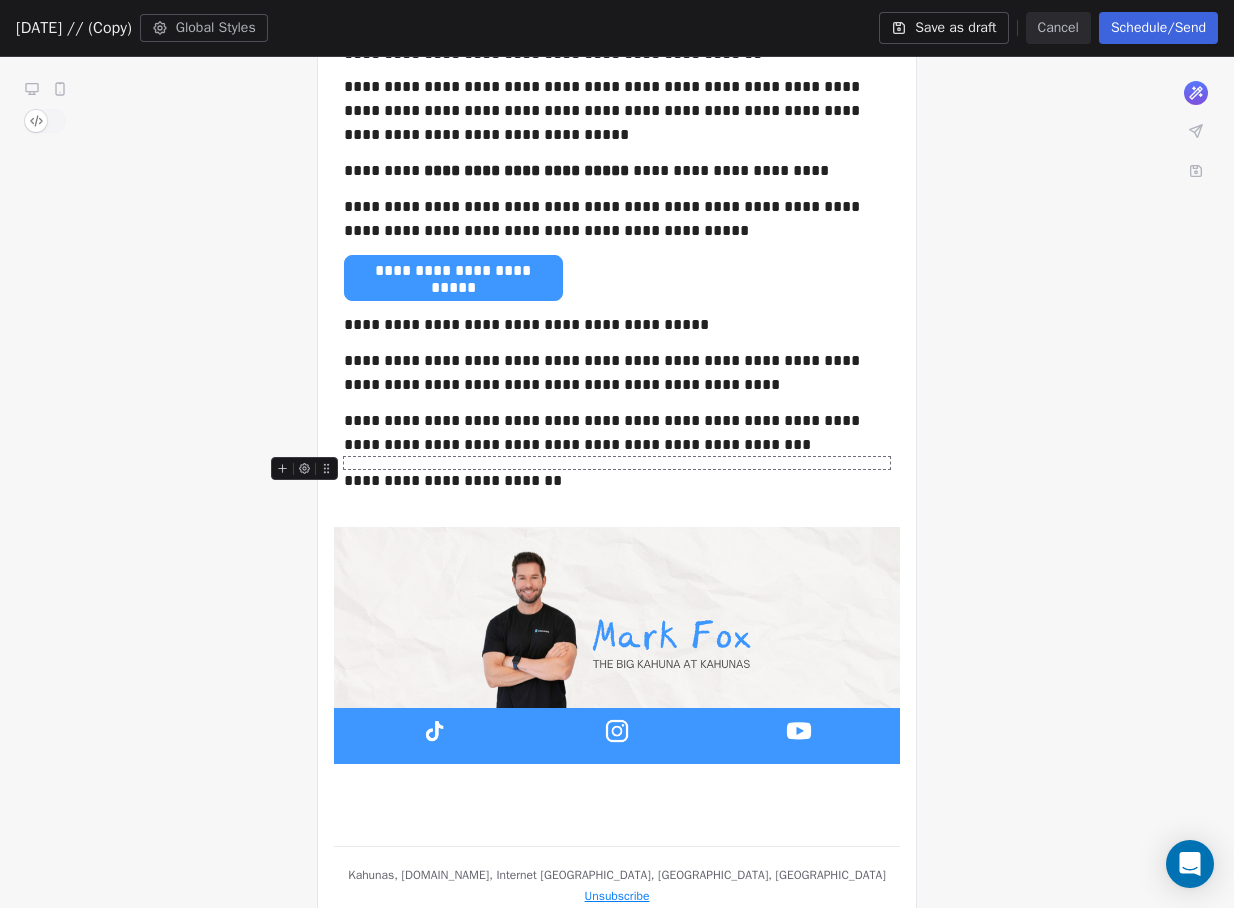 click on "**********" at bounding box center [617, 291] 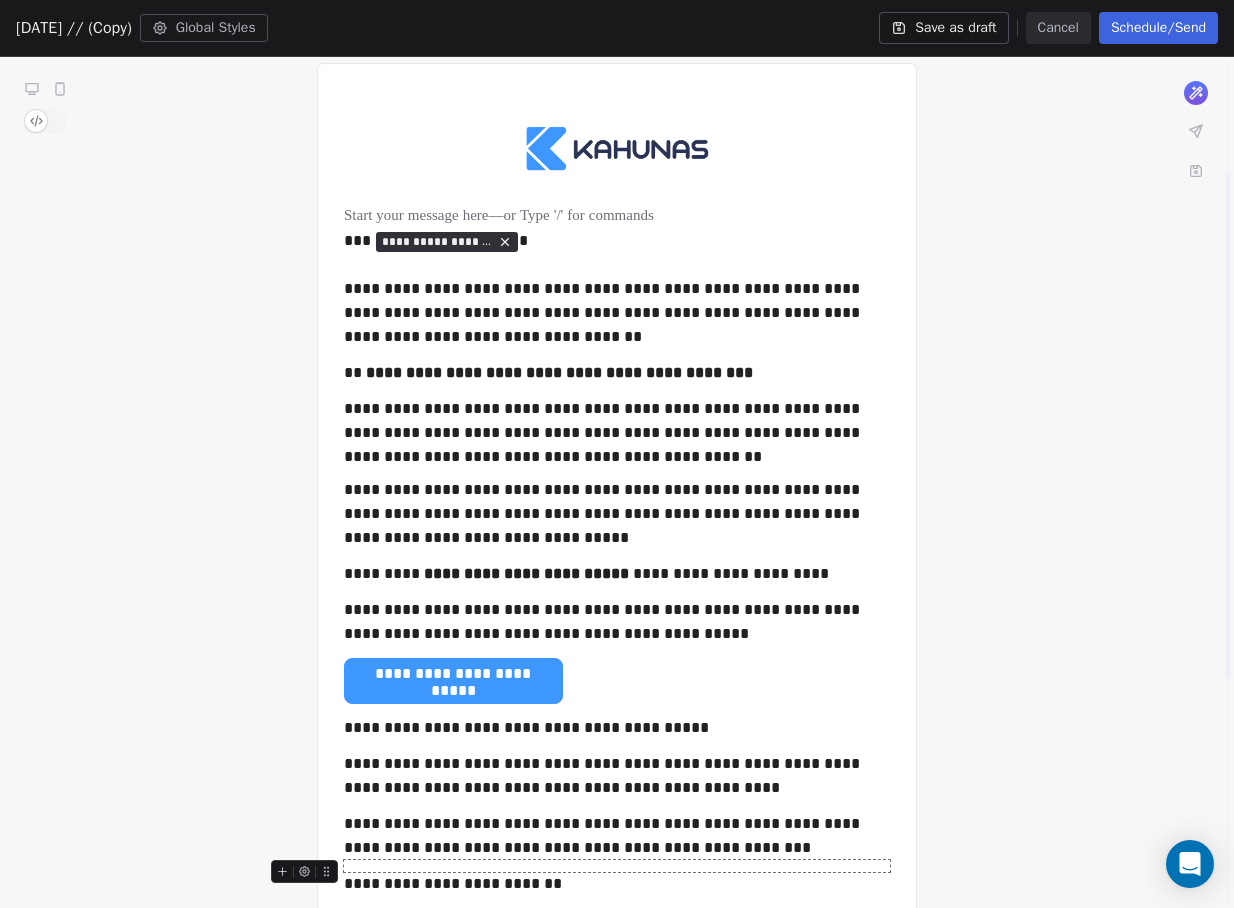 scroll, scrollTop: 190, scrollLeft: 0, axis: vertical 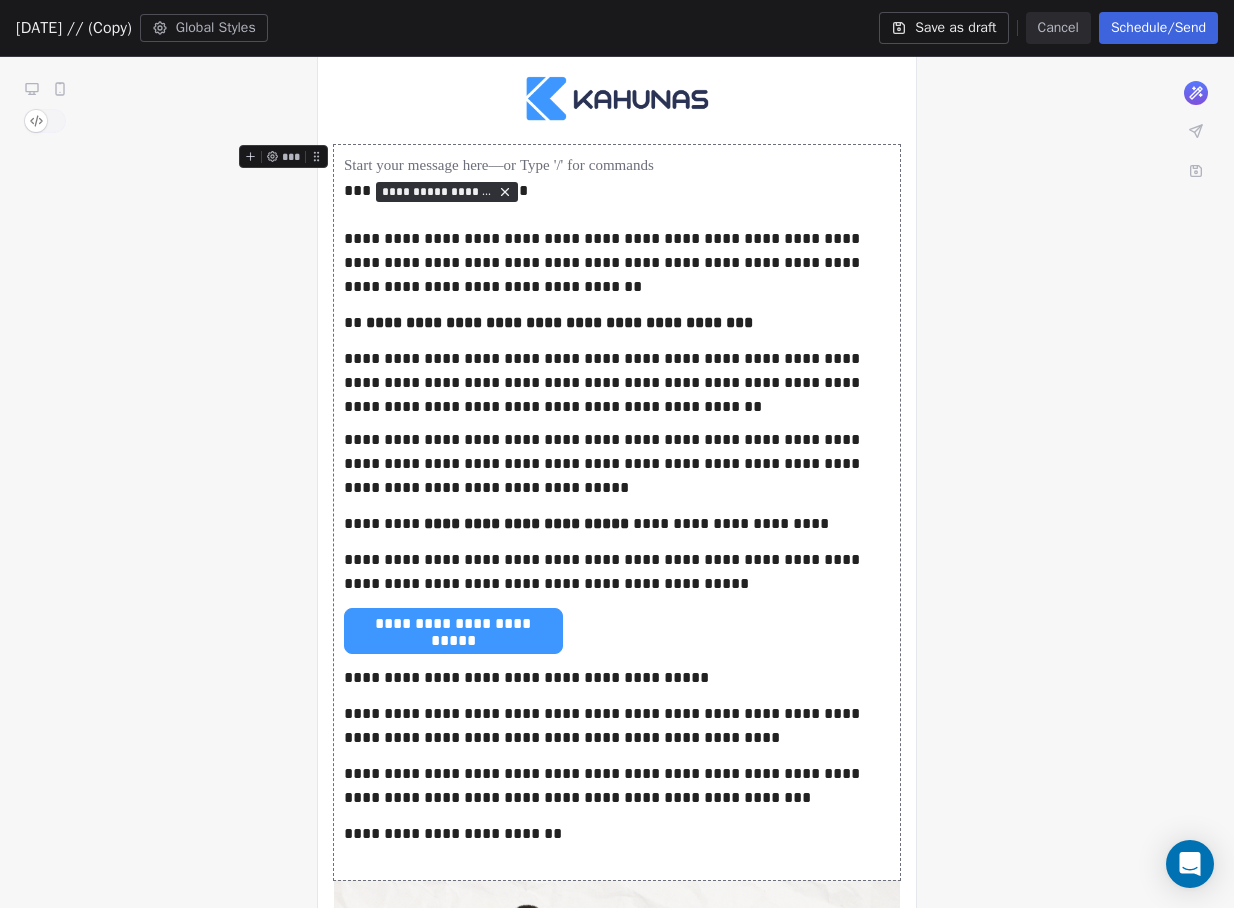 click on "**********" at bounding box center (617, 644) 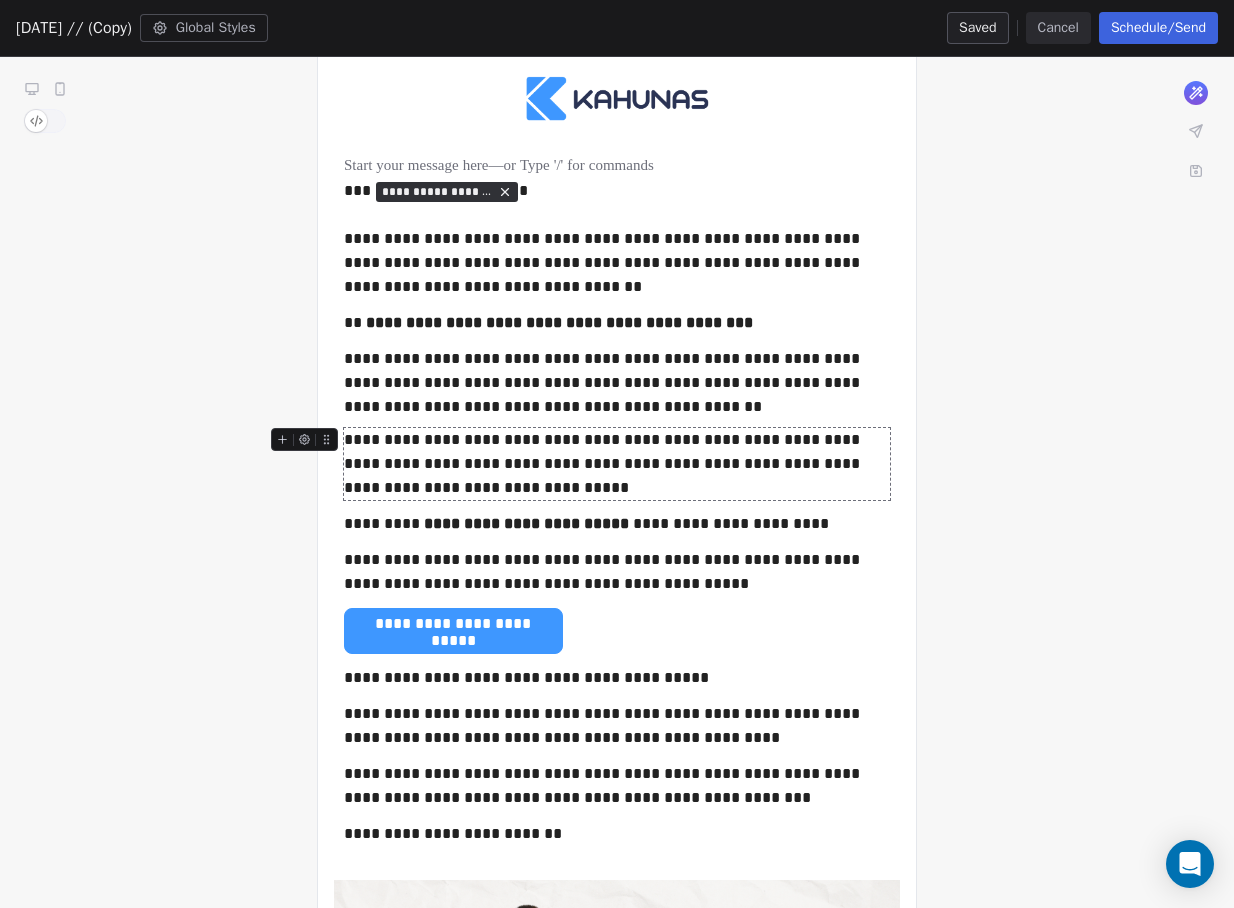 click on "**********" at bounding box center [617, 464] 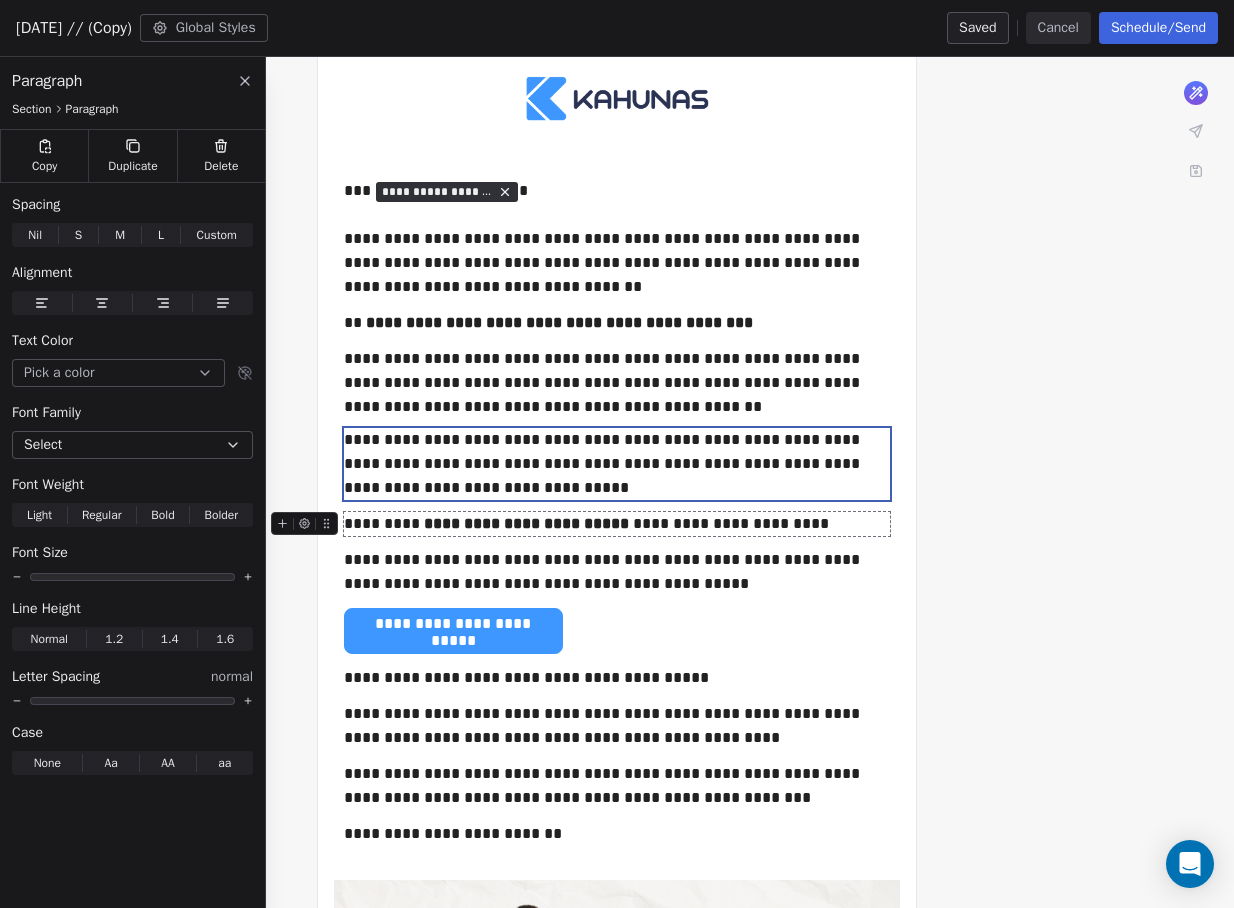 click on "**********" at bounding box center [617, 524] 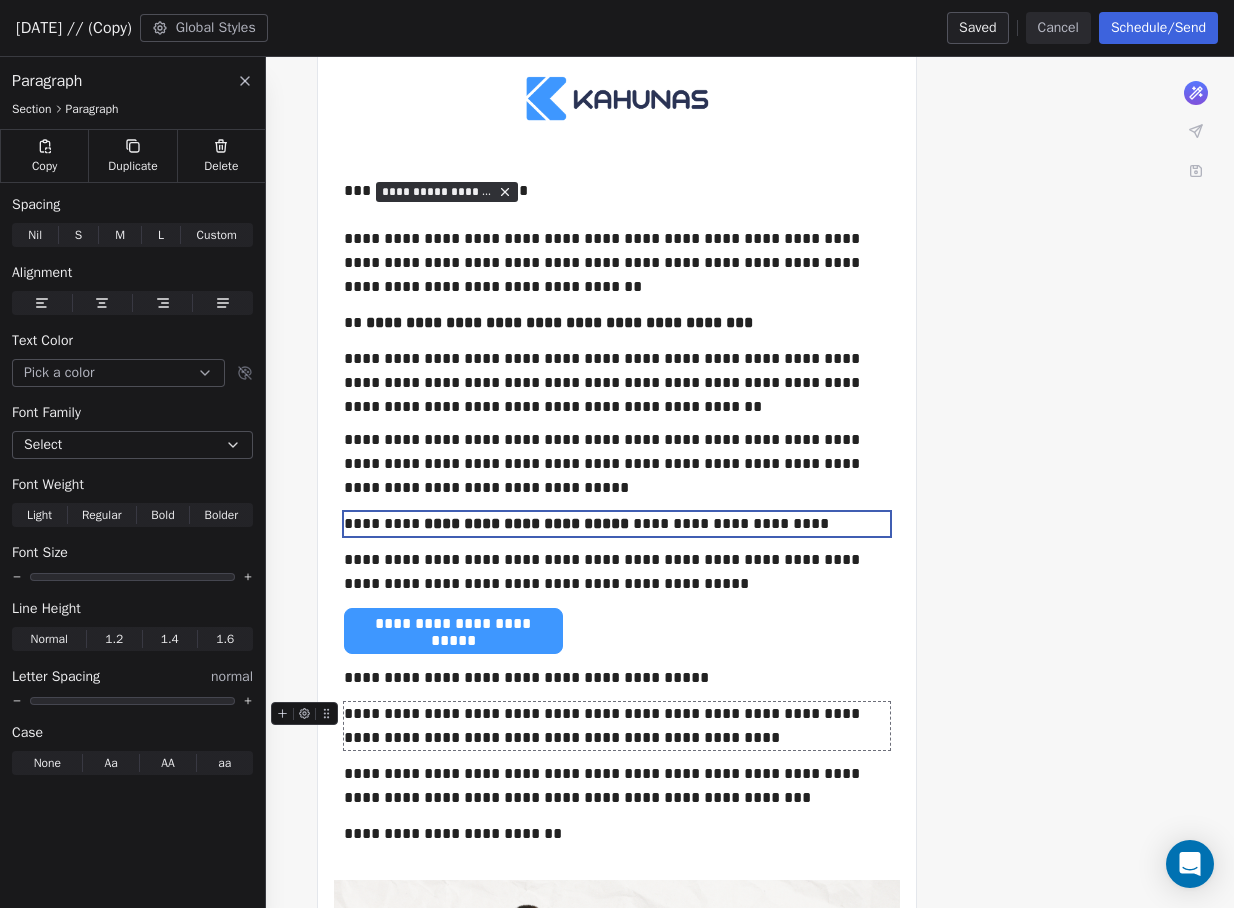 click on "**********" at bounding box center (617, 726) 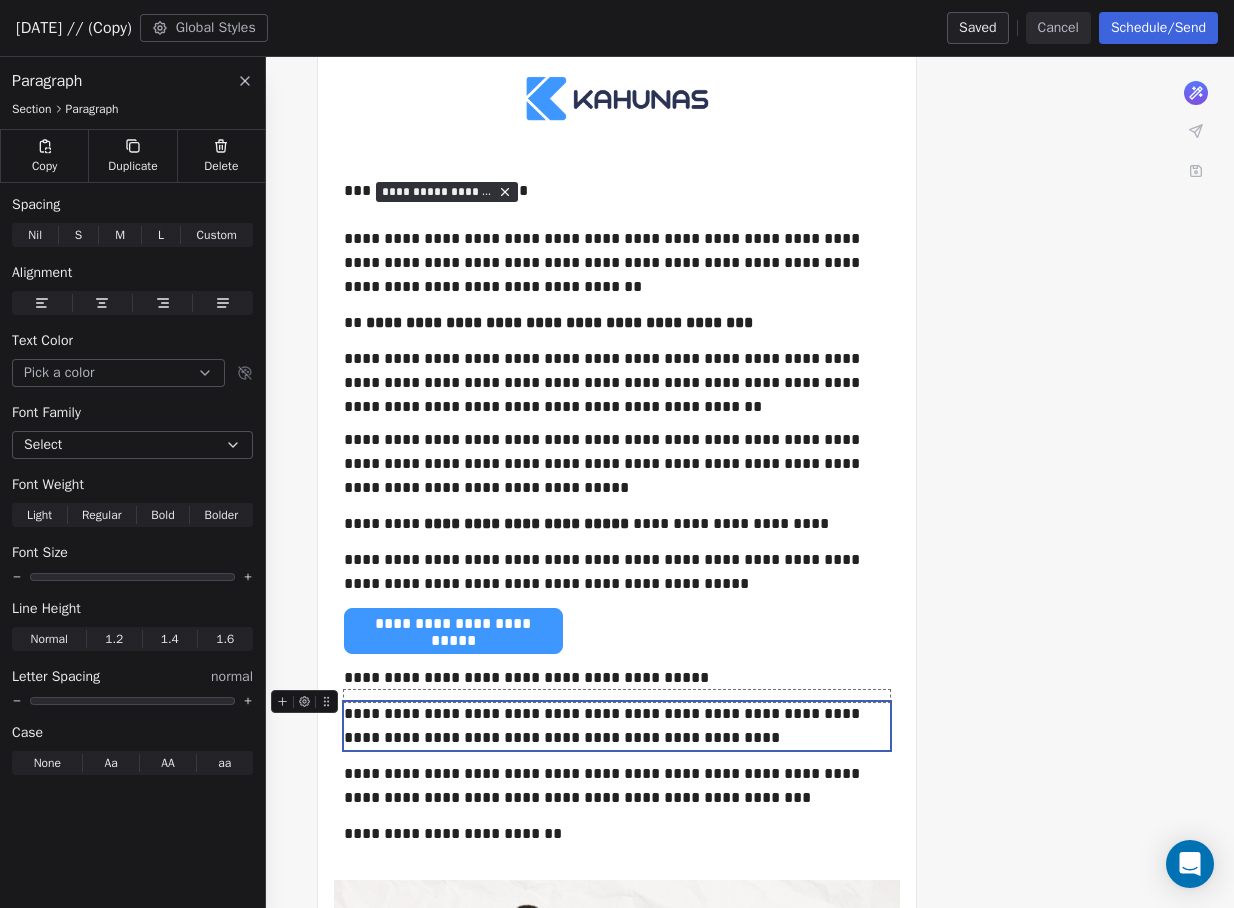 click at bounding box center [617, 696] 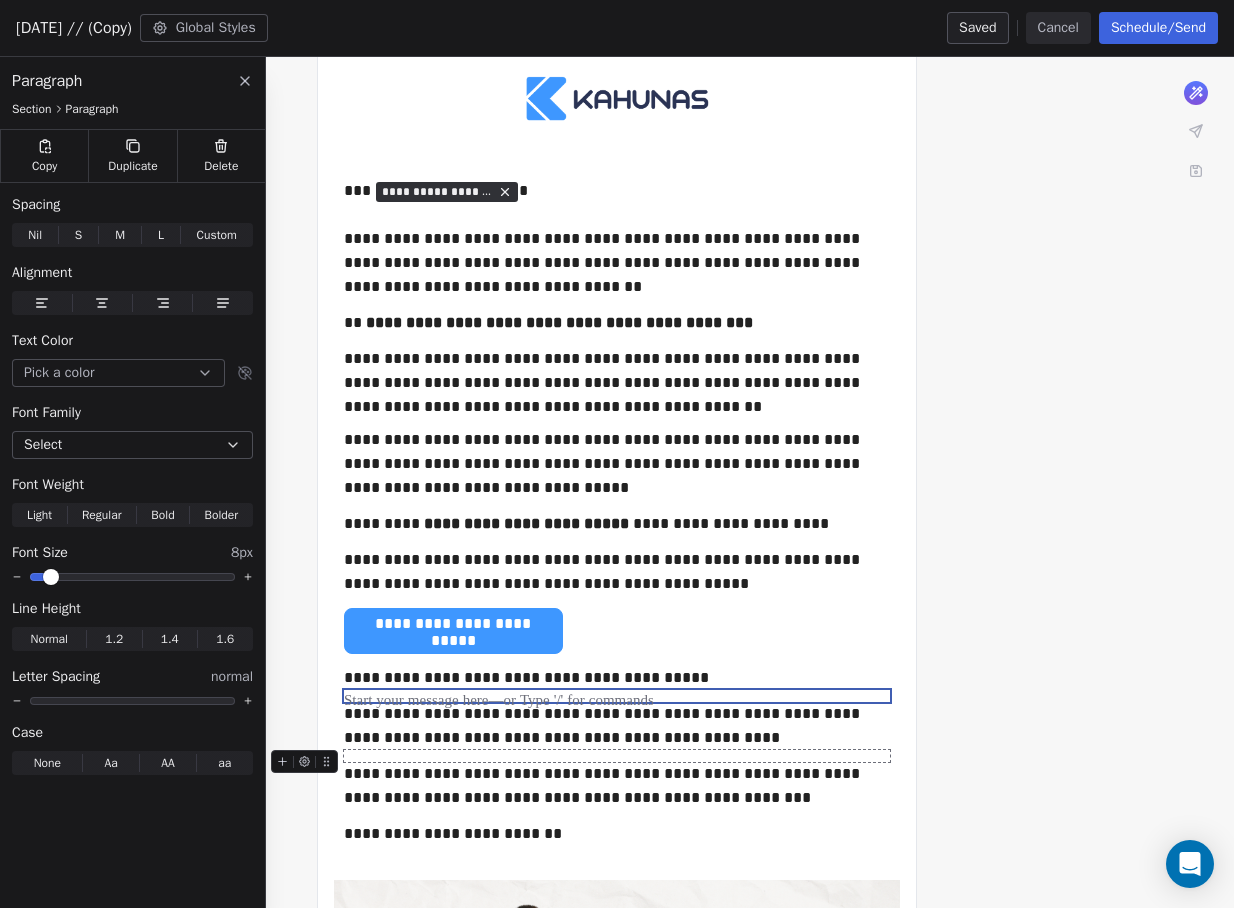 click at bounding box center [617, 756] 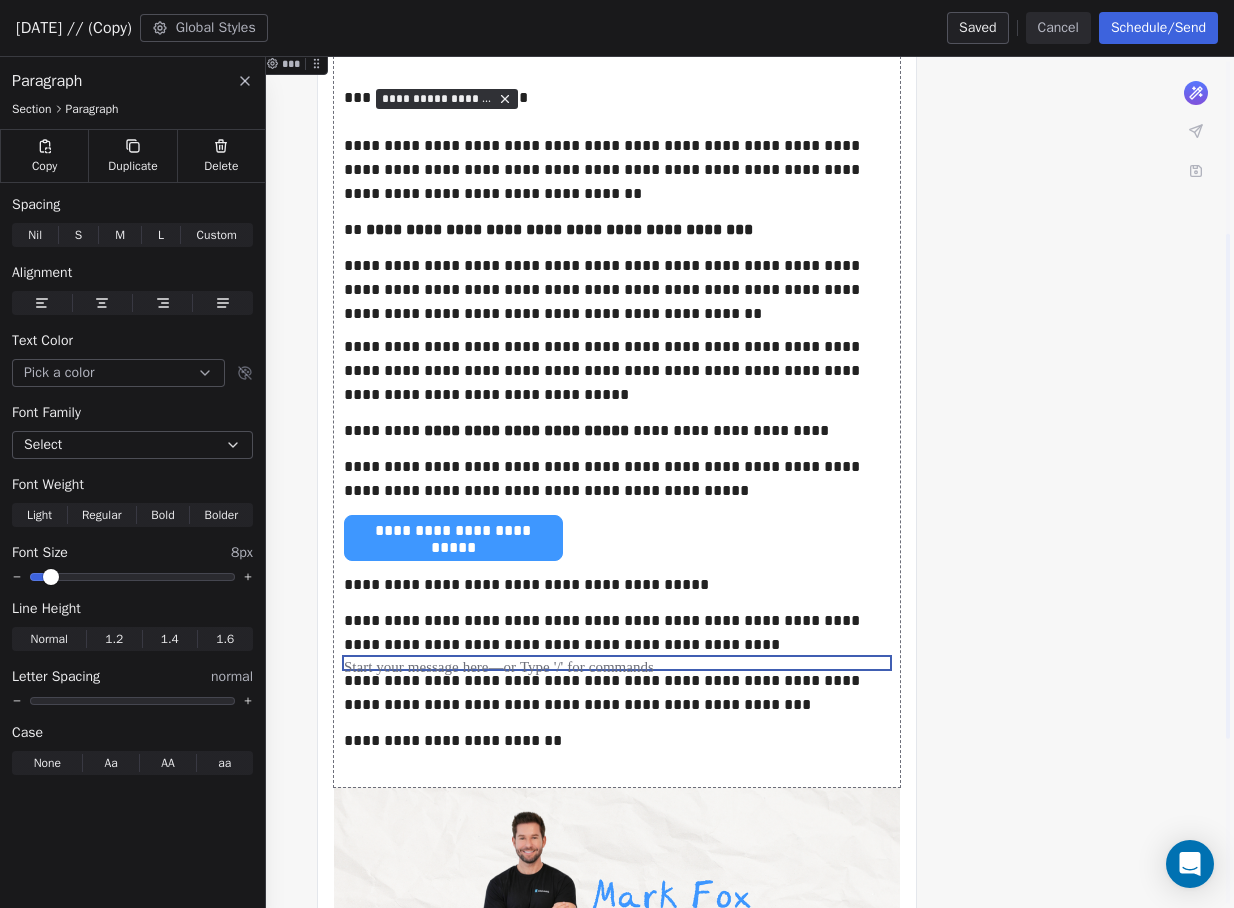 scroll, scrollTop: 315, scrollLeft: 0, axis: vertical 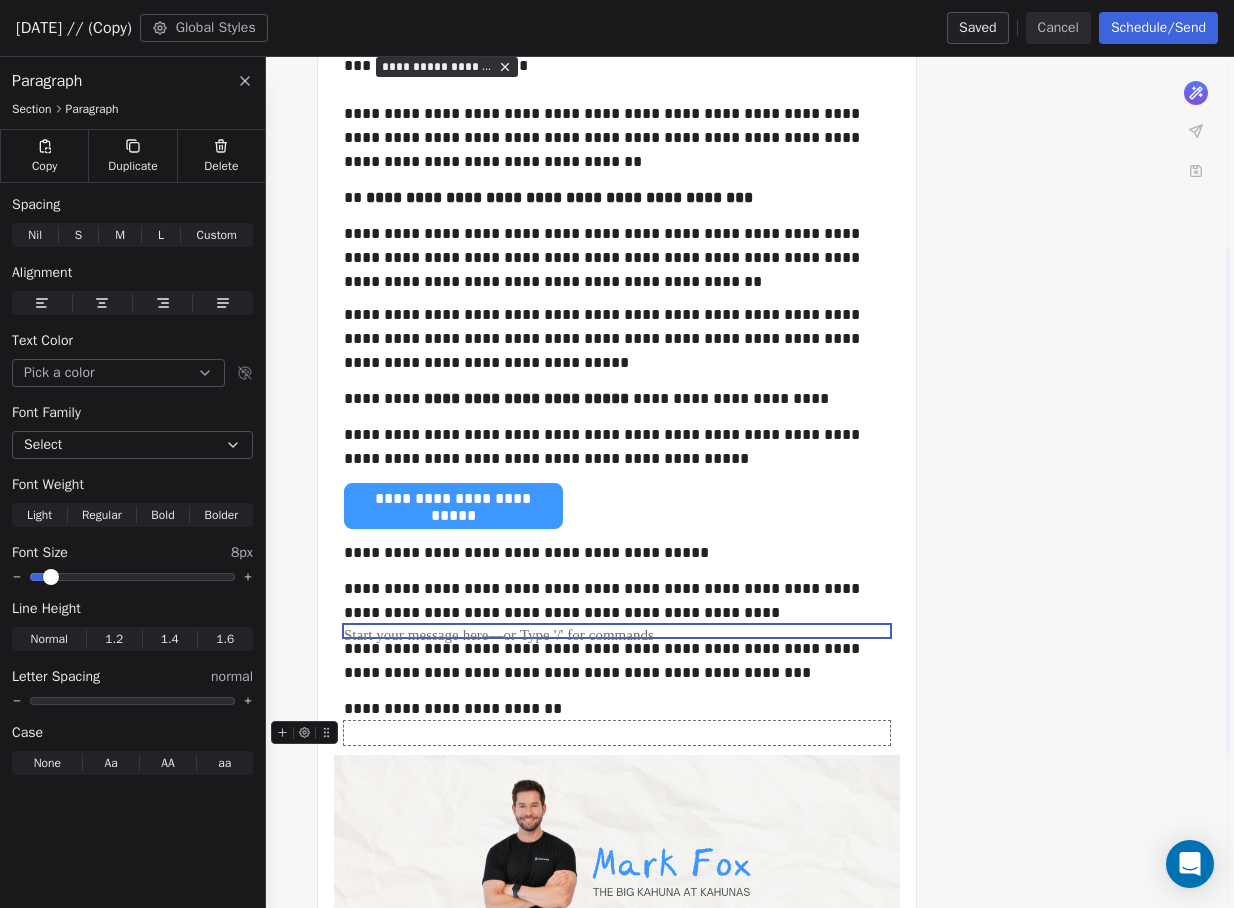 click at bounding box center [617, 733] 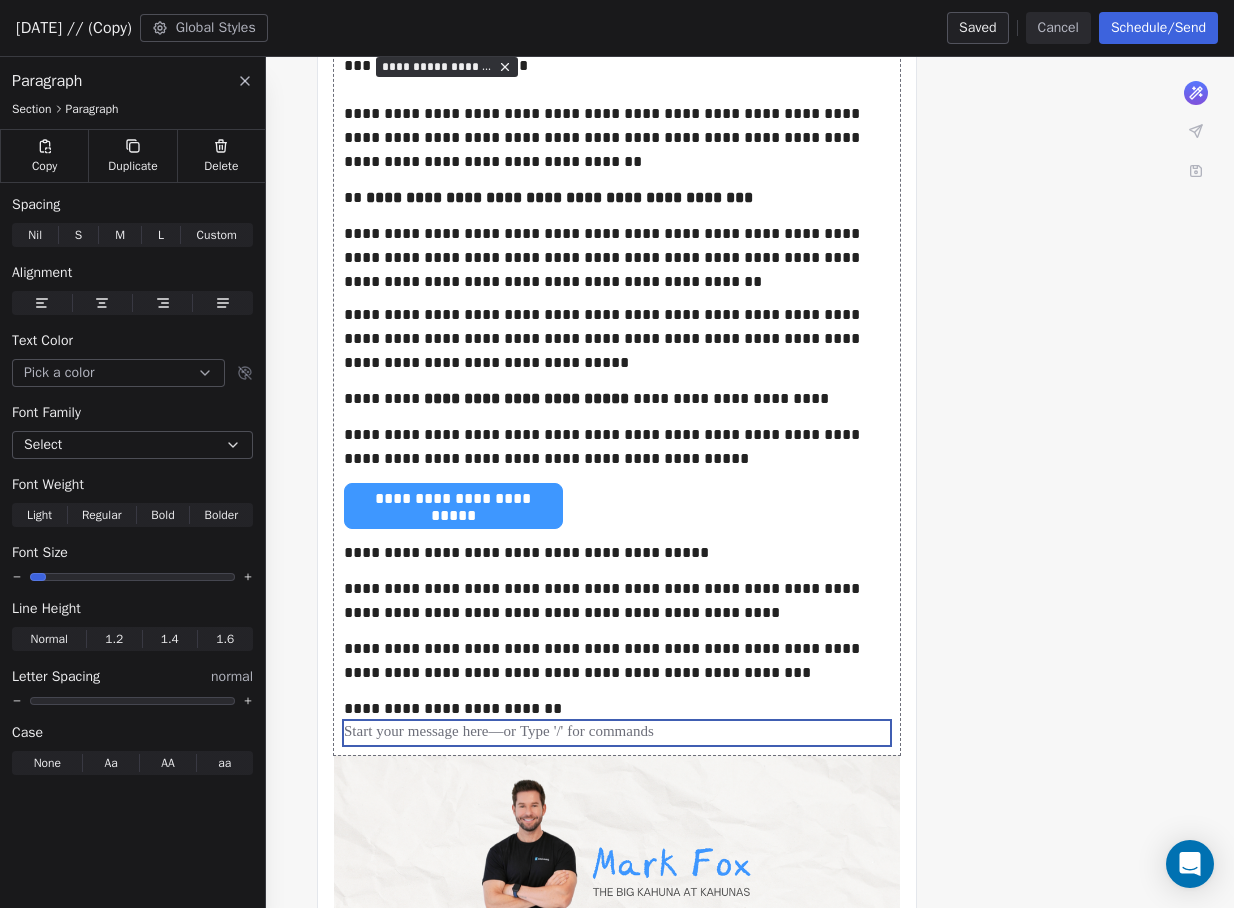 click on "**********" at bounding box center (617, 519) 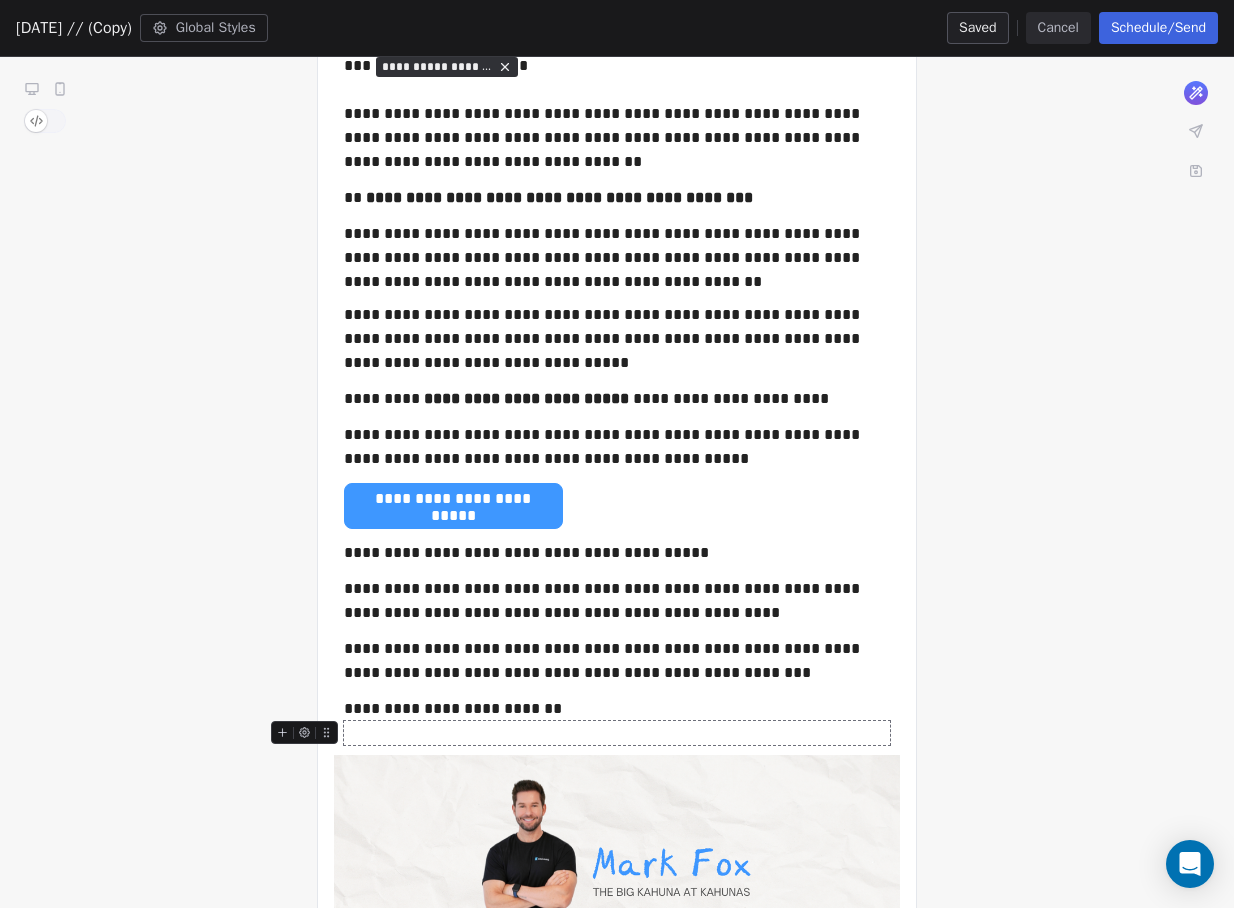click at bounding box center (617, 733) 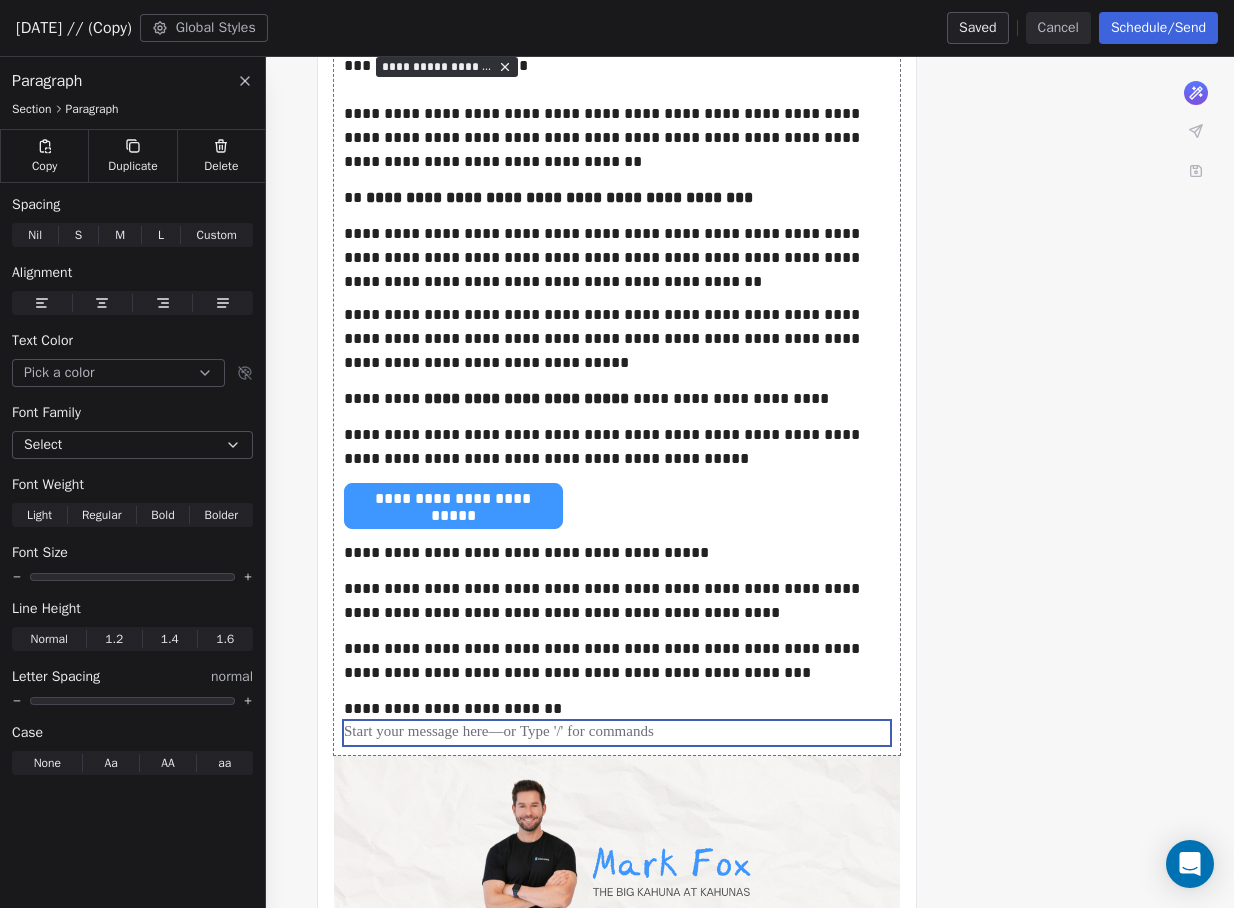 click on "**********" at bounding box center (617, 519) 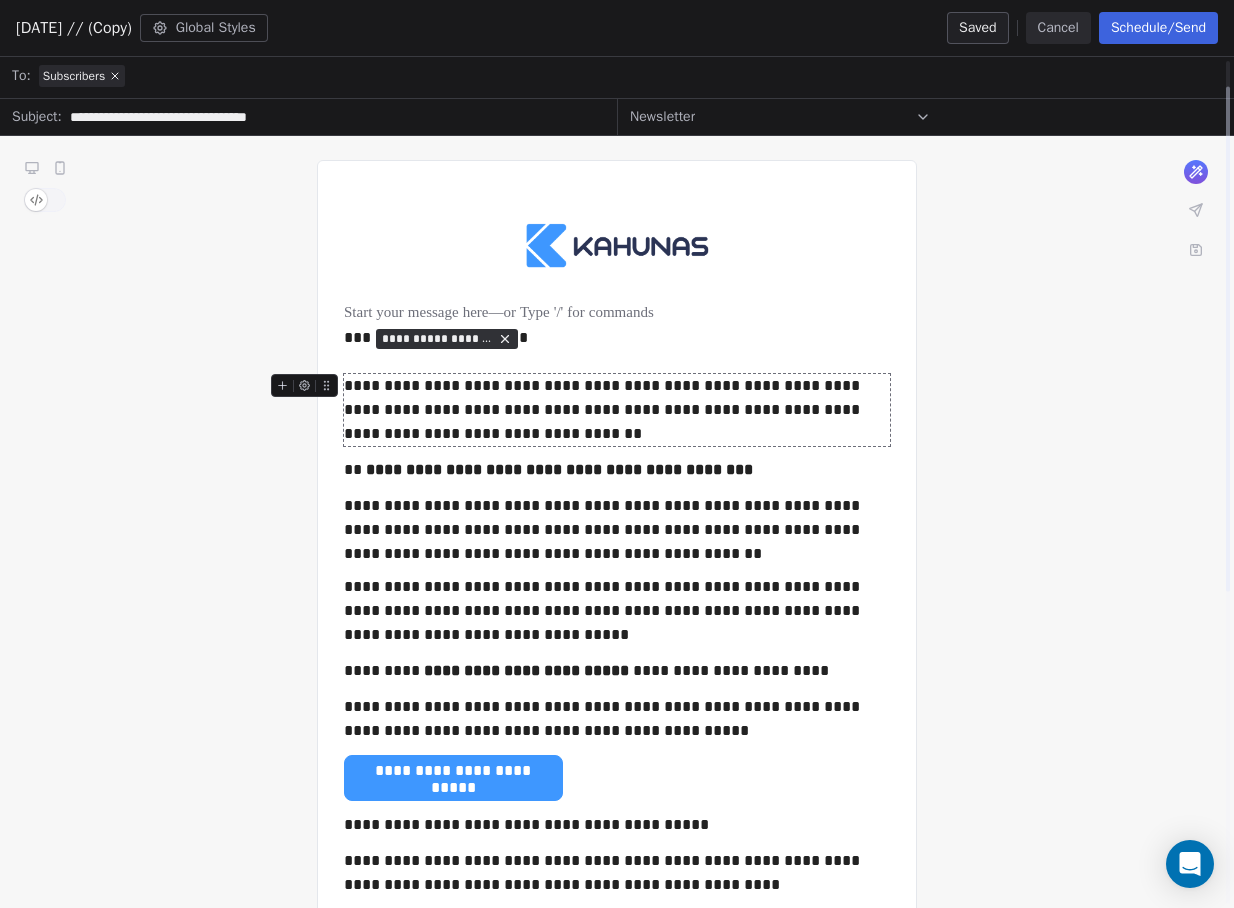 scroll, scrollTop: 0, scrollLeft: 0, axis: both 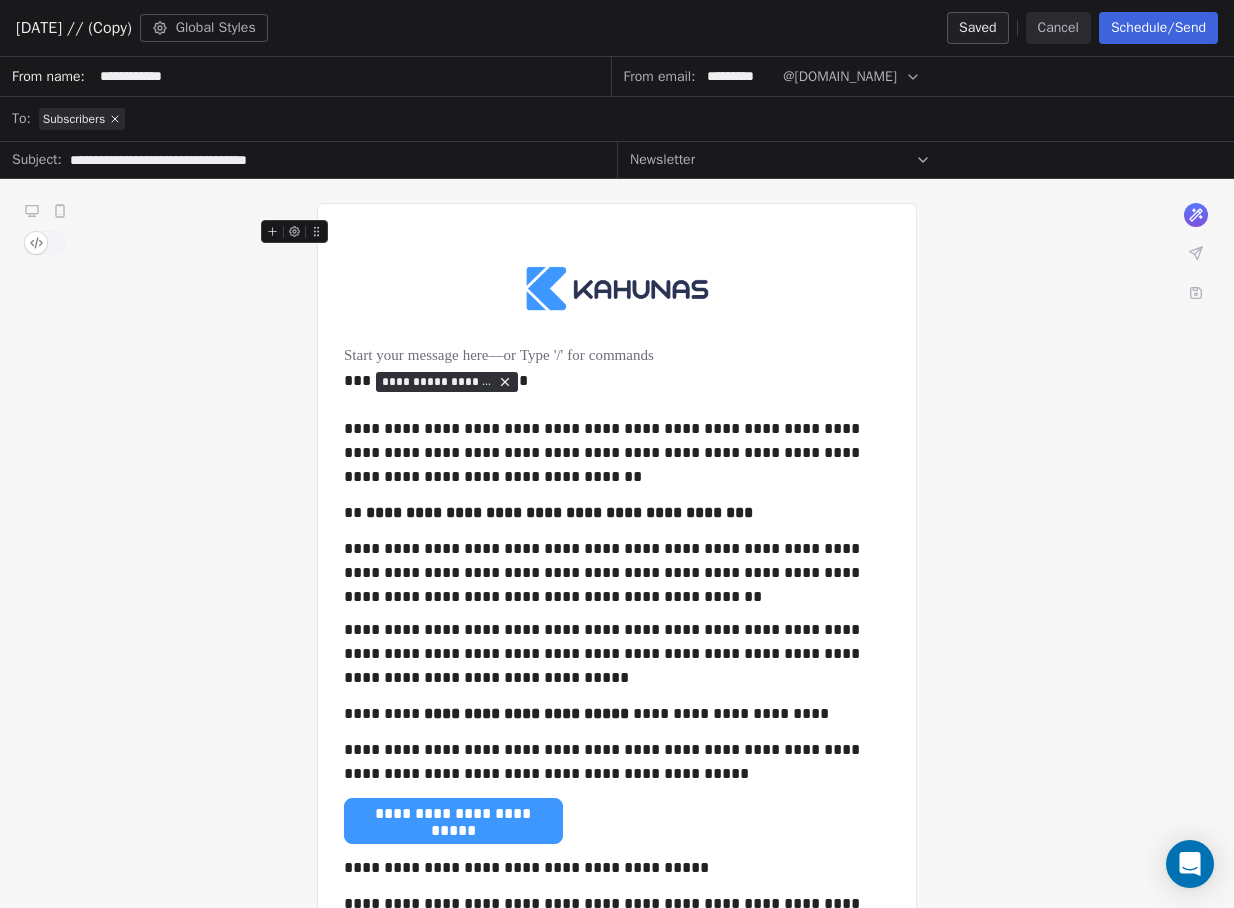click on "*********" at bounding box center (739, 76) 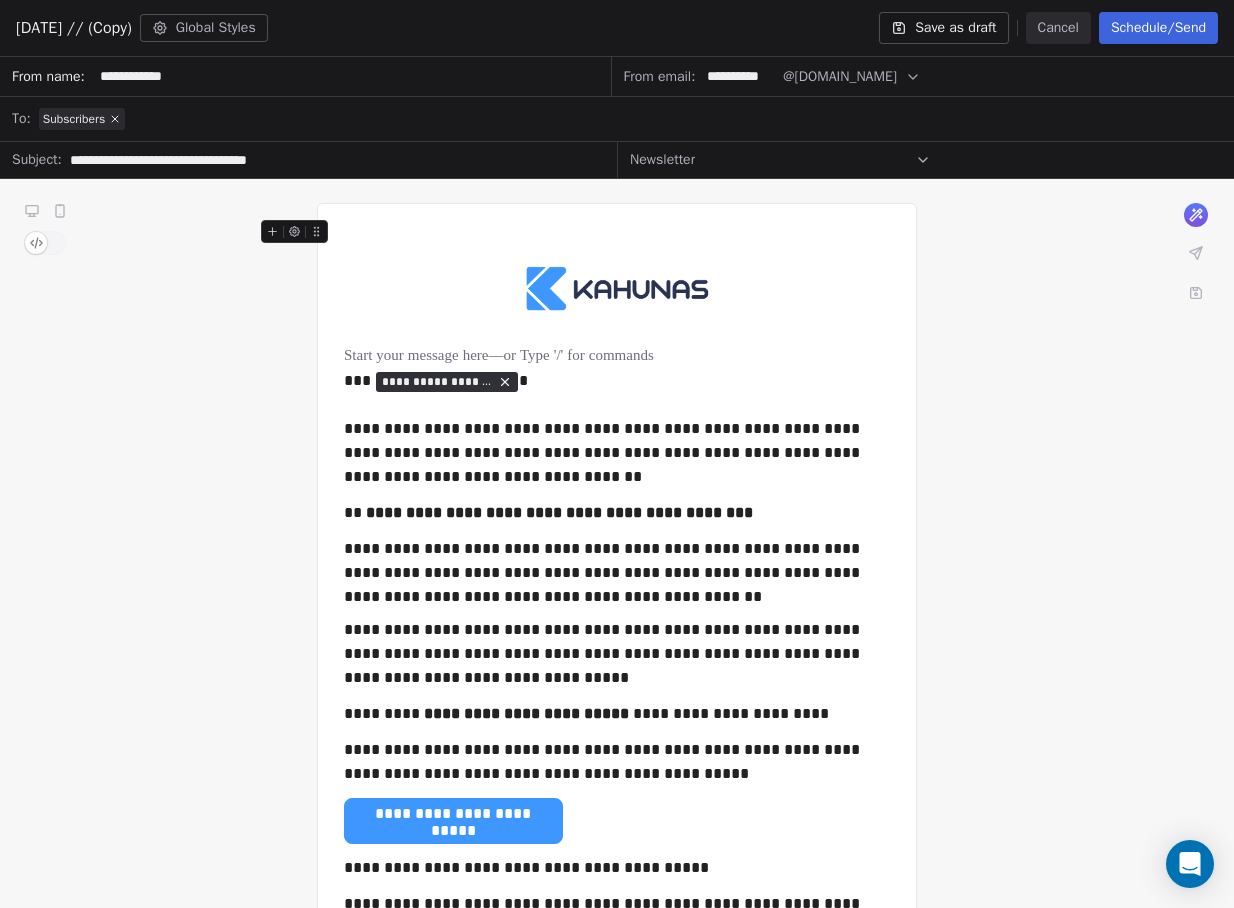 type on "**********" 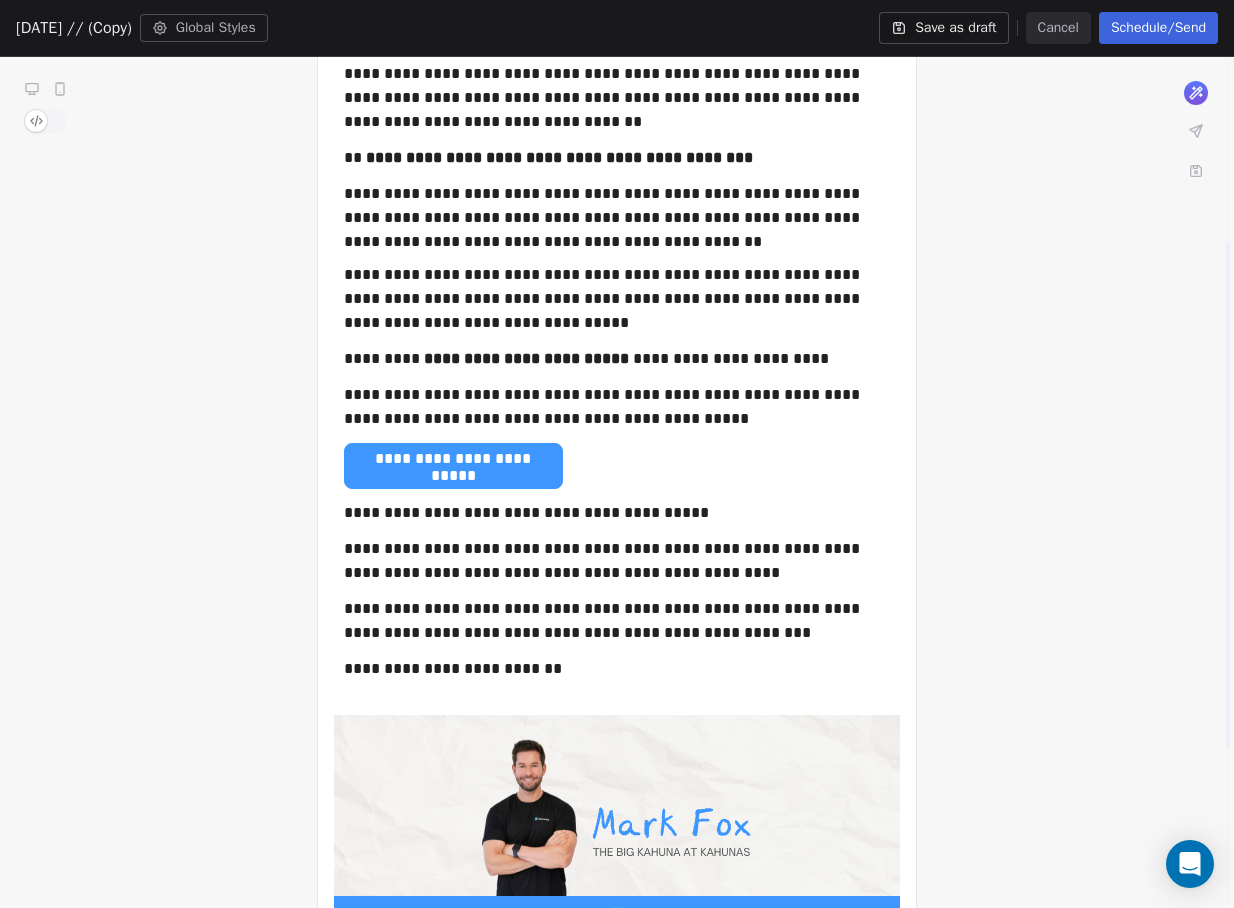 scroll, scrollTop: 0, scrollLeft: 0, axis: both 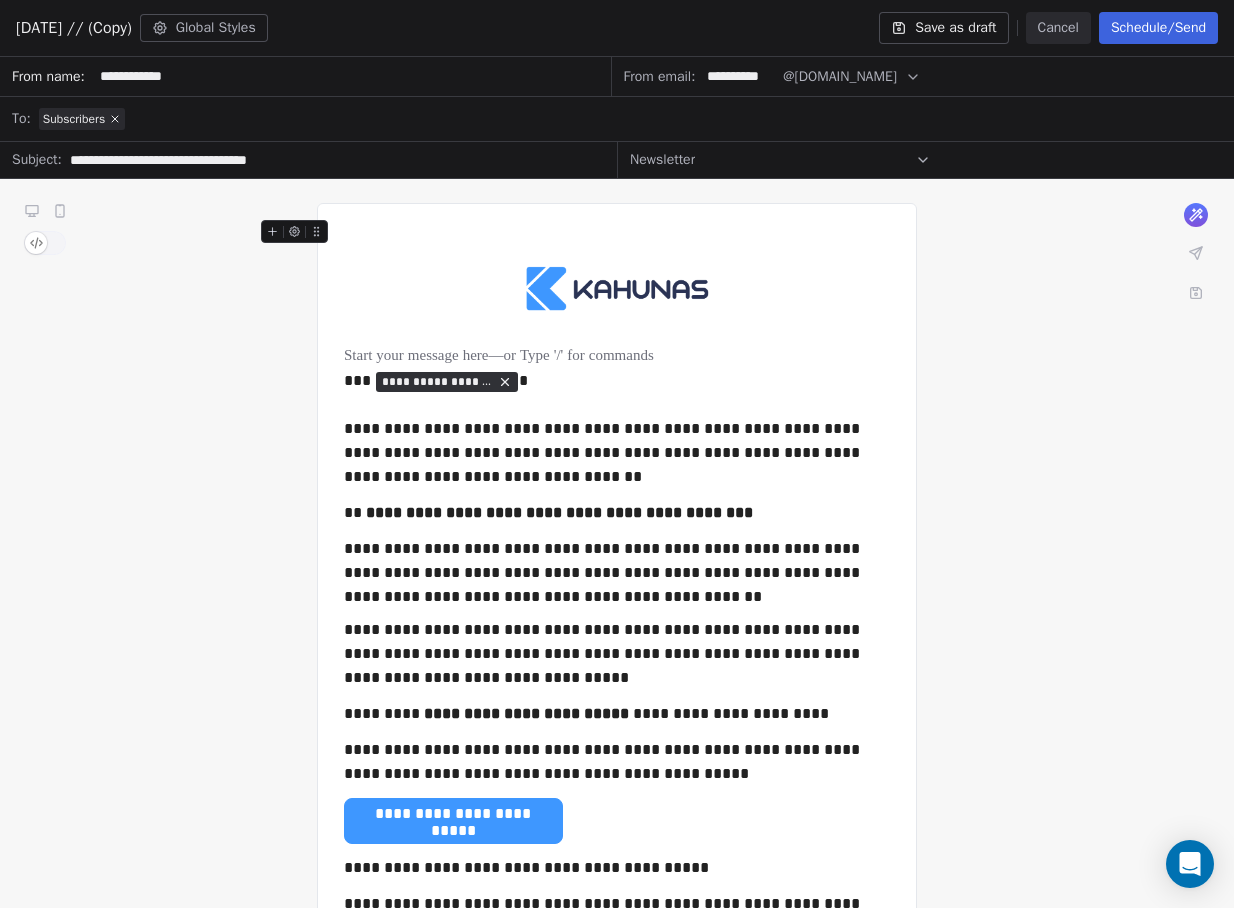click on "Schedule/Send" at bounding box center (1158, 28) 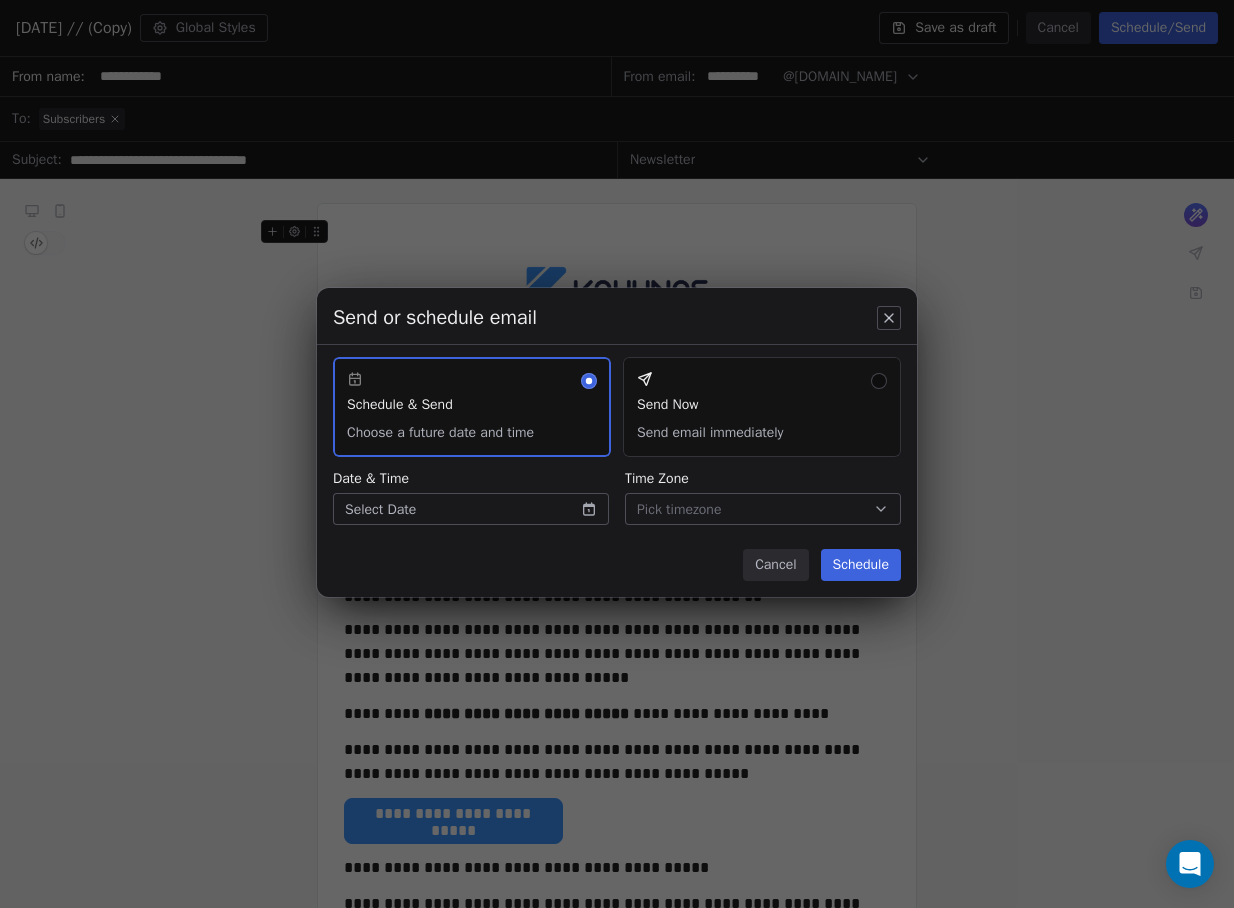 click on "[PERSON_NAME] Contacts People Marketing Workflows Campaigns Sales Pipelines Sequences Beta Tools Apps AI Agents Help & Support Campaigns  Create new campaign All All Drafts Drafts Sent Sent Name Status Analytics Created at Actions Newsletter // [DATE] (Copy) To: Subscribers Draft - Open Rate - Click Rate - Unsubscribe [DATE] Kahunas at 4 //  To: Subscribers Sent 13017 / 13017 37.75% Open Rate 0.35% Click Rate 0.13% Unsubscribe [DATE] July 6 // (Copy) To: Subscribers Draft - Open Rate - Click Rate - Unsubscribe [DATE] July 6 // To: Subscribers Draft - Open Rate - Click Rate - Unsubscribe [DATE] June 29 //  To: Subscribers Sent 12988 / 12988 33.7% Open Rate 0.36% Click Rate 0.19% Unsubscribe [DATE] June 22 //  To: Subscribers Sent 12875 / 12875 38.17% Open Rate 0.04% Click Rate 0.17% Unsubscribe [DATE] June 15 //  To: Subscribers Sent 12798 / 12798 37.86% Open Rate 0.06% Click Rate 0.16% Unsubscribe [DATE] Newsletter // [DATE] To: Subscribers Sent 12763 / 12763 37.79% / 2" at bounding box center (617, 454) 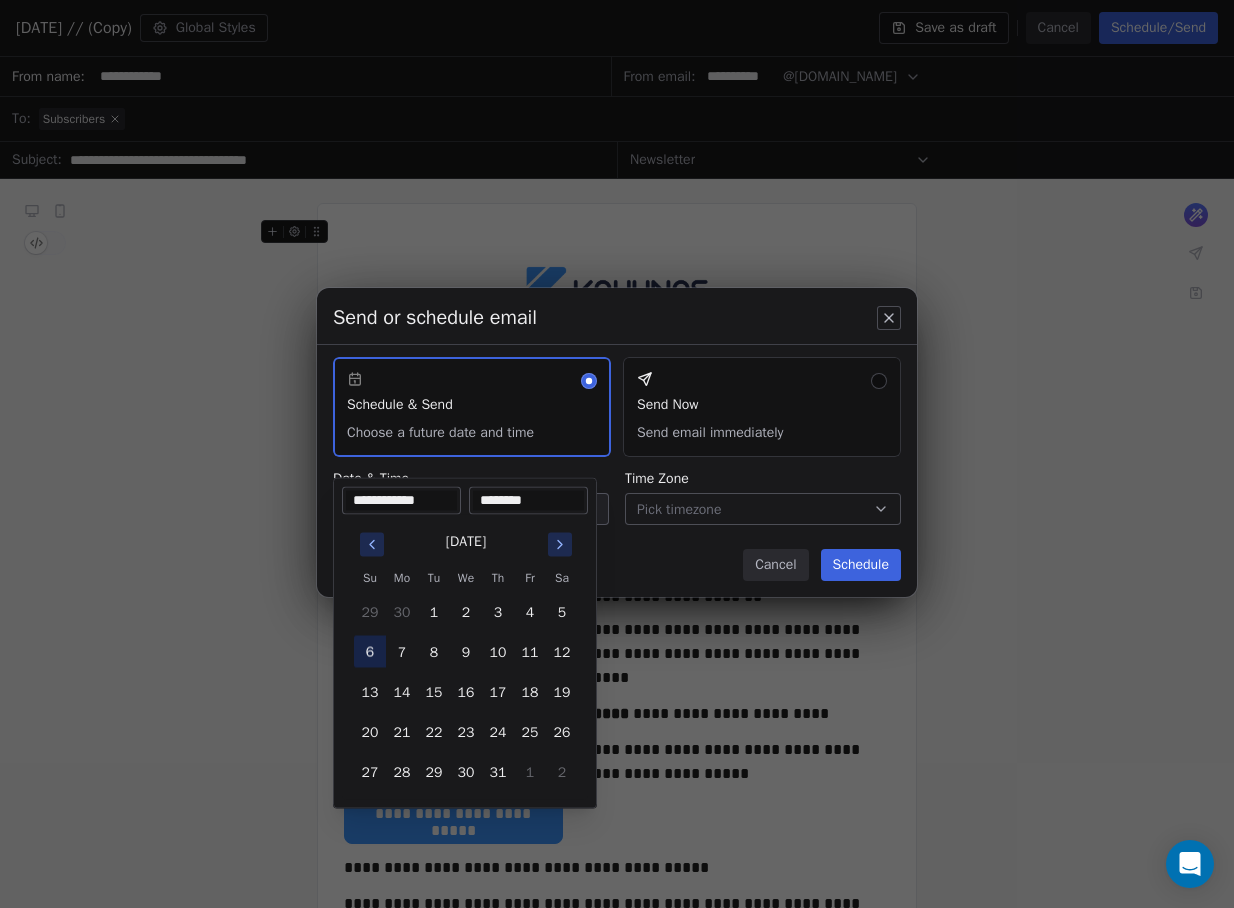 click on "6" at bounding box center [370, 652] 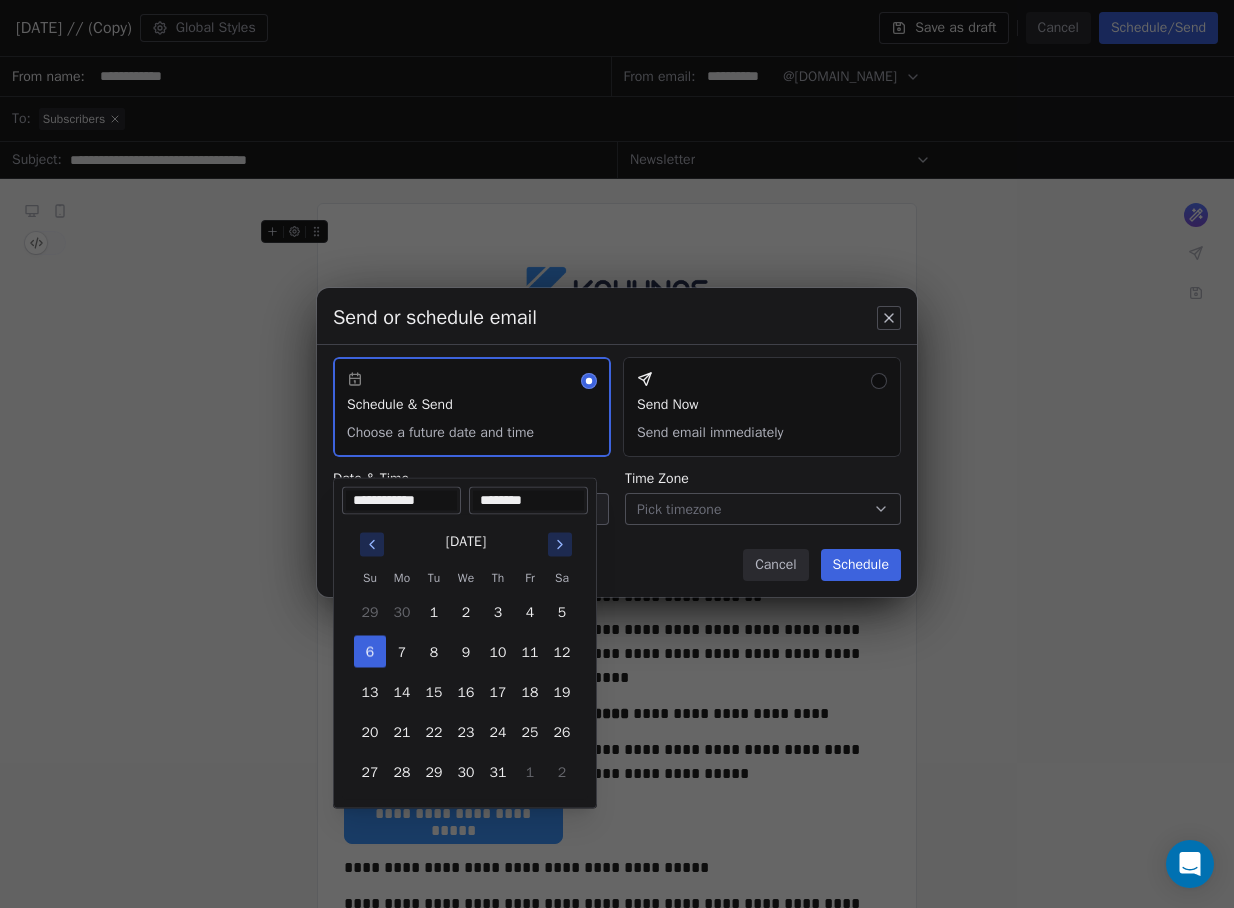 click on "********" at bounding box center (528, 501) 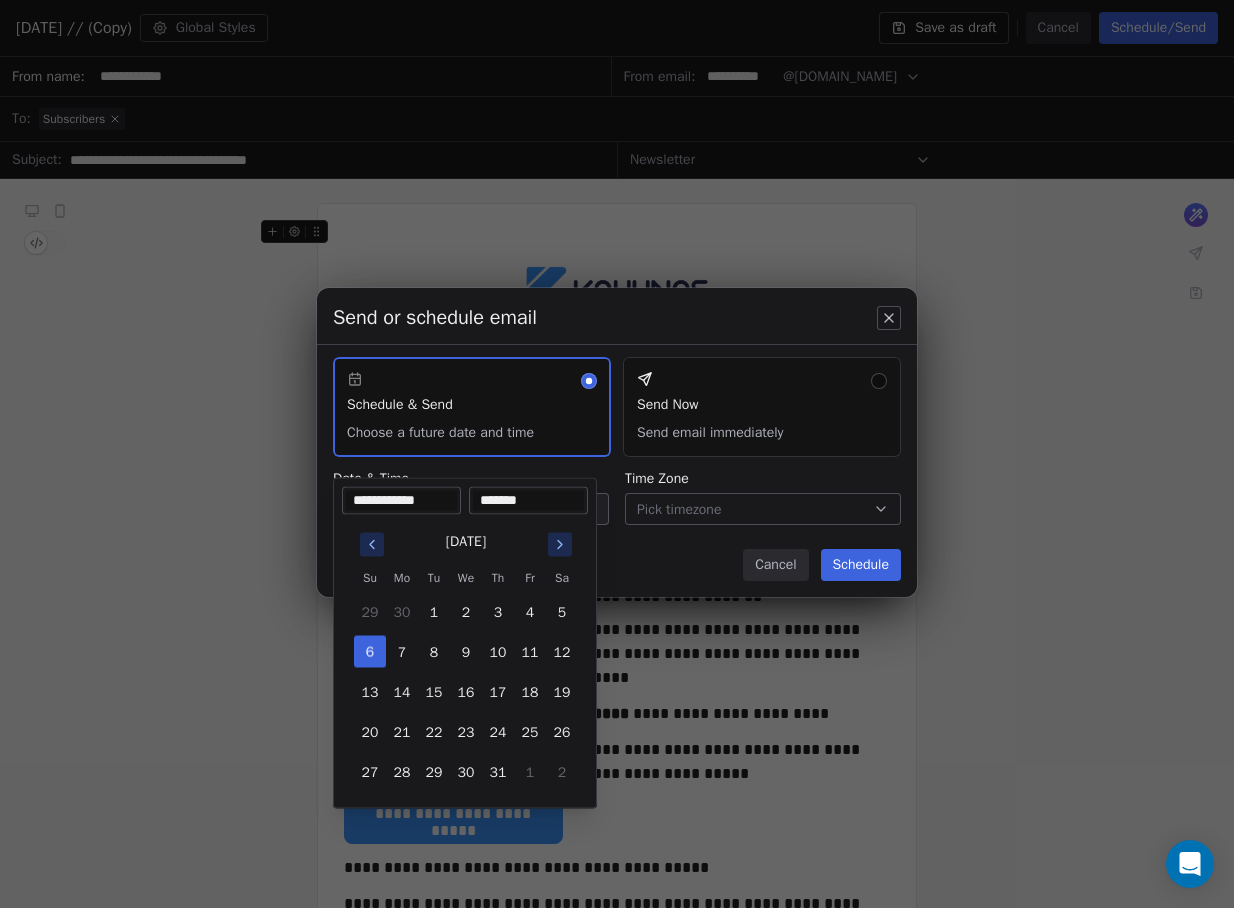 click on "*******" at bounding box center (528, 501) 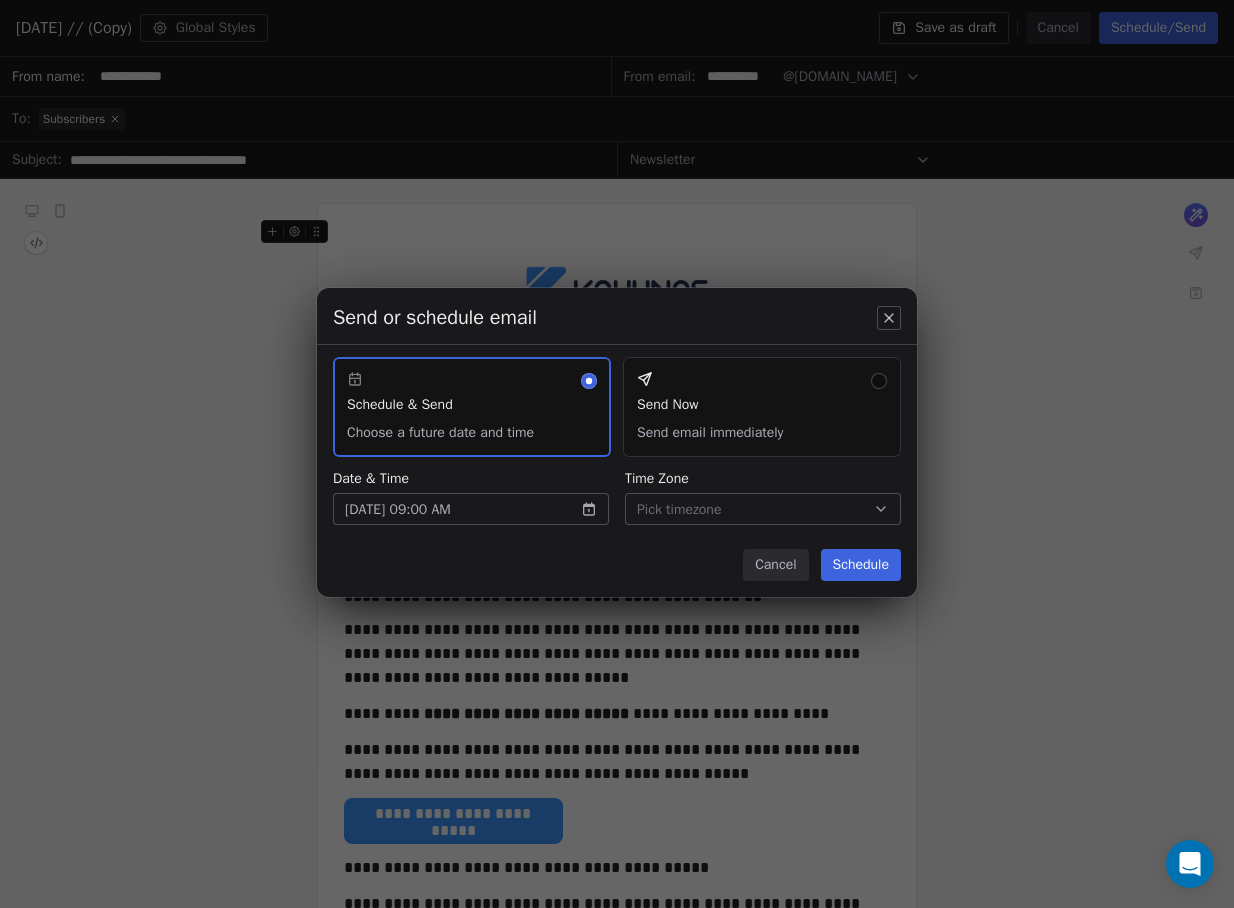 click on "Pick timezone" at bounding box center (679, 509) 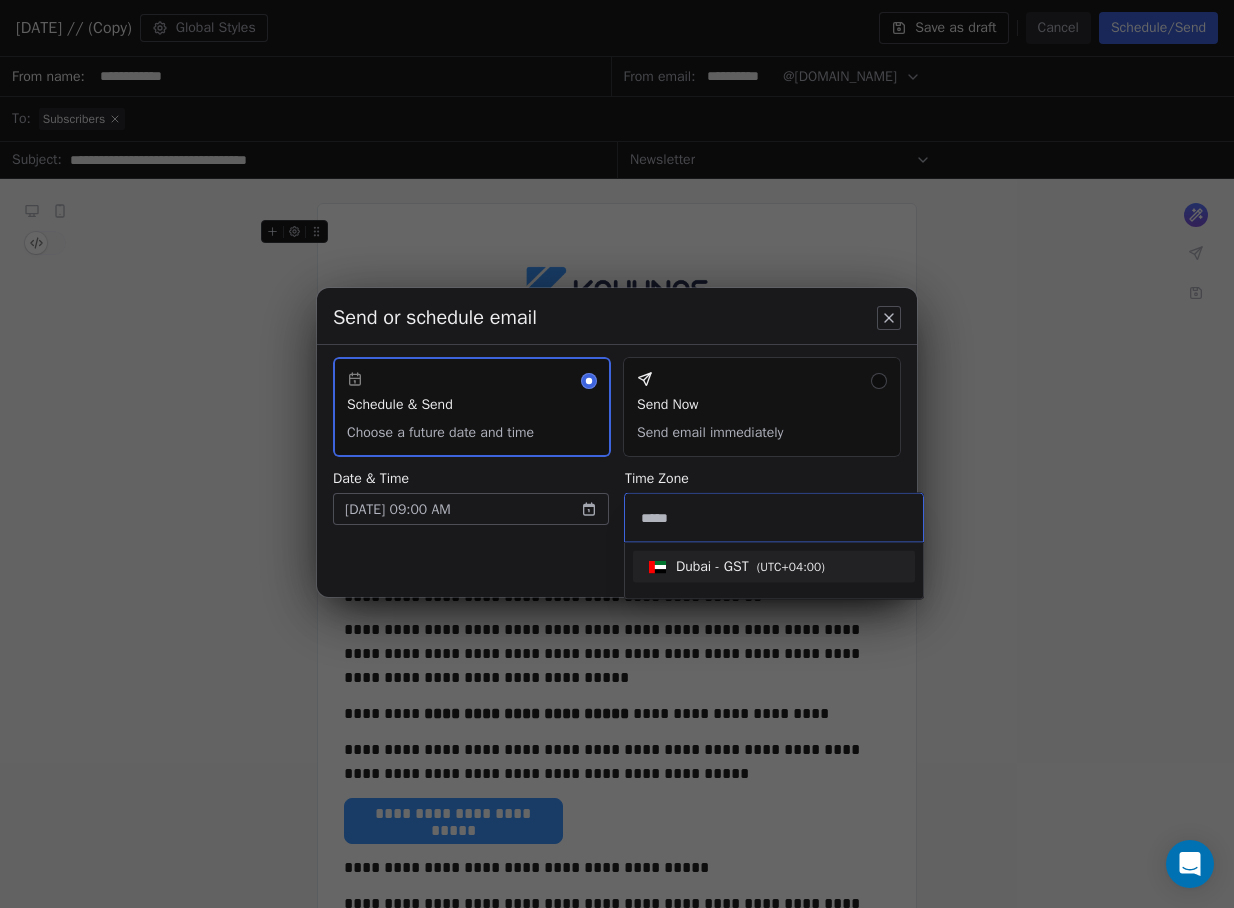 type on "*****" 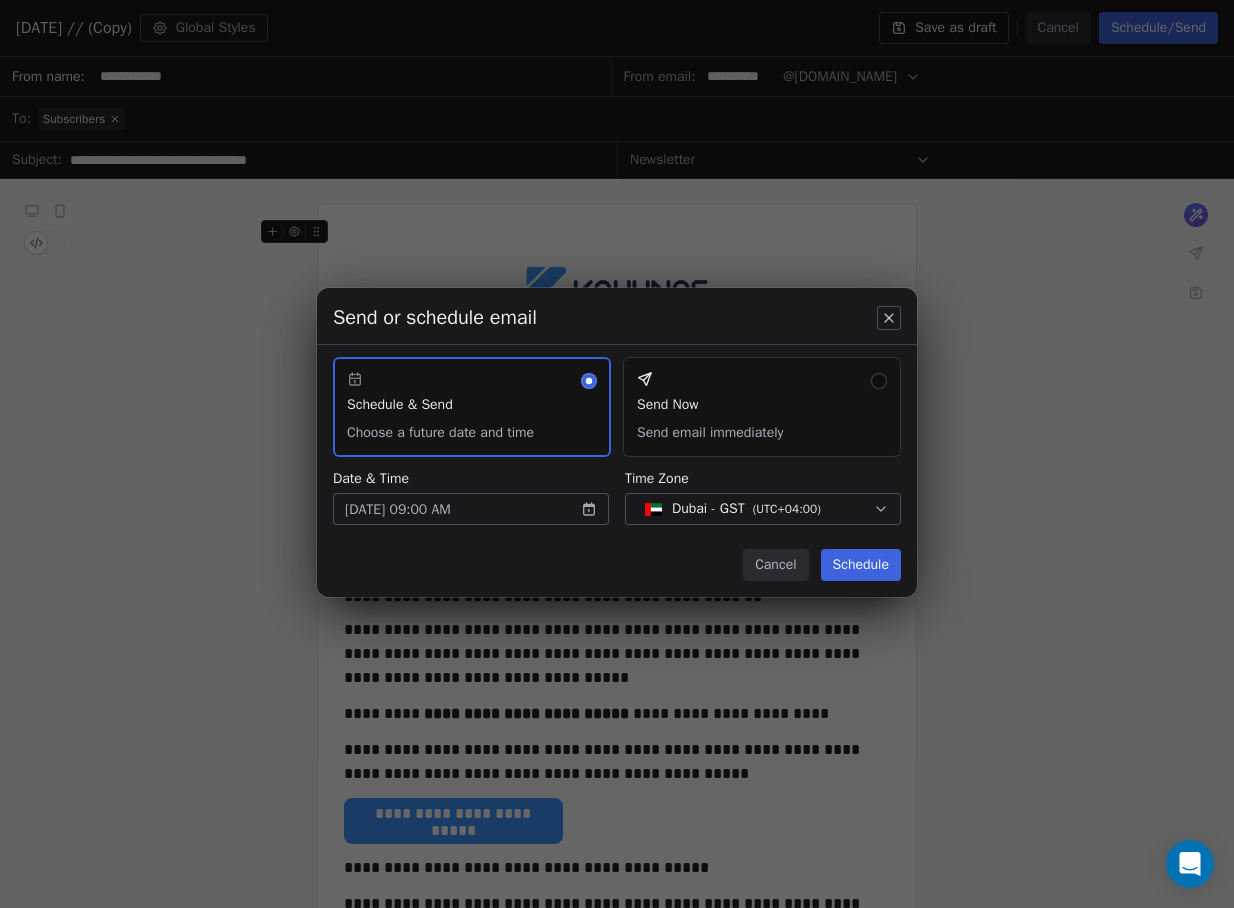 click on "Schedule" at bounding box center (861, 565) 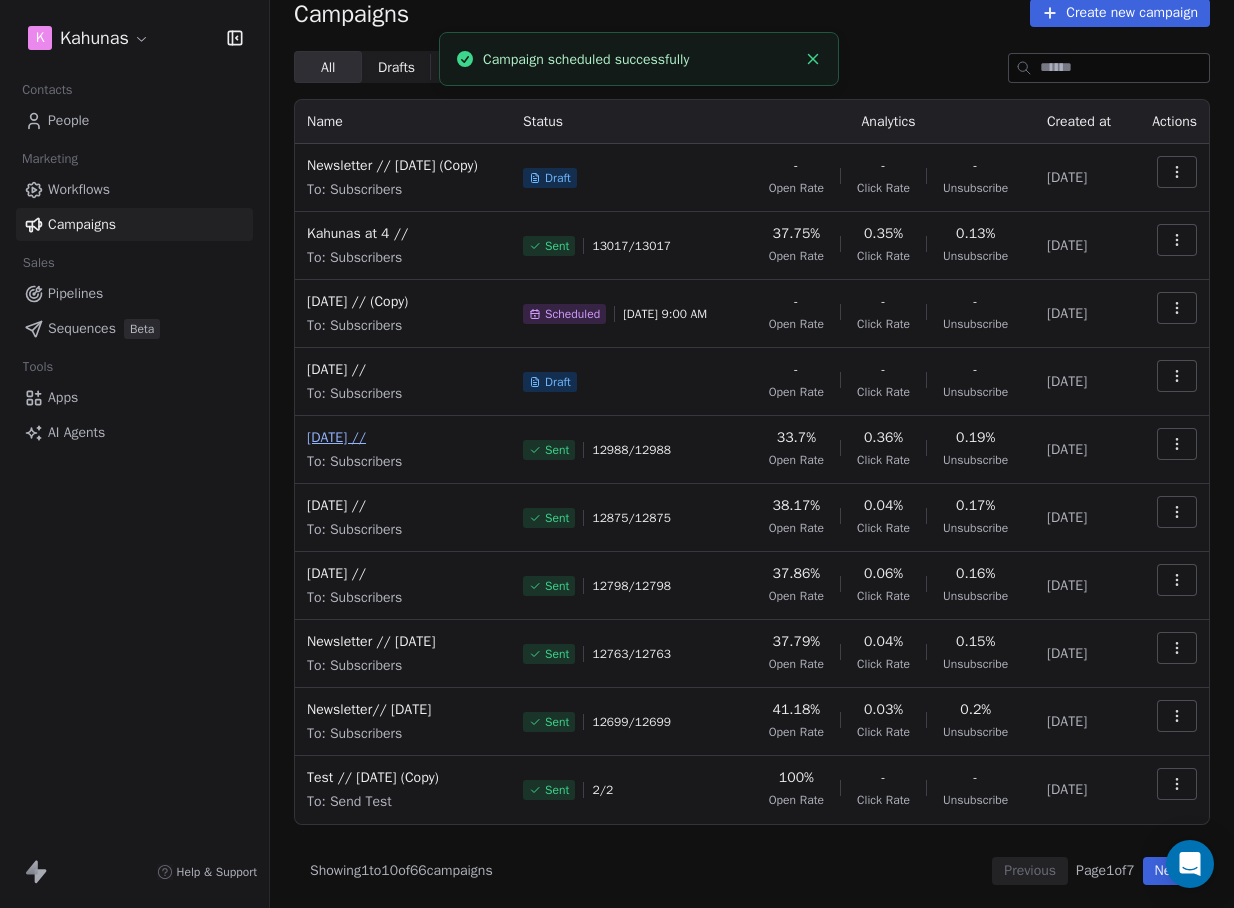 click on "[DATE] //" at bounding box center (403, 438) 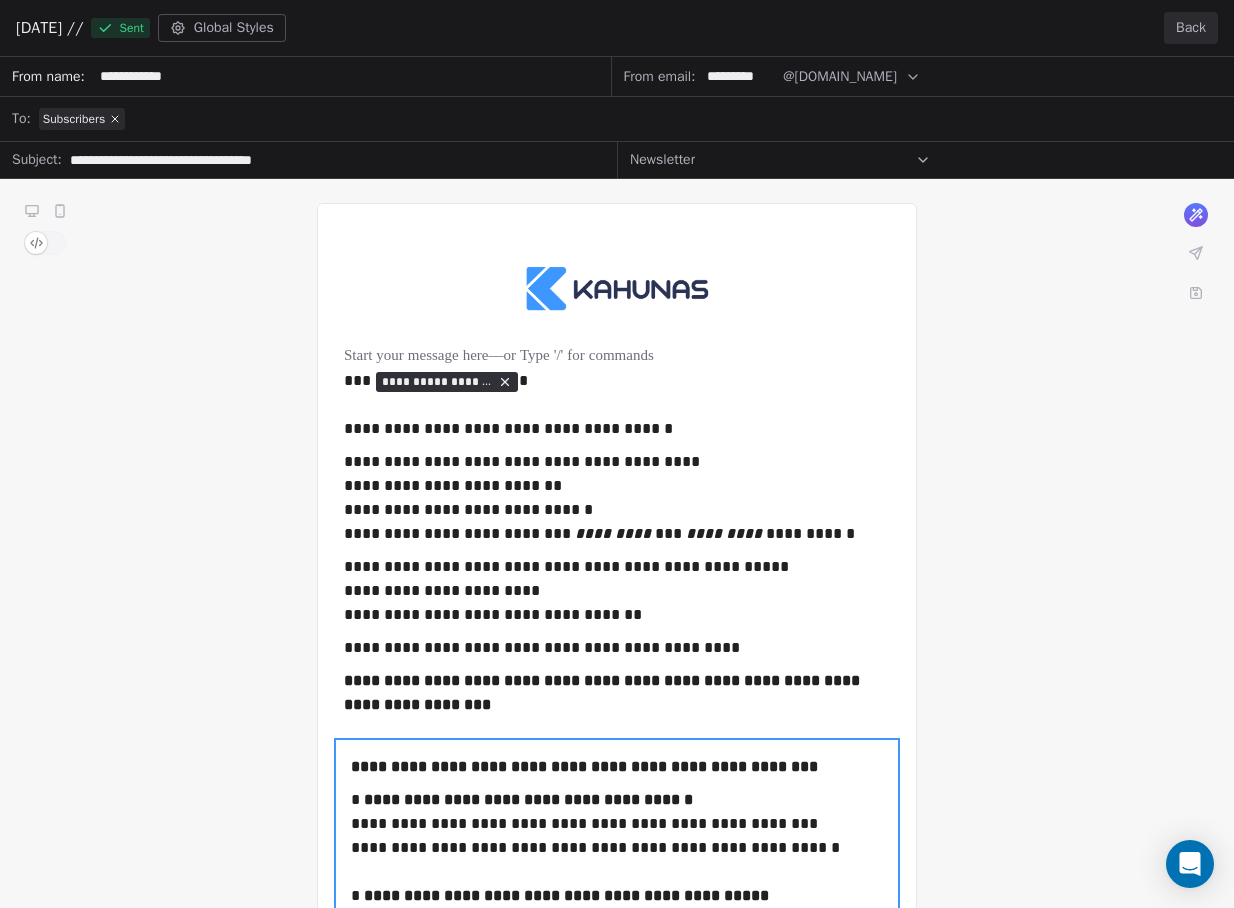 click on "Back" at bounding box center [1191, 28] 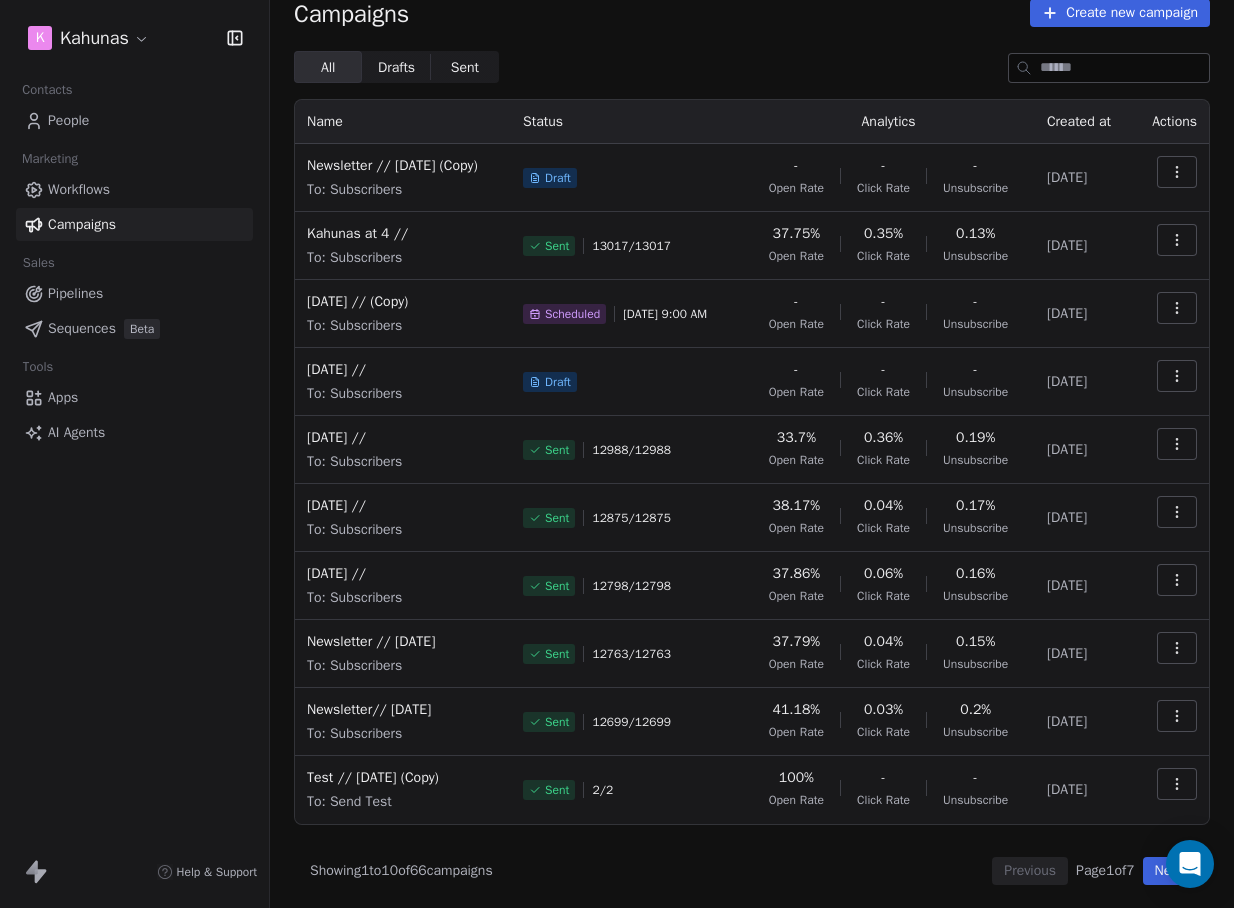 click on "Kahunas at 4 //  To: Subscribers" at bounding box center (403, 246) 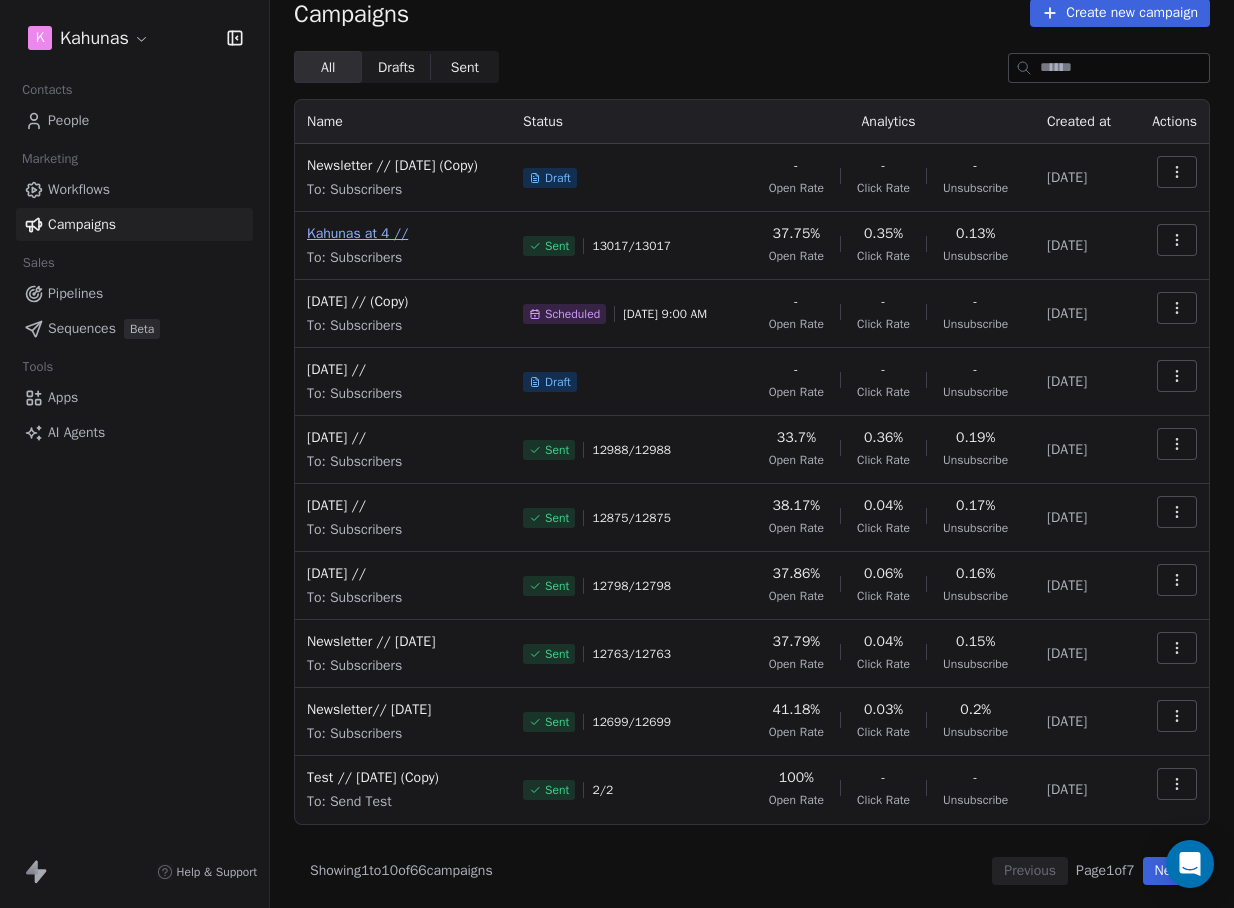 click on "Kahunas at 4 //" at bounding box center [403, 234] 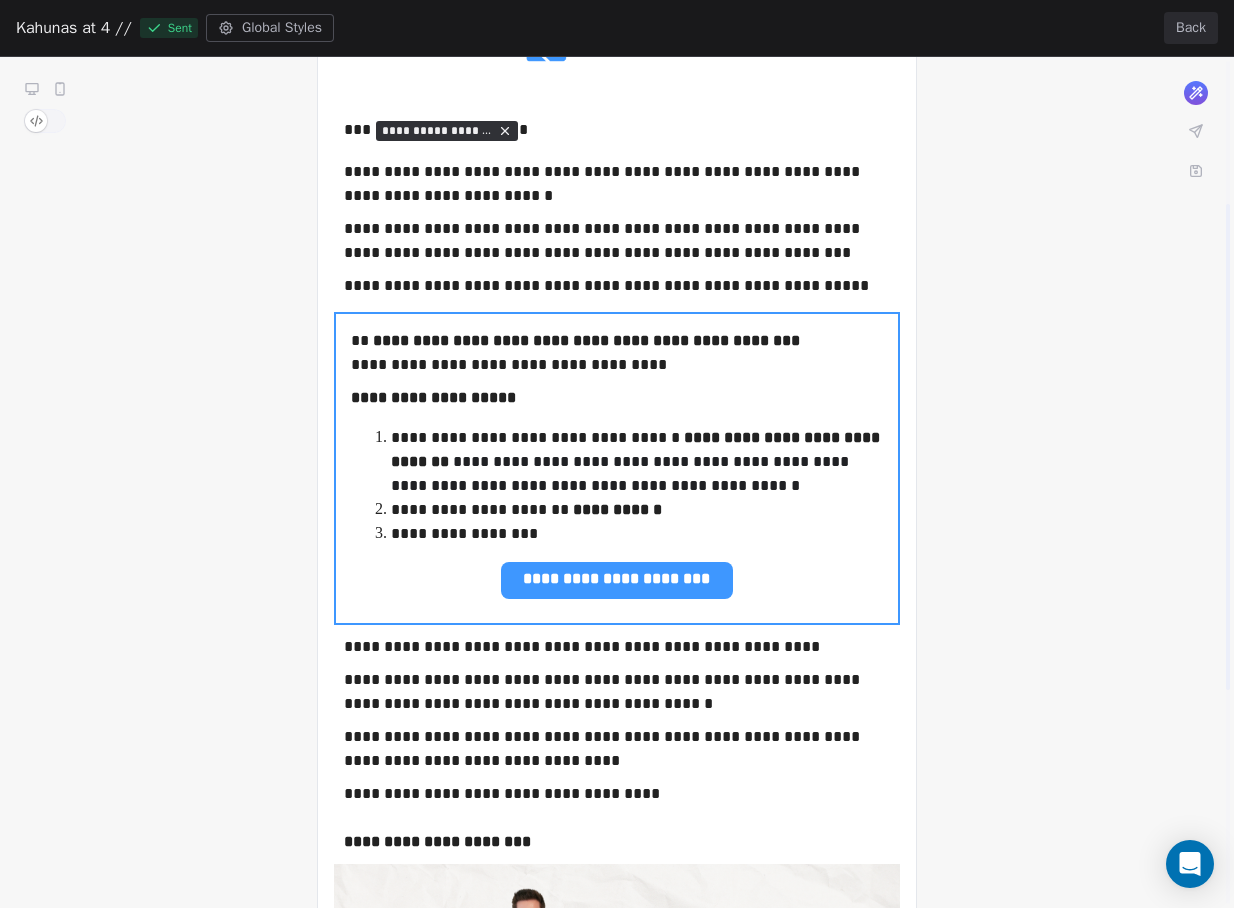 scroll, scrollTop: 250, scrollLeft: 0, axis: vertical 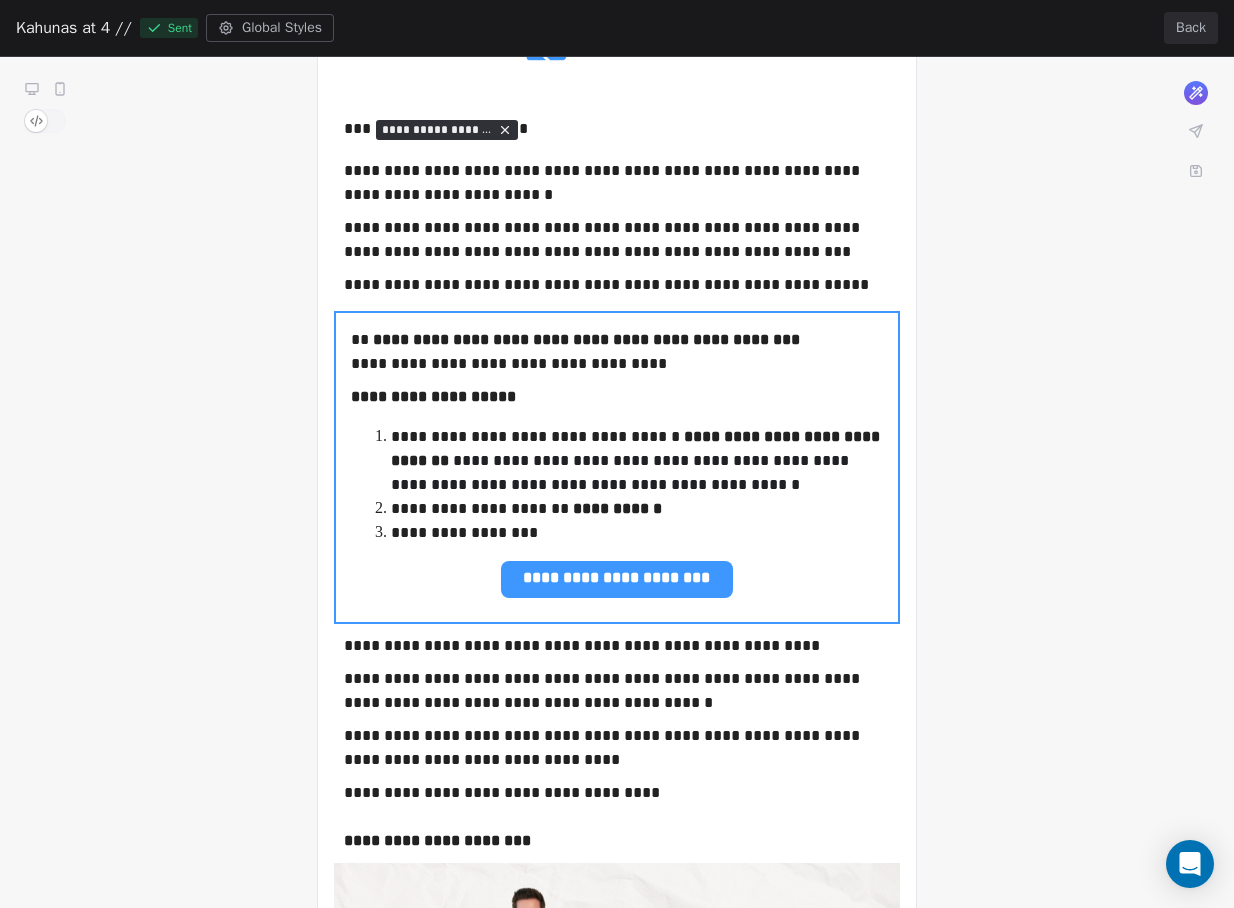 click on "Back" at bounding box center (1191, 28) 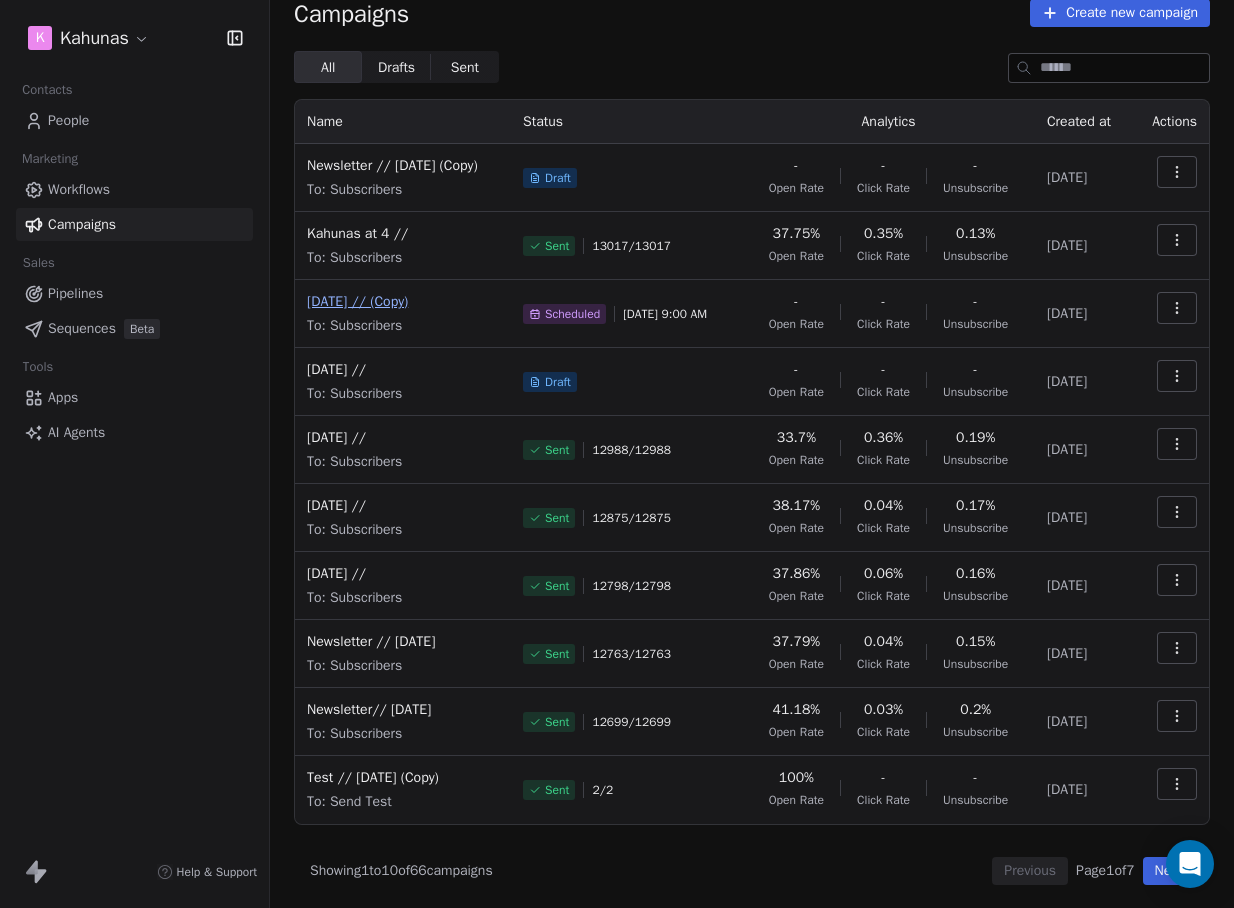 click on "[DATE] // (Copy)" at bounding box center (403, 302) 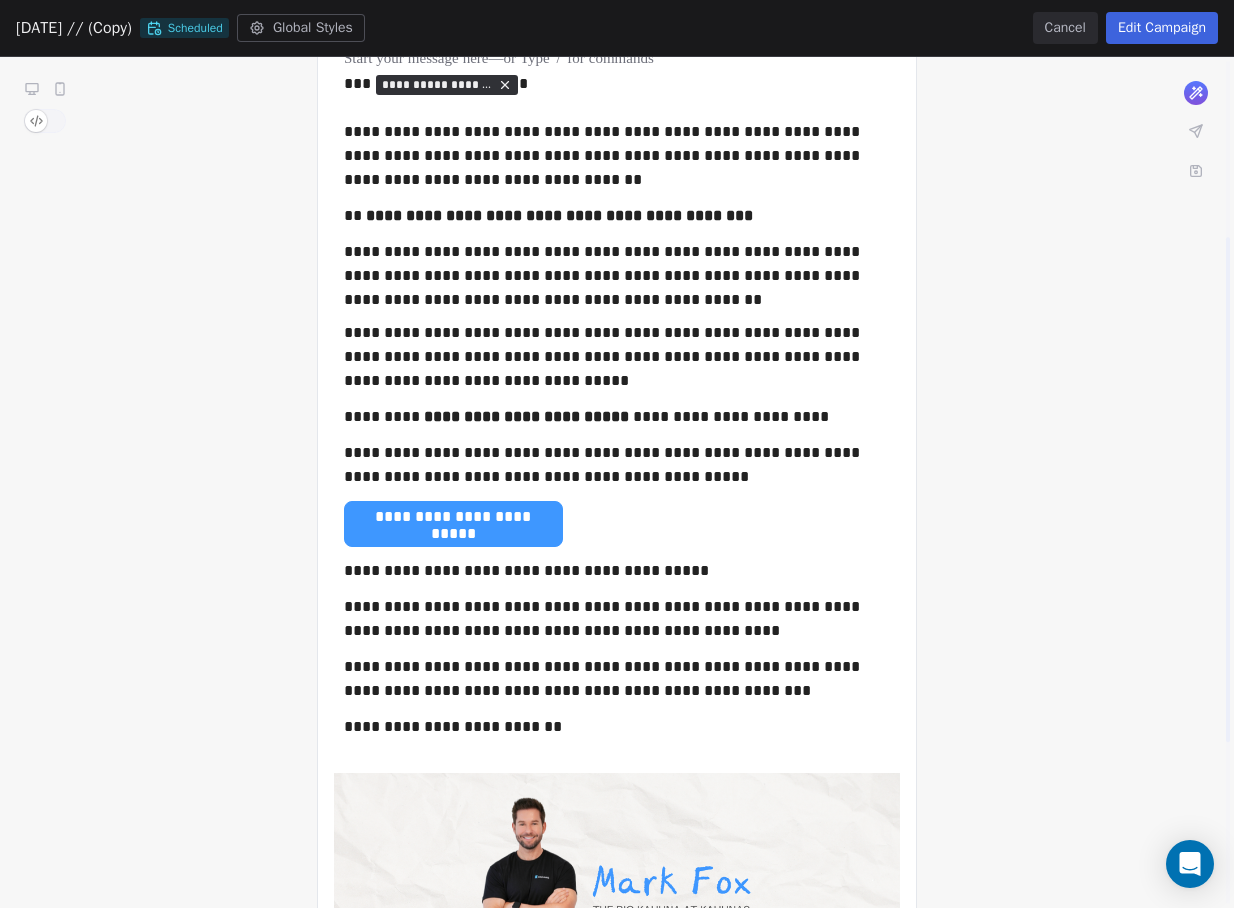 scroll, scrollTop: 291, scrollLeft: 0, axis: vertical 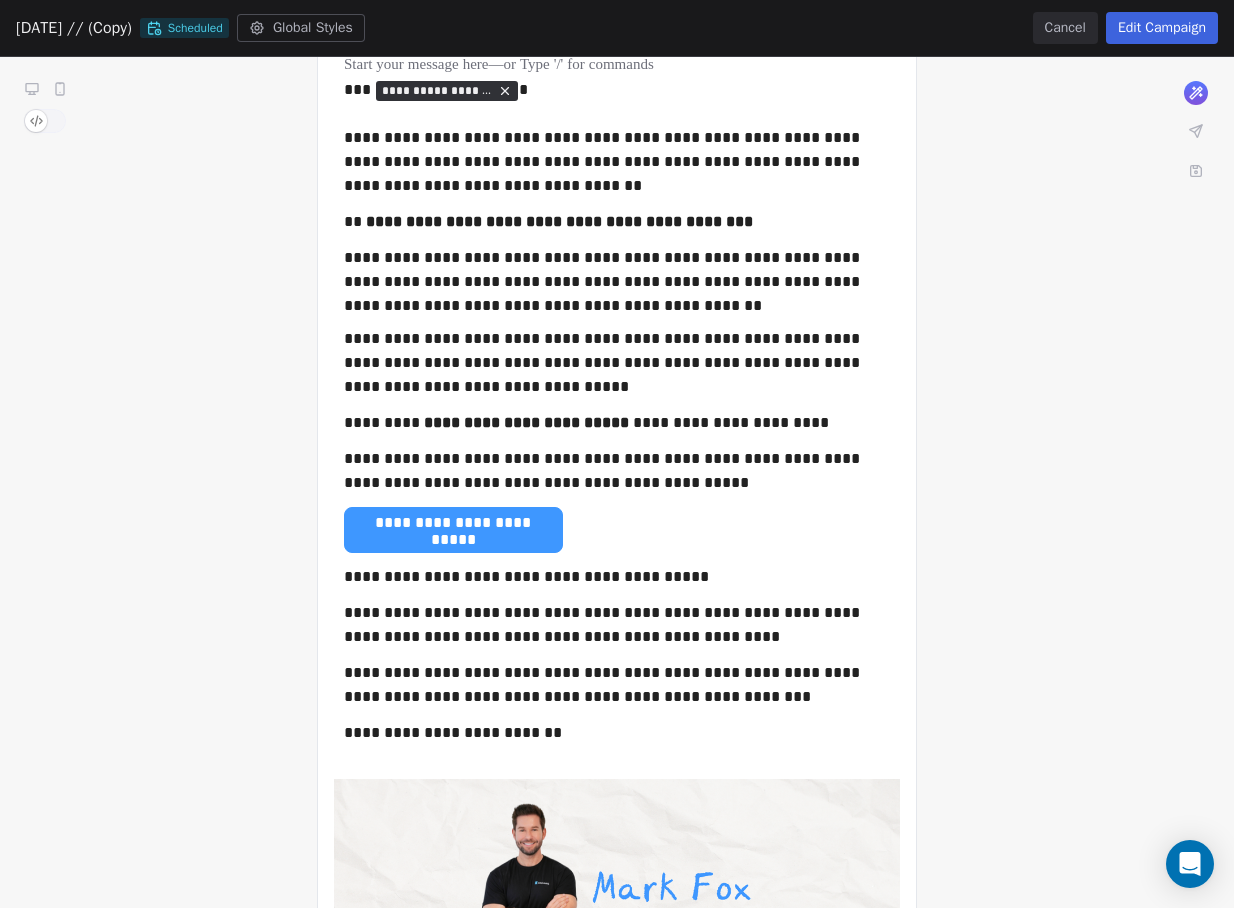 click on "**********" at bounding box center (617, 461) 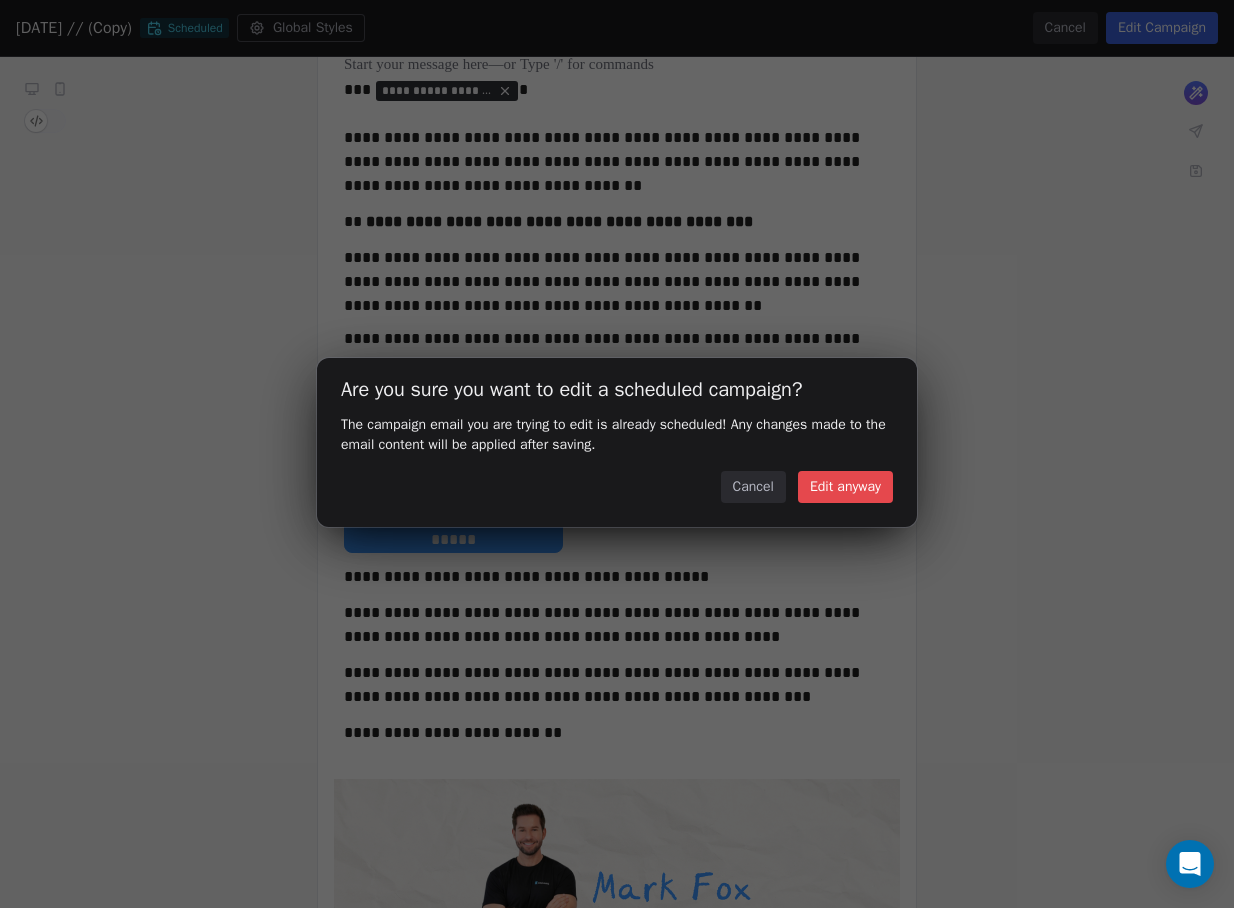 click on "Edit anyway" at bounding box center (845, 487) 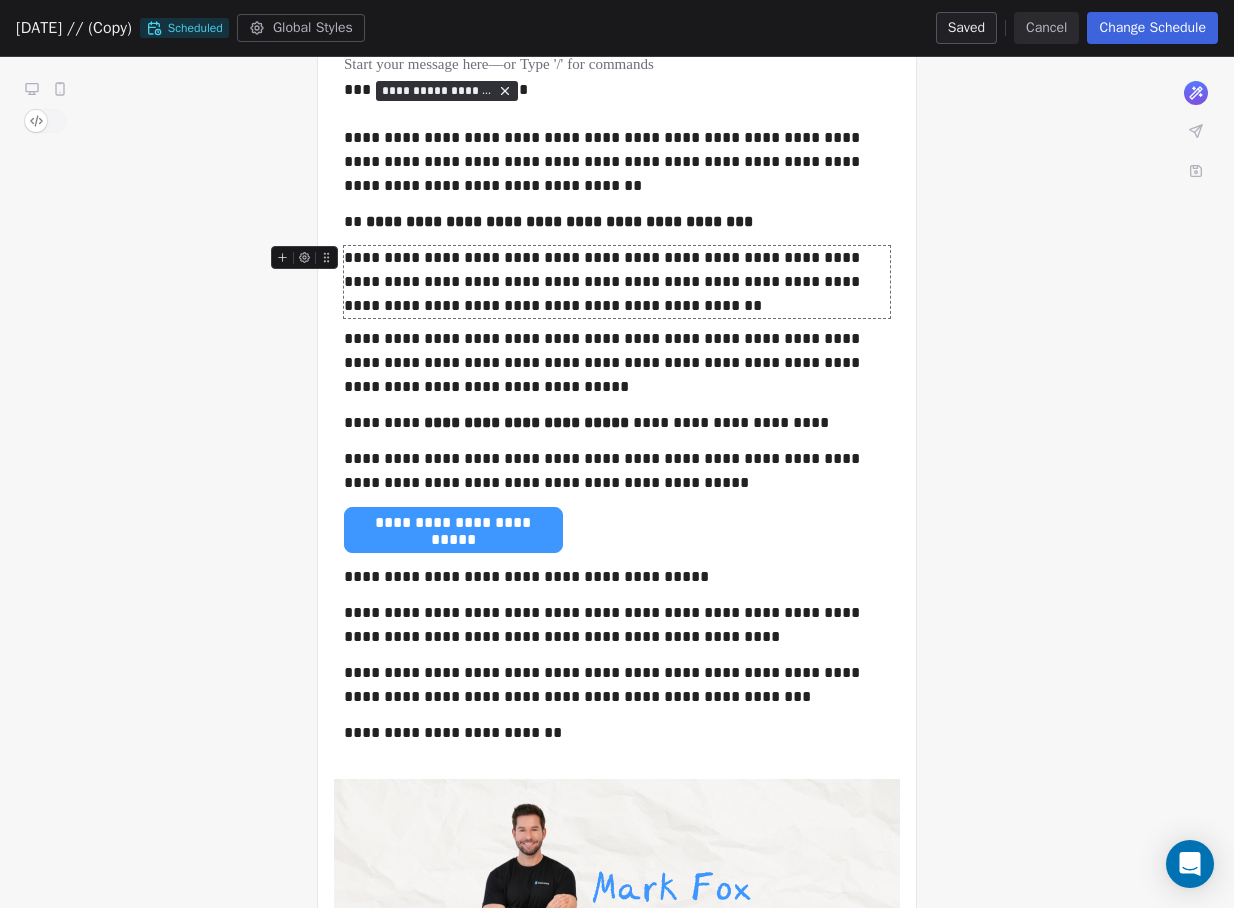 click on "**********" at bounding box center [617, 282] 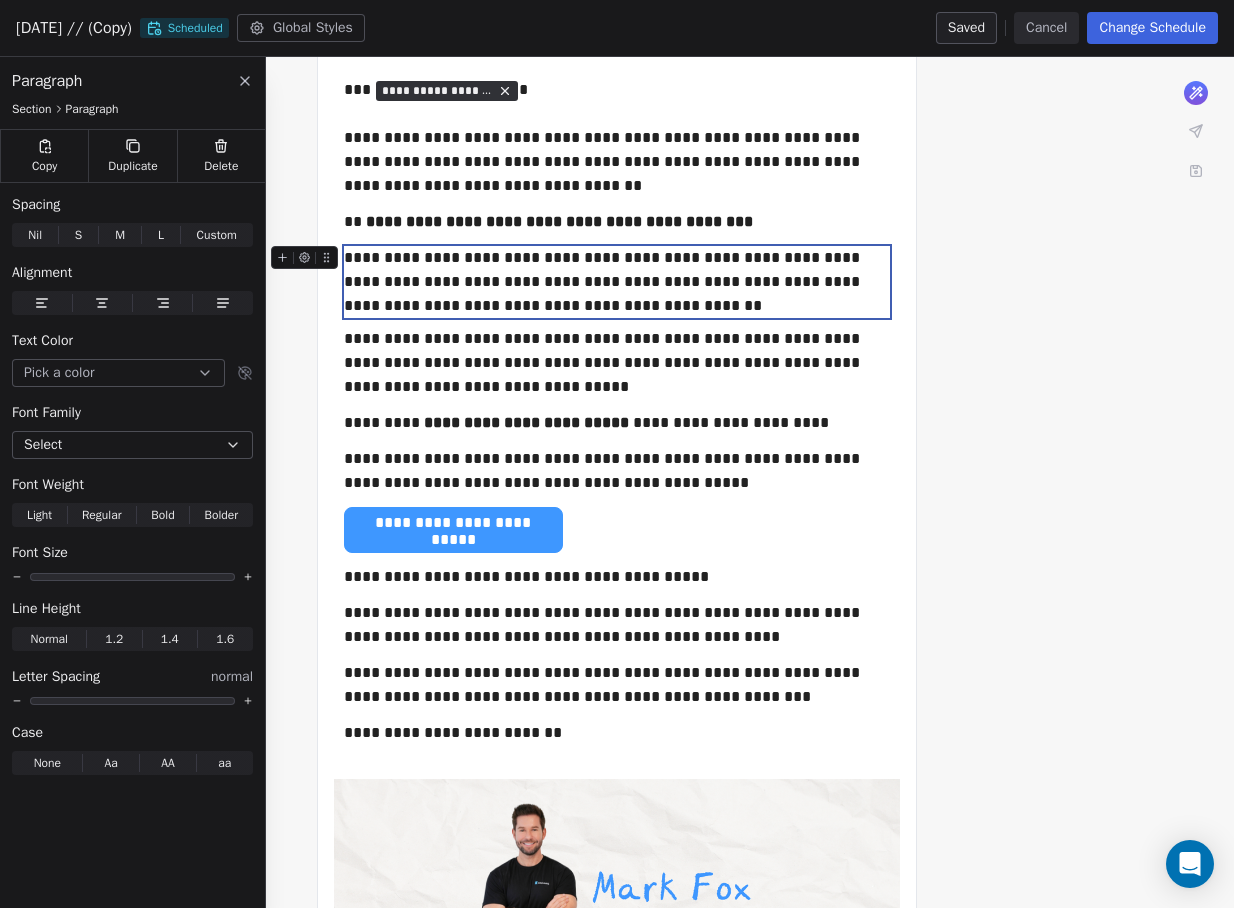 click at bounding box center [308, 263] 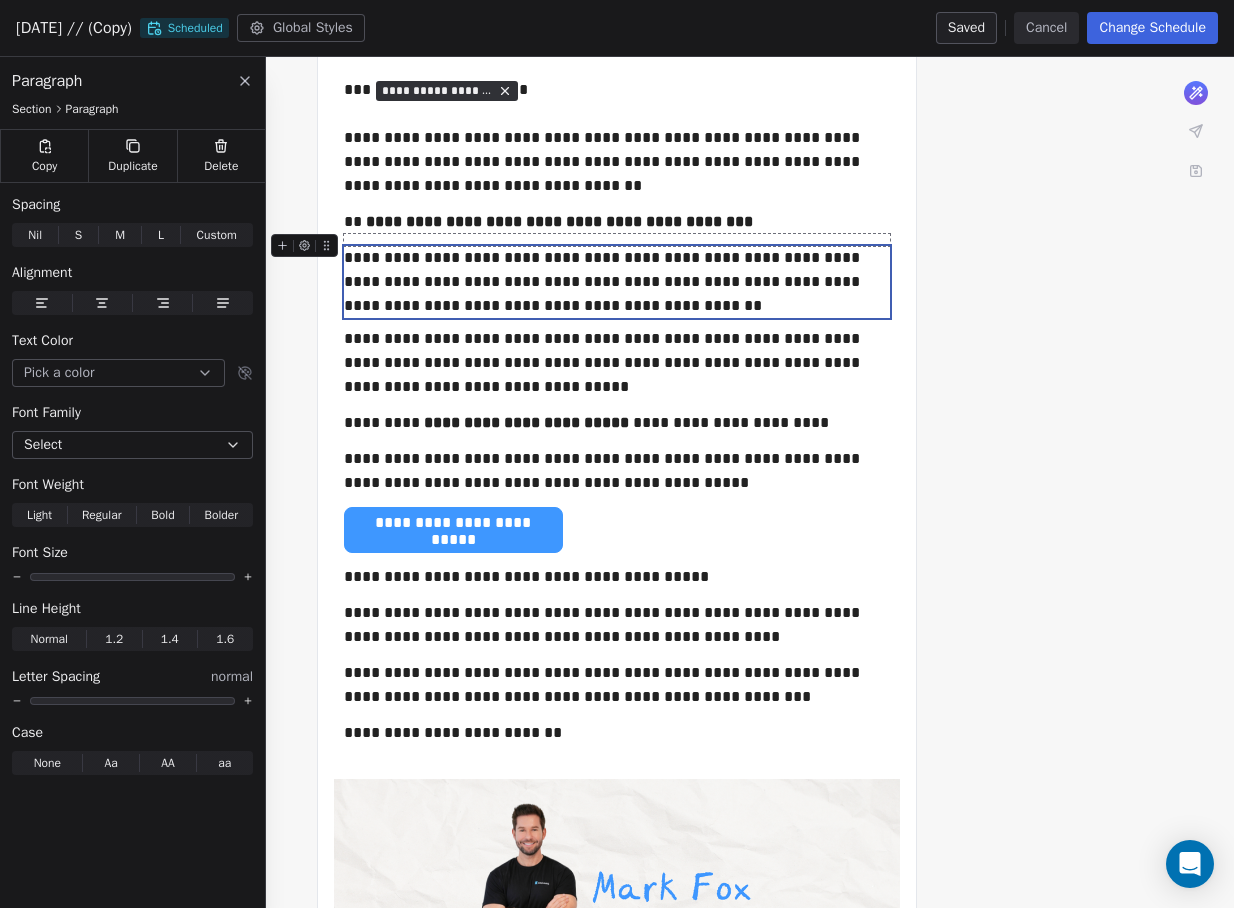 click at bounding box center [617, 240] 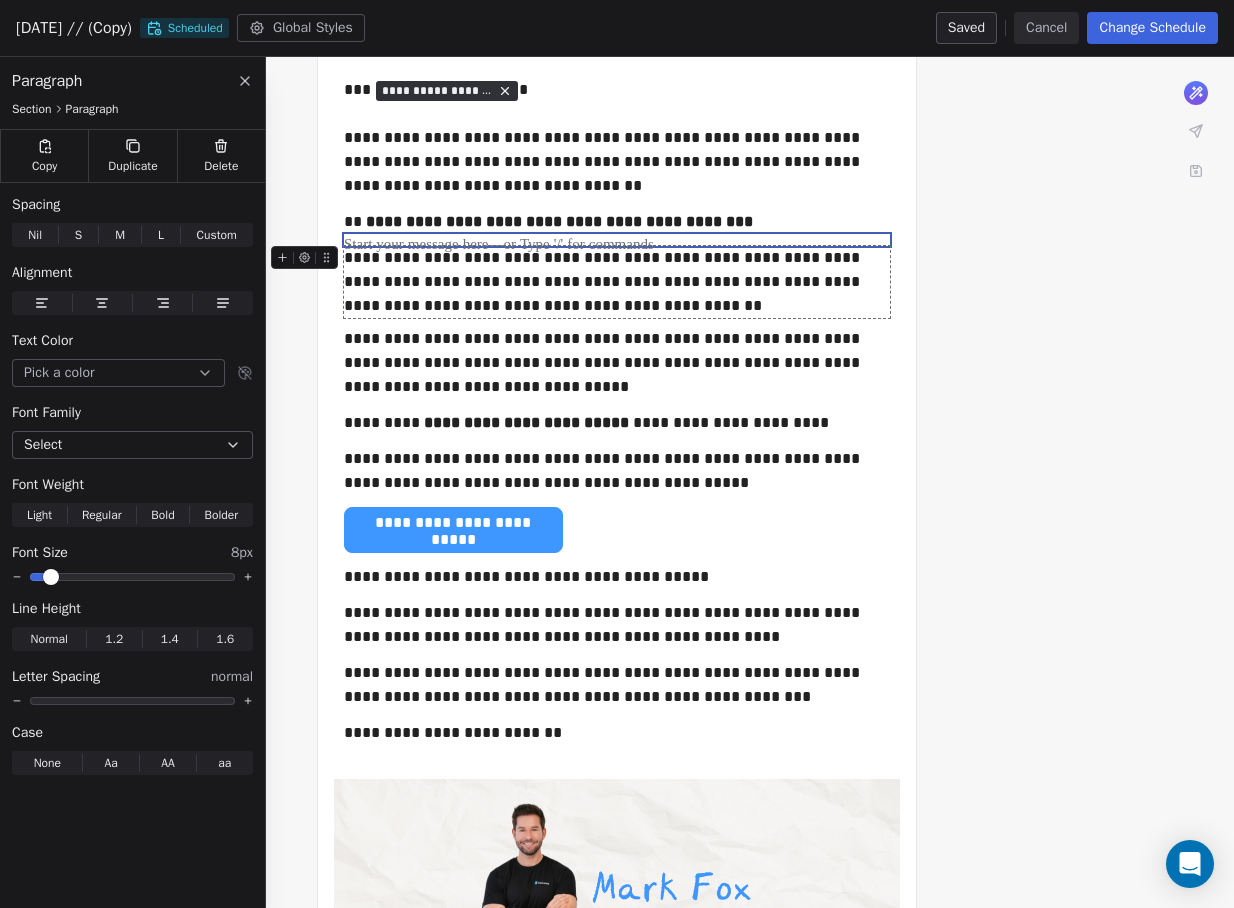click on "**********" at bounding box center (617, 282) 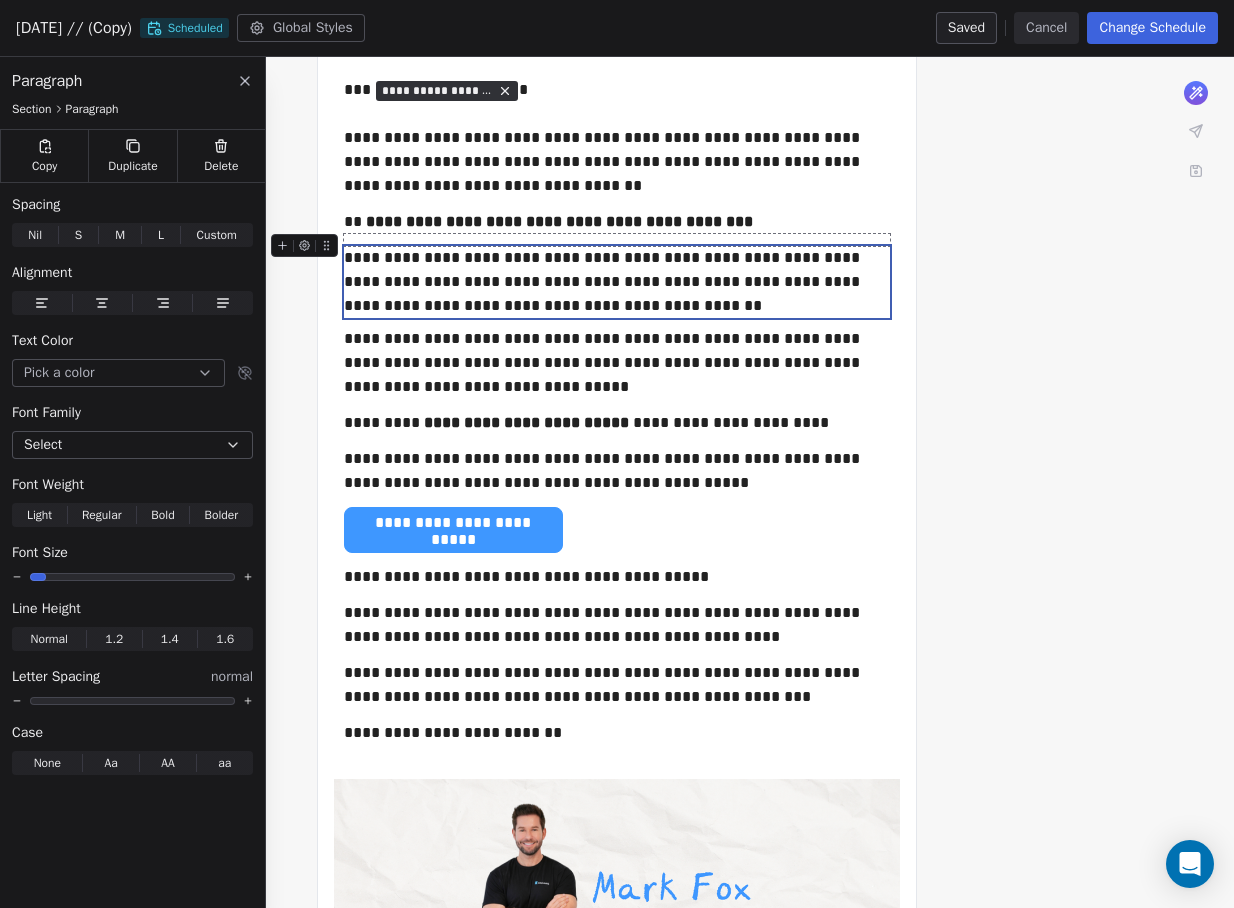 click at bounding box center [617, 240] 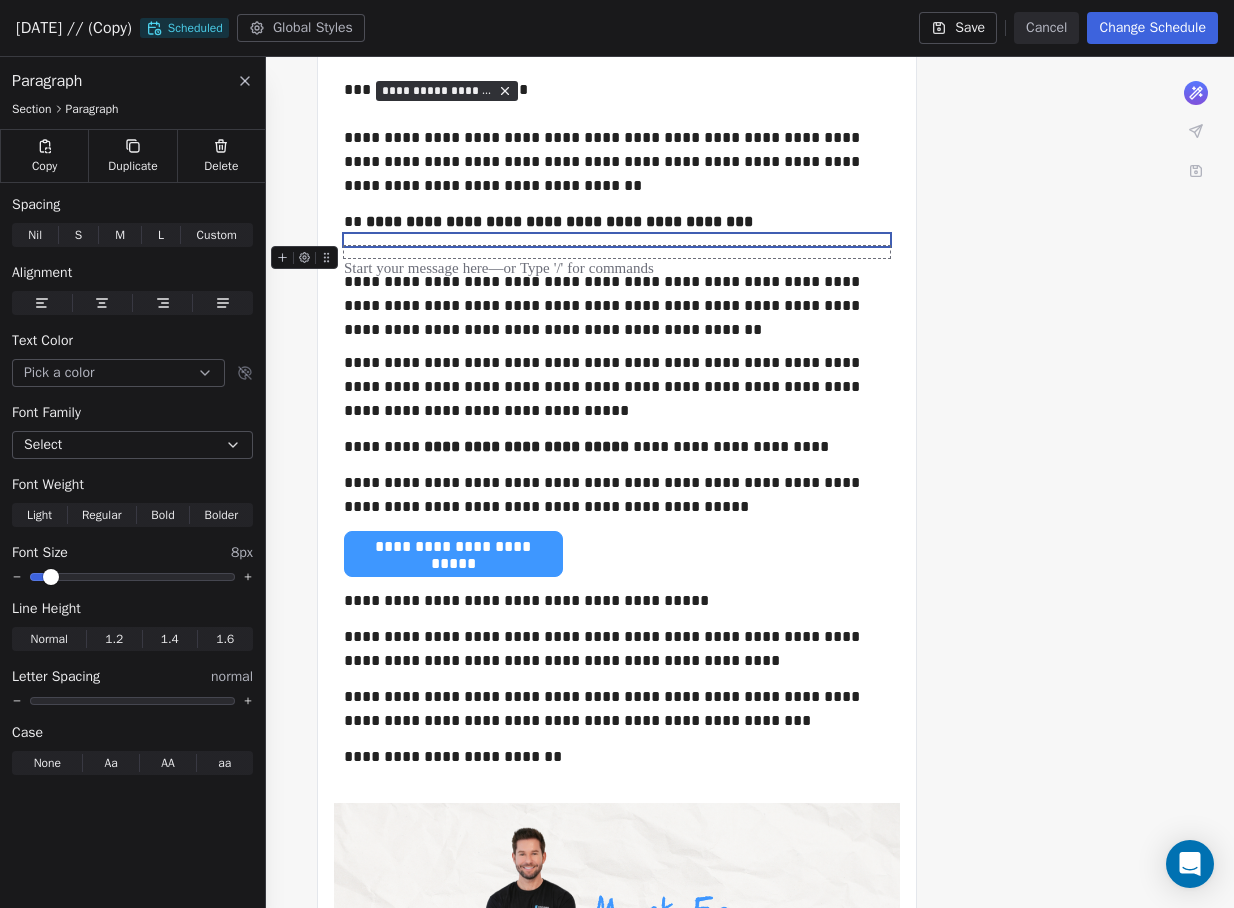 click at bounding box center (617, 252) 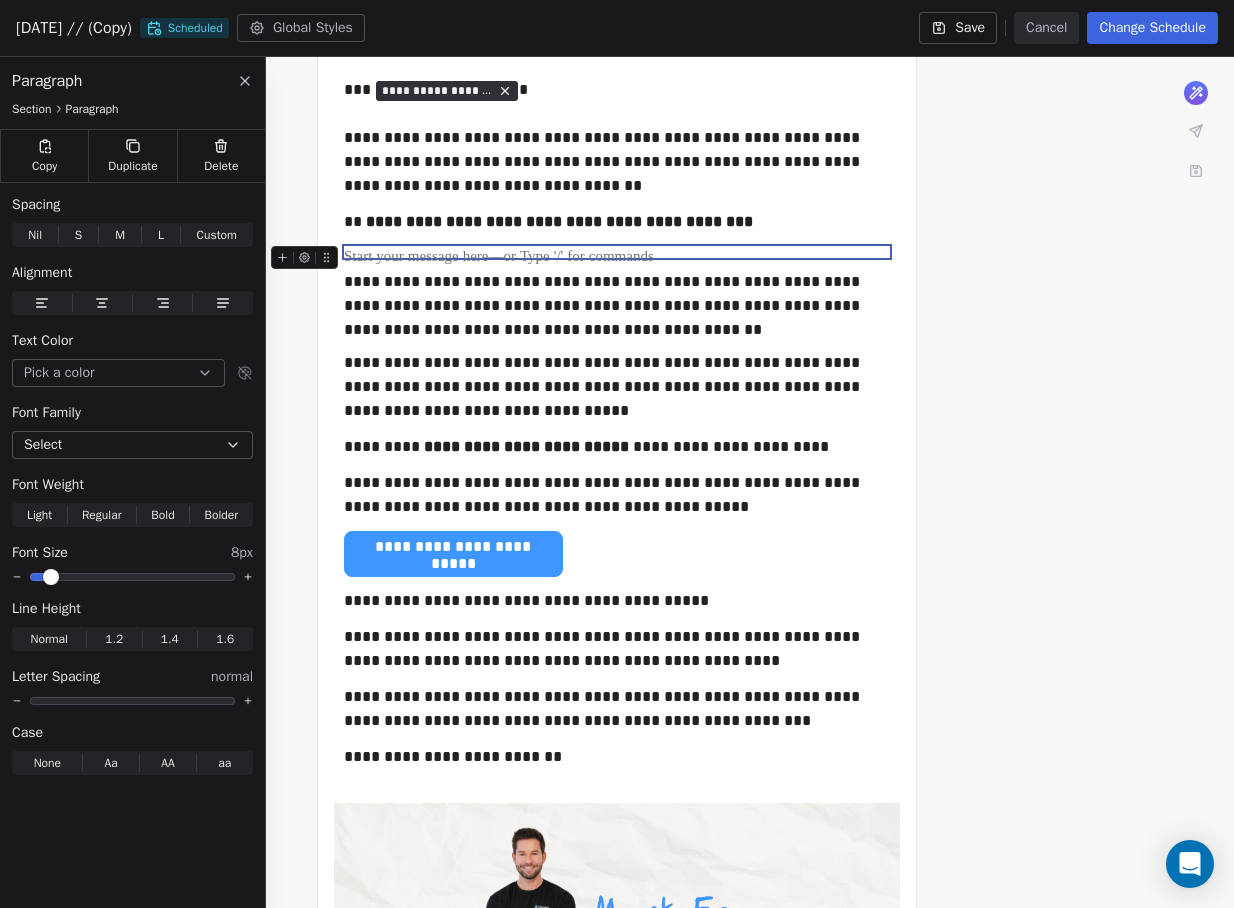 click 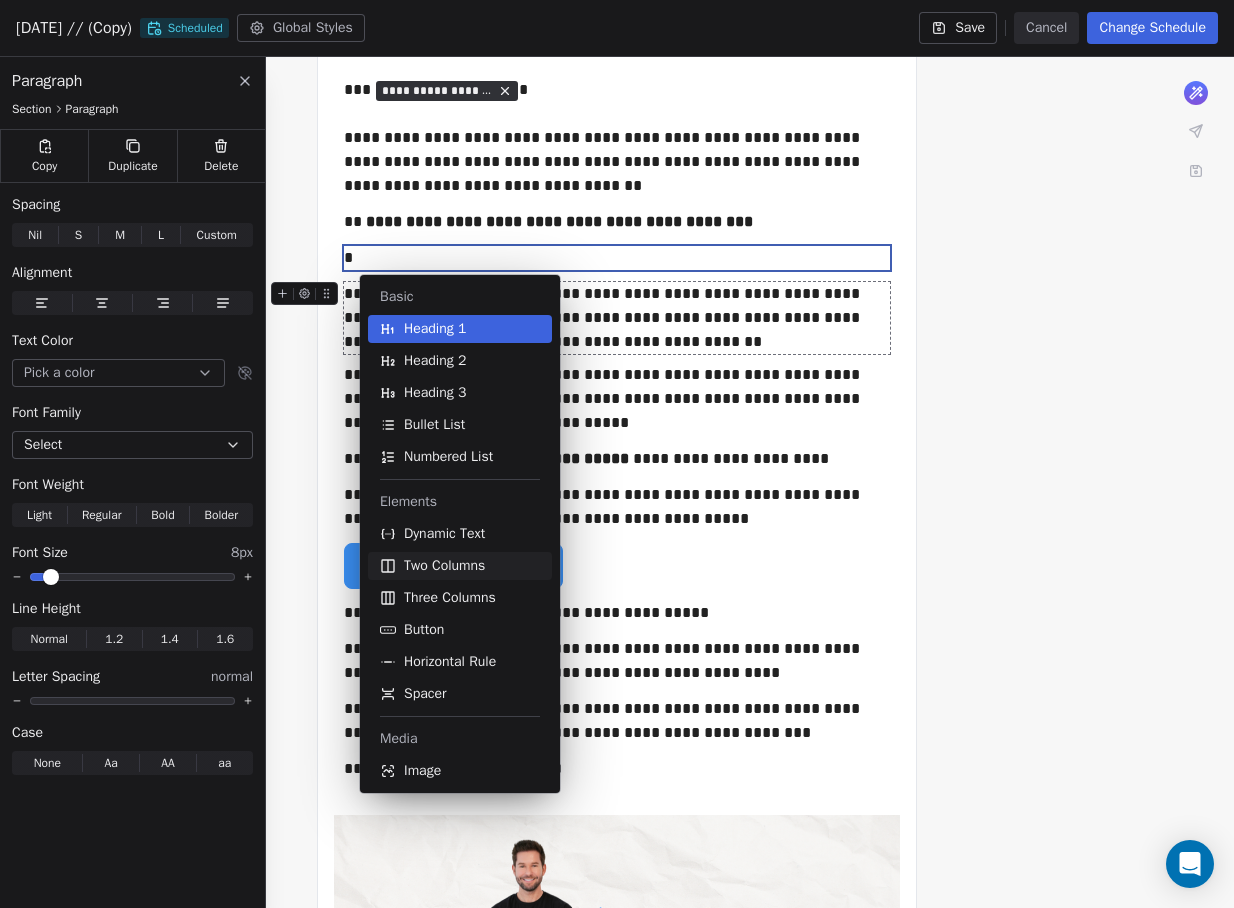click on "Two Columns" at bounding box center [444, 566] 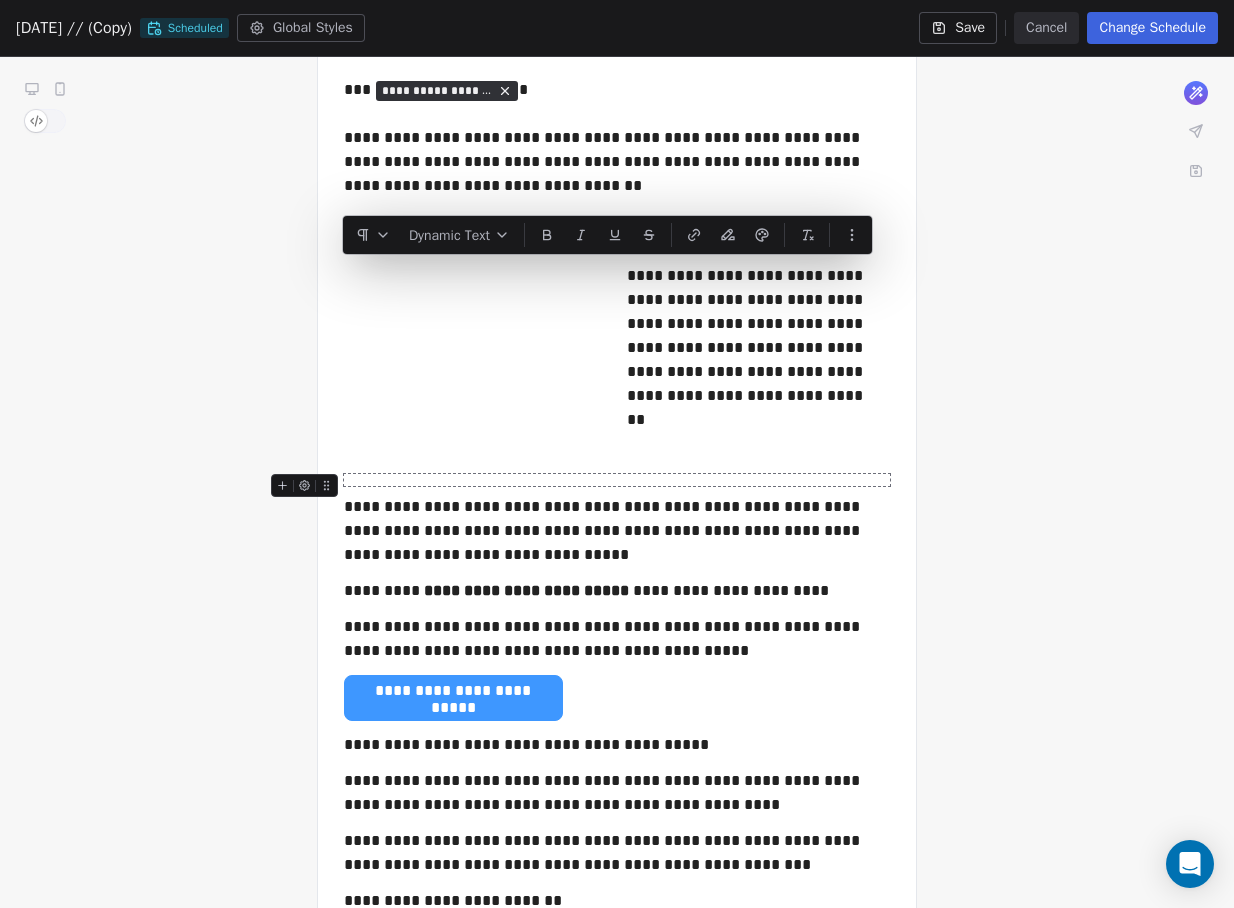 click at bounding box center (617, 480) 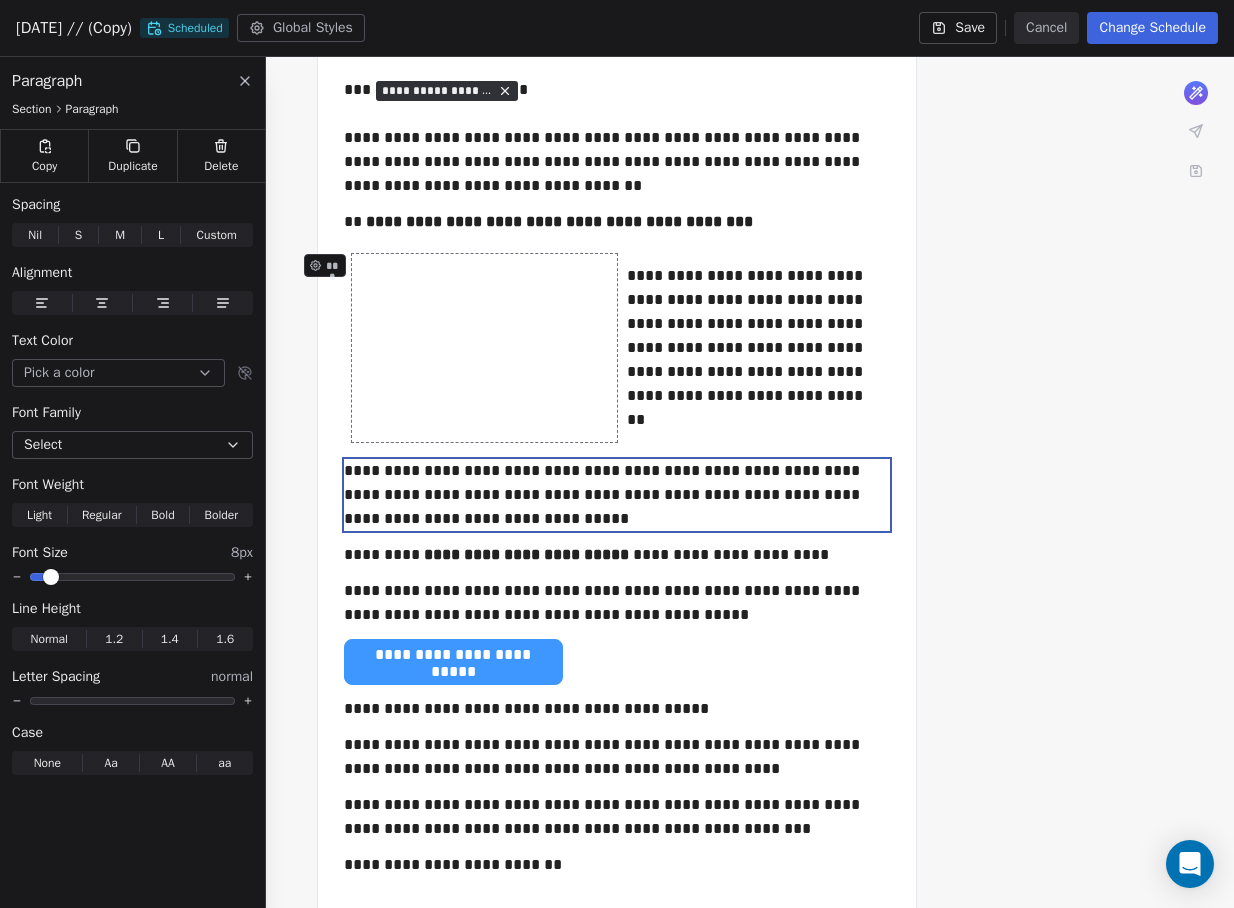 click on "***" at bounding box center (484, 348) 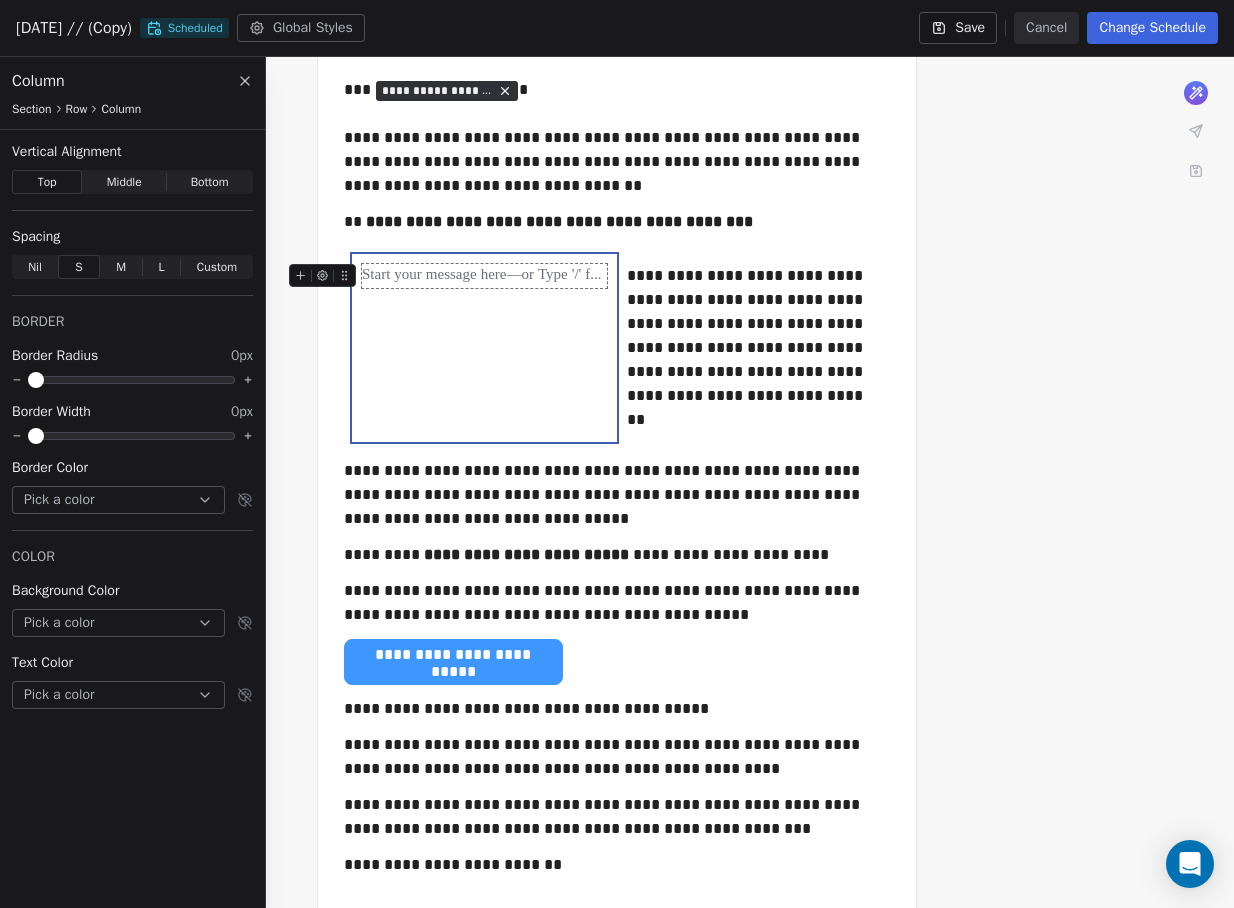 click 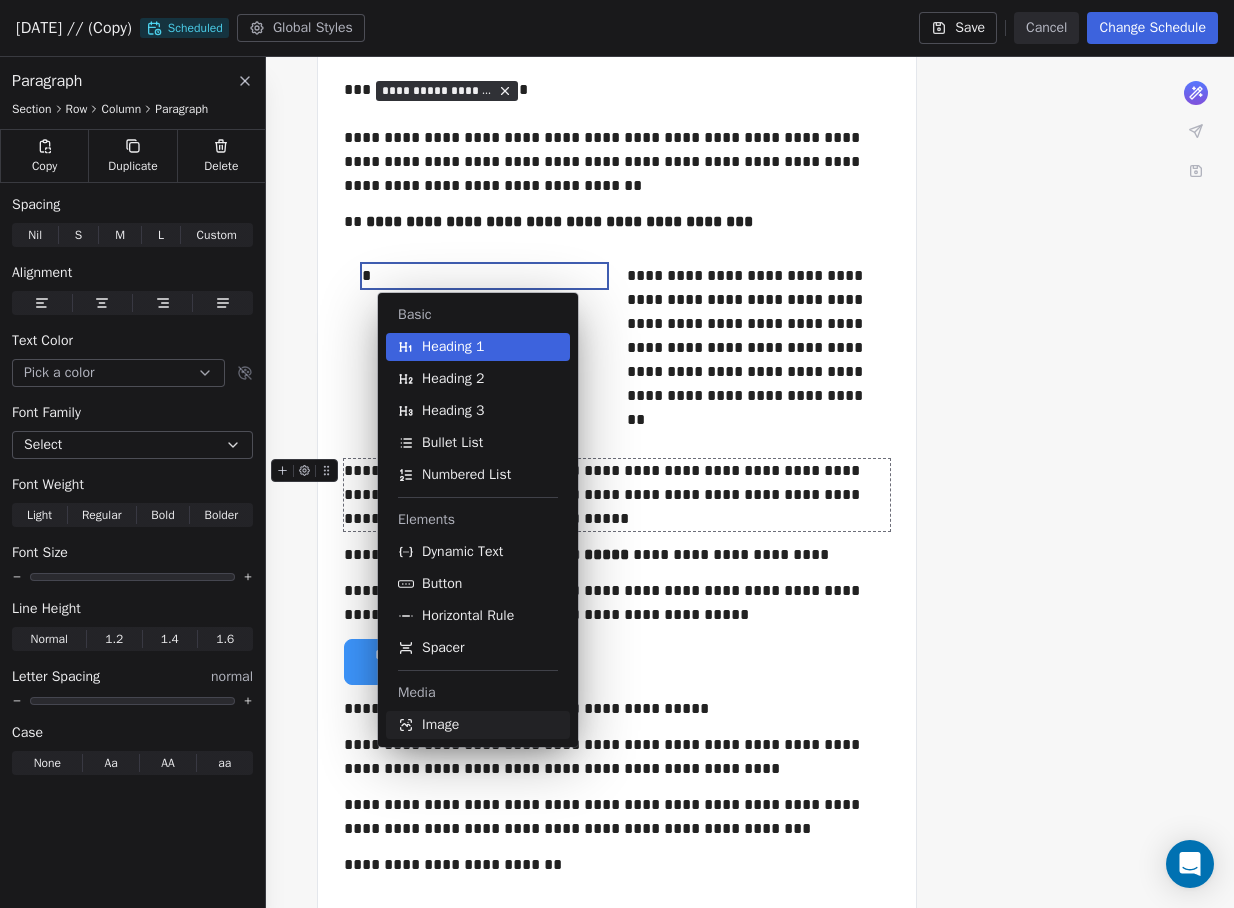 click on "Image" at bounding box center [440, 725] 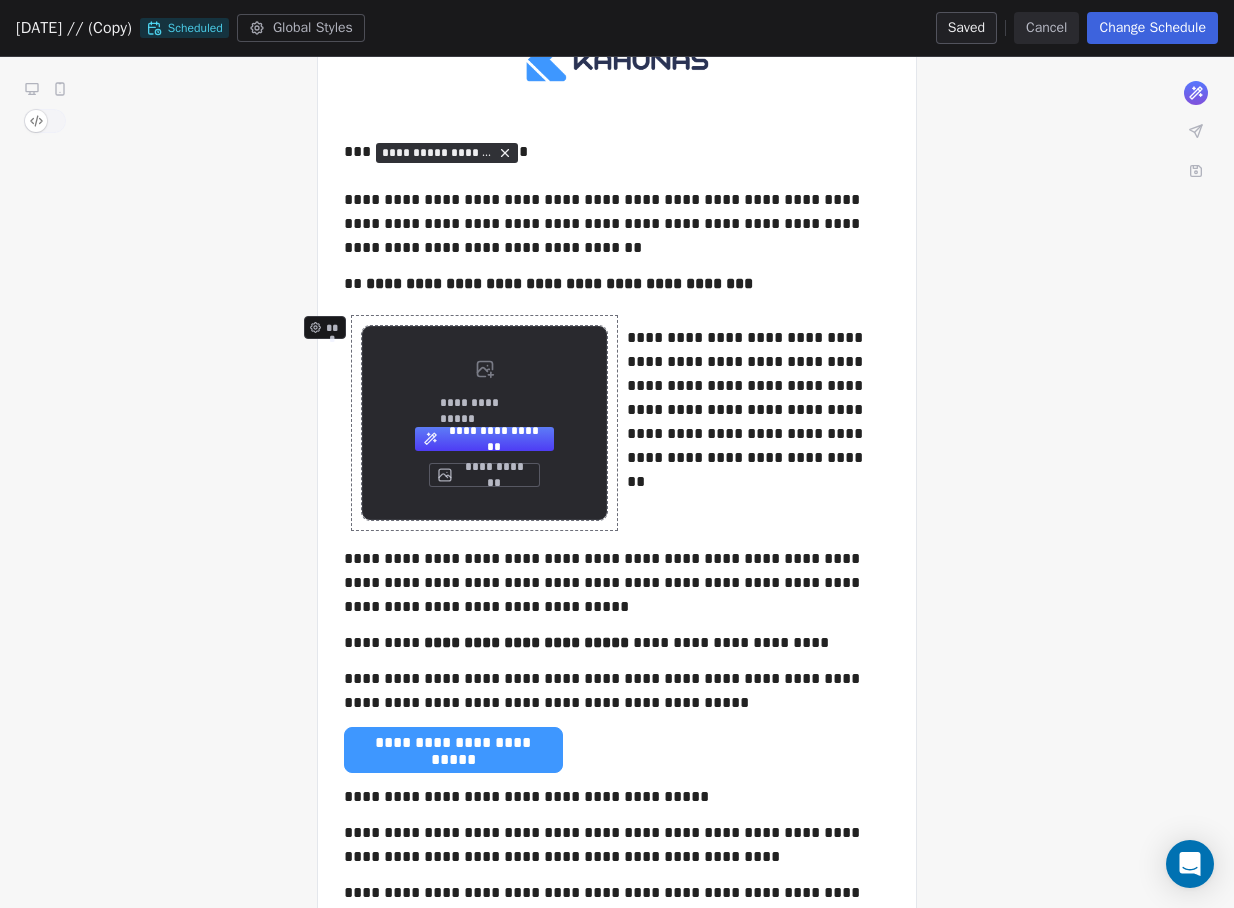 click on "**********" at bounding box center (485, 403) 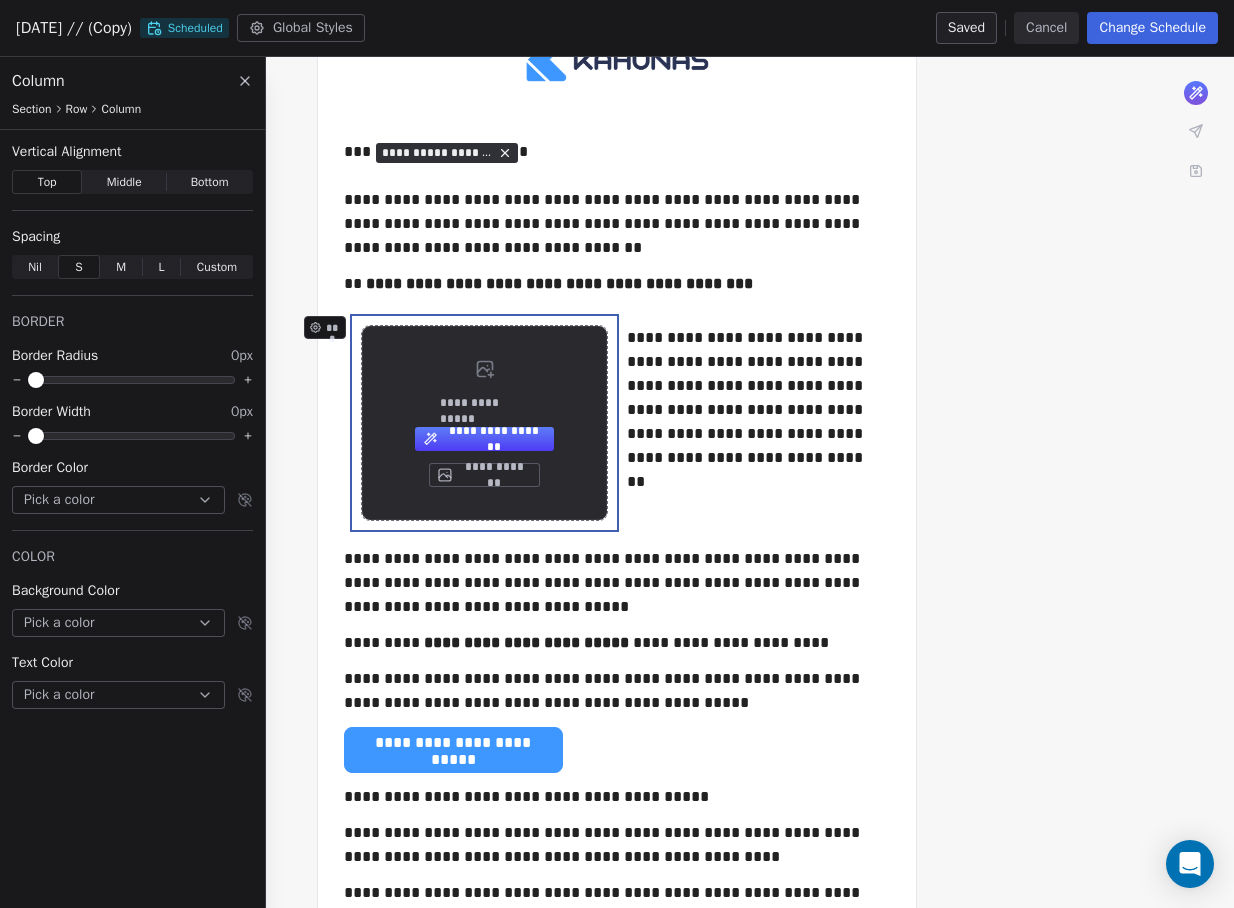 click on "**********" at bounding box center (484, 475) 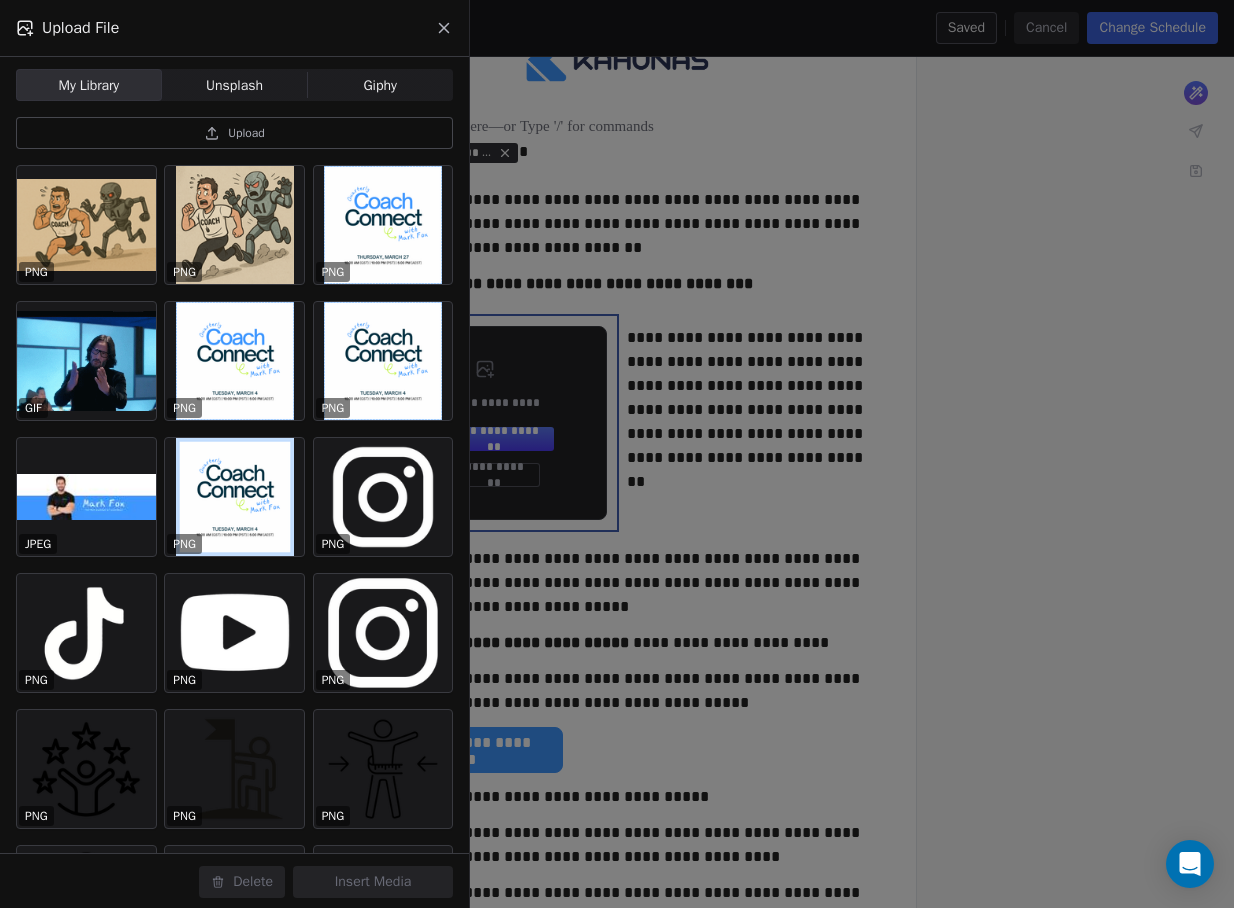 click on "Upload" at bounding box center (234, 133) 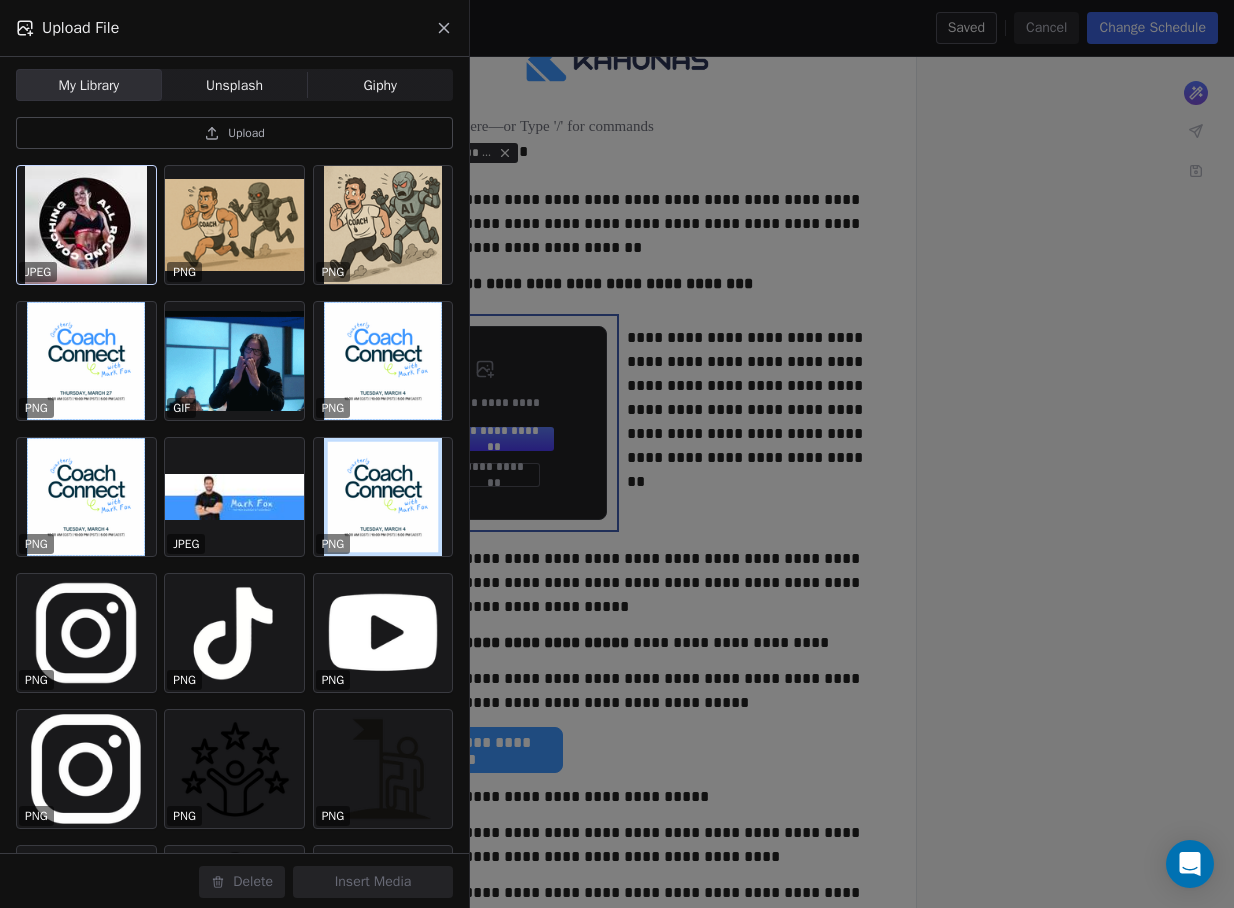 click at bounding box center (86, 225) 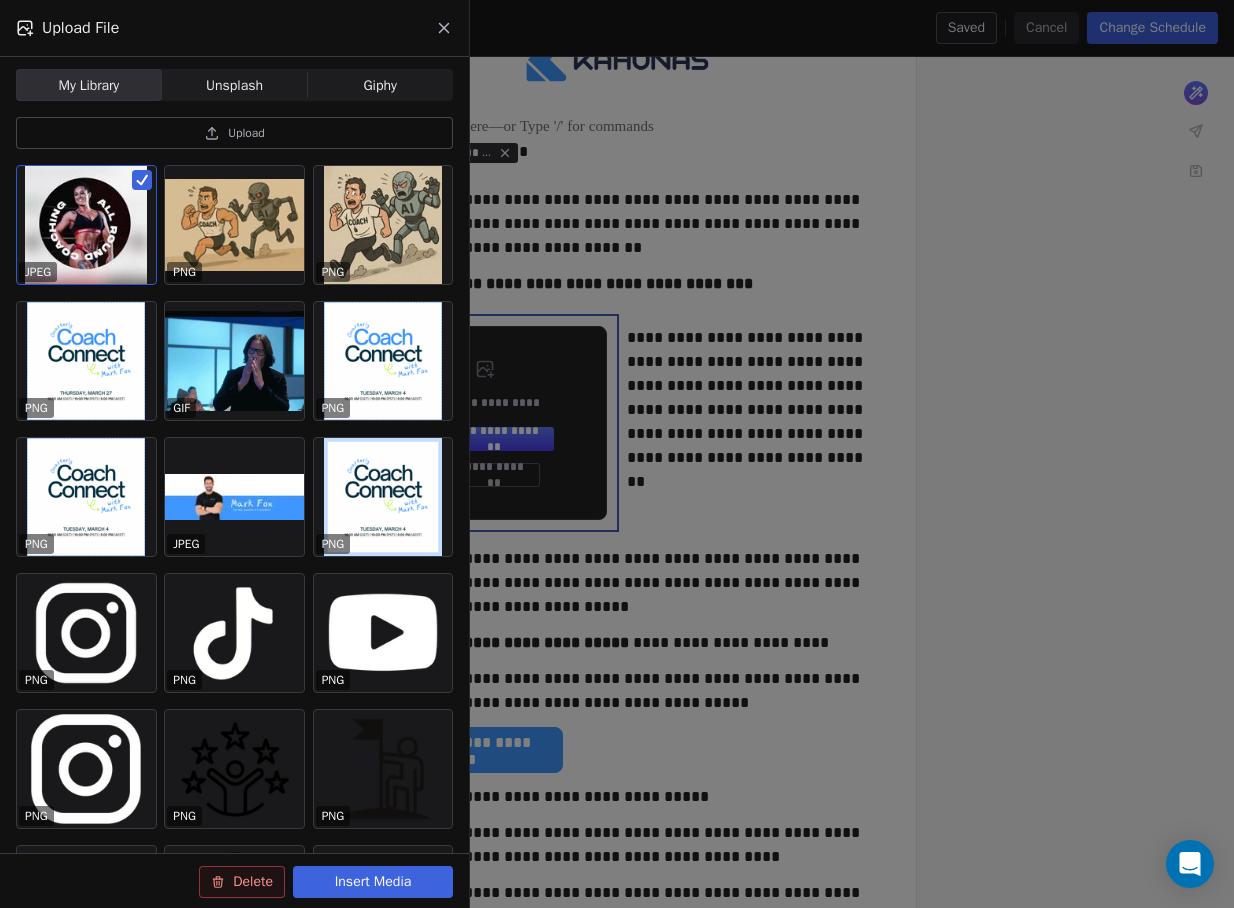 click on "Insert Media" at bounding box center (373, 882) 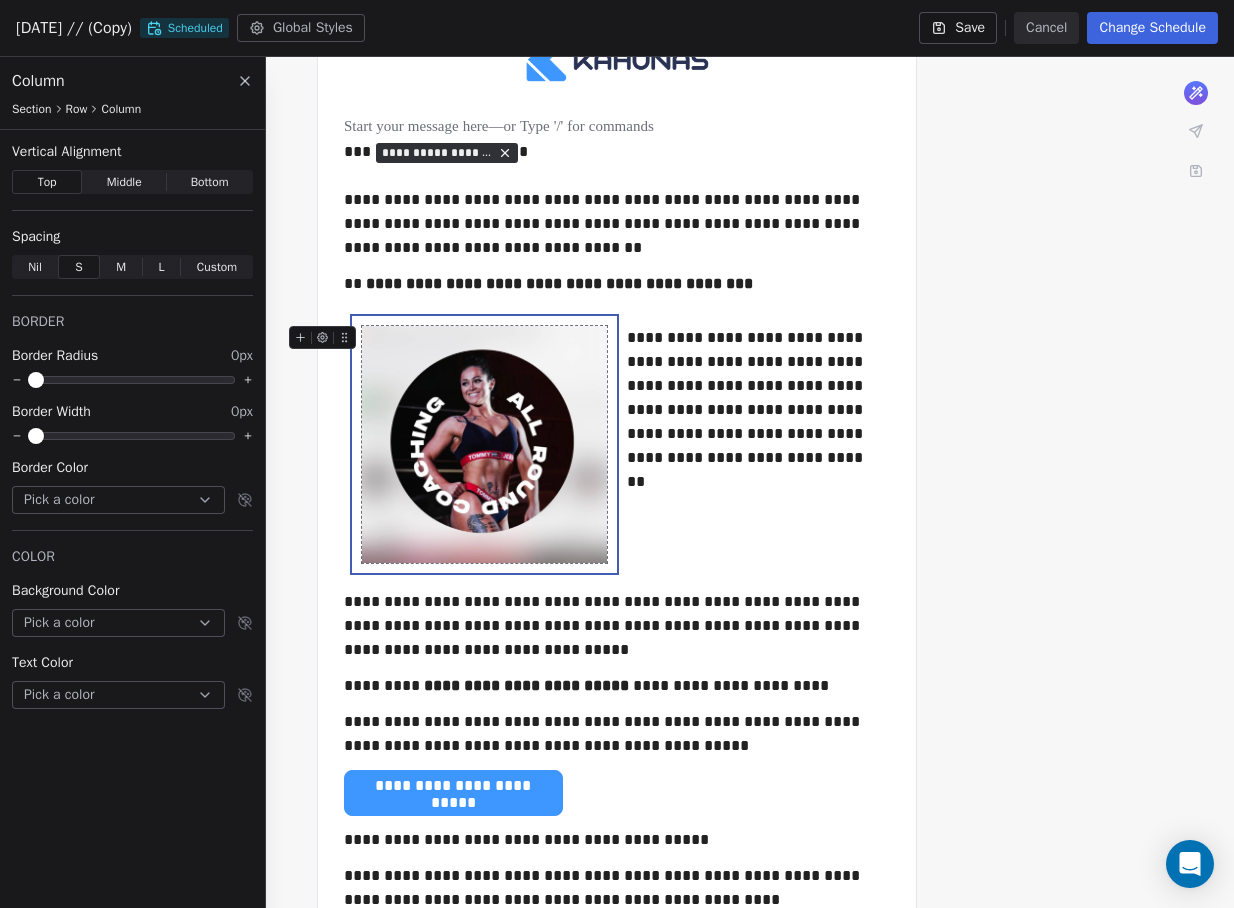 click at bounding box center [484, 444] 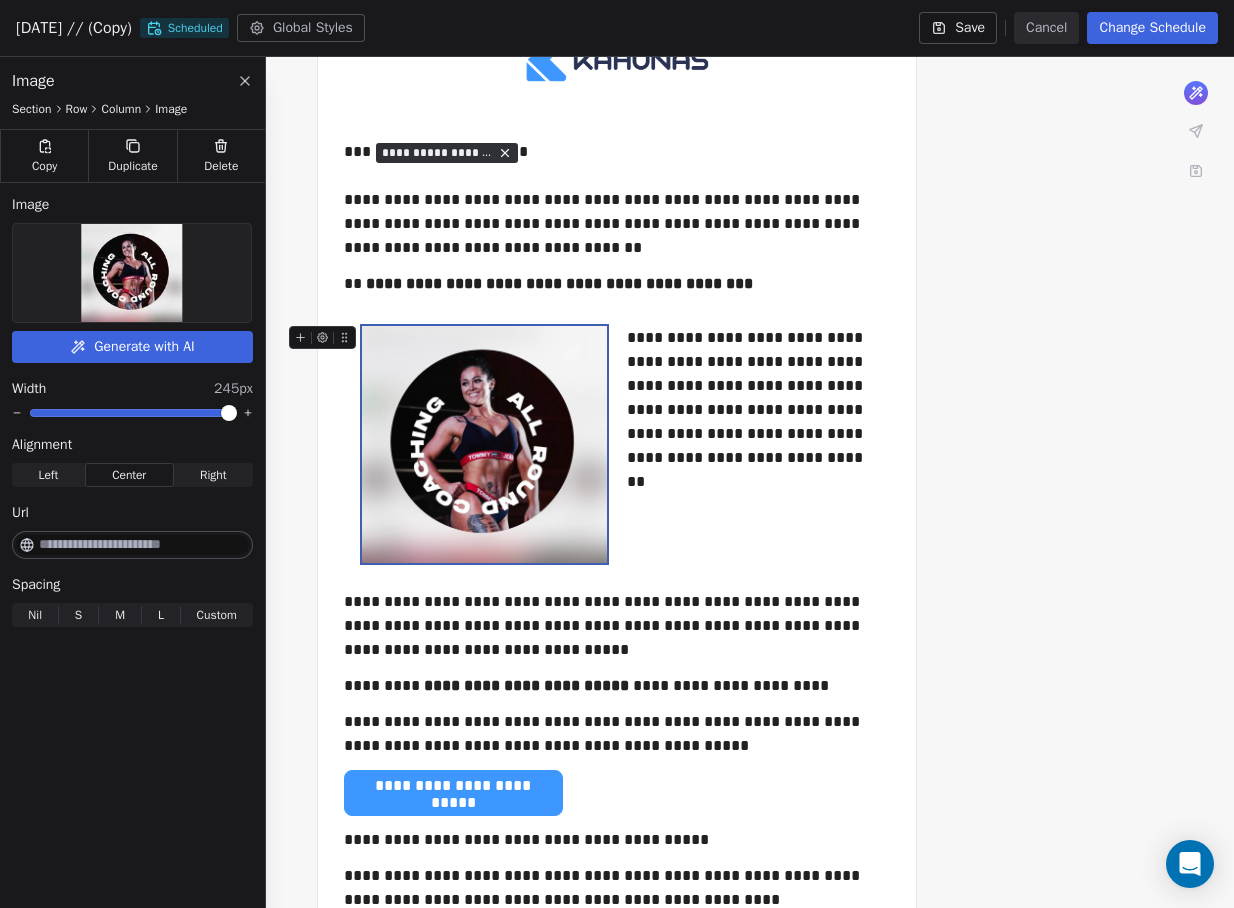 click at bounding box center [484, 444] 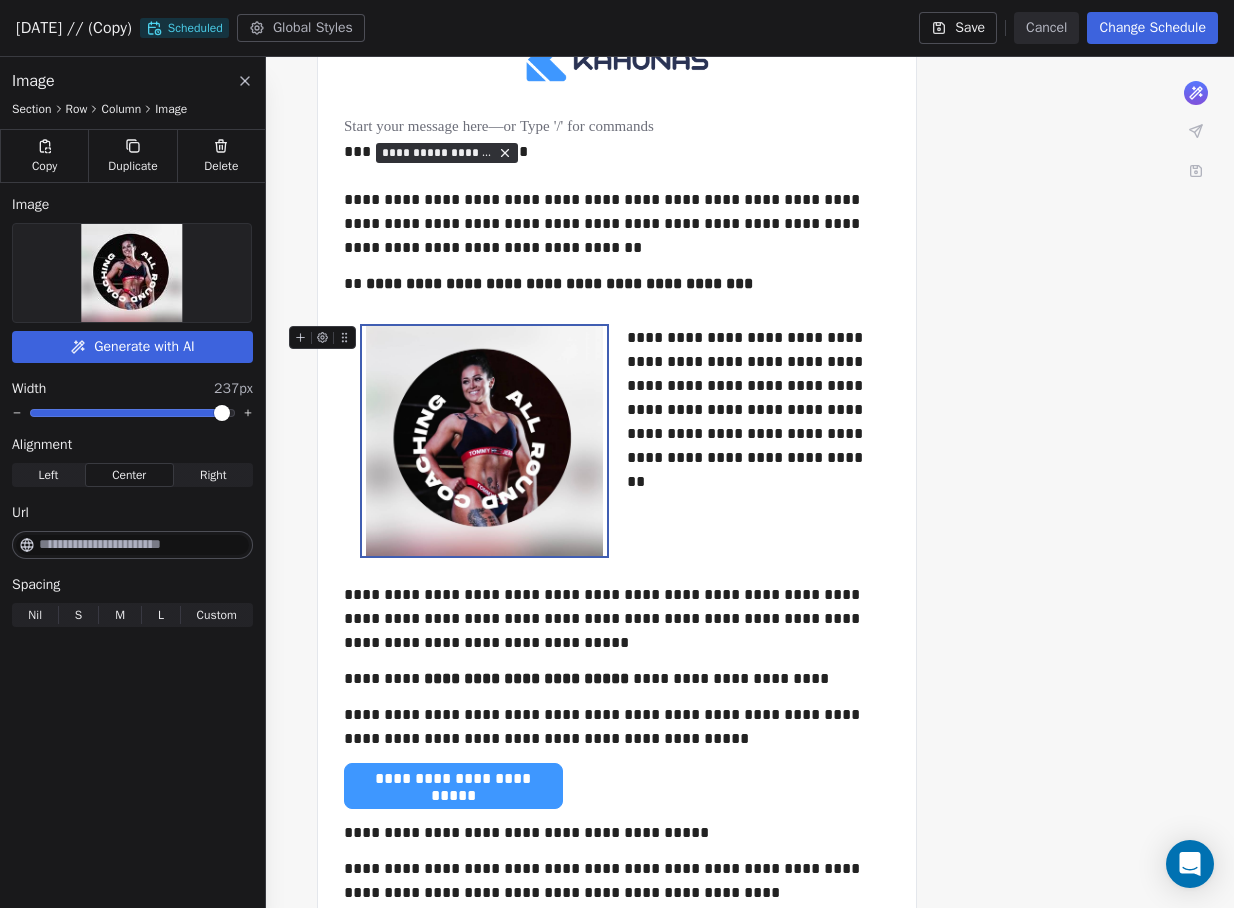click at bounding box center (222, 413) 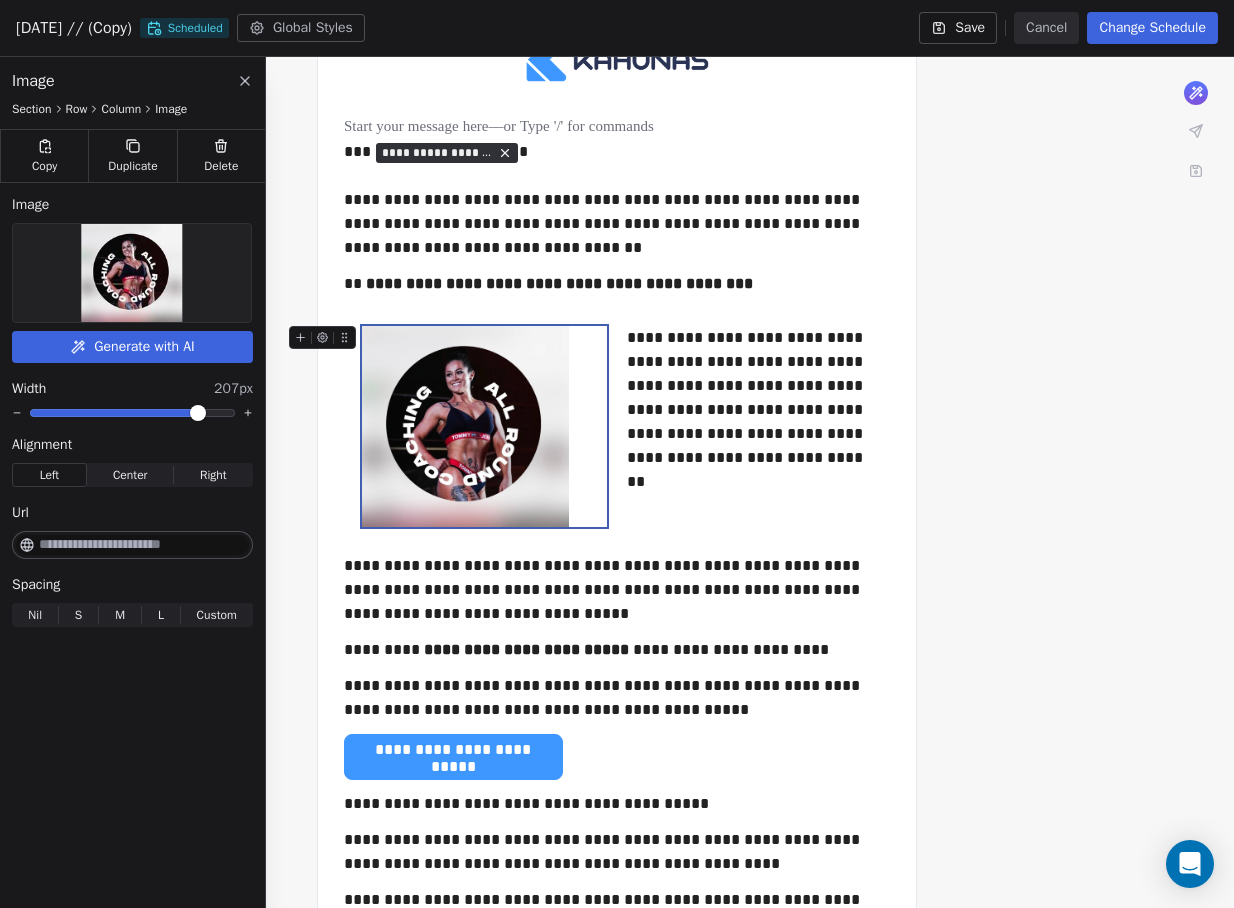 click at bounding box center [198, 413] 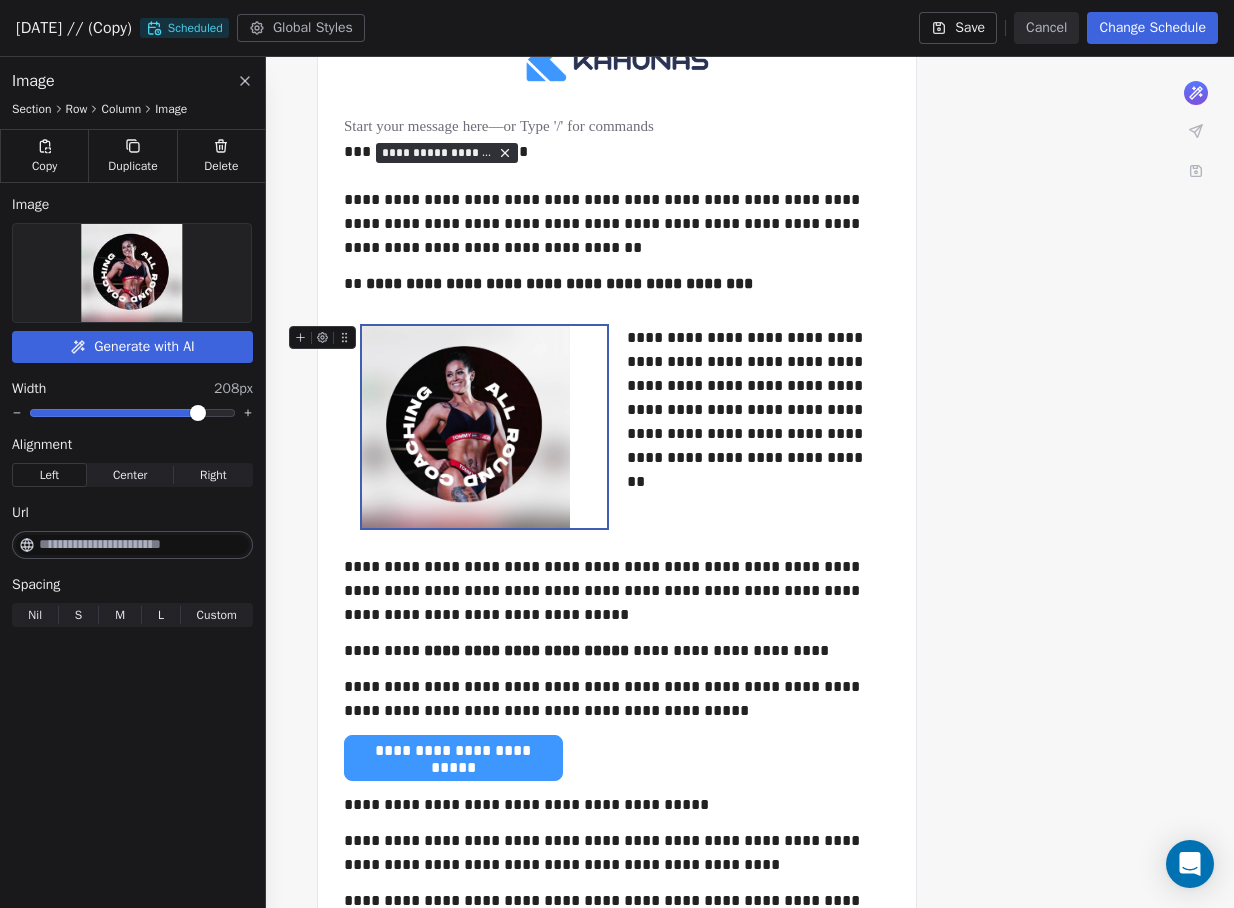 click at bounding box center (484, 427) 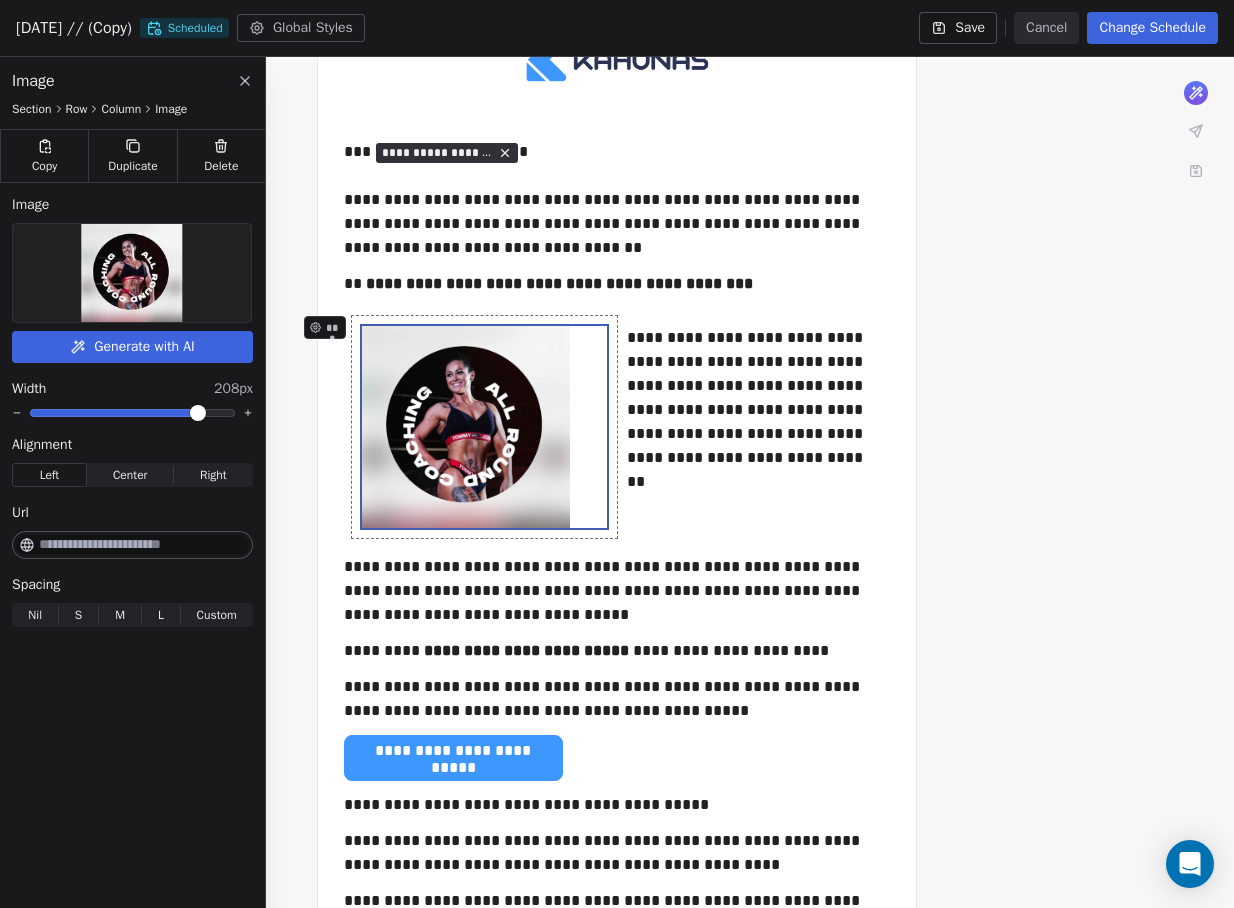 click on "***" at bounding box center [484, 427] 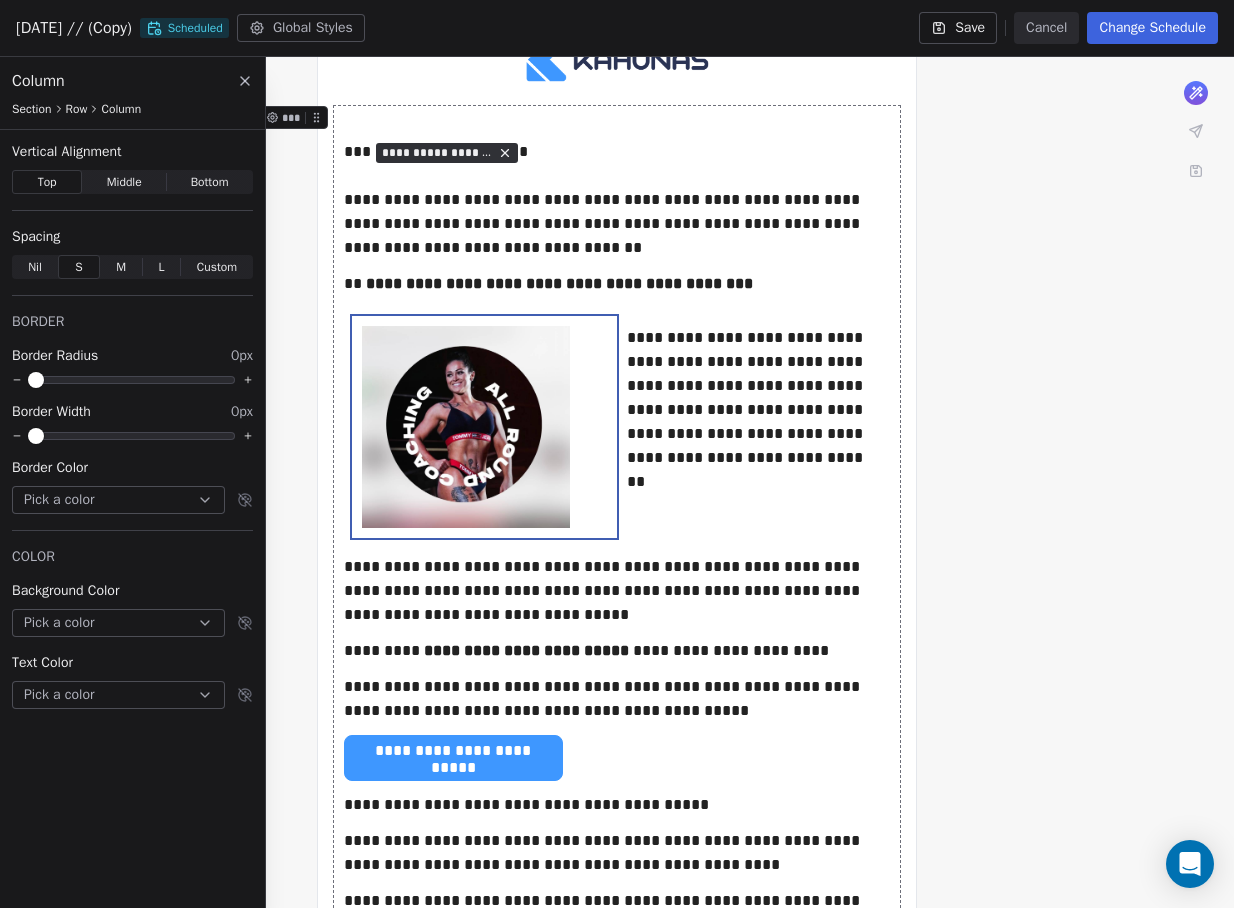 click on "Column Section Row Column" at bounding box center (132, 93) 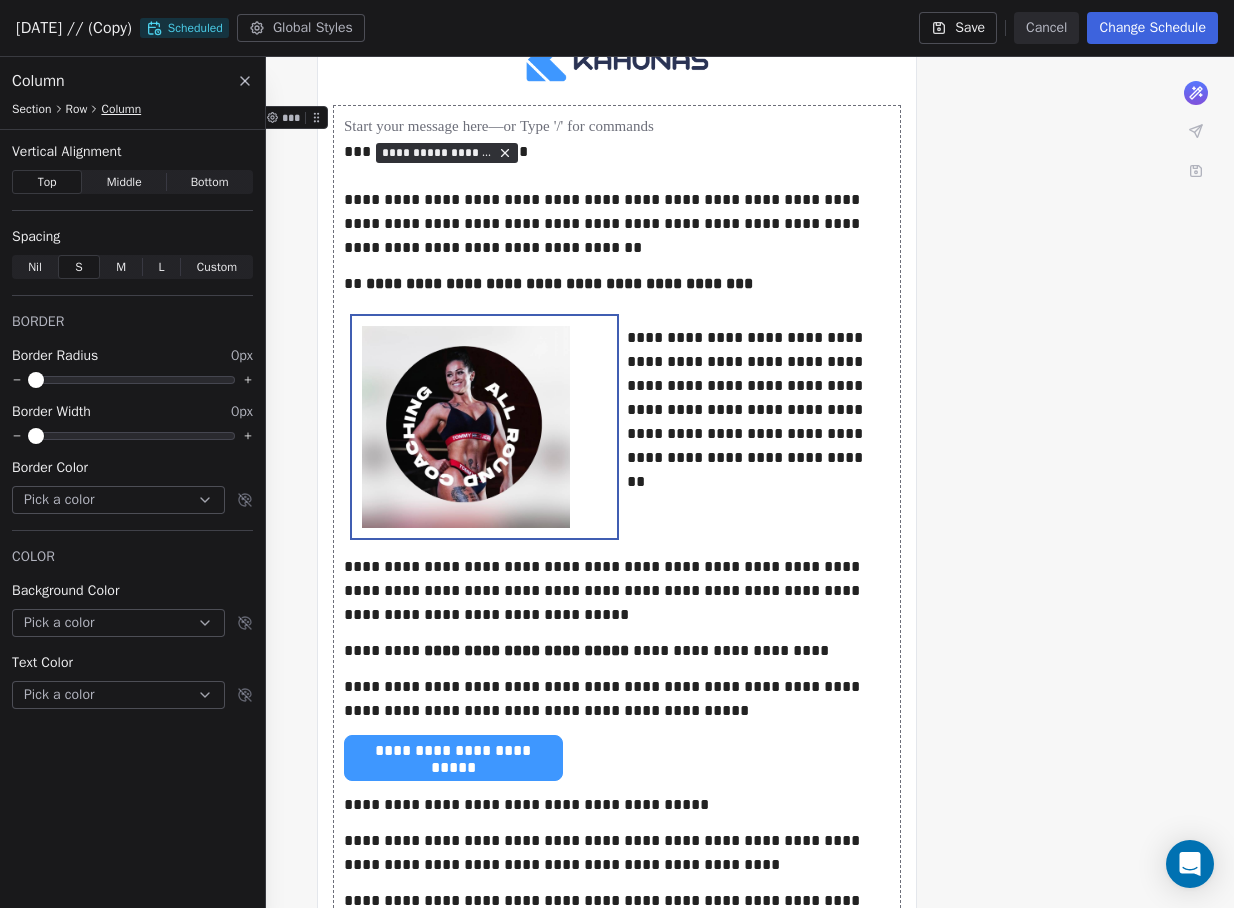 click on "Column" at bounding box center [121, 109] 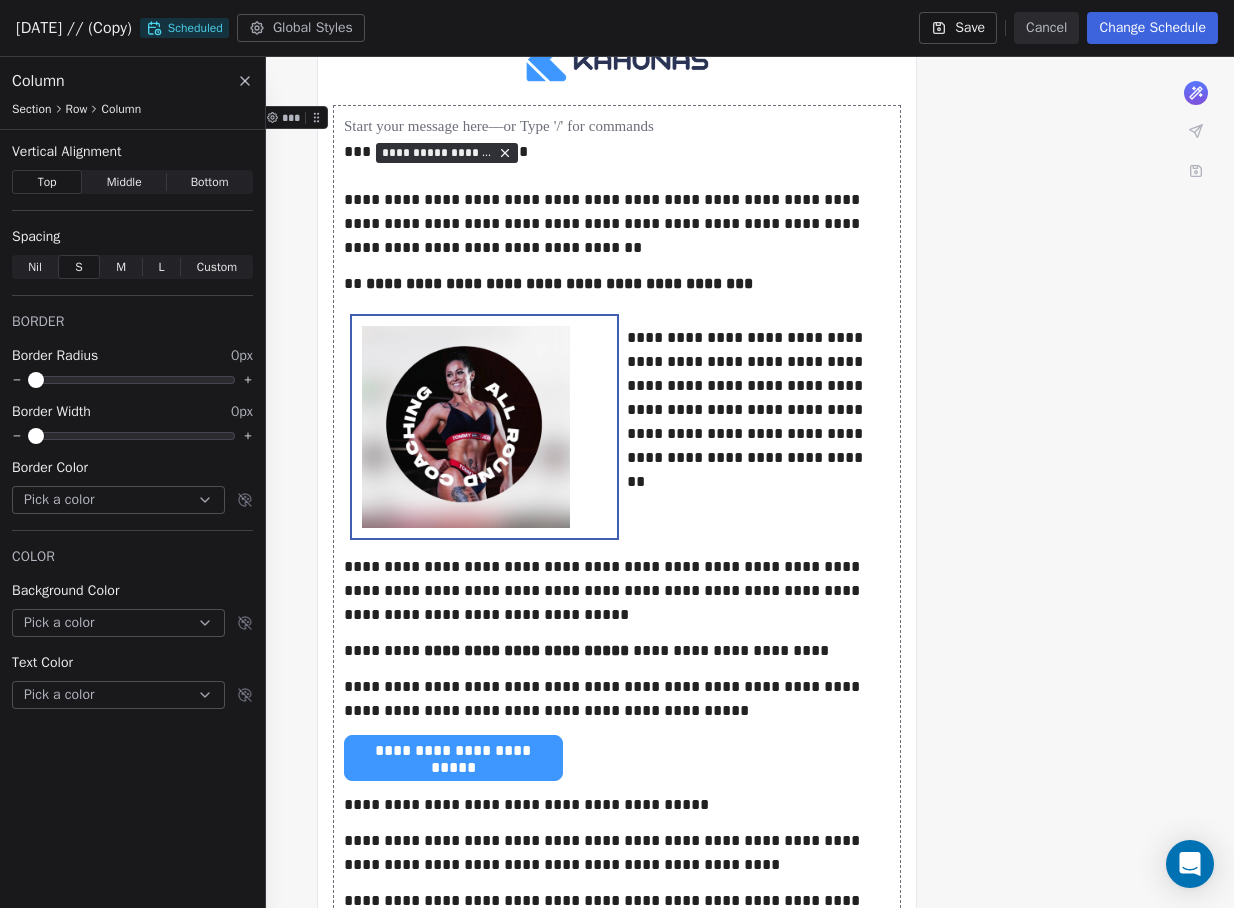 click on "Nil" at bounding box center [35, 267] 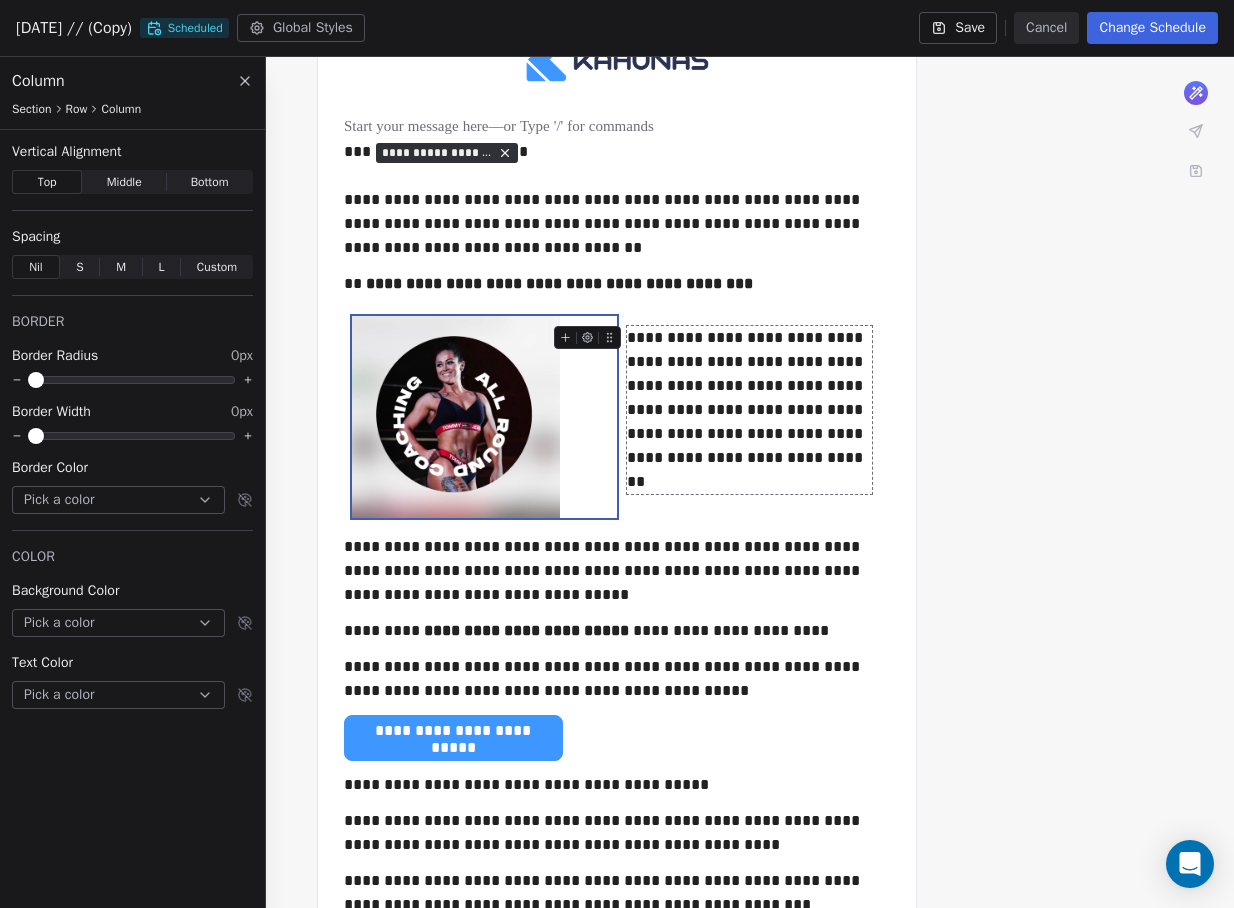 click on "**********" at bounding box center [749, 410] 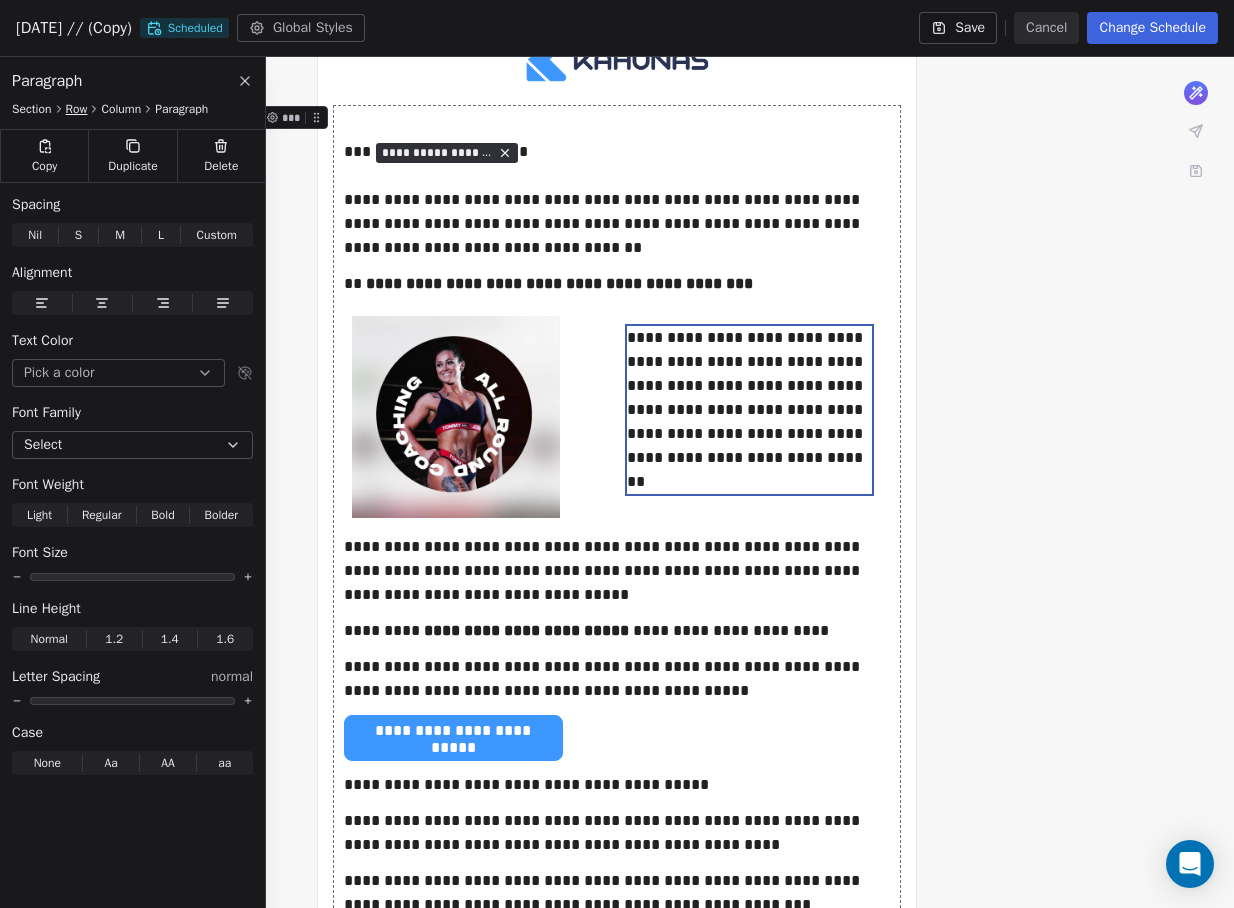 click on "Row" at bounding box center (77, 109) 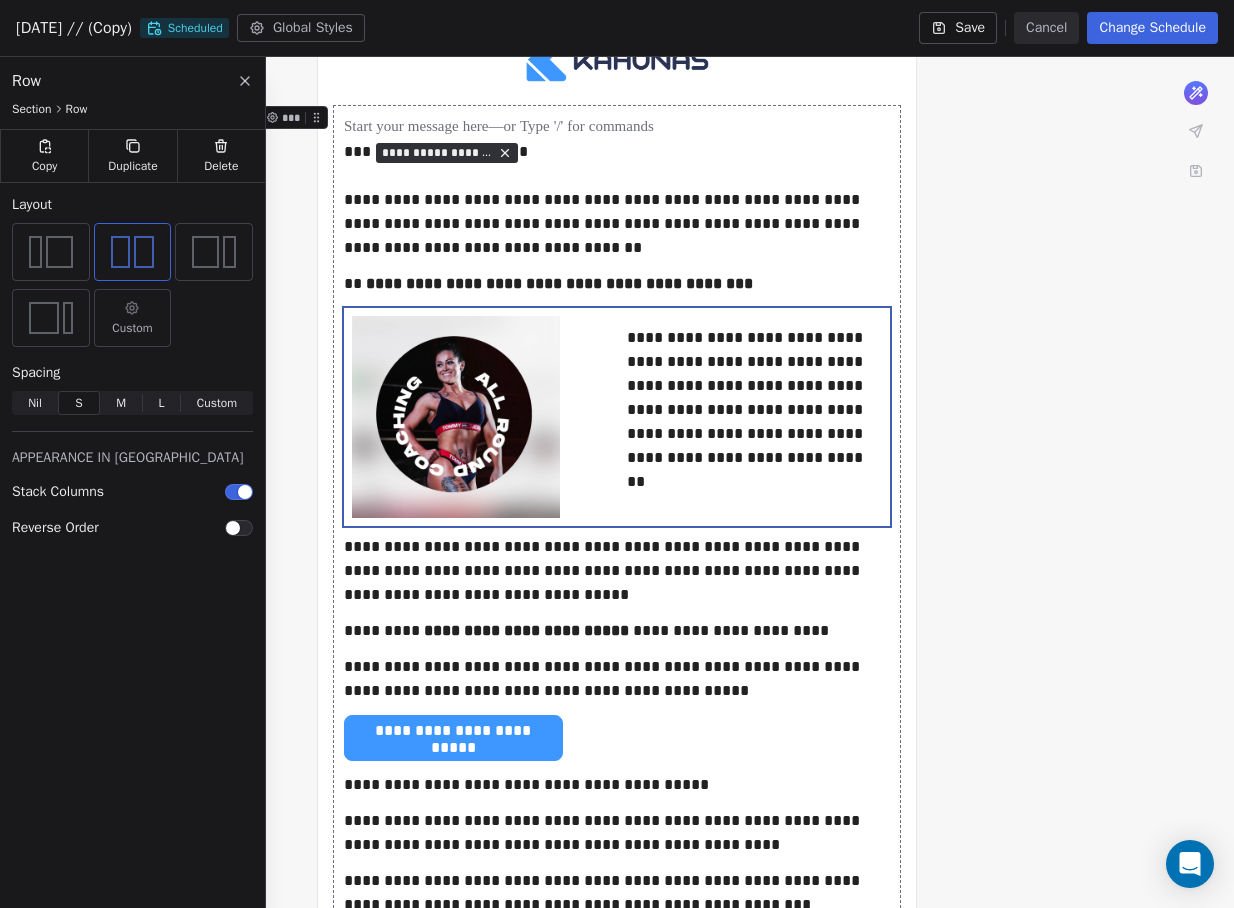 click on "Custom" at bounding box center [132, 328] 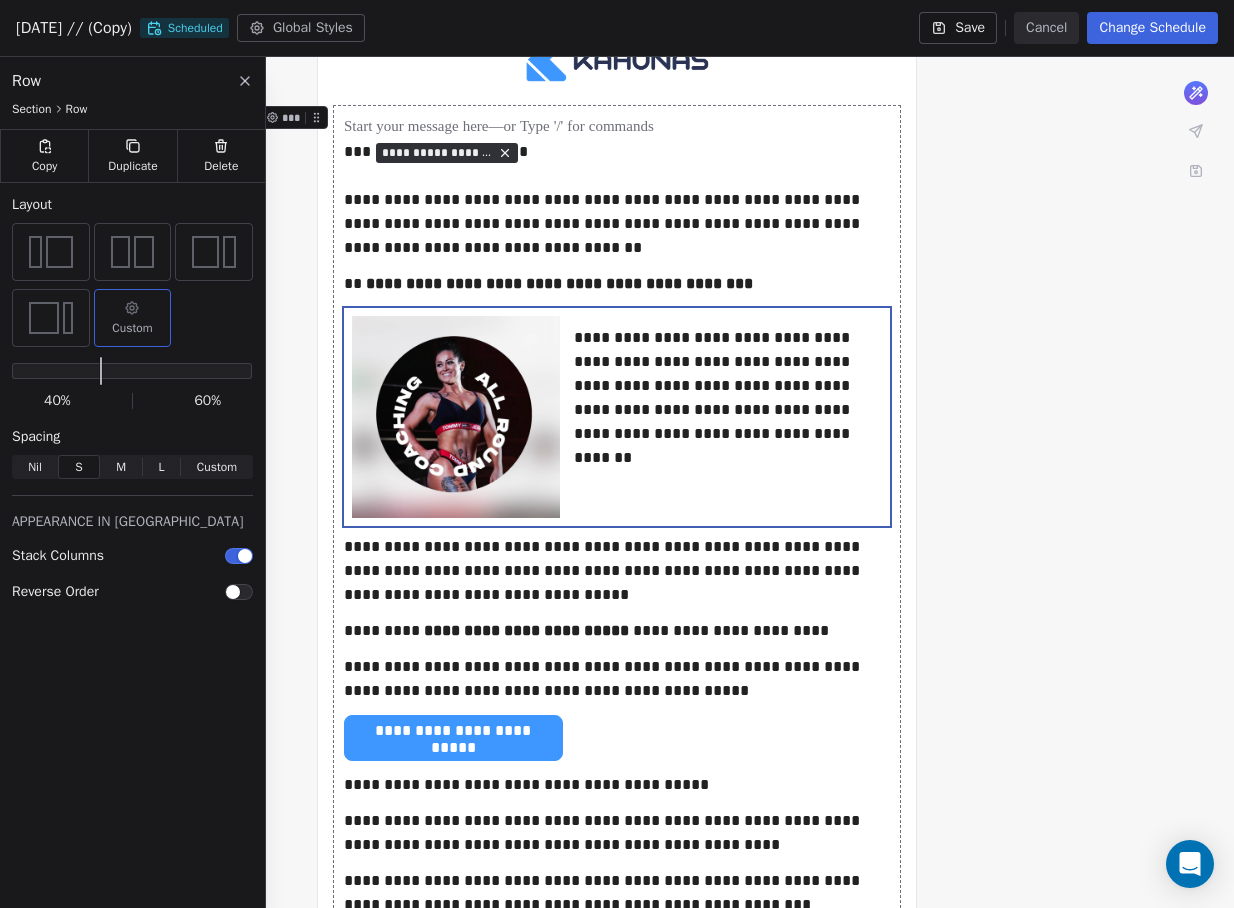 click at bounding box center [102, 371] 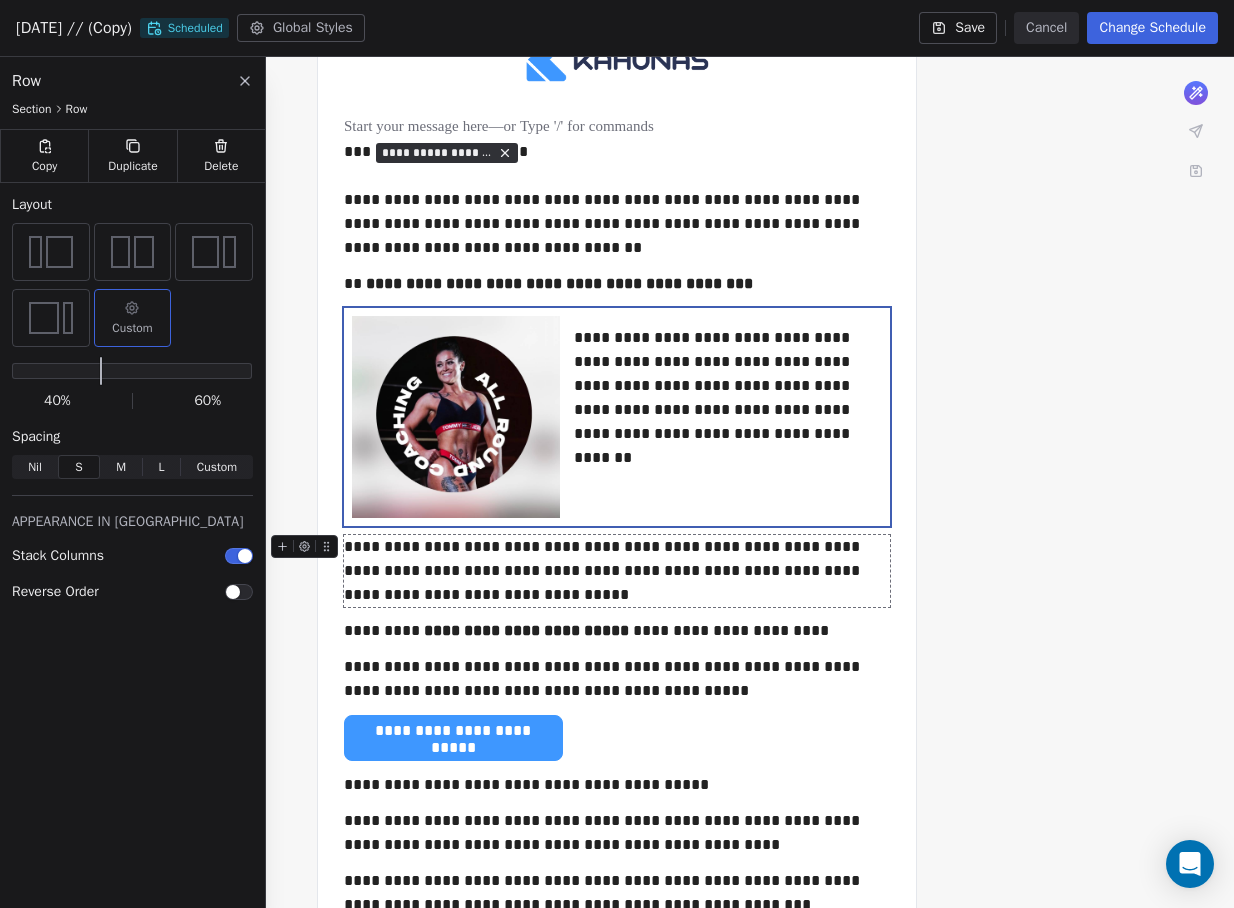 click on "**********" at bounding box center [617, 571] 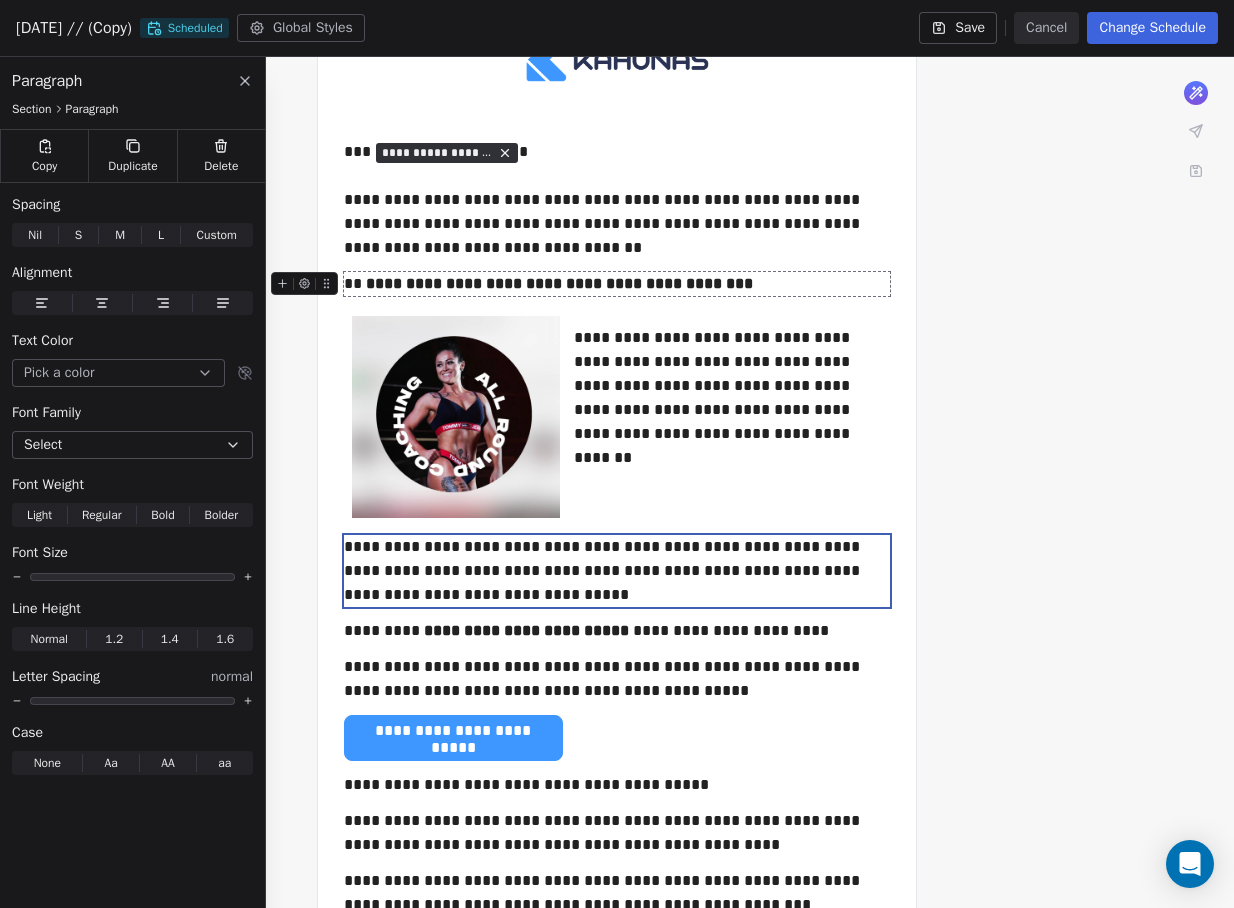 click on "**********" at bounding box center [617, 284] 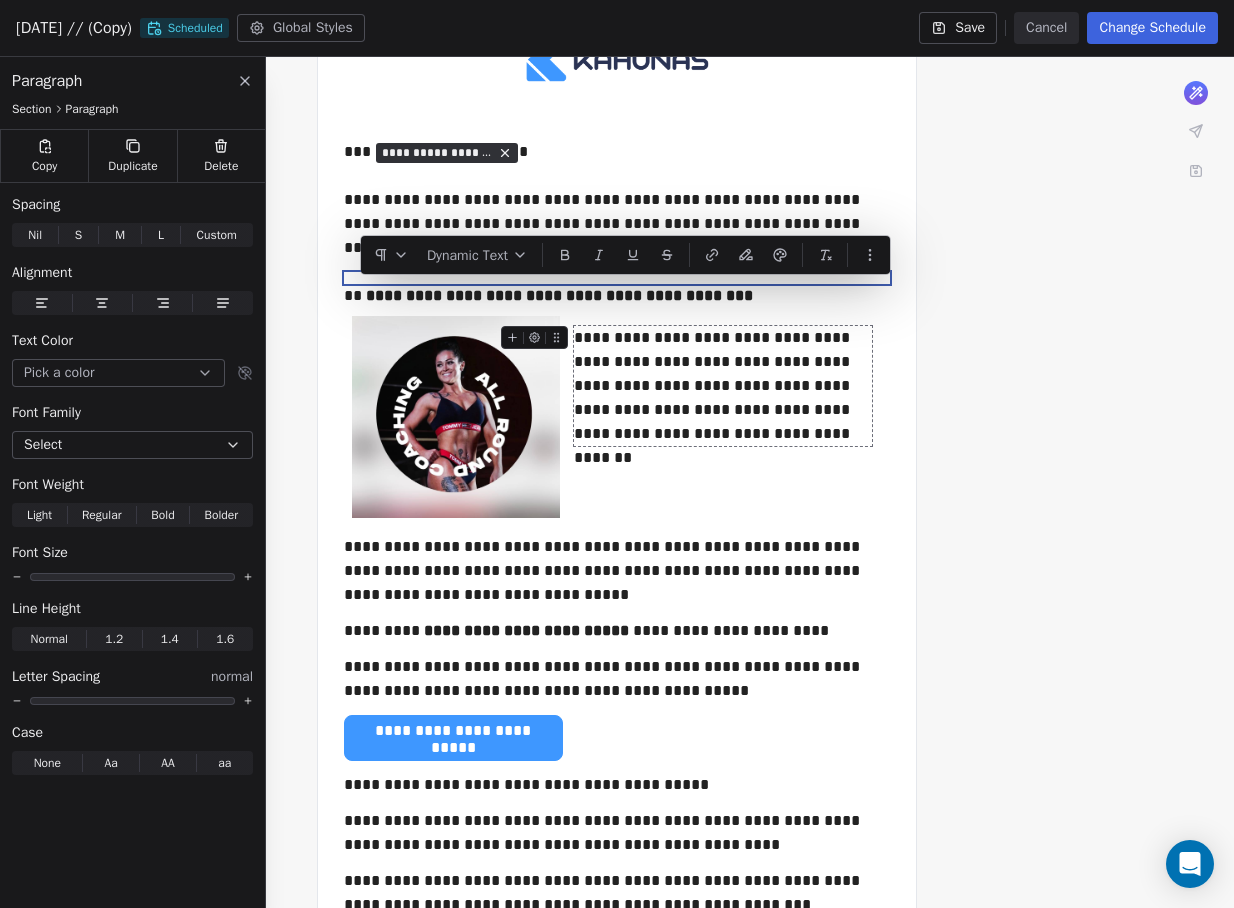 drag, startPoint x: 324, startPoint y: 288, endPoint x: 622, endPoint y: 354, distance: 305.22122 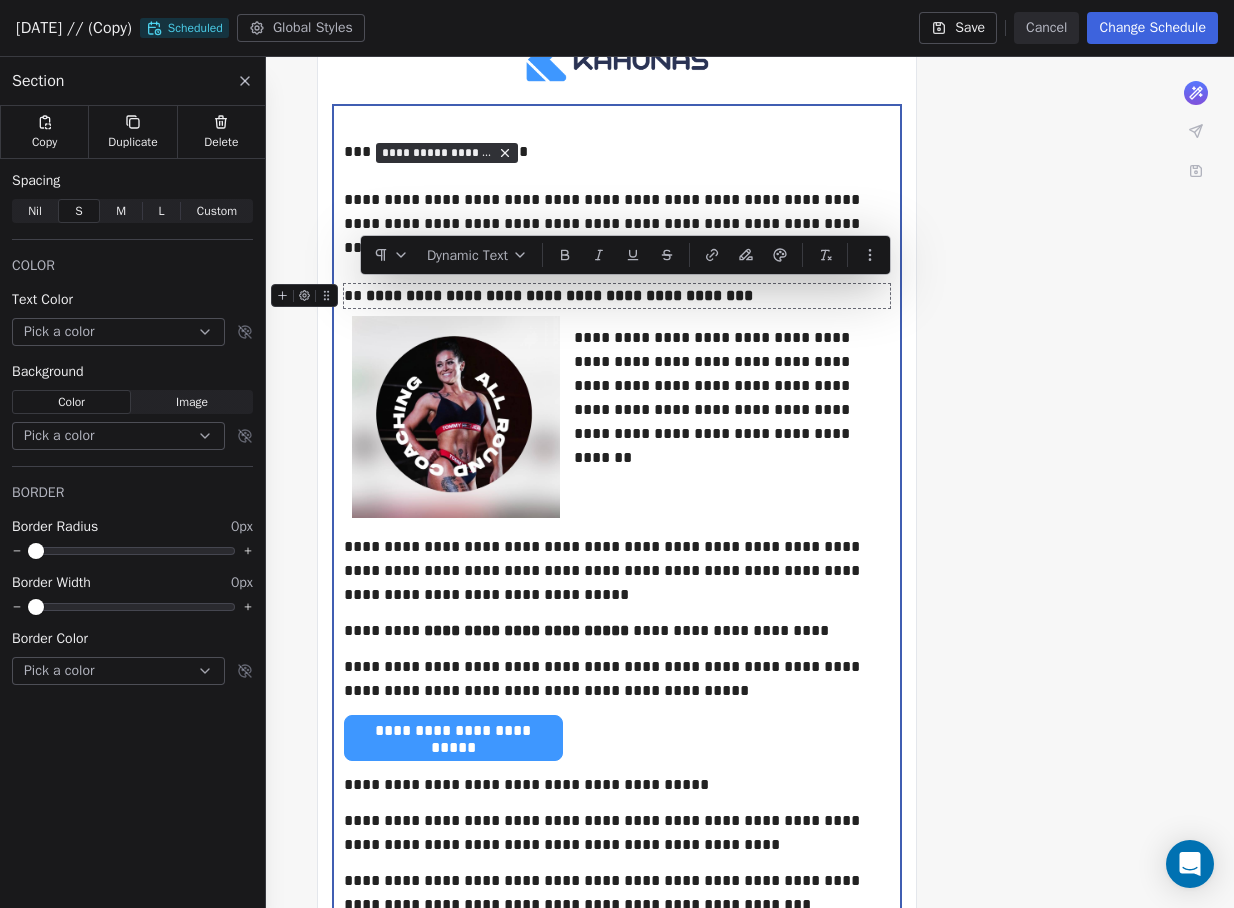 click on "**********" at bounding box center (617, 296) 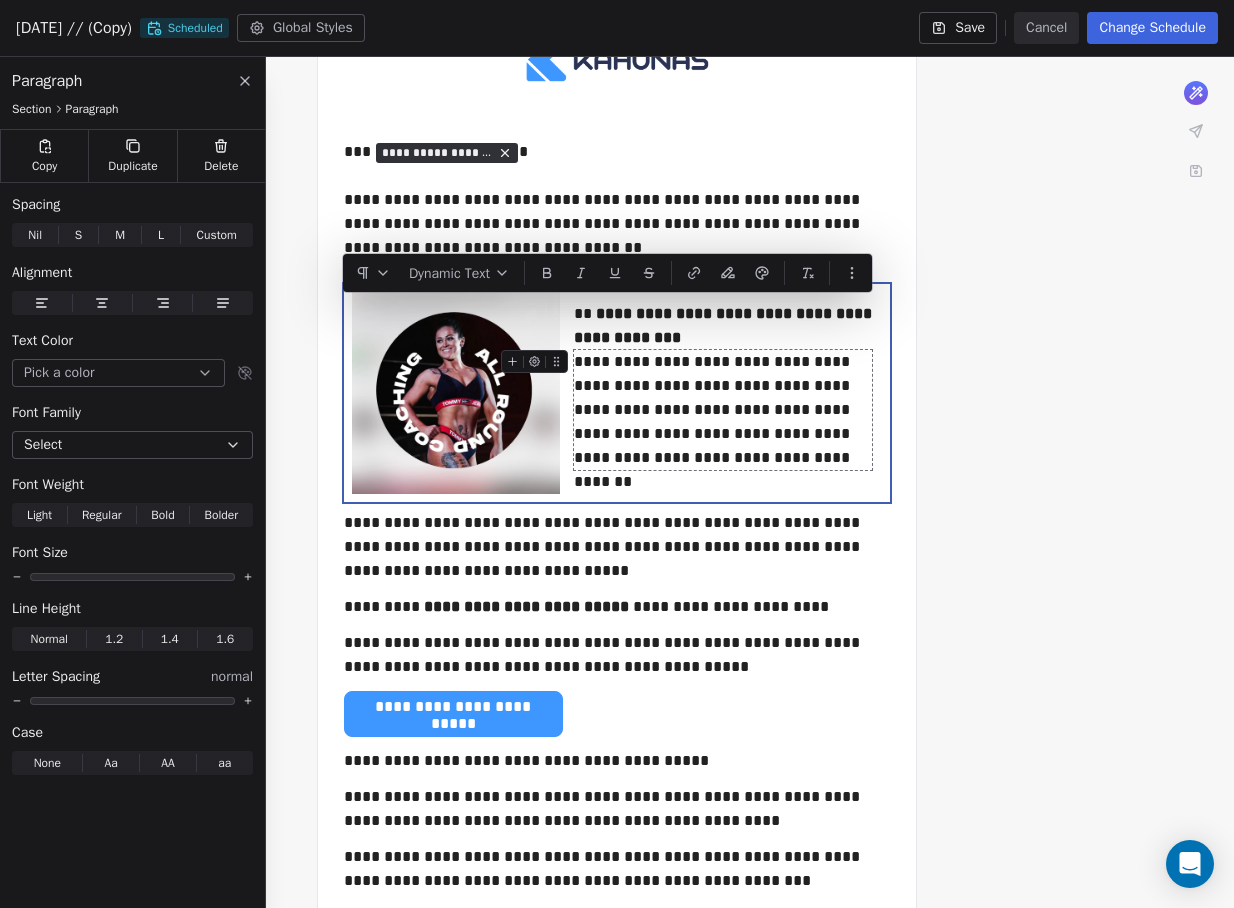 click on "**********" at bounding box center (723, 410) 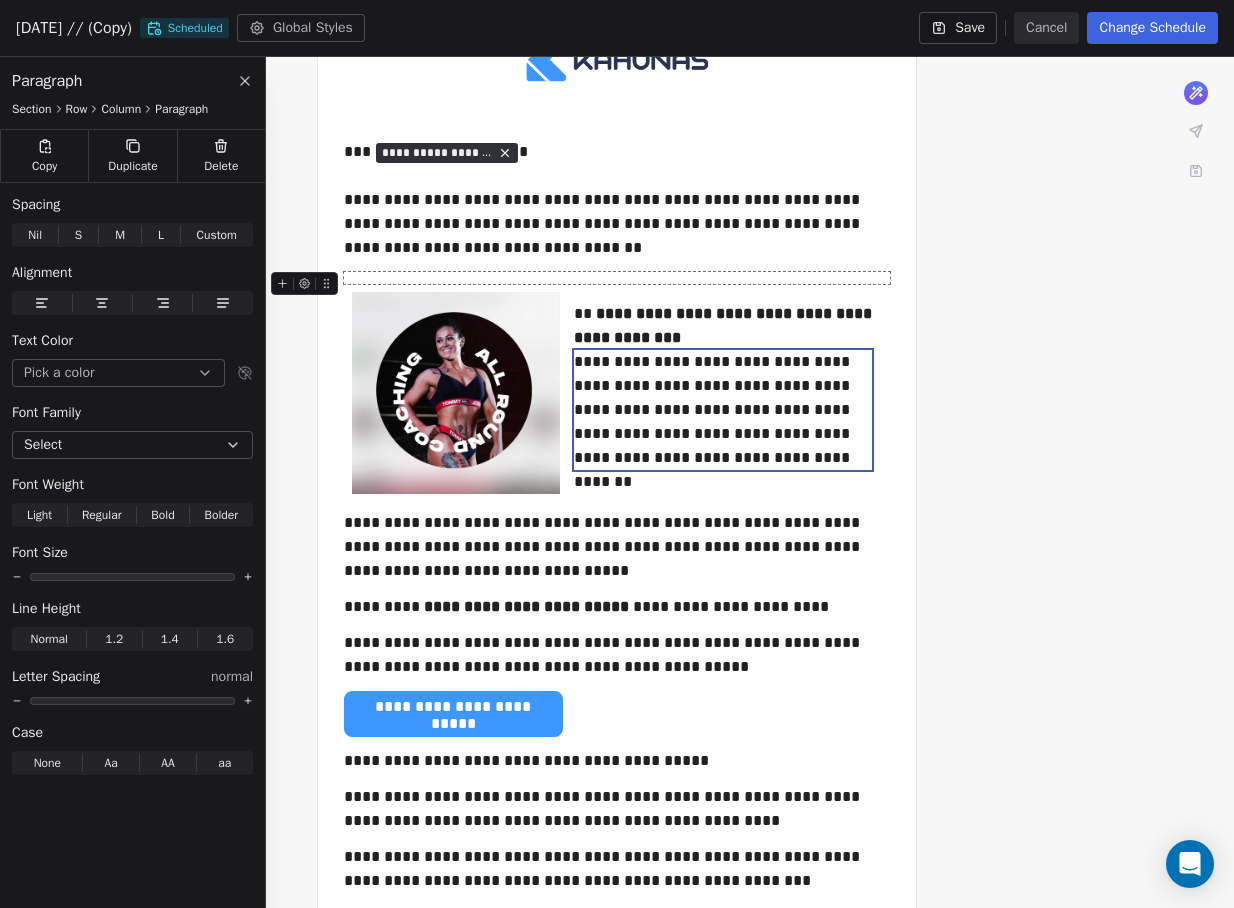 click at bounding box center [617, 278] 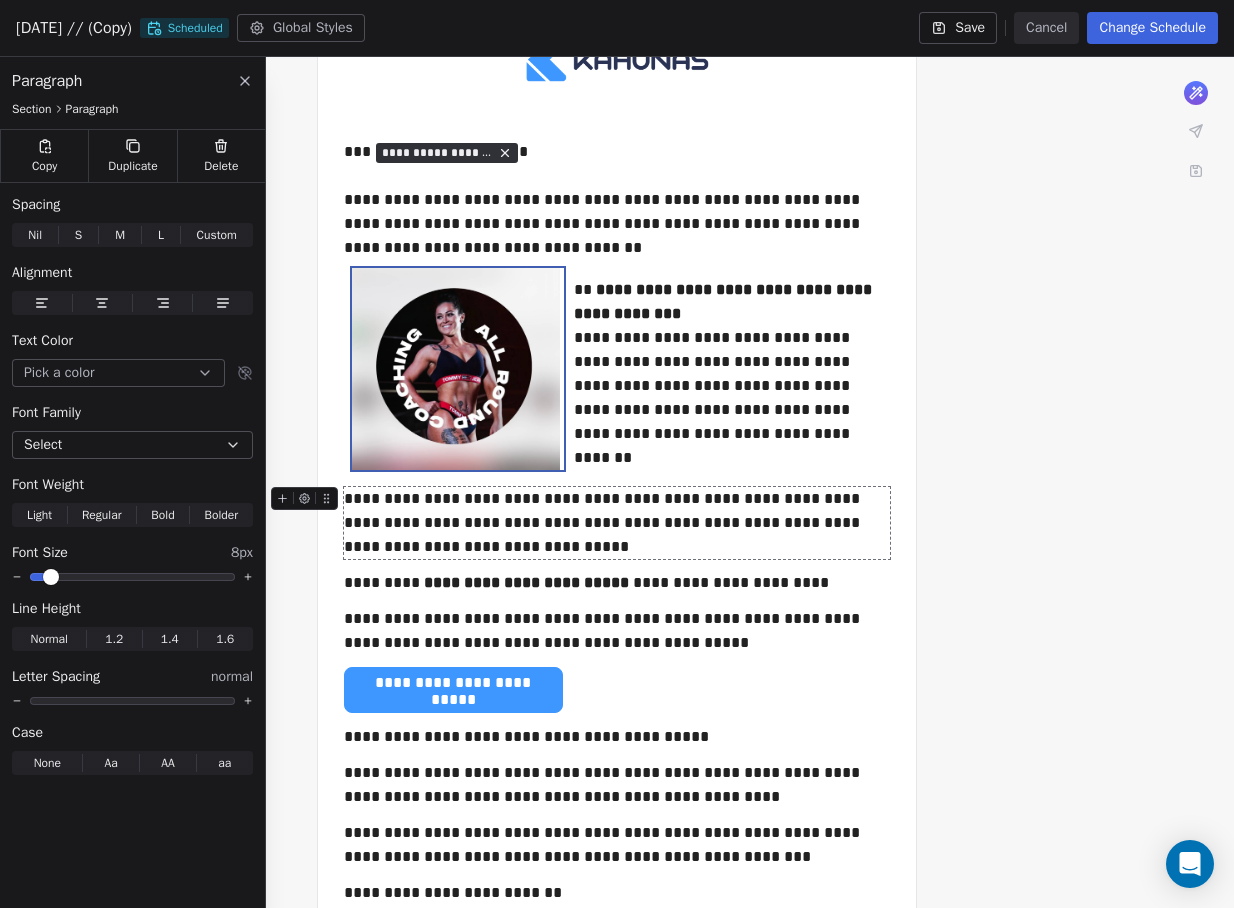 click on "**********" at bounding box center (617, 523) 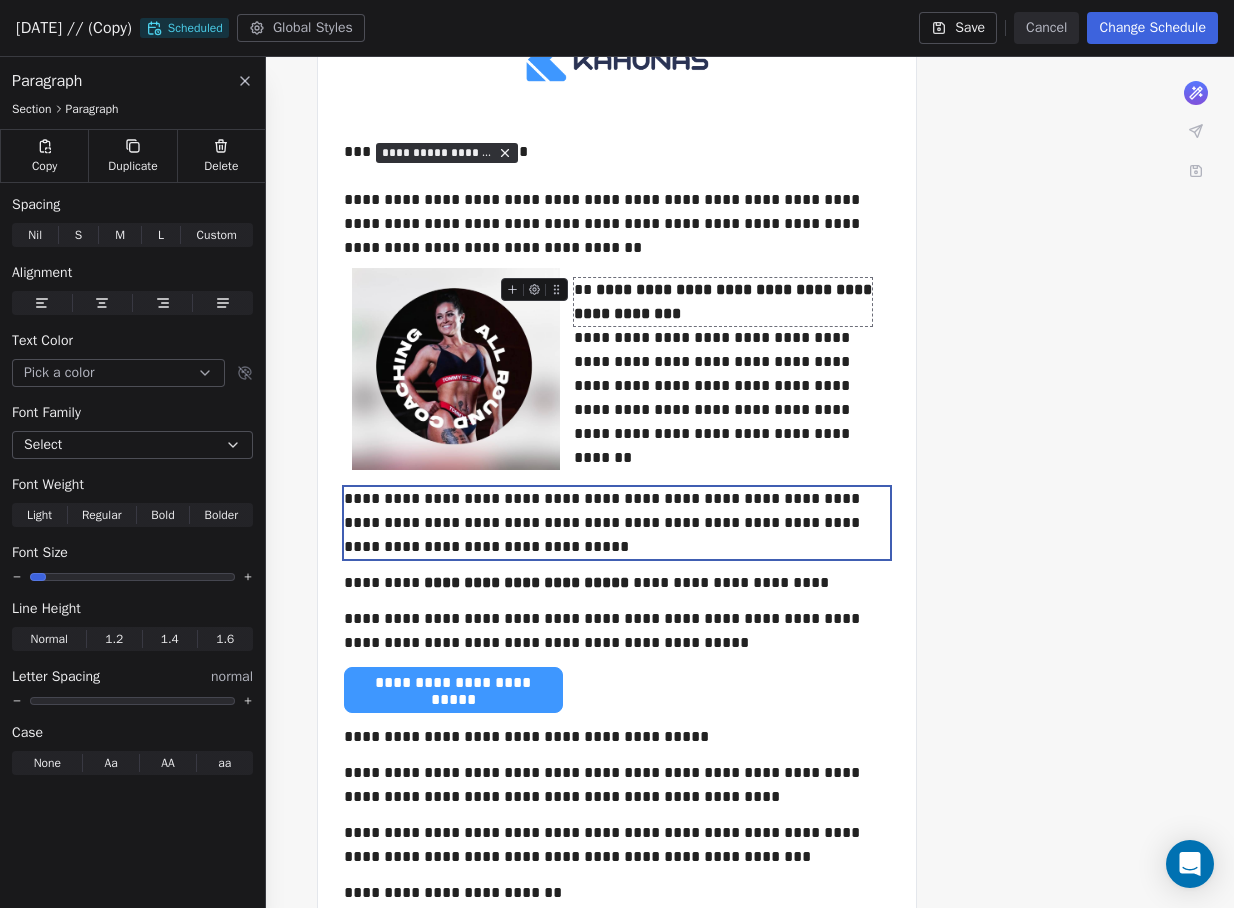 click on "**********" at bounding box center [723, 302] 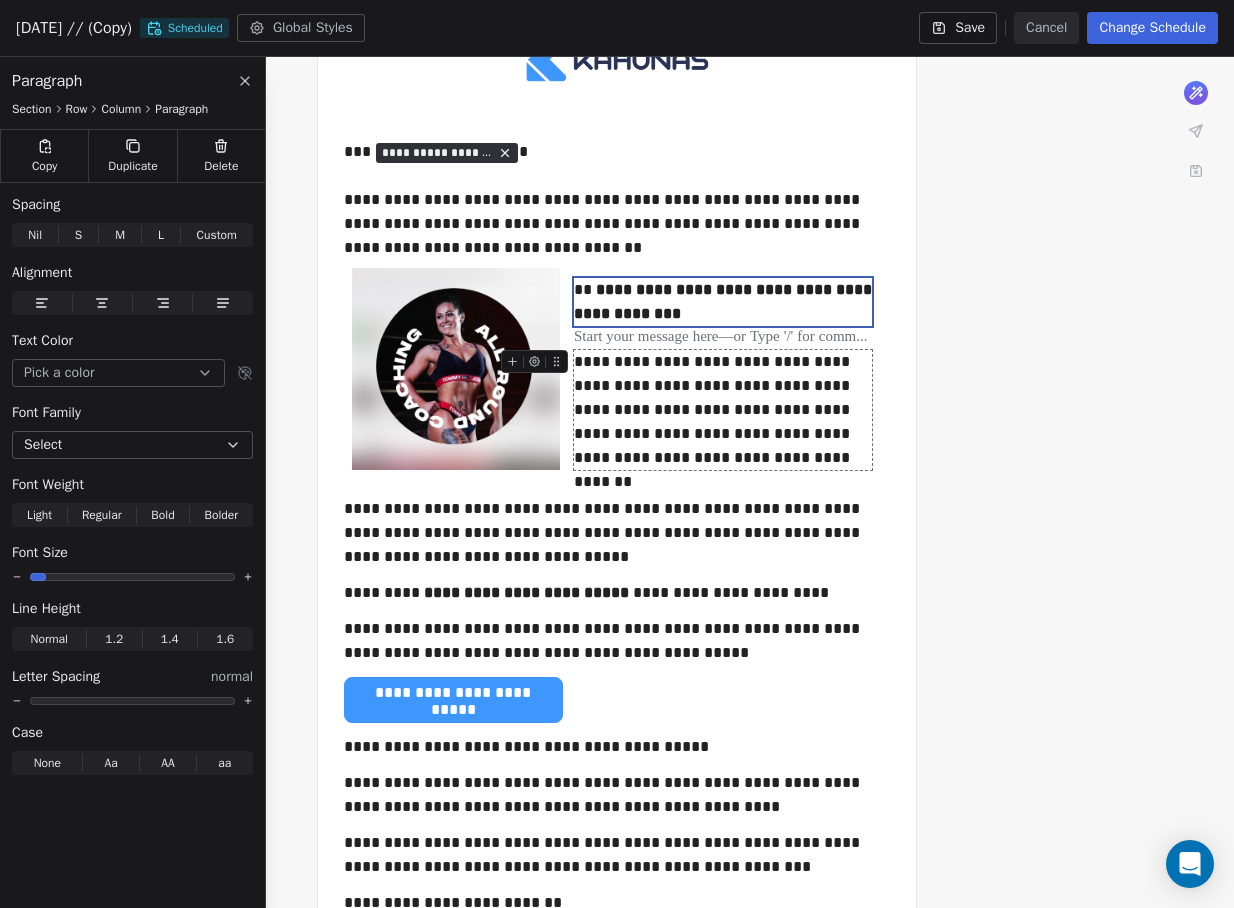 click on "**********" at bounding box center (723, 410) 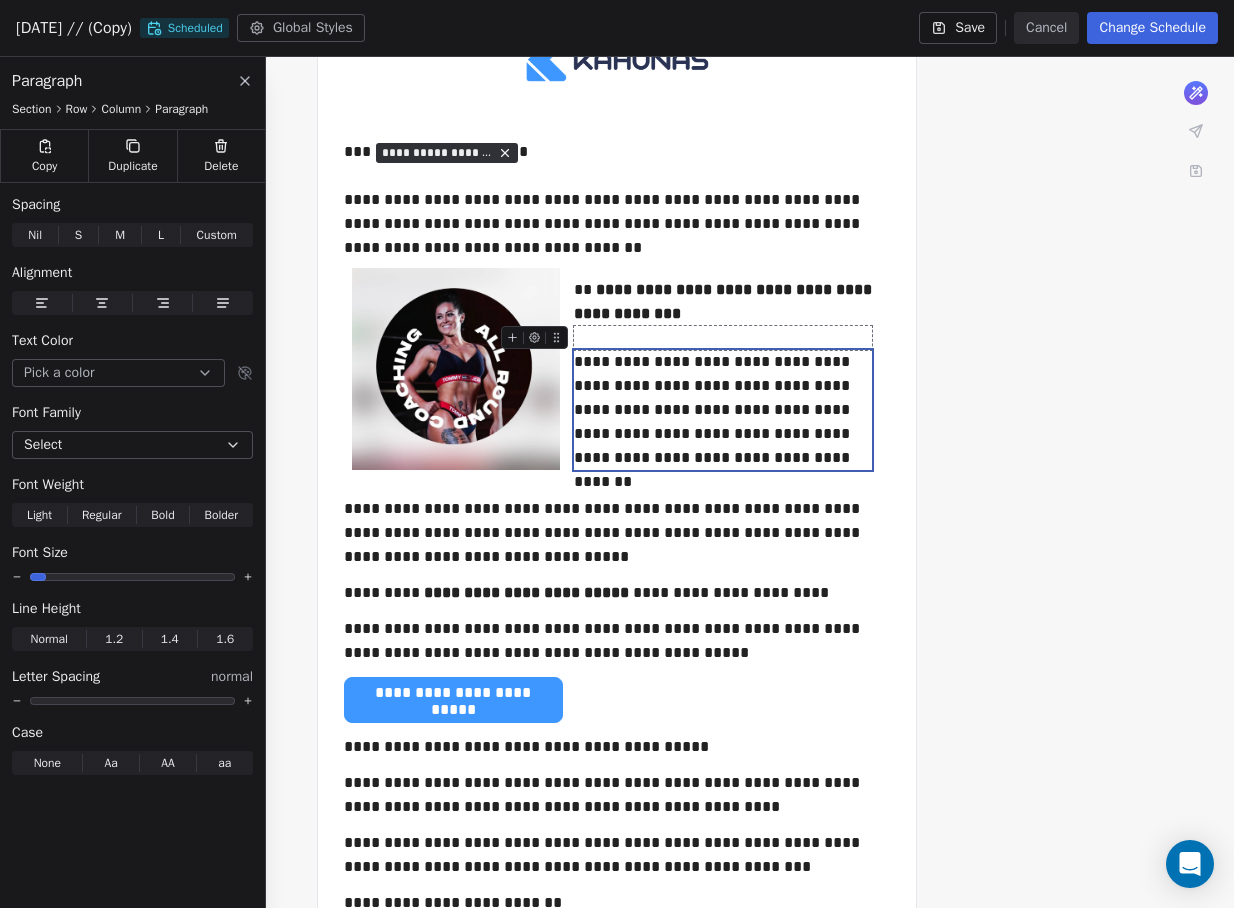 click at bounding box center (723, 338) 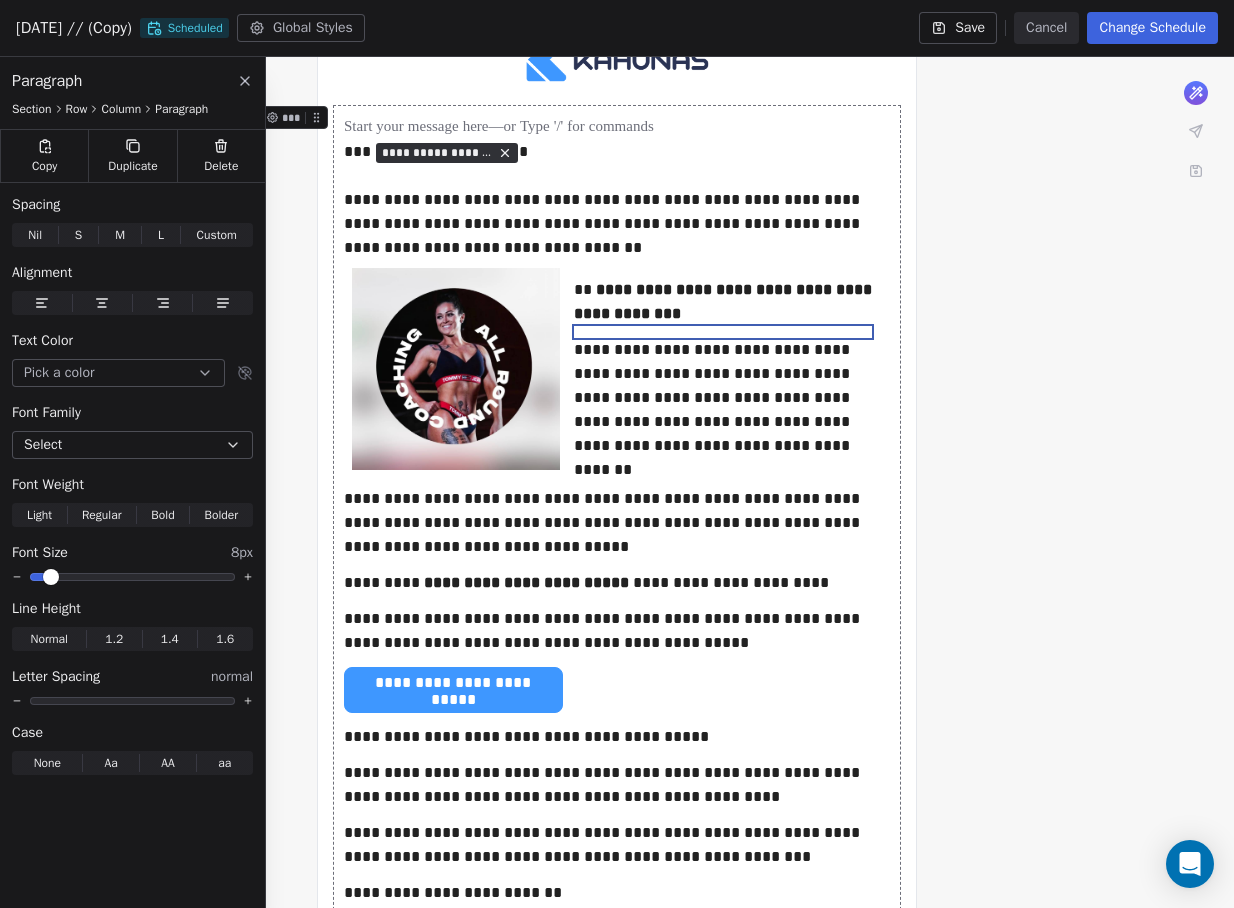 click at bounding box center (38, 577) 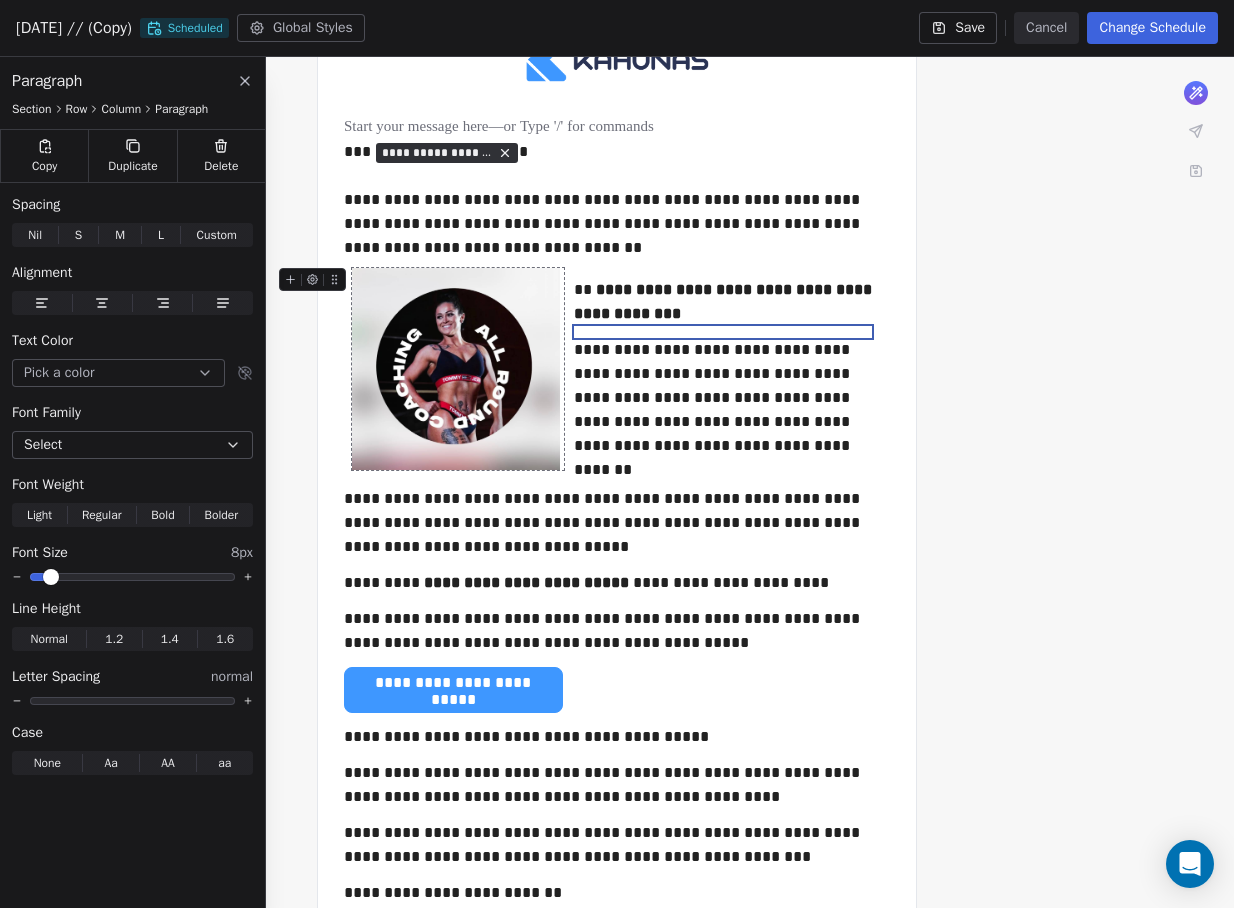 click at bounding box center (456, 369) 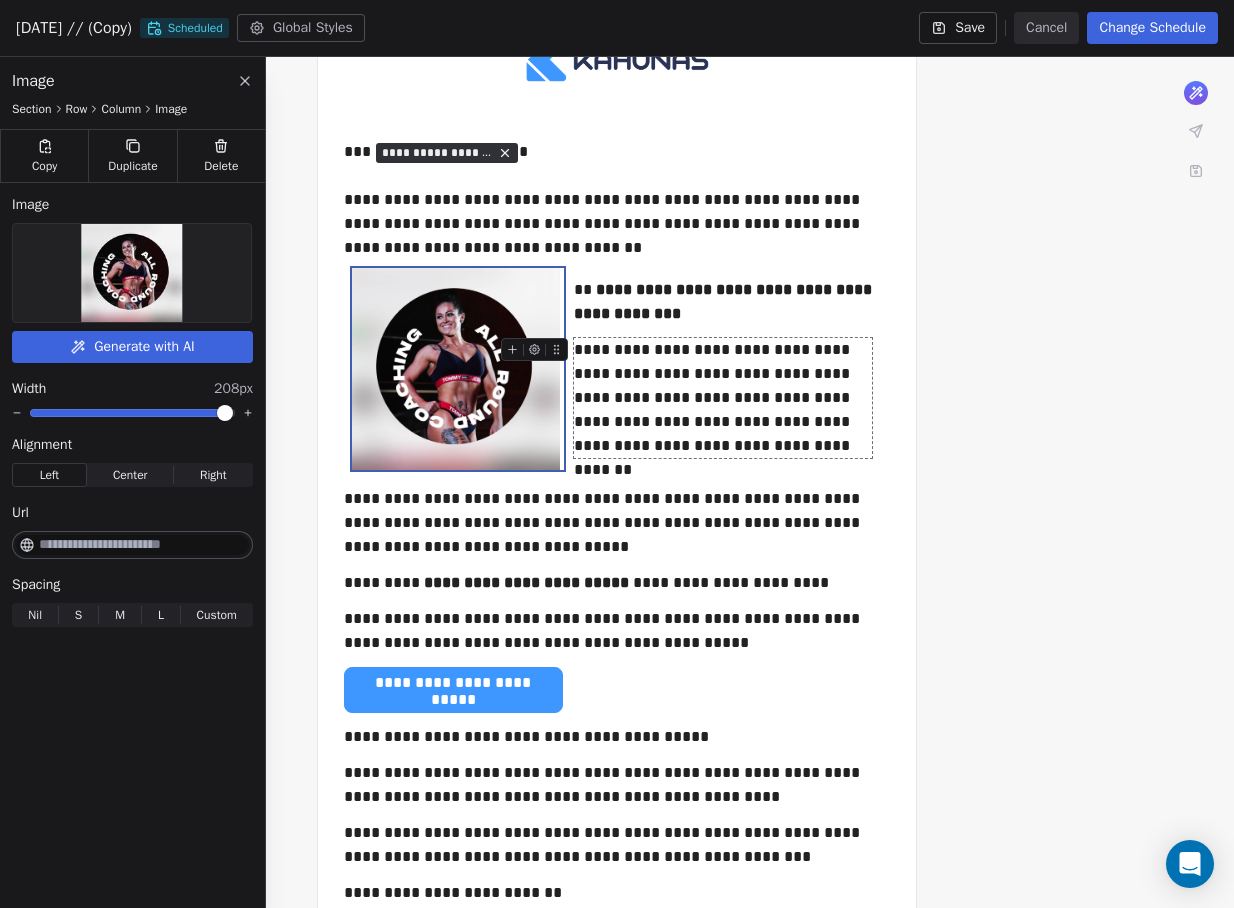 click on "**********" at bounding box center (723, 369) 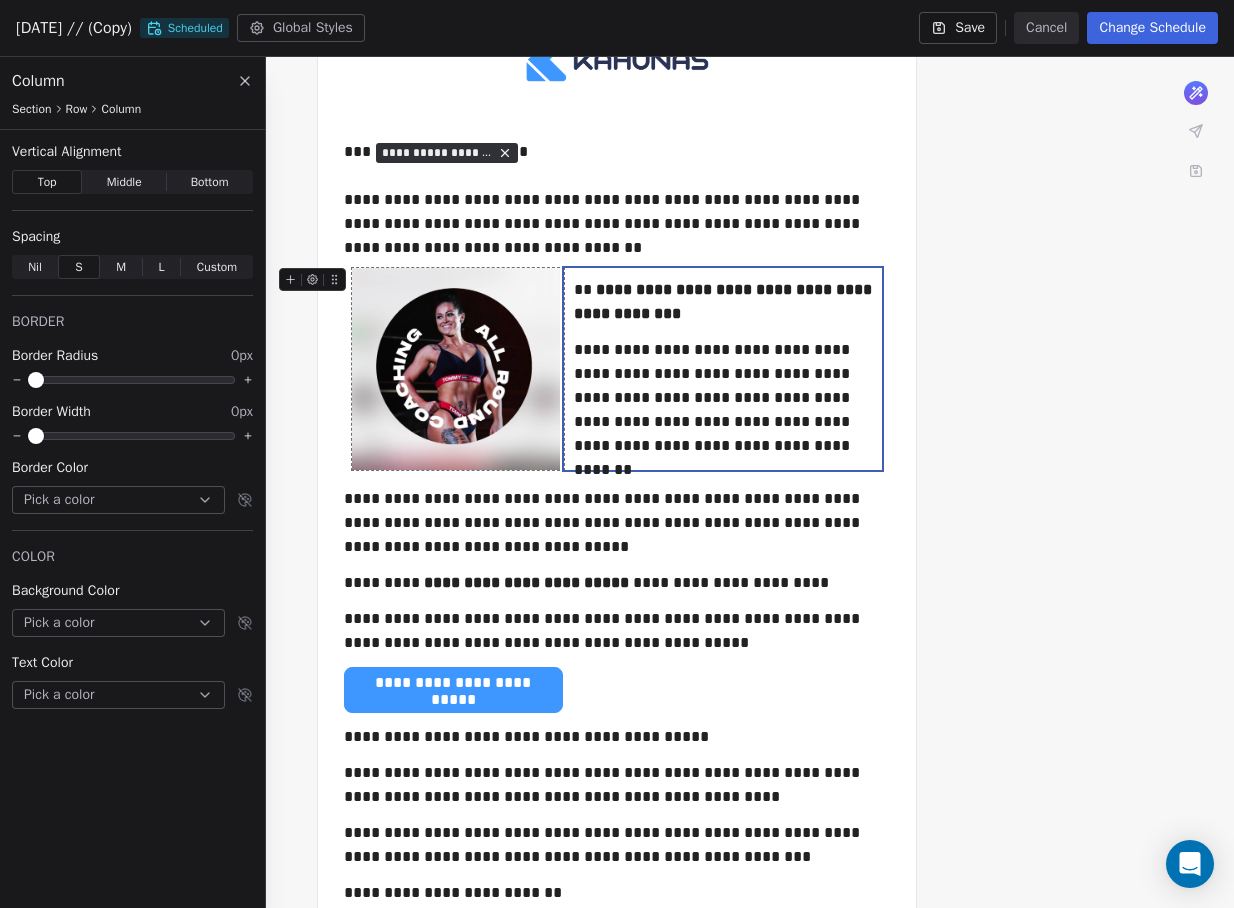 click at bounding box center [456, 369] 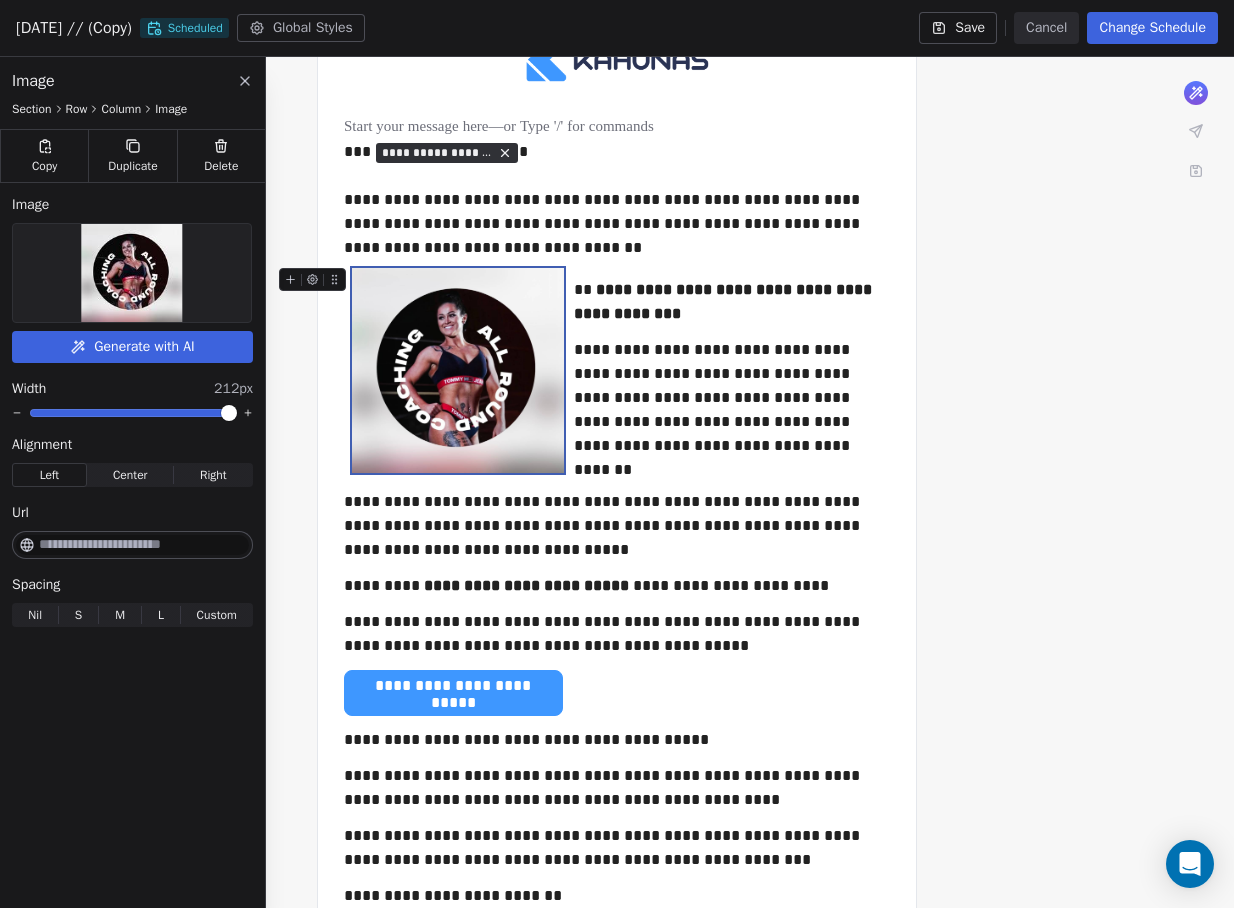 click on "**********" at bounding box center [617, 482] 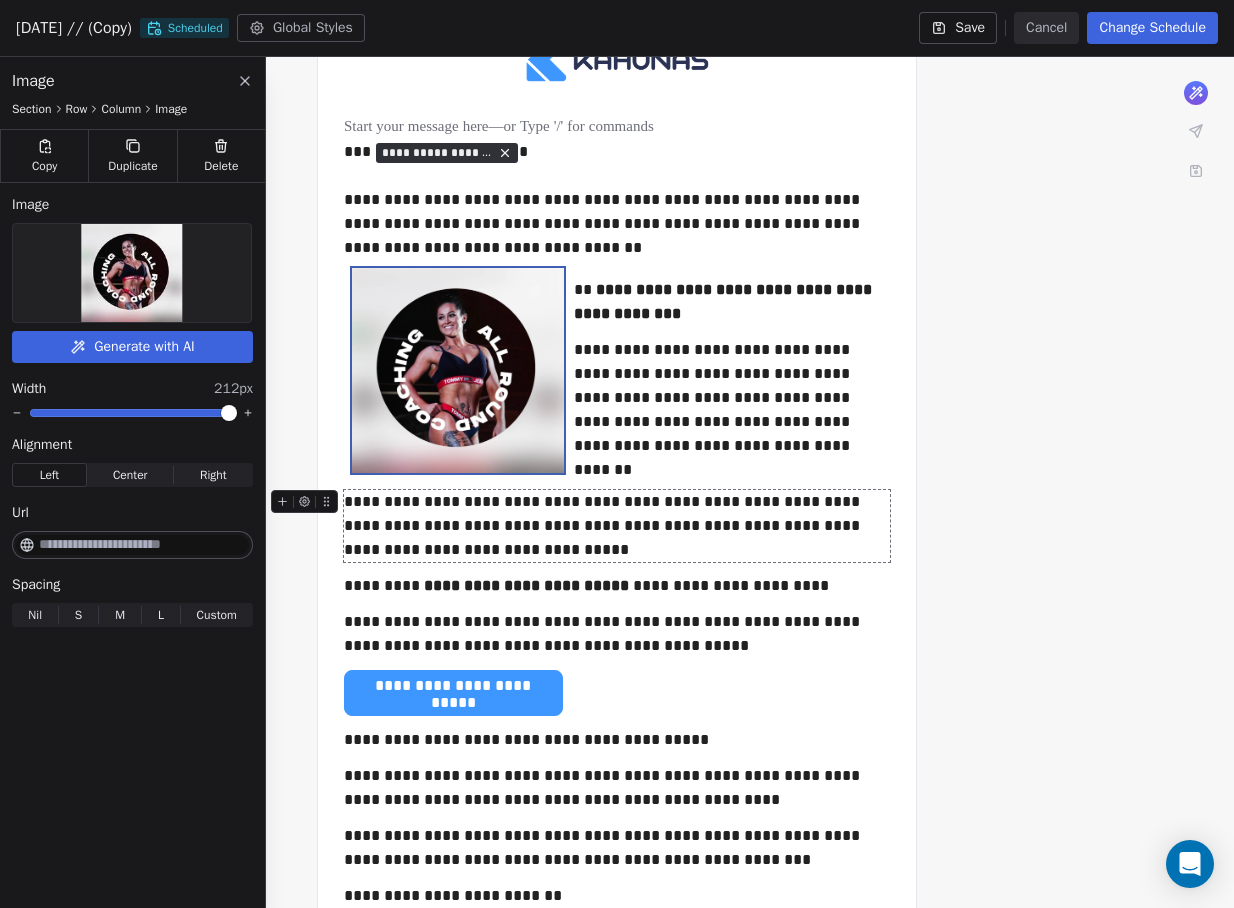 click on "**********" at bounding box center [617, 526] 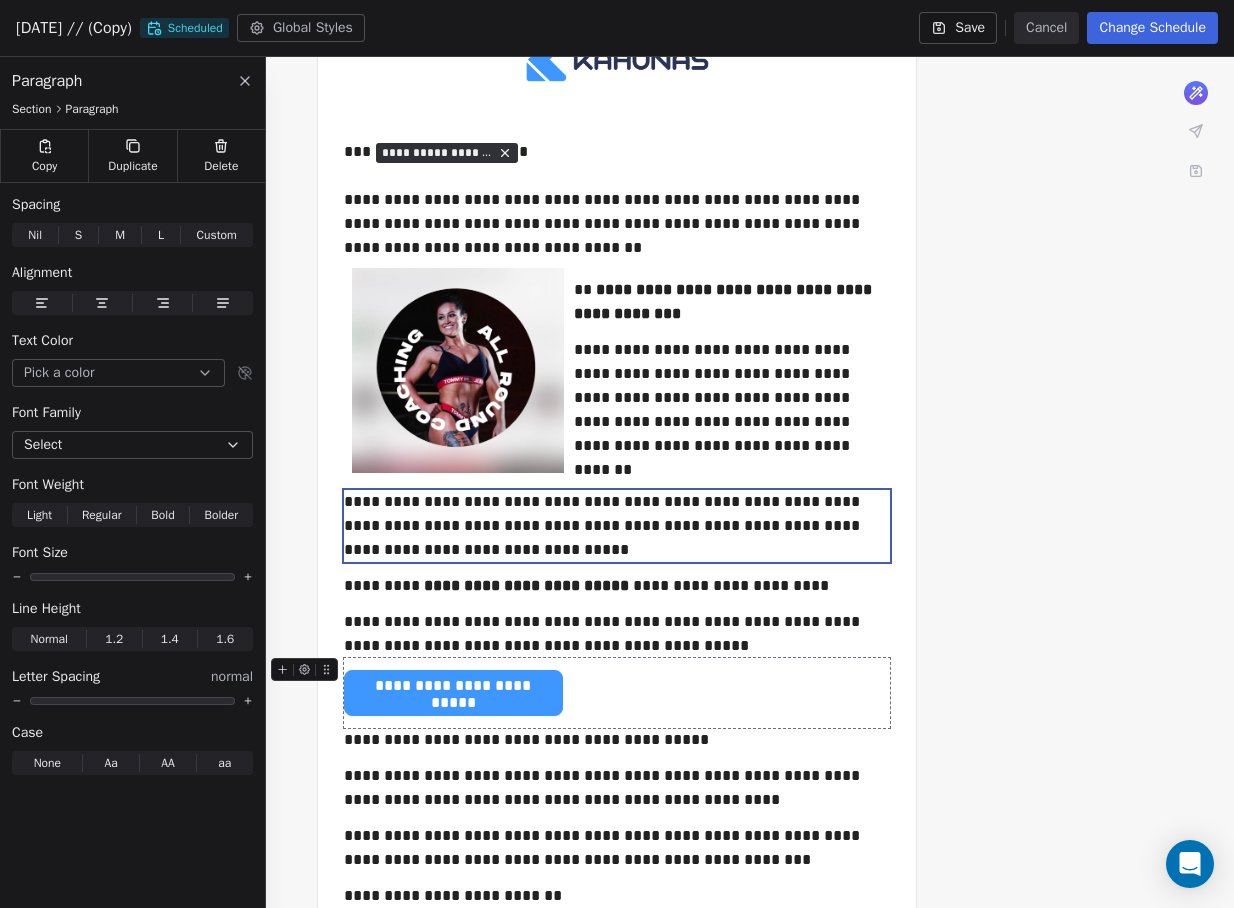 click on "**********" at bounding box center [617, 693] 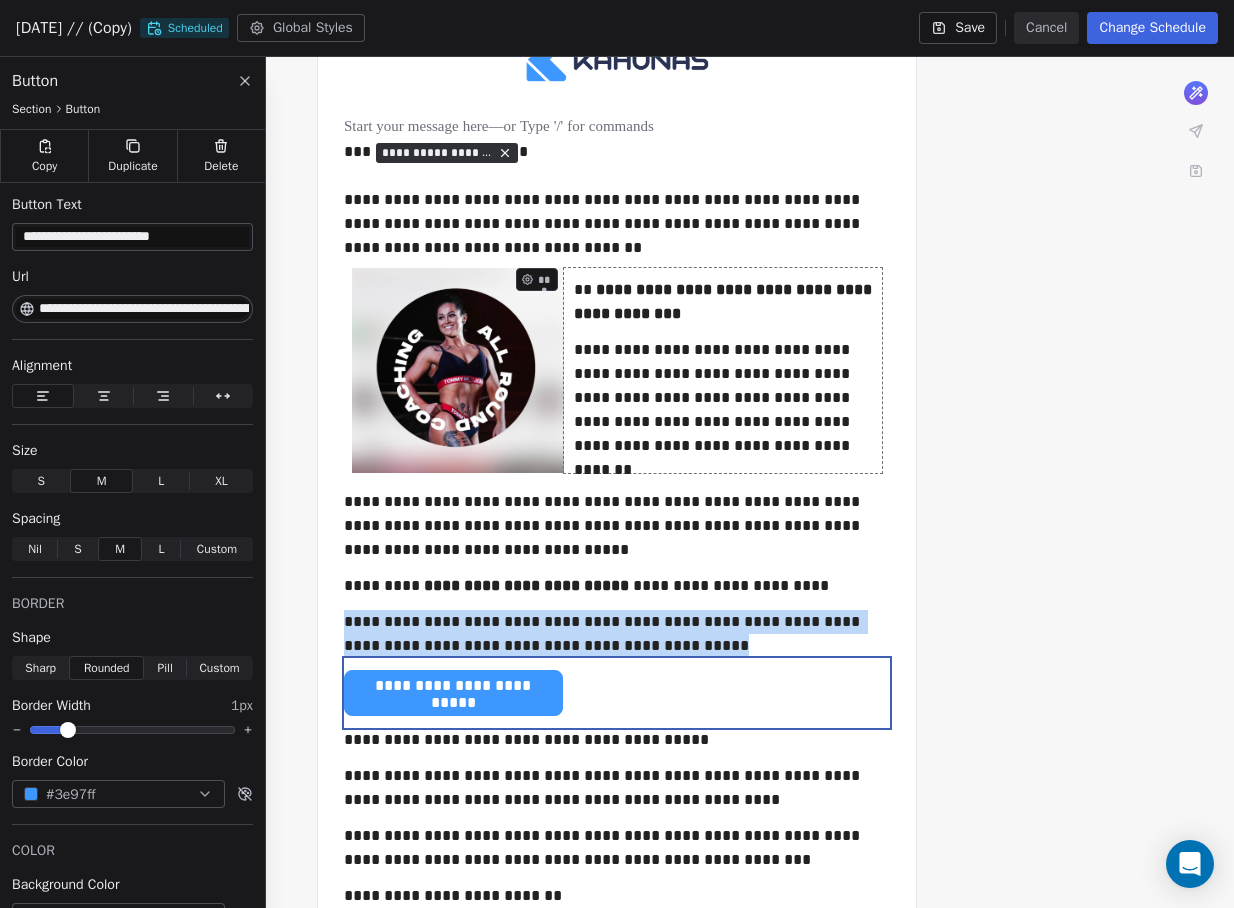 click on "**********" at bounding box center (723, 370) 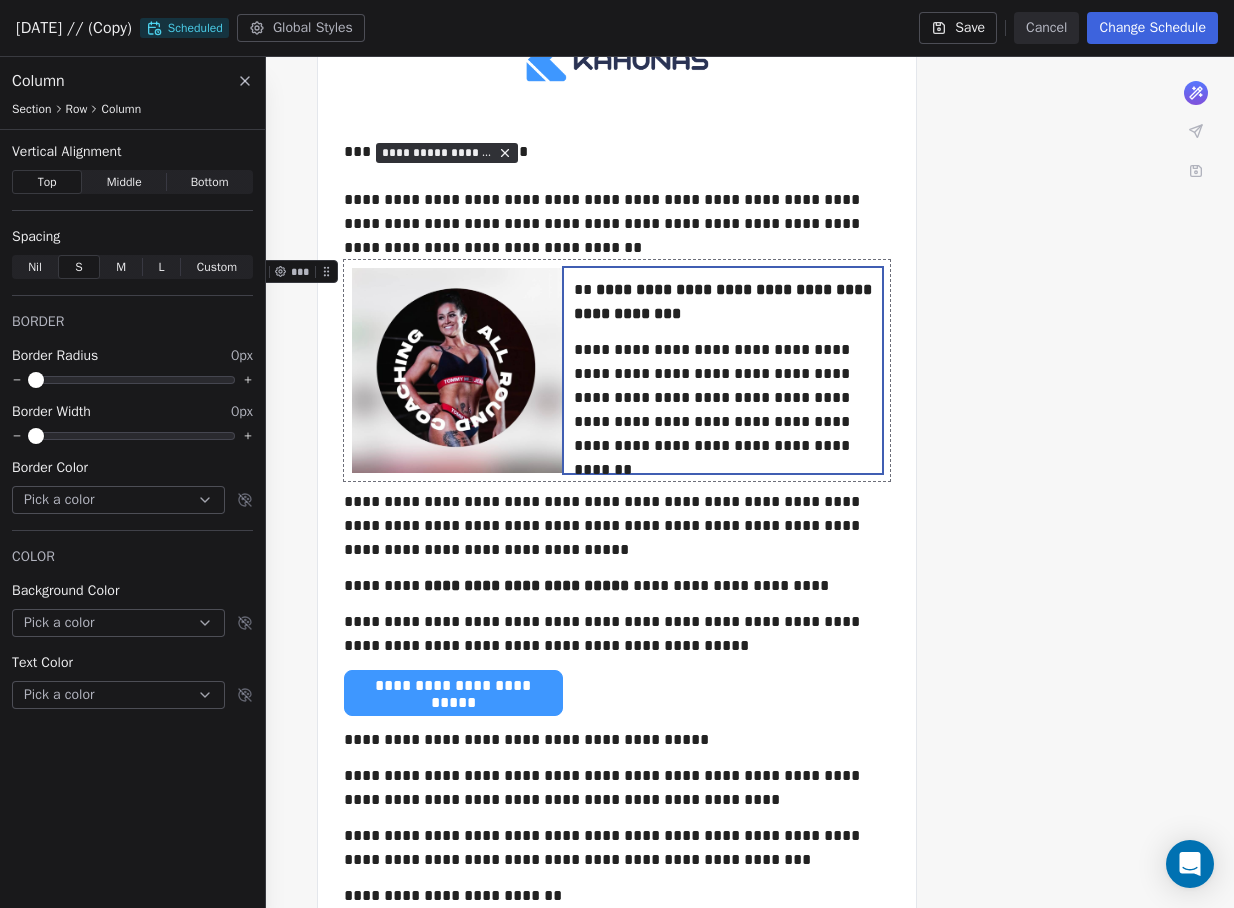 click on "**********" at bounding box center [617, 370] 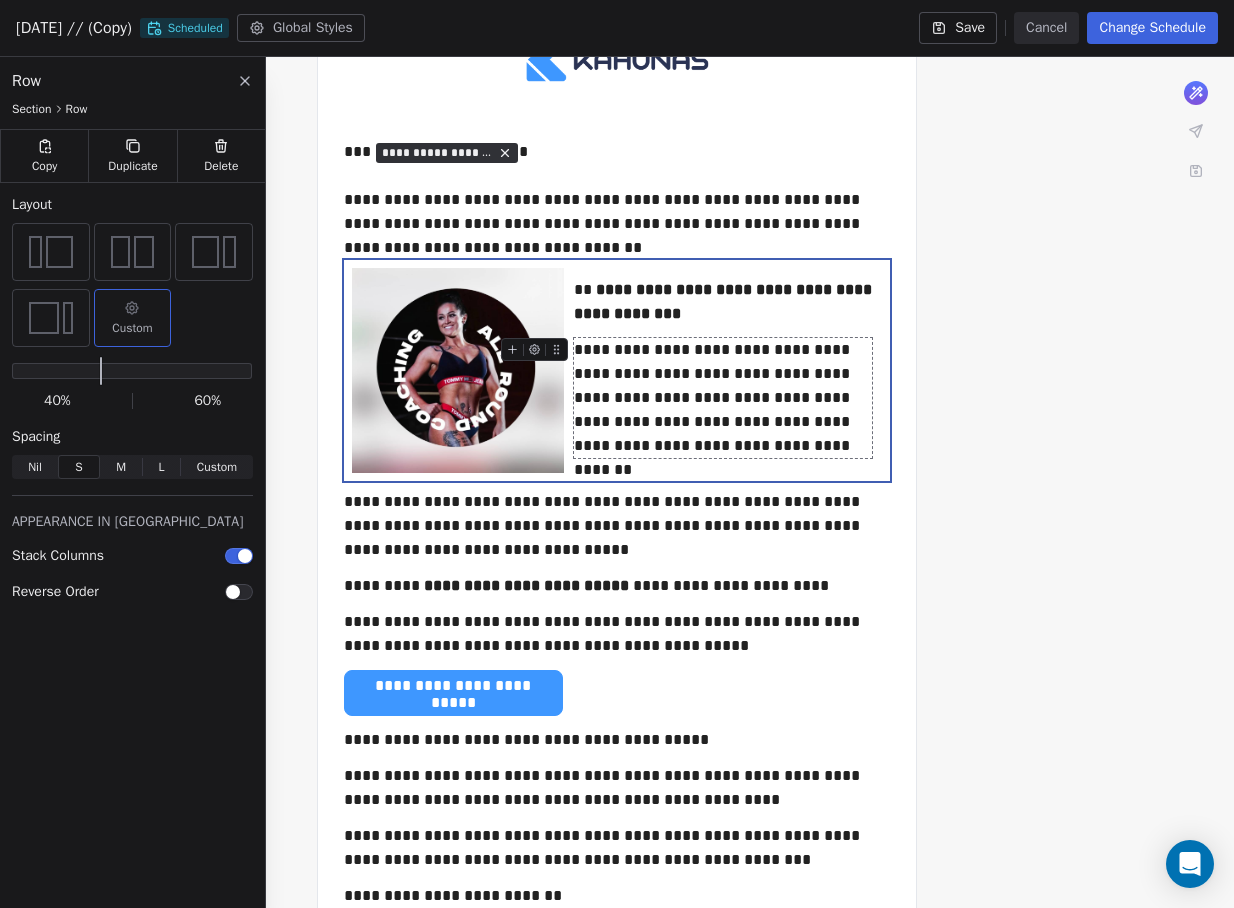 click on "**********" at bounding box center (617, 656) 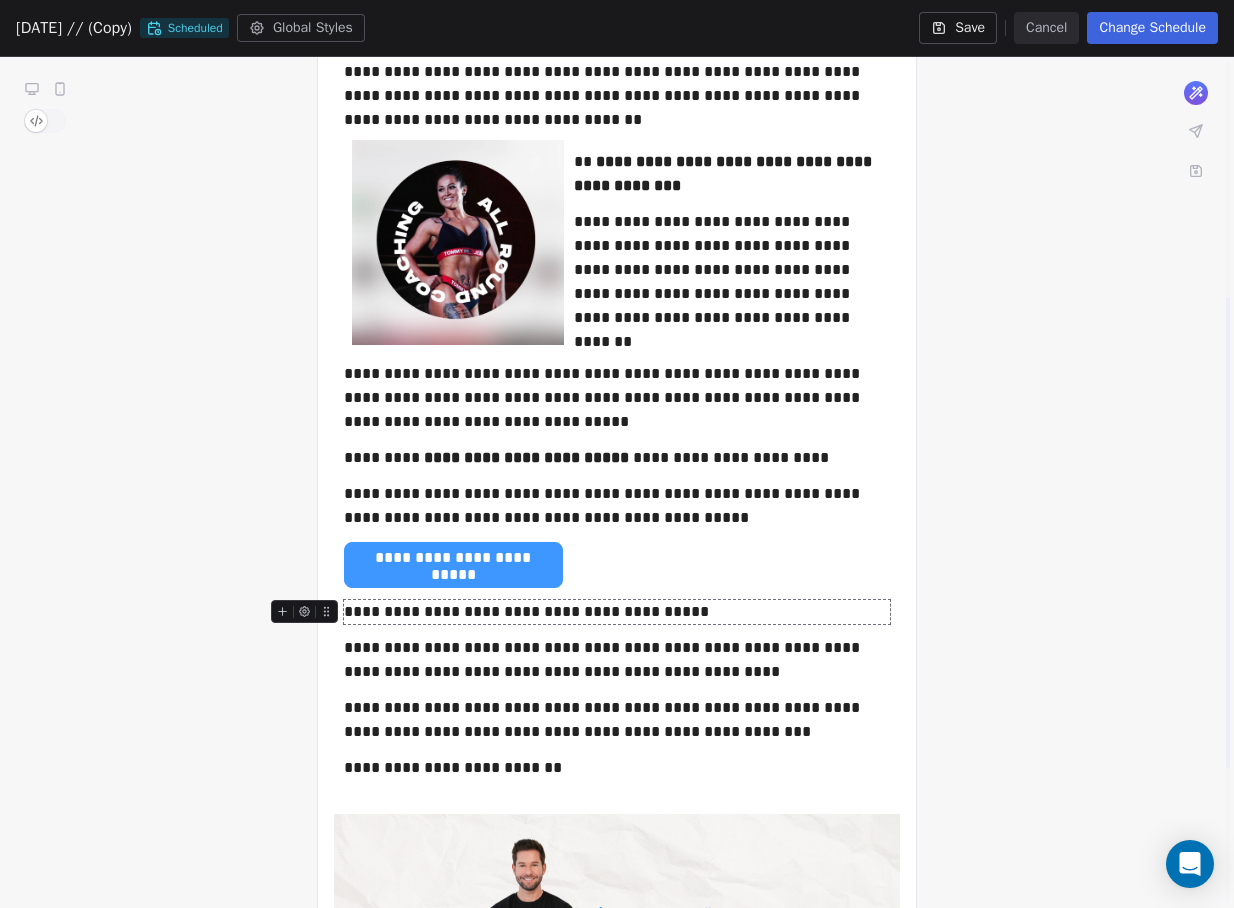 scroll, scrollTop: 475, scrollLeft: 0, axis: vertical 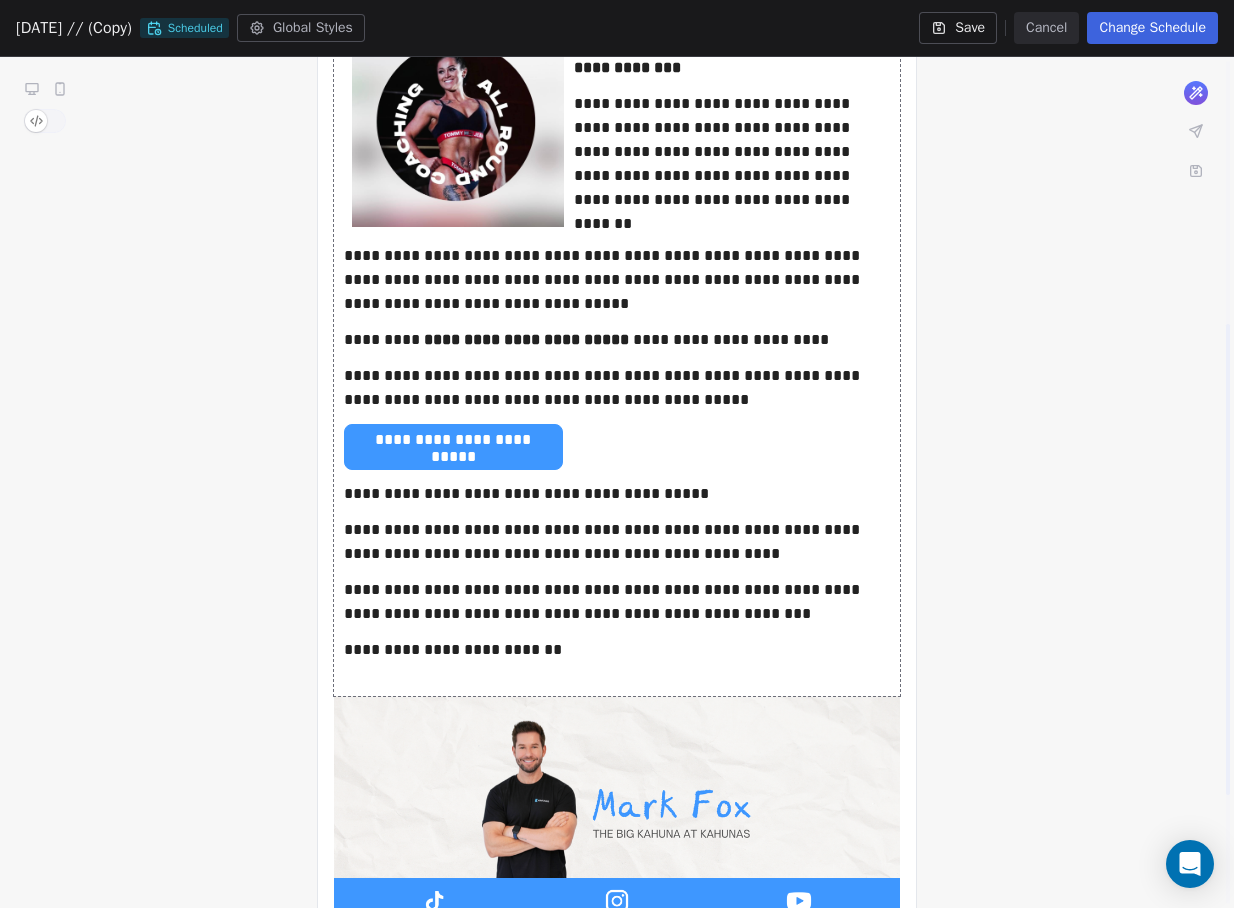 click on "**********" at bounding box center [617, 410] 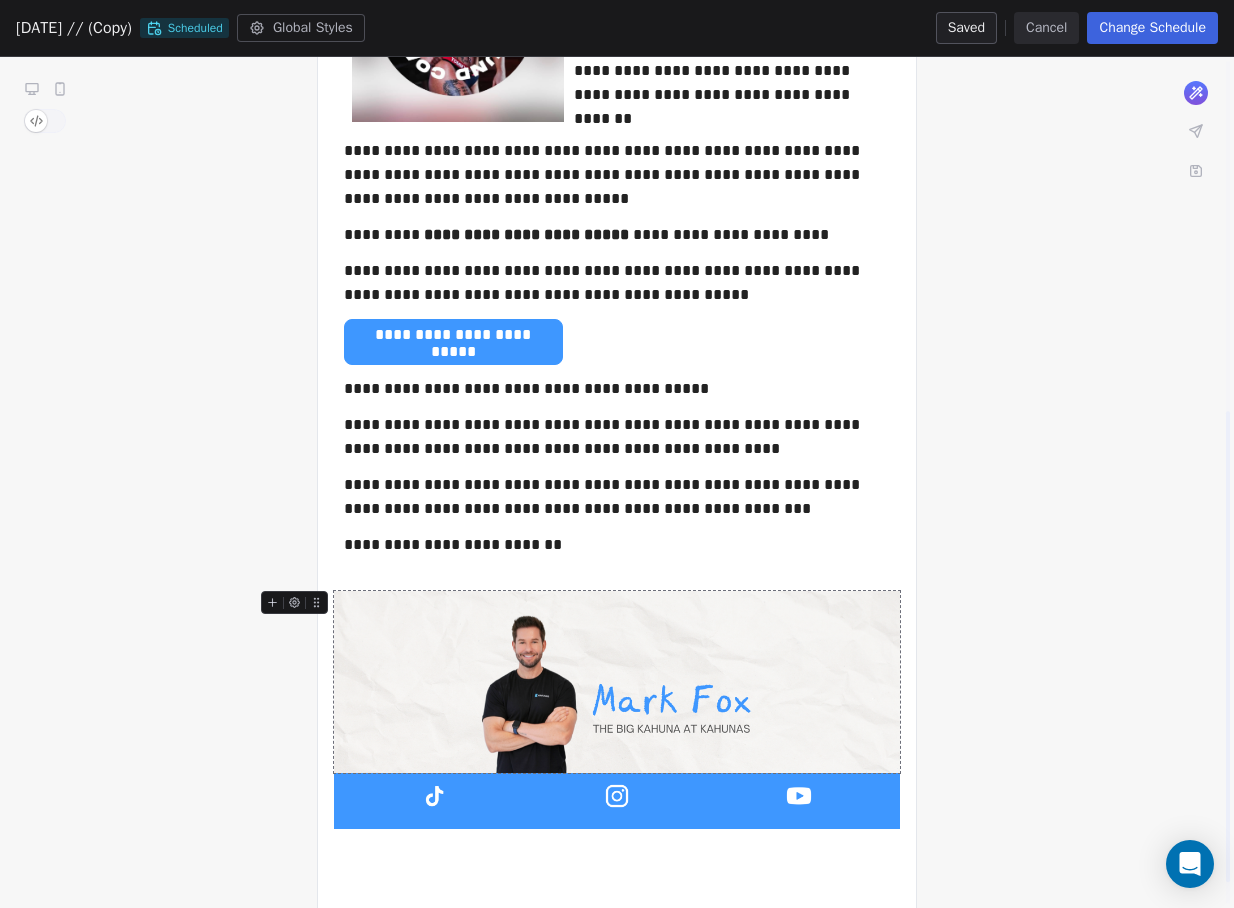 scroll, scrollTop: 671, scrollLeft: 0, axis: vertical 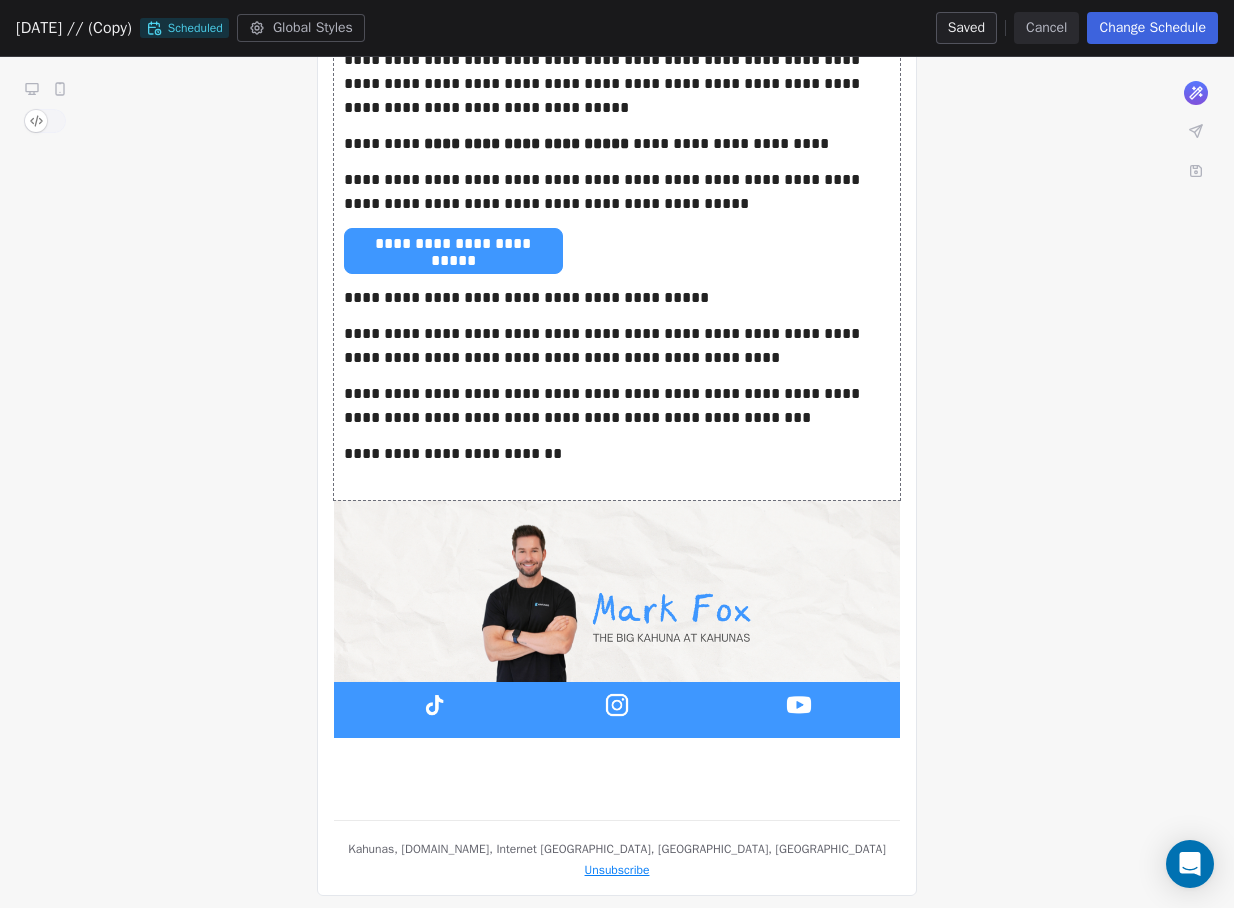 click on "Change Schedule" at bounding box center (1152, 28) 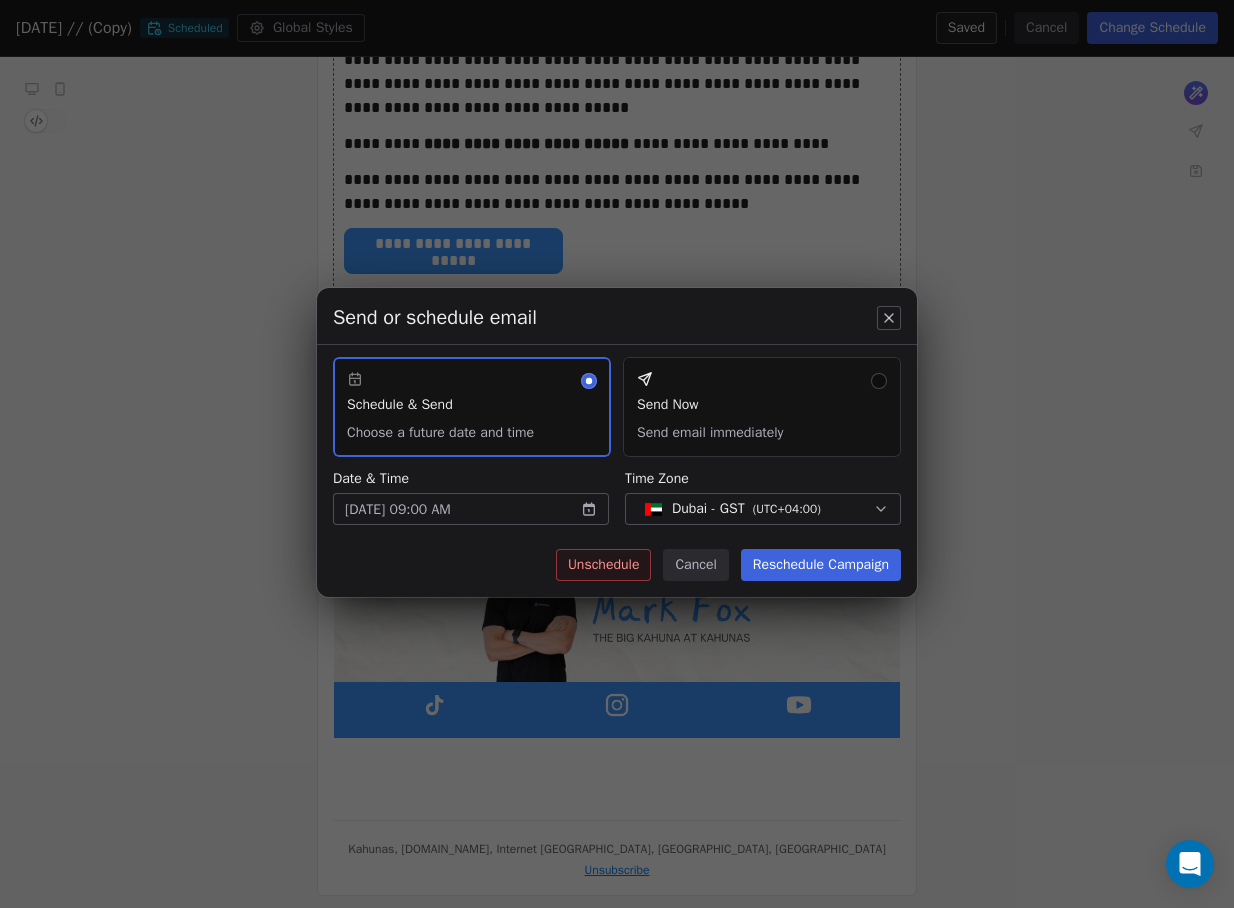 click on "Reschedule Campaign" at bounding box center [821, 565] 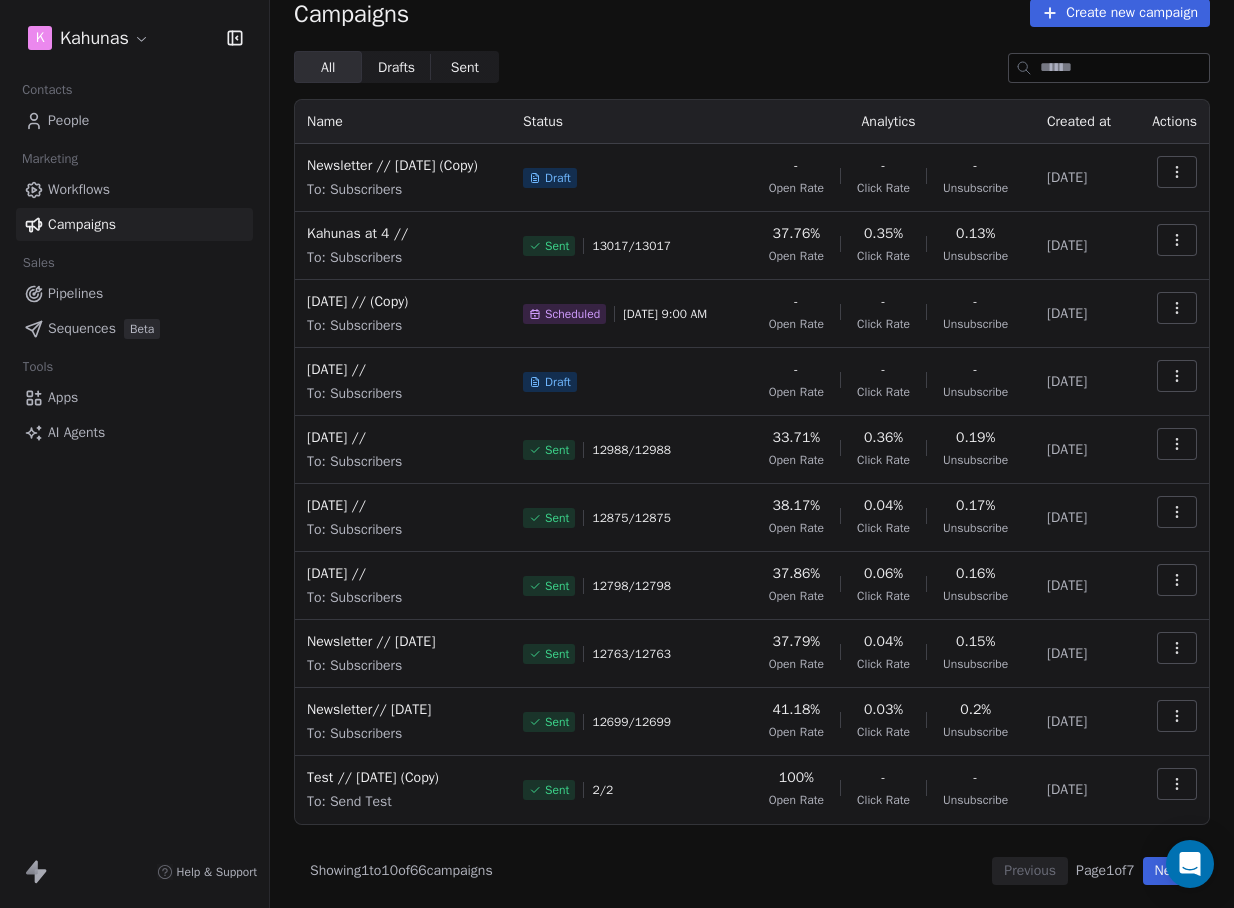 click on "38.17%" at bounding box center [797, 506] 